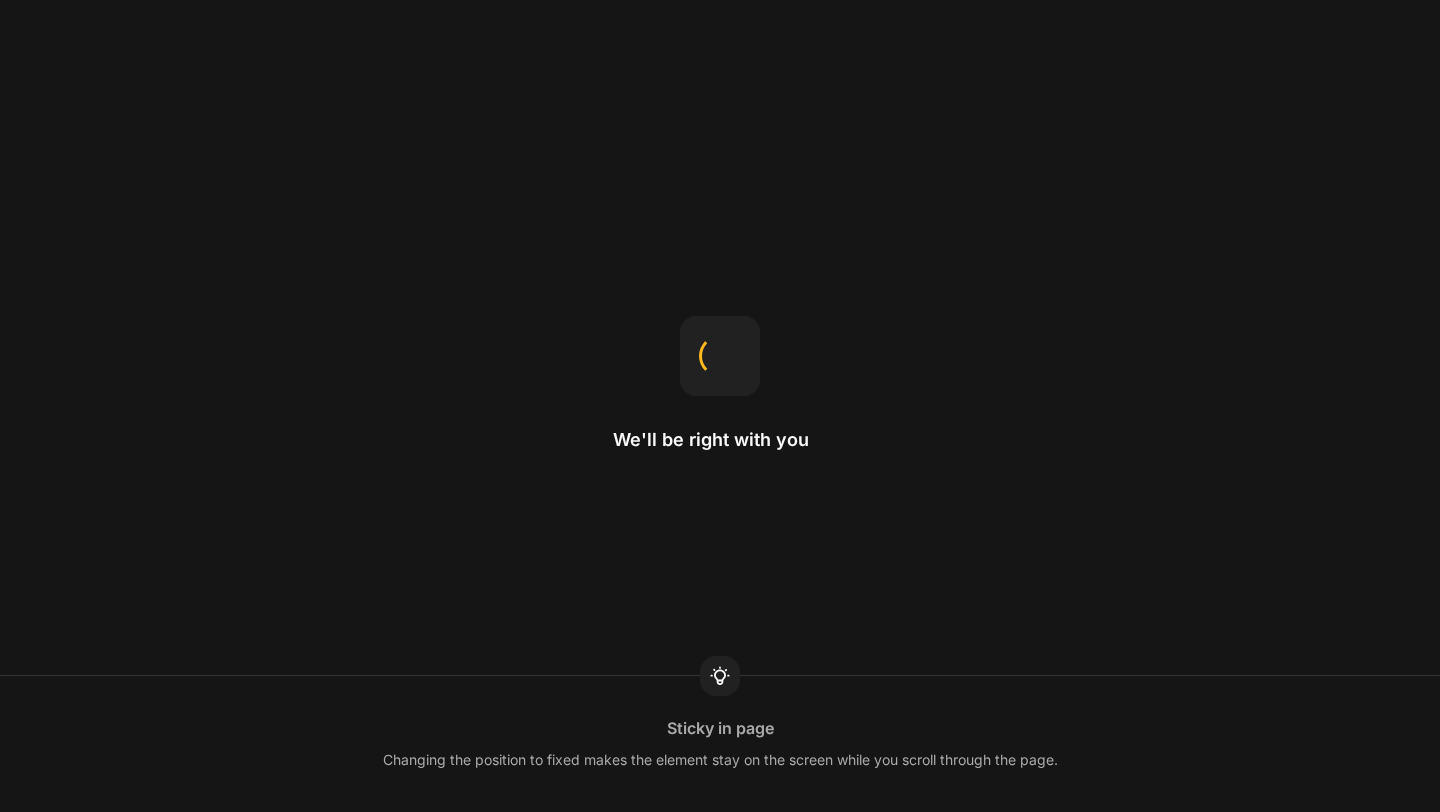 scroll, scrollTop: 0, scrollLeft: 0, axis: both 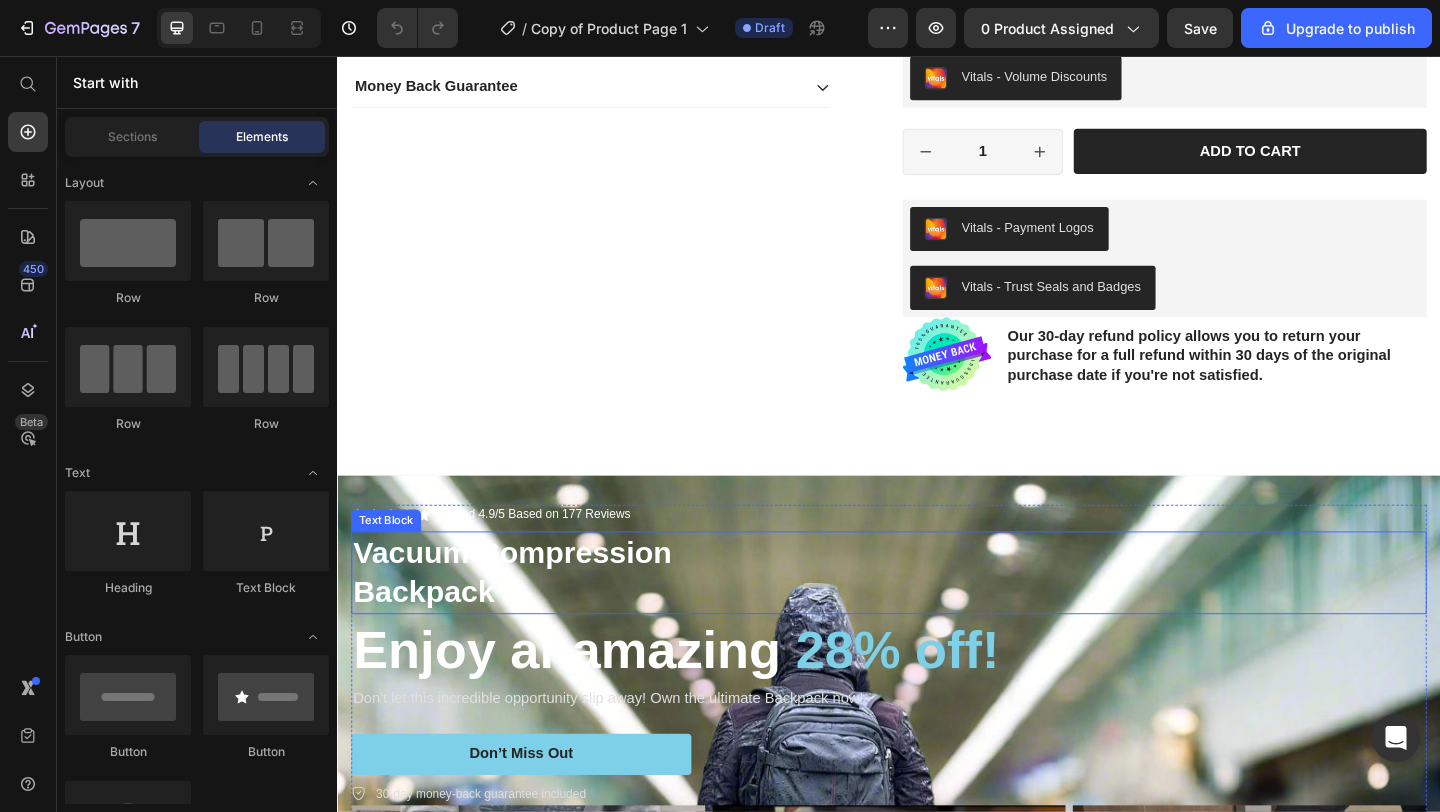 click on "Backpack" at bounding box center (431, 638) 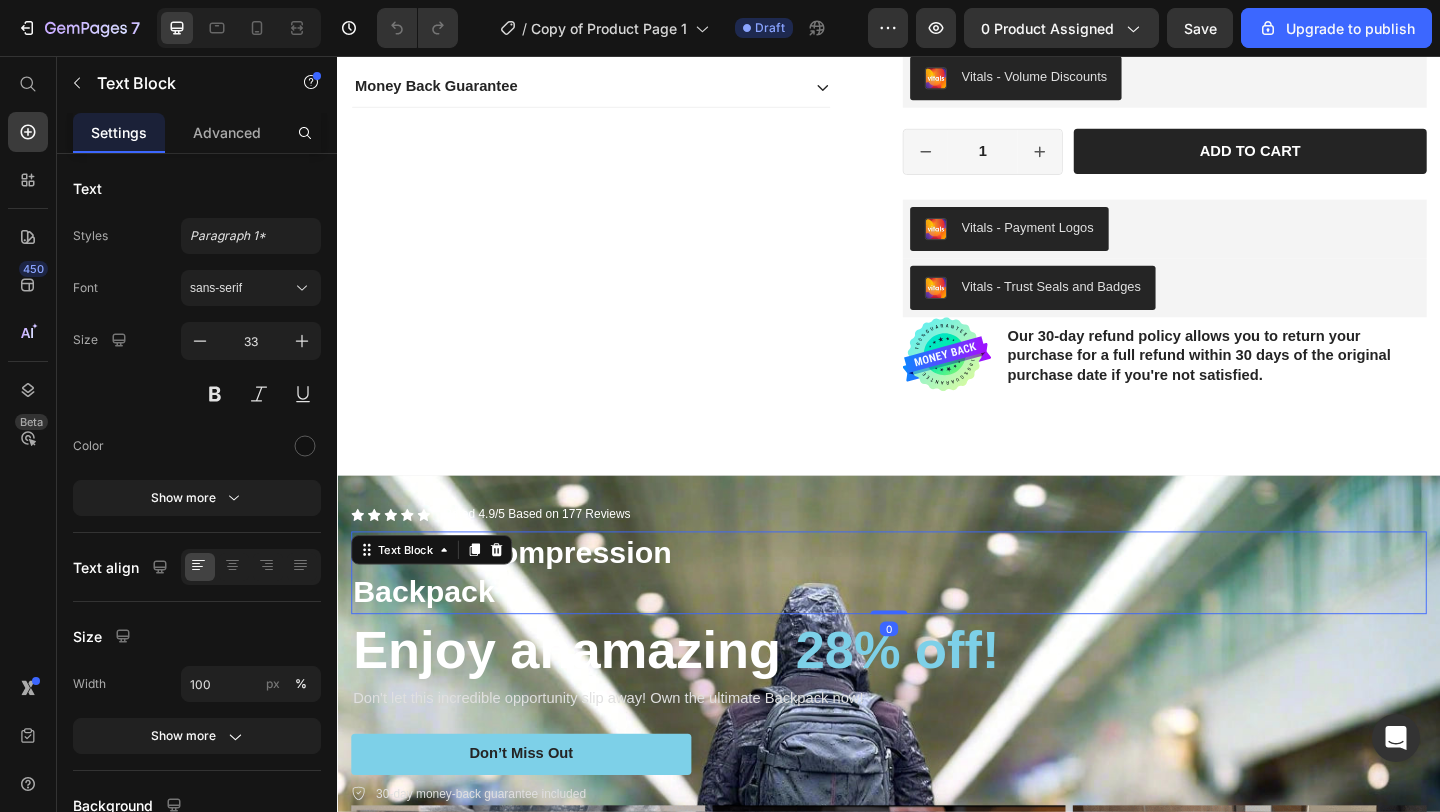 drag, startPoint x: 523, startPoint y: 639, endPoint x: 511, endPoint y: 627, distance: 16.970562 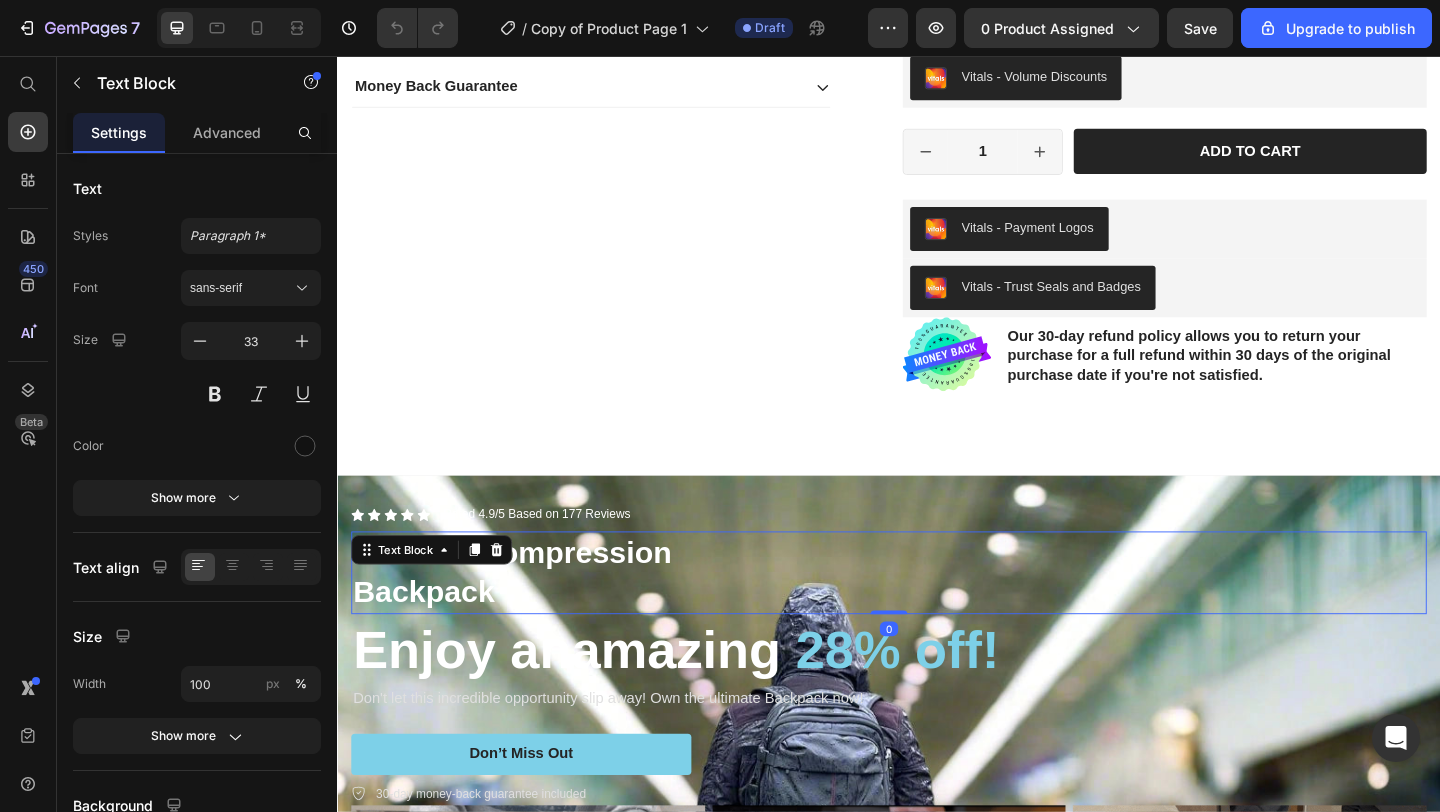 click on "Backpack" at bounding box center (937, 639) 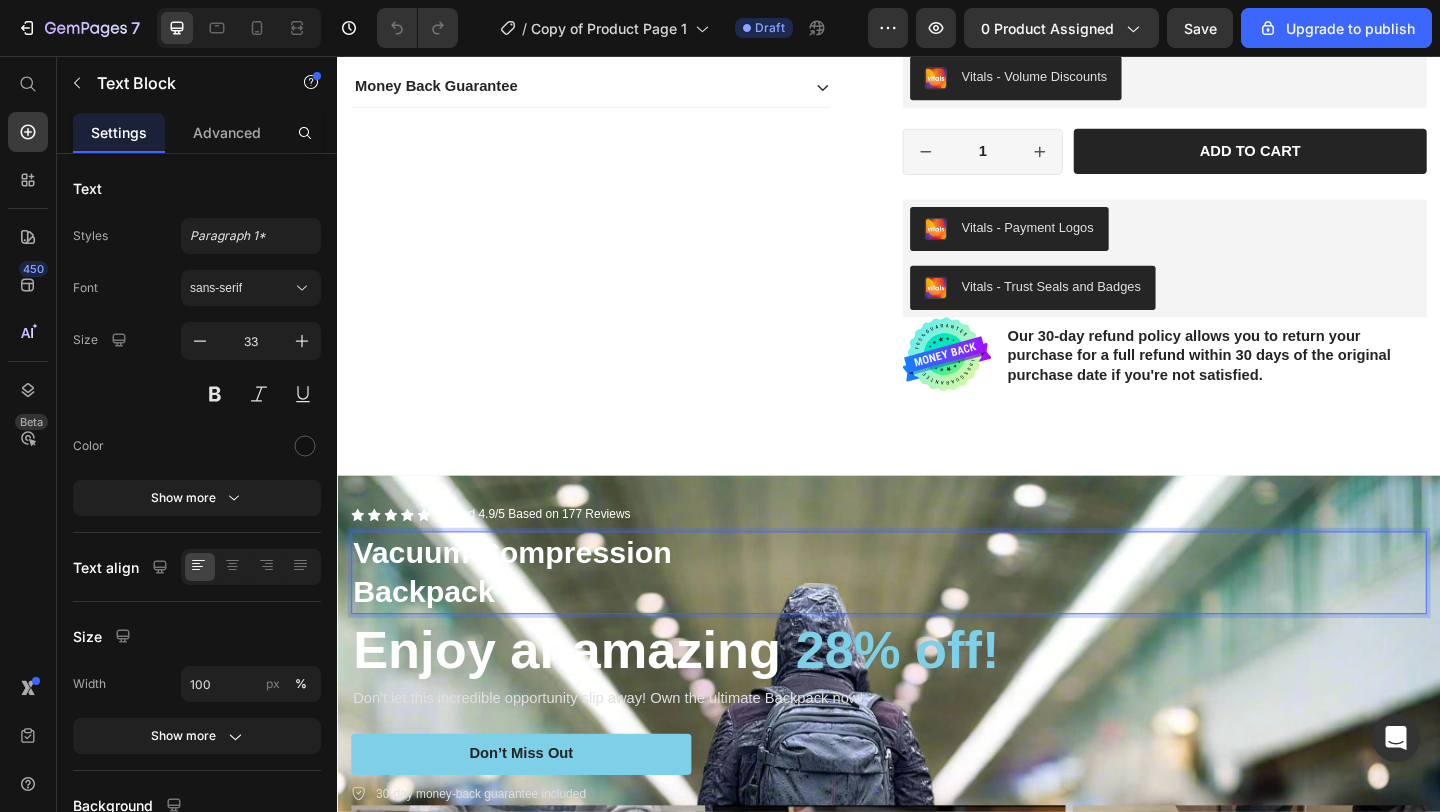 click on "Backpack" at bounding box center (431, 638) 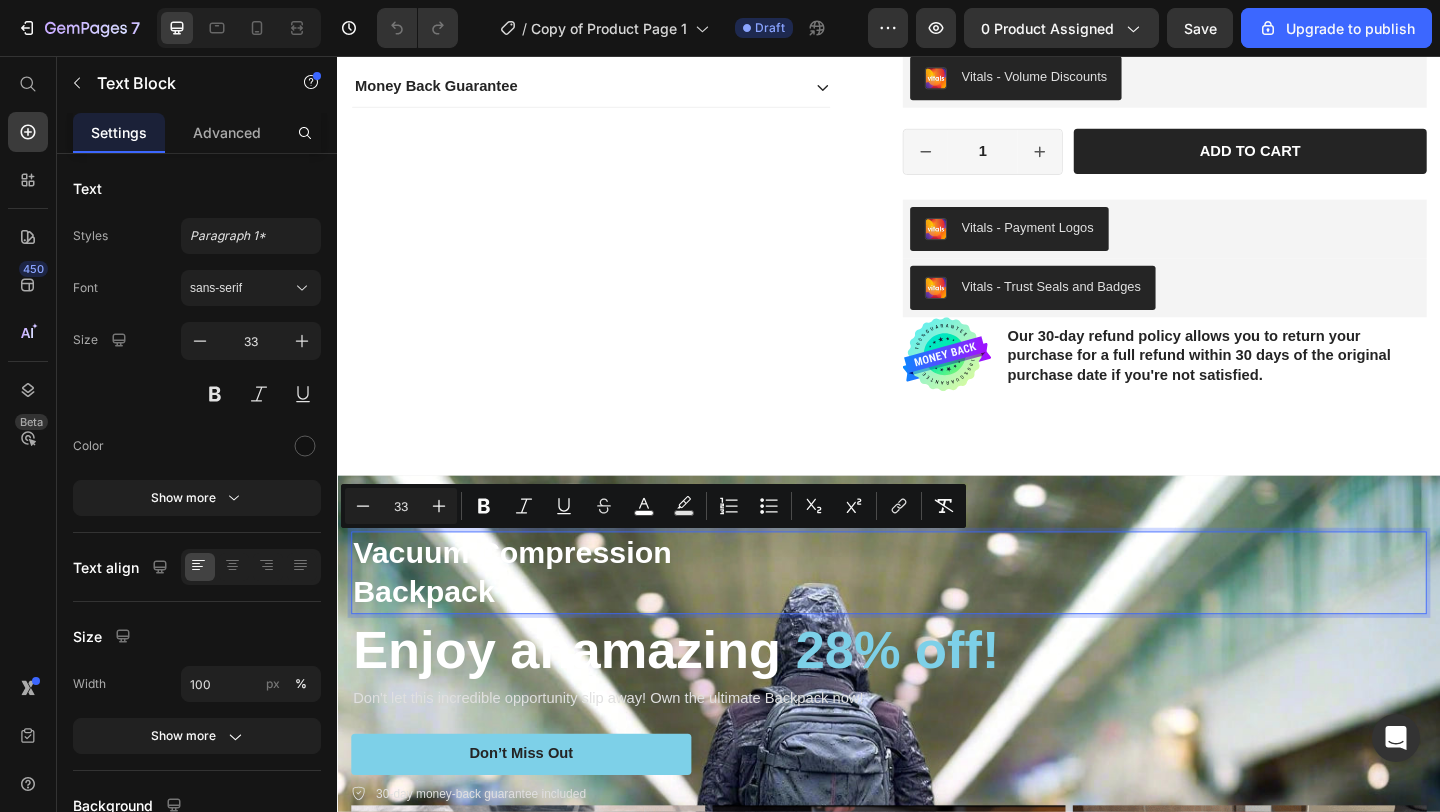 drag, startPoint x: 362, startPoint y: 597, endPoint x: 515, endPoint y: 647, distance: 160.96272 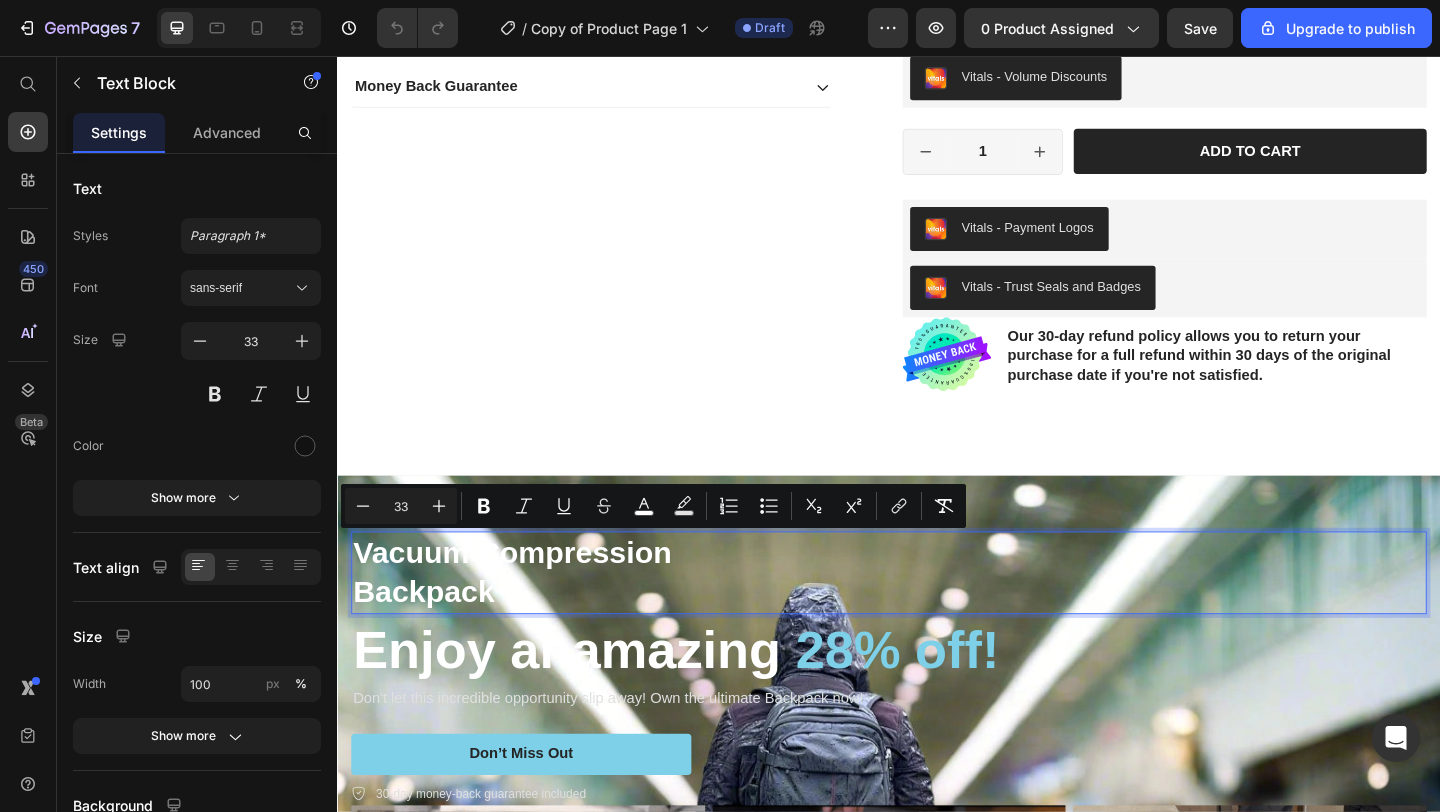 click on "Vacuum Compression  Backpack" at bounding box center (937, 618) 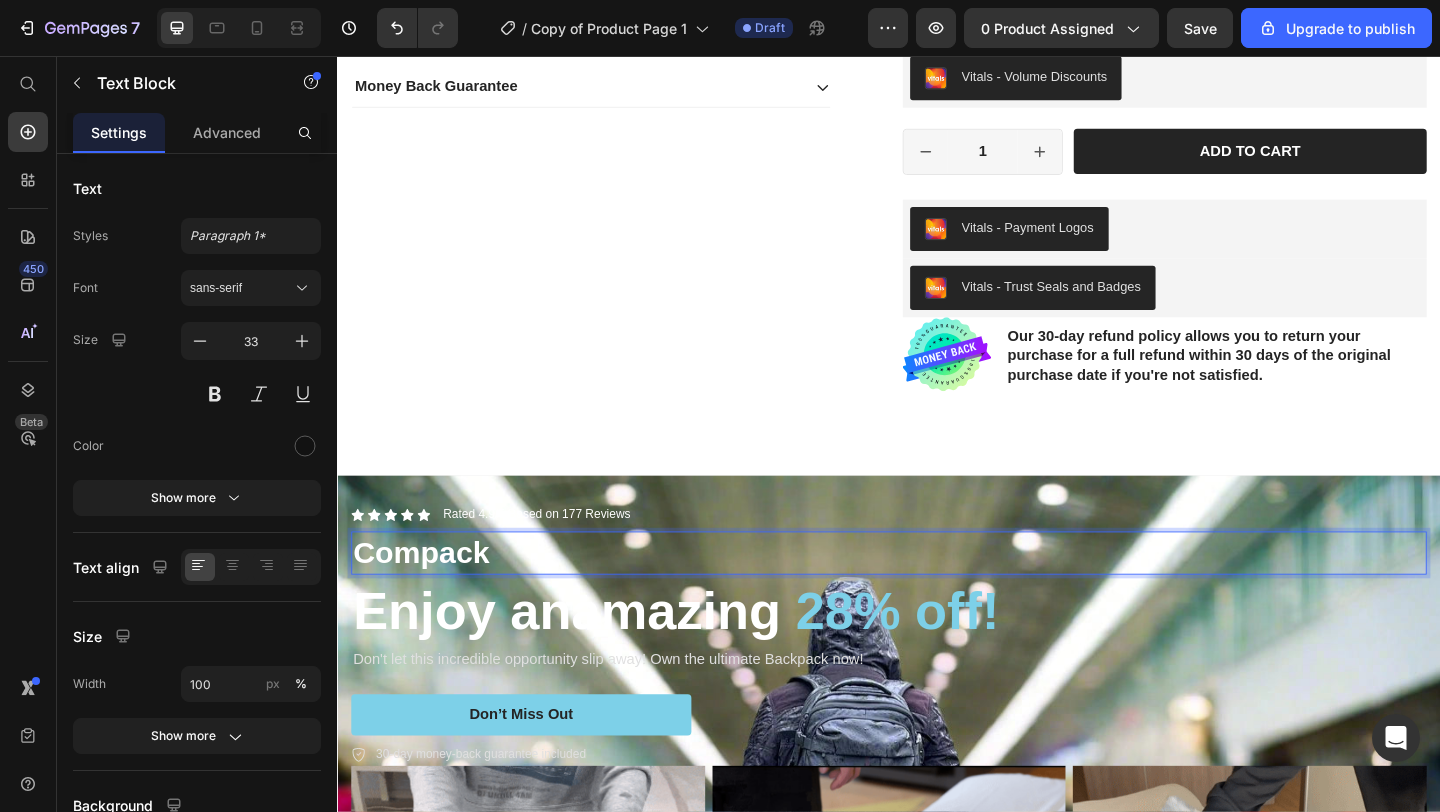 click on "Compack" at bounding box center [937, 596] 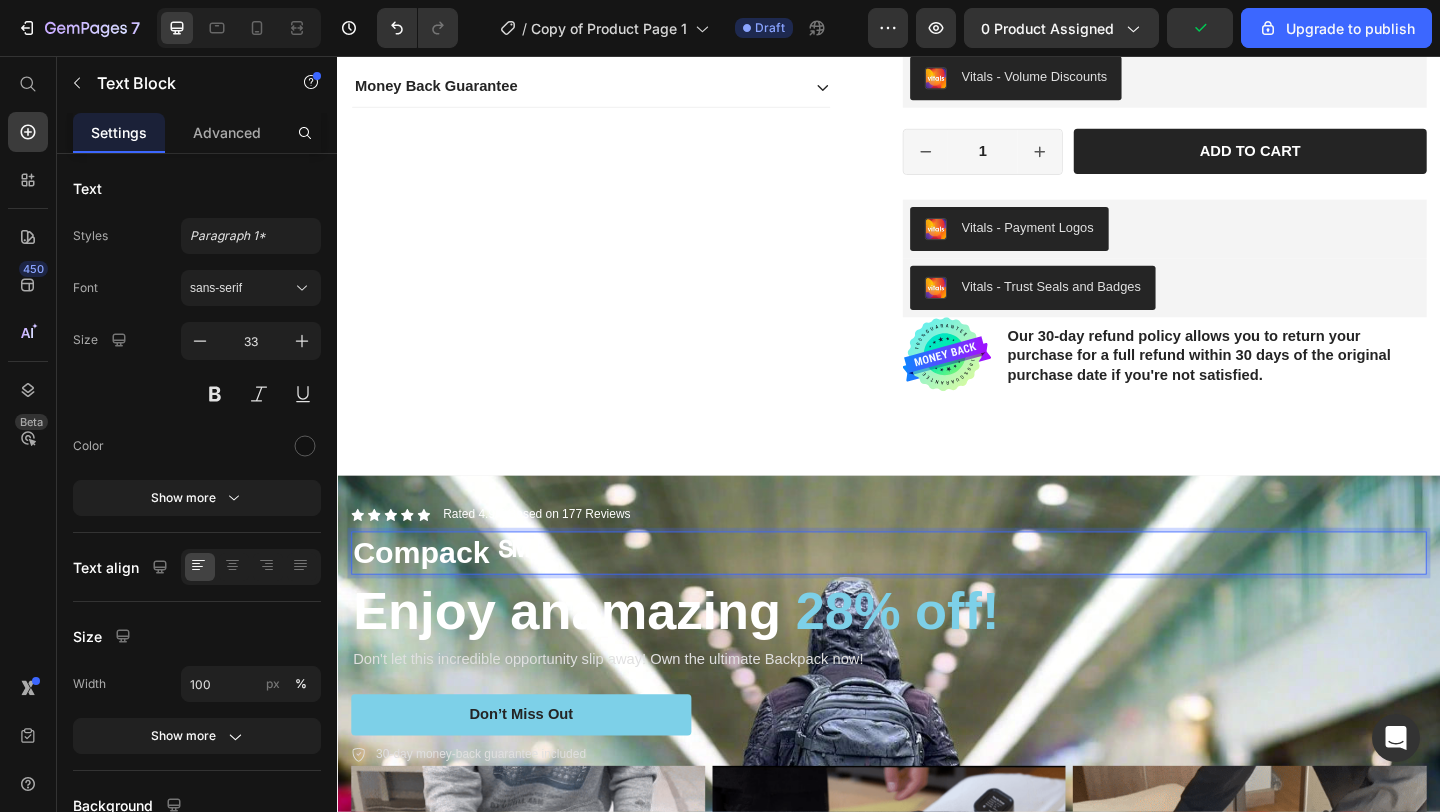 click on "Compack ℠" at bounding box center (450, 595) 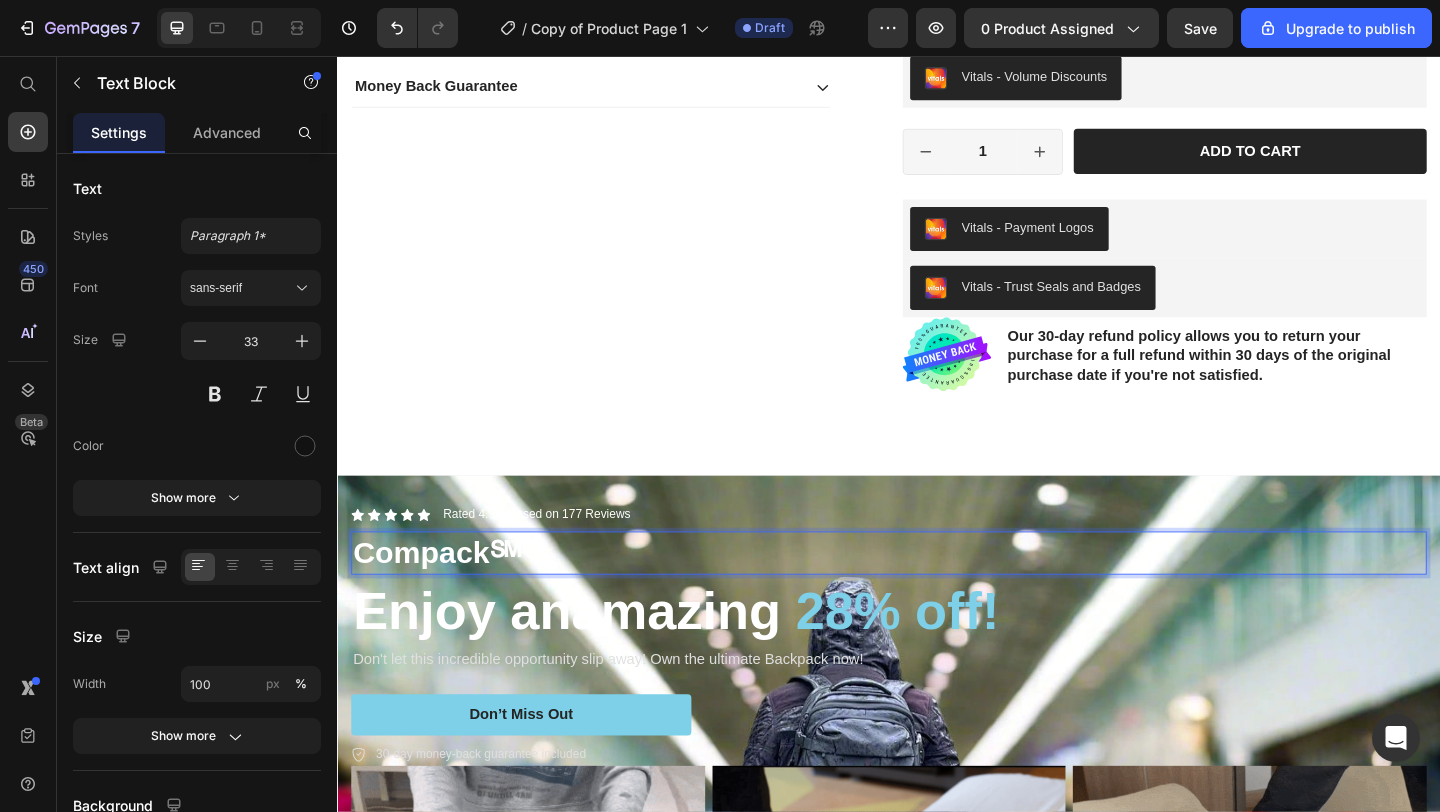 drag, startPoint x: 552, startPoint y: 593, endPoint x: 573, endPoint y: 613, distance: 29 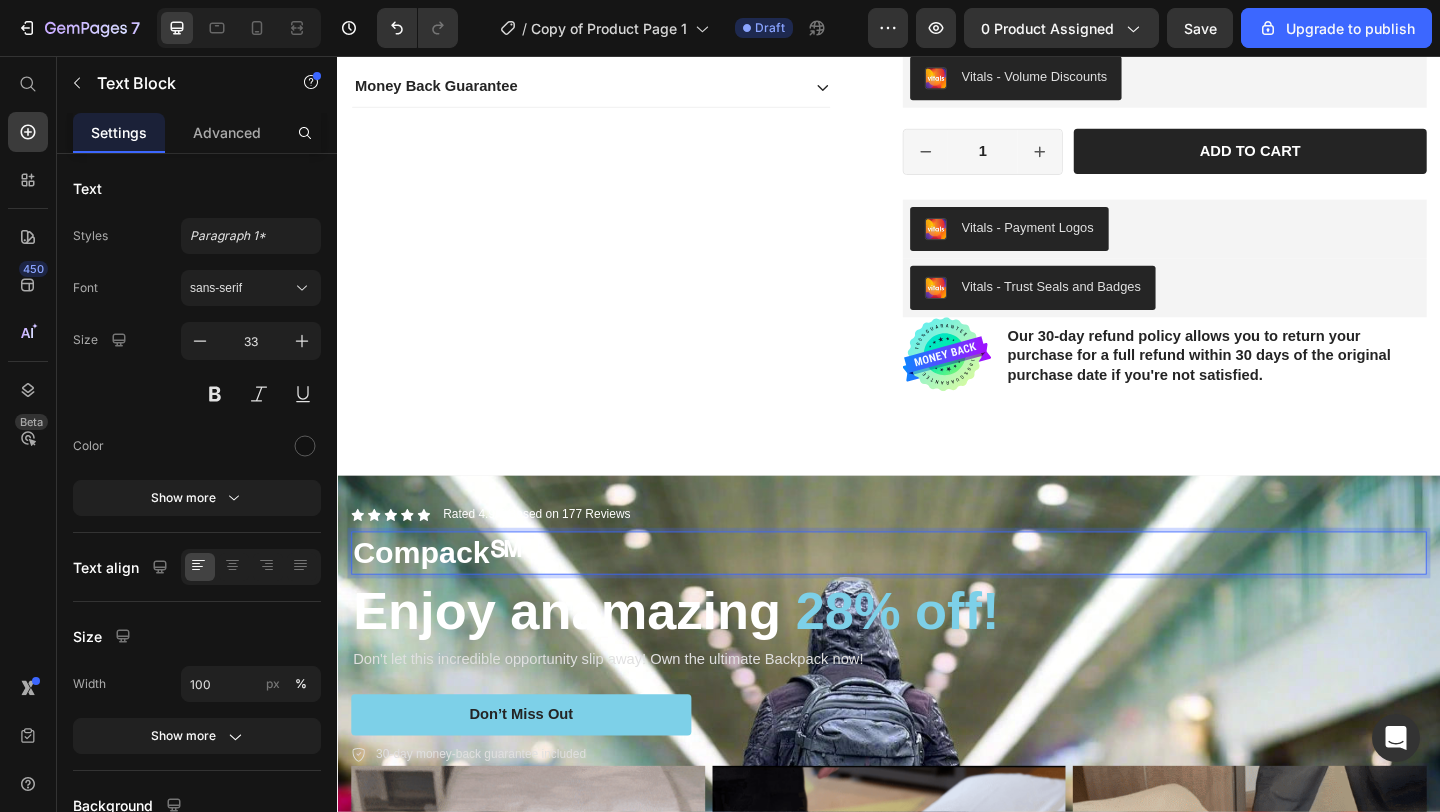 click on "Compack℠" at bounding box center (937, 596) 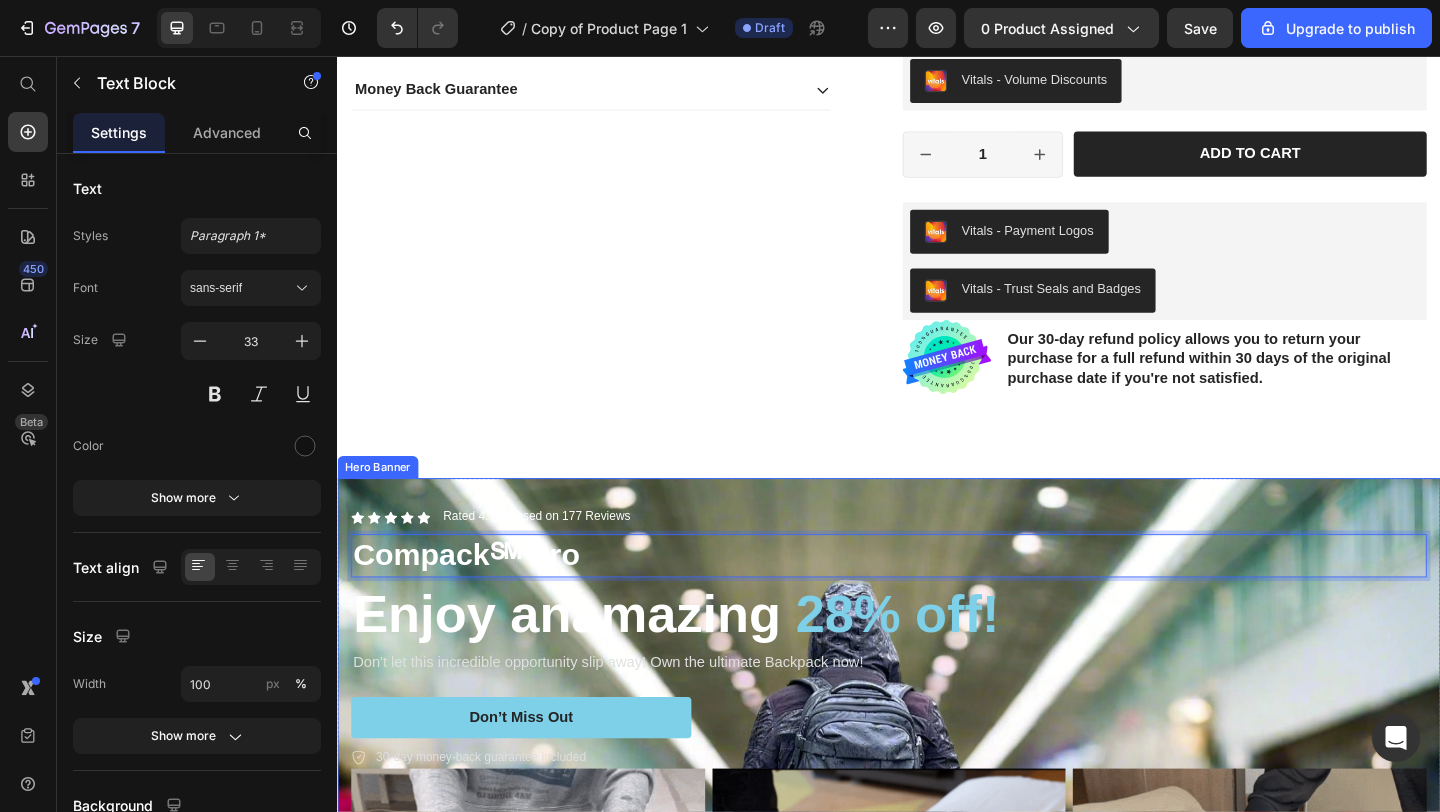 scroll, scrollTop: 877, scrollLeft: 0, axis: vertical 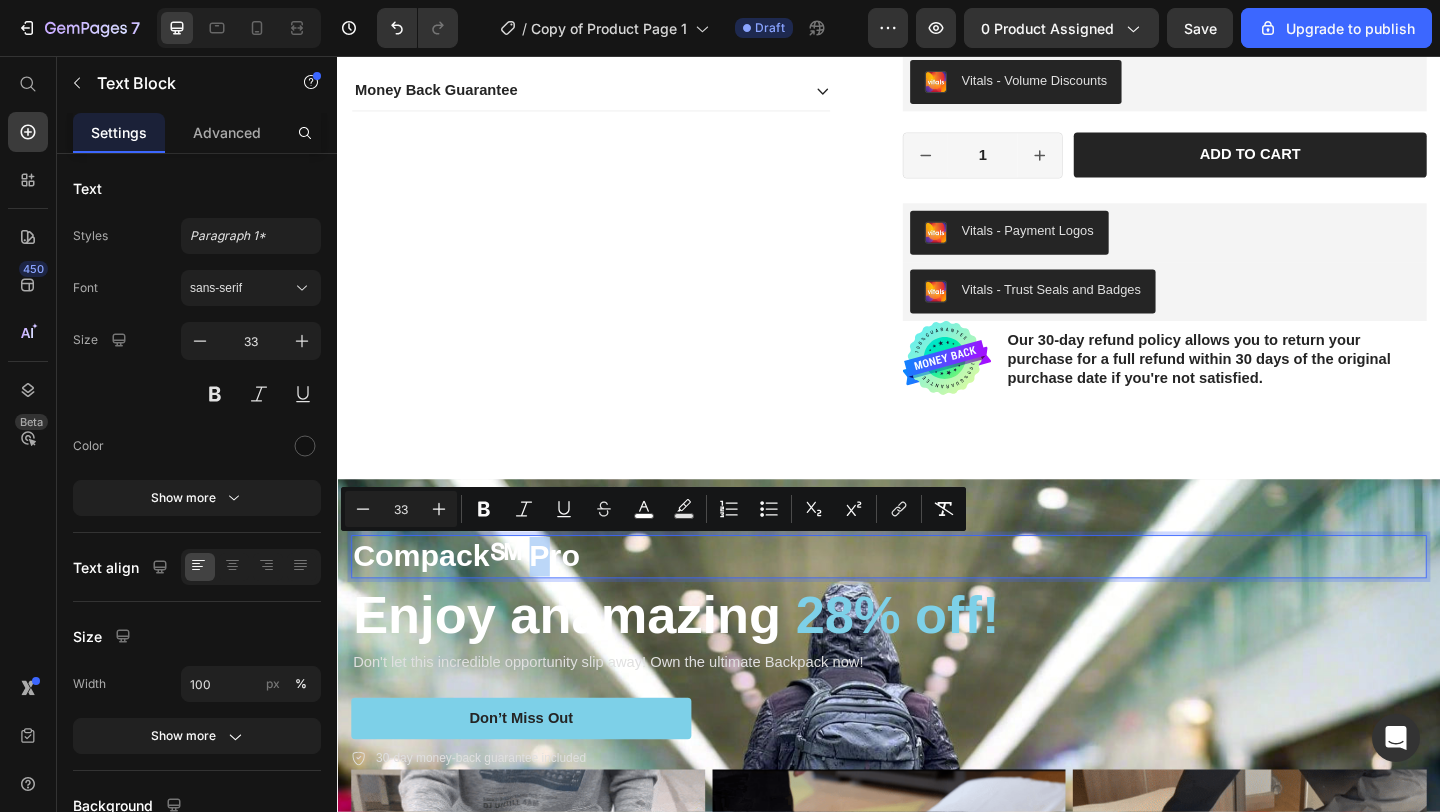 click on "Compack℠ Pro" at bounding box center [477, 599] 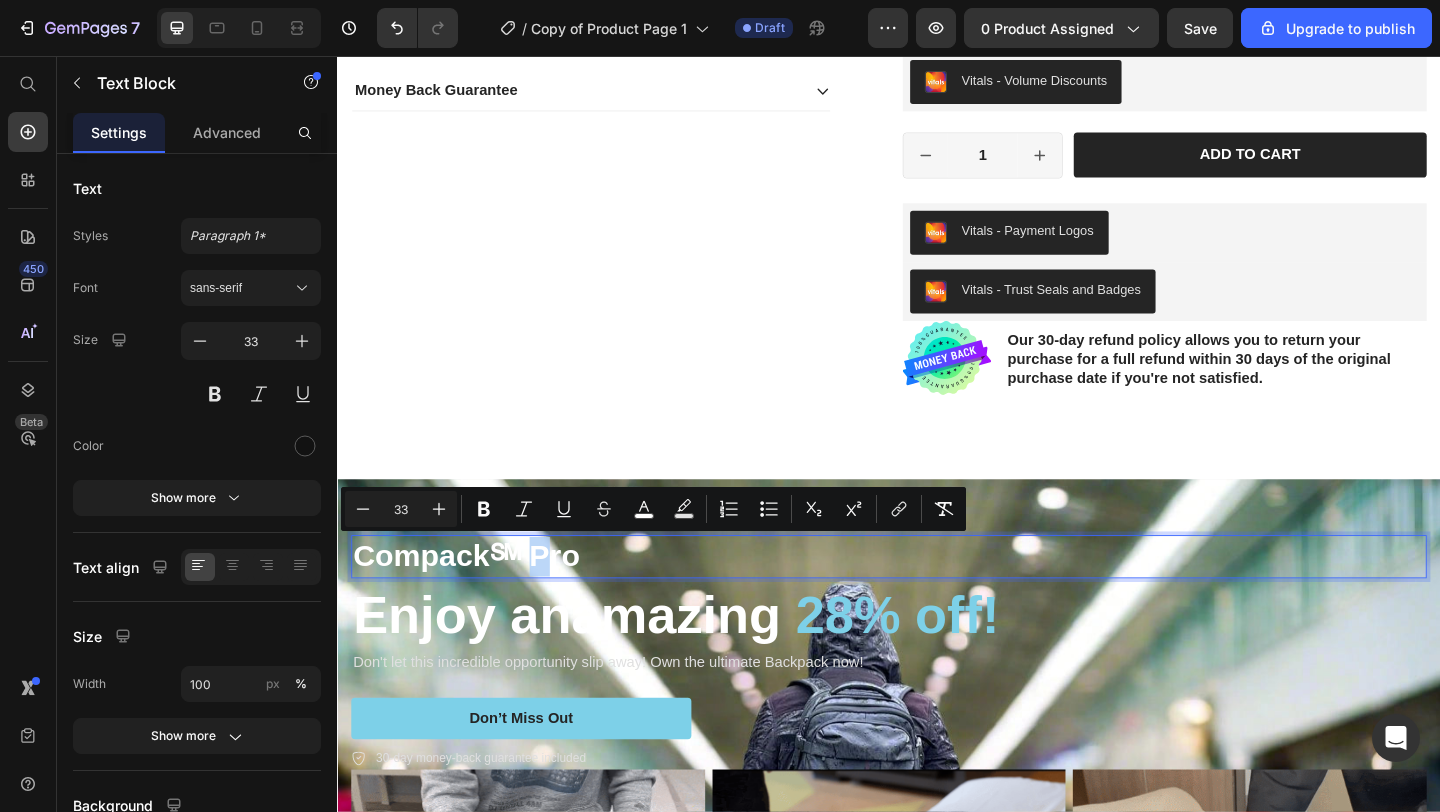 click on "Compack℠ Pro" at bounding box center [937, 600] 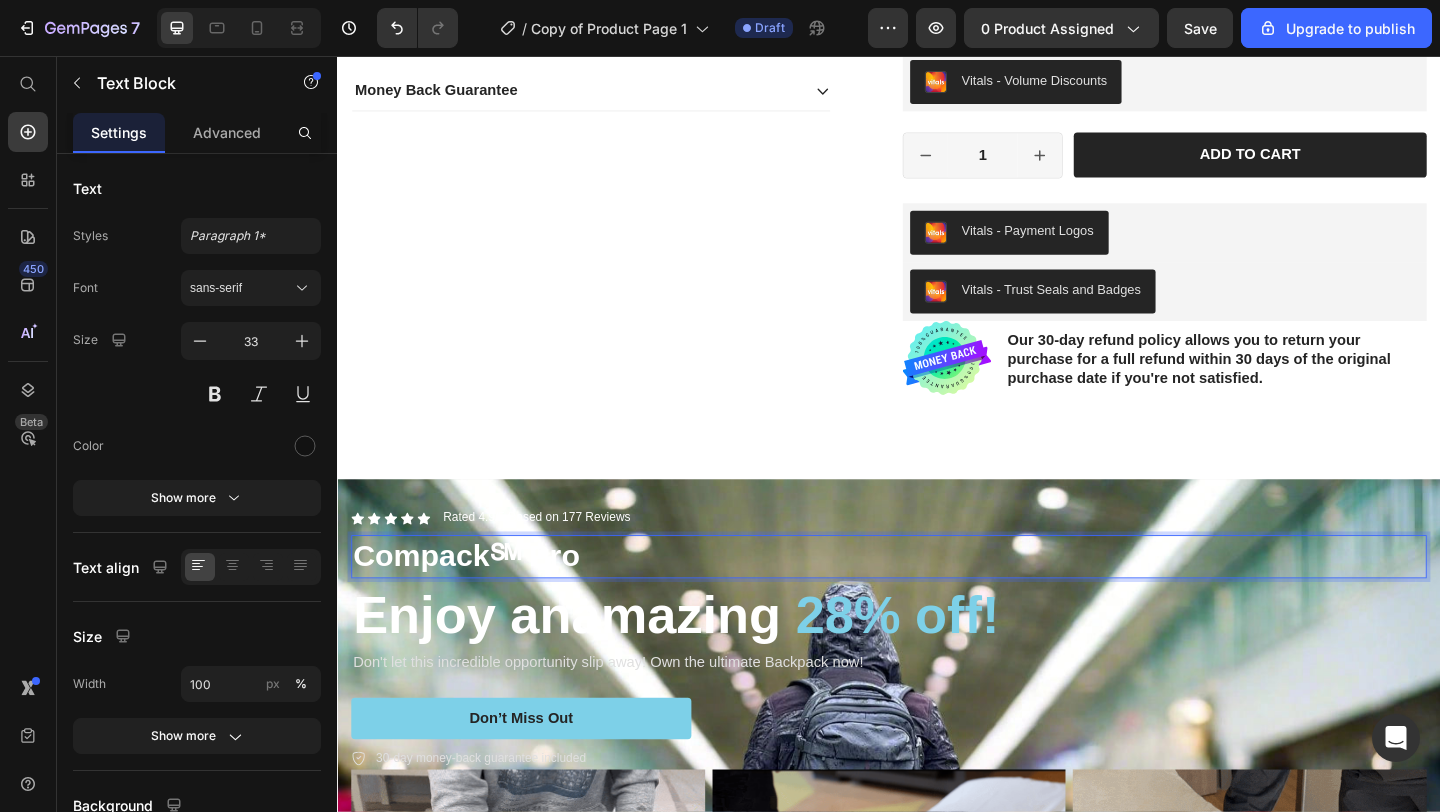 click on "Compack℠ Pro" at bounding box center (477, 599) 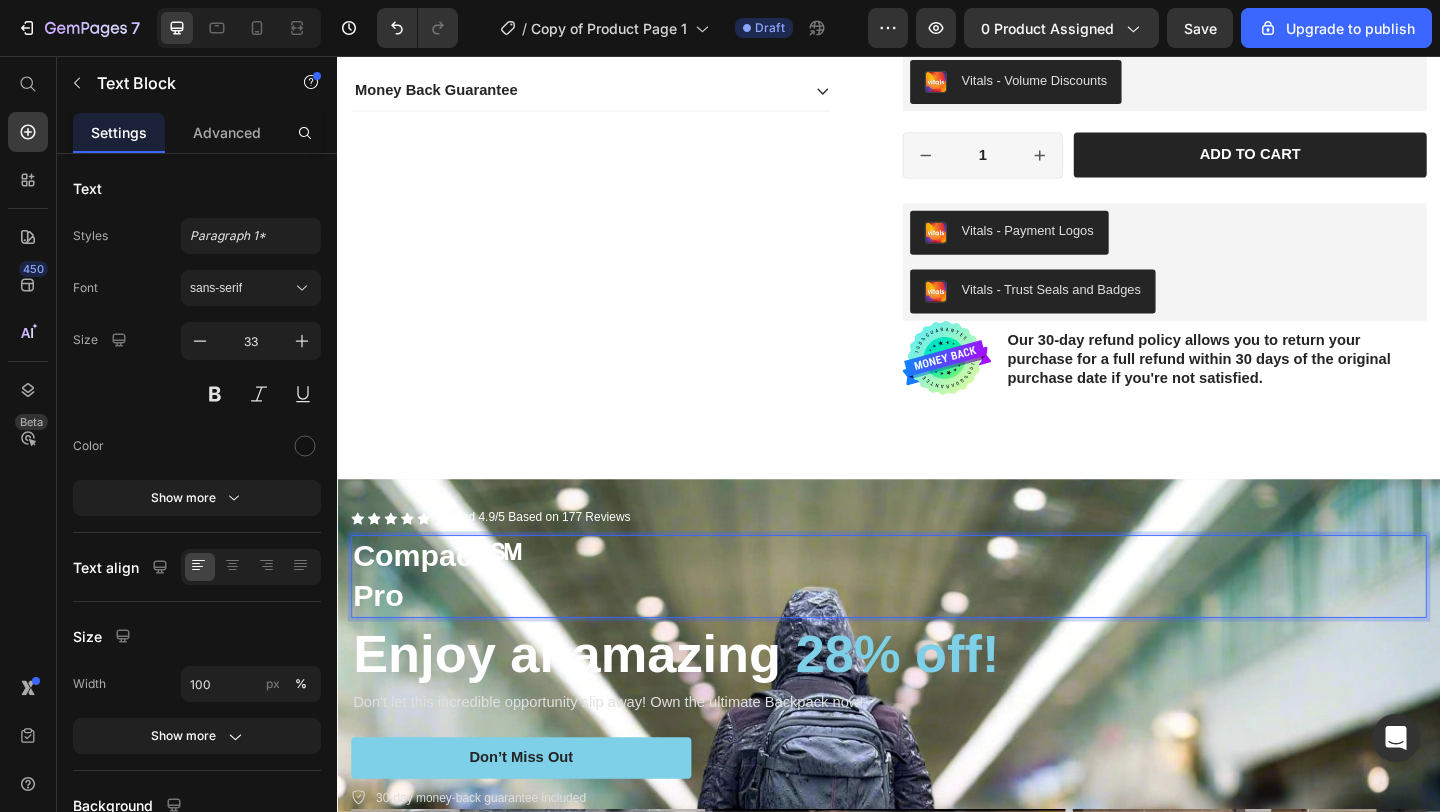 drag, startPoint x: 364, startPoint y: 652, endPoint x: 377, endPoint y: 673, distance: 24.698177 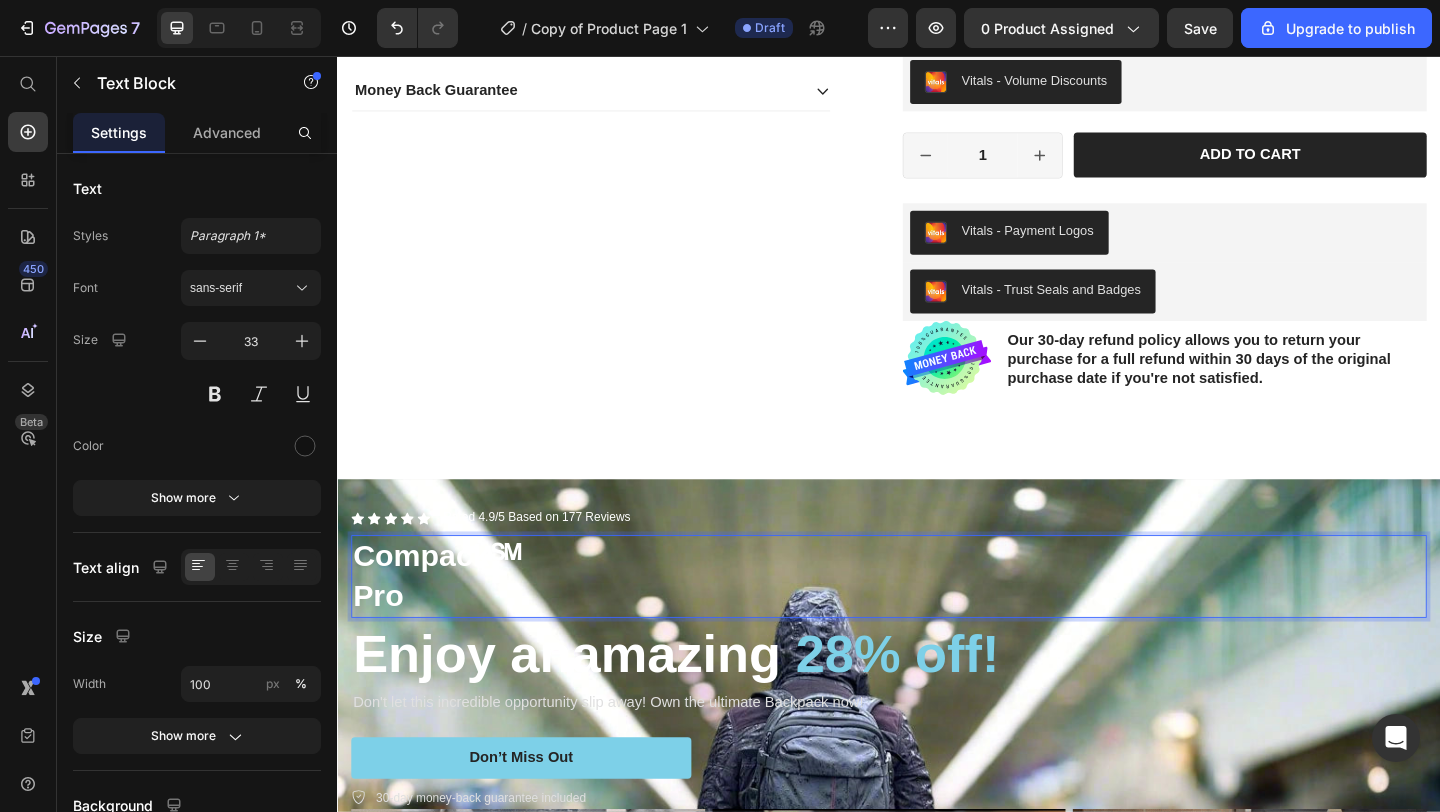 click on "Pro" at bounding box center [381, 642] 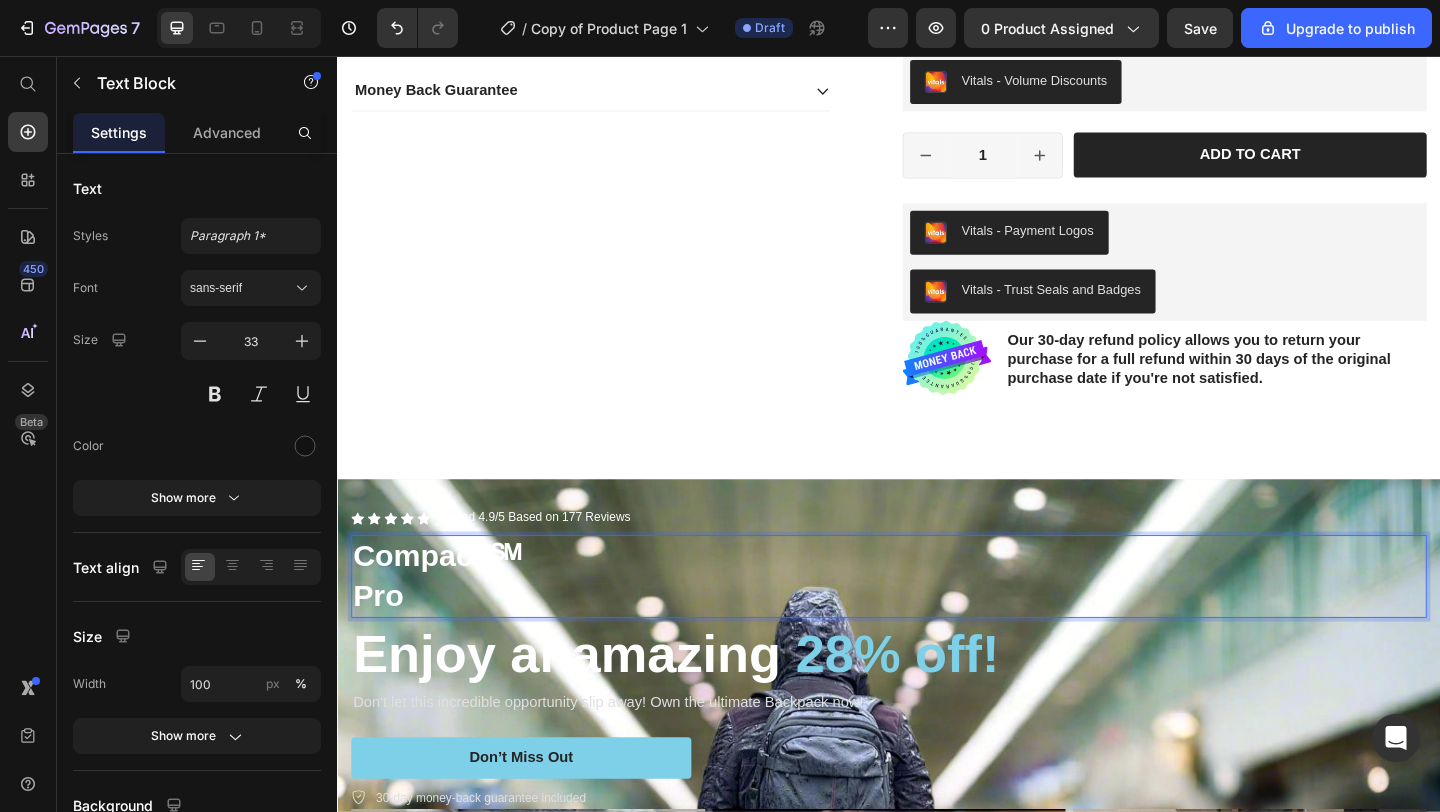 click on "Pro" at bounding box center [937, 643] 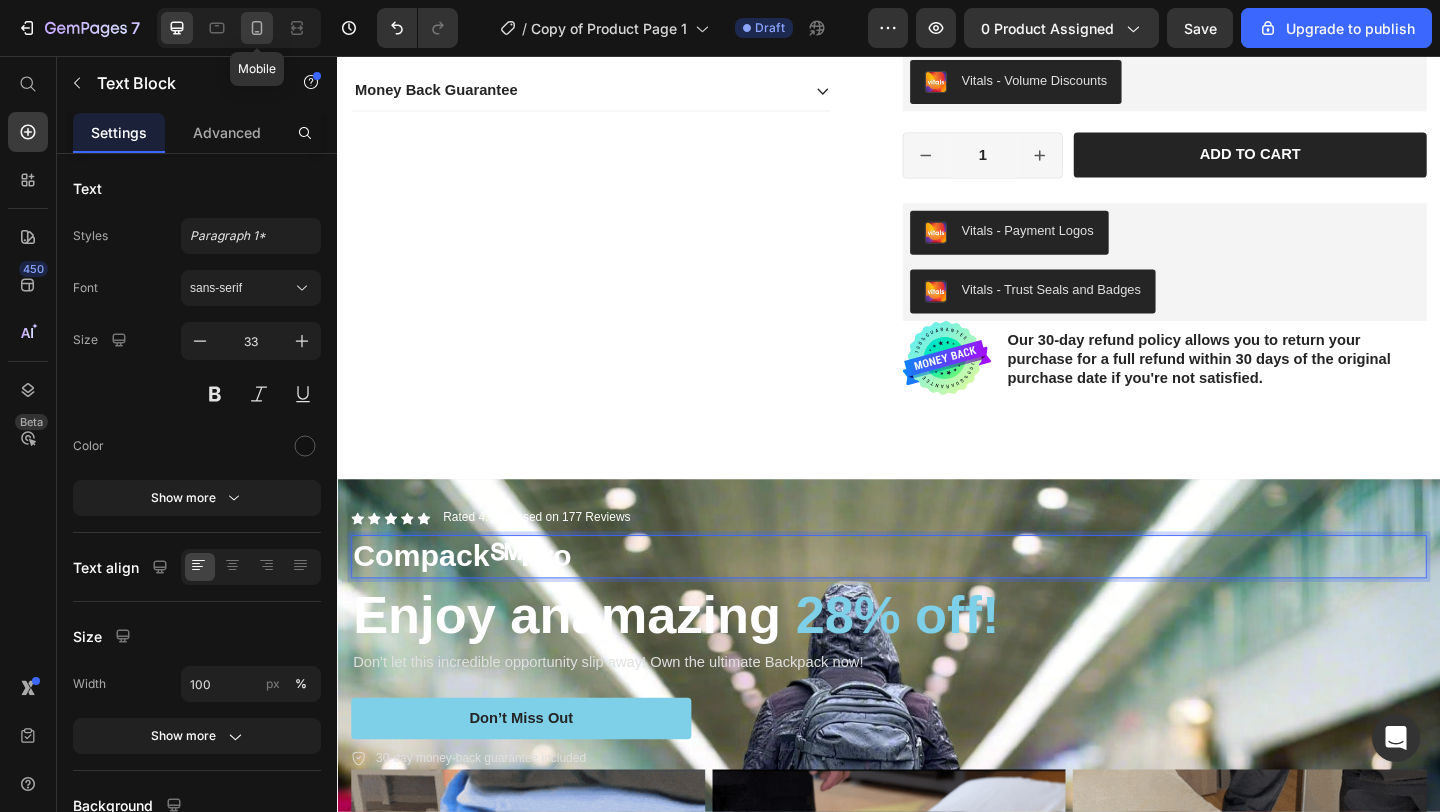 click 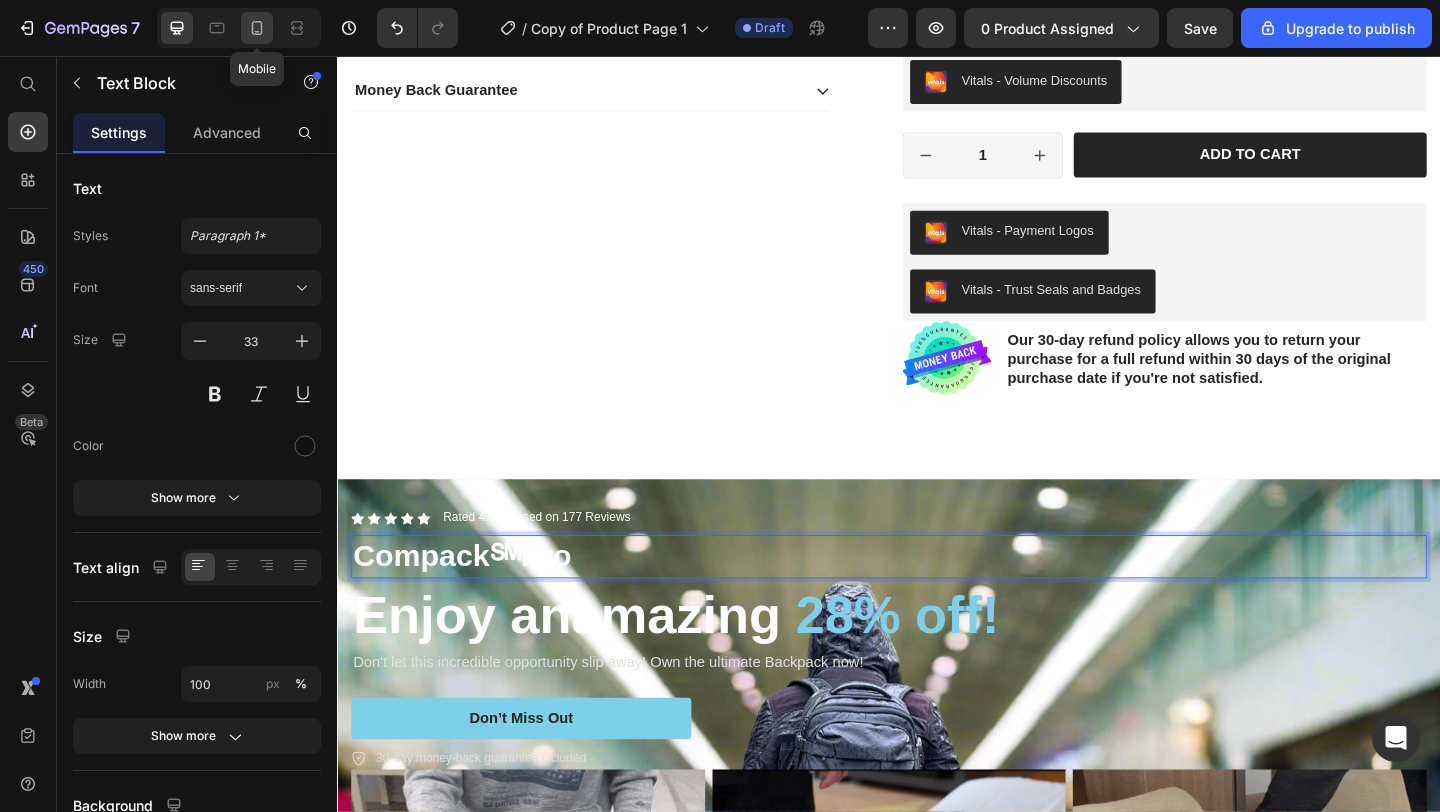type on "24" 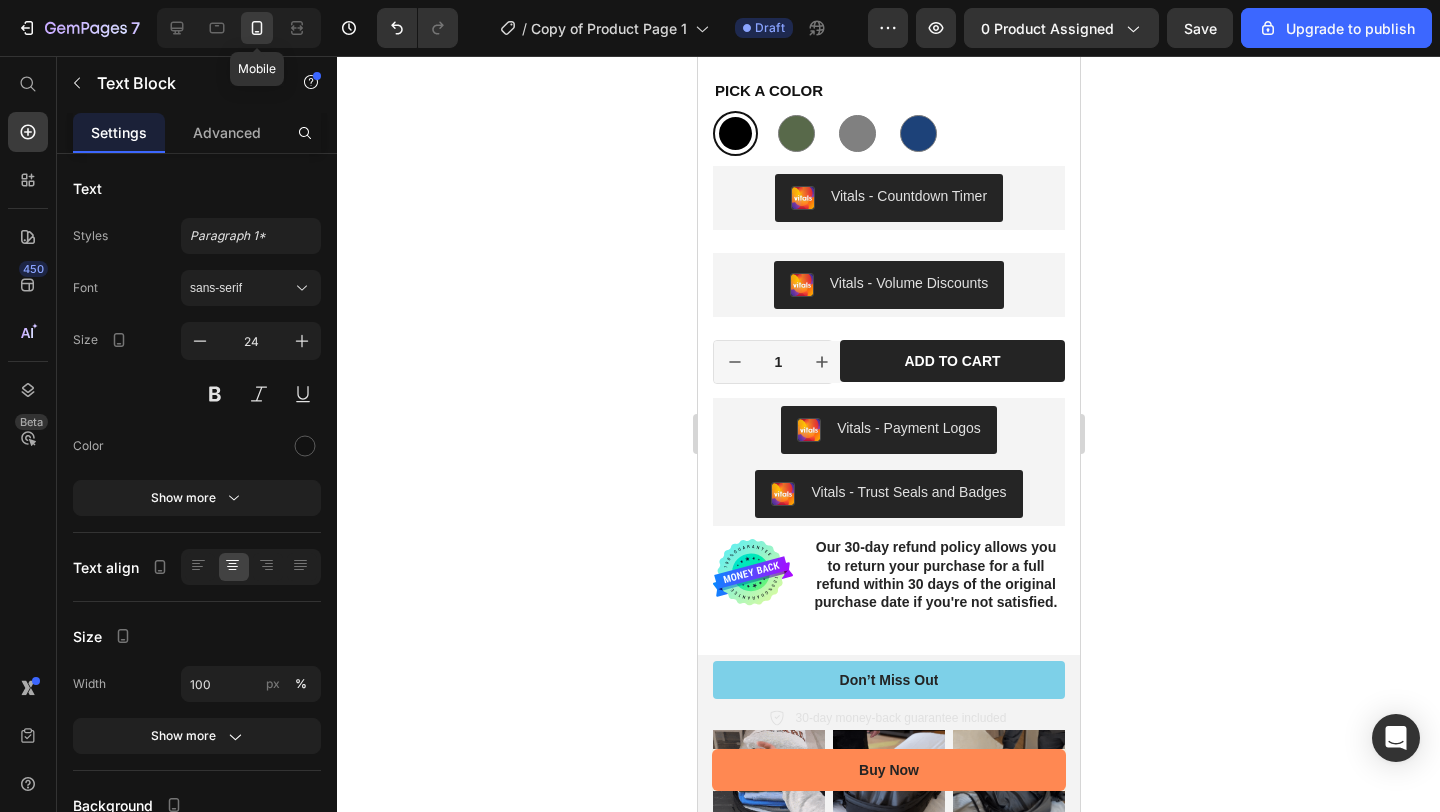 radio on "false" 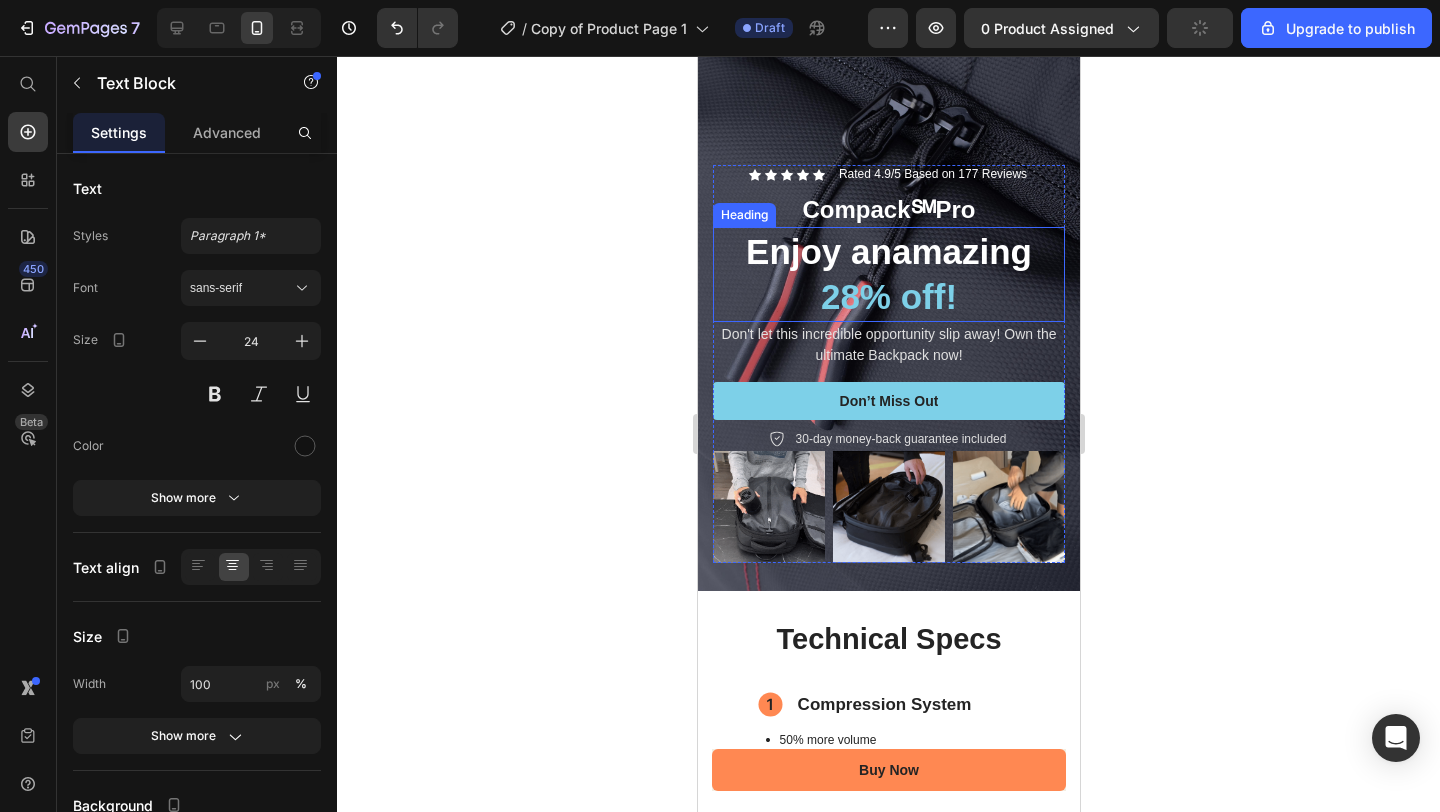 scroll, scrollTop: 1351, scrollLeft: 0, axis: vertical 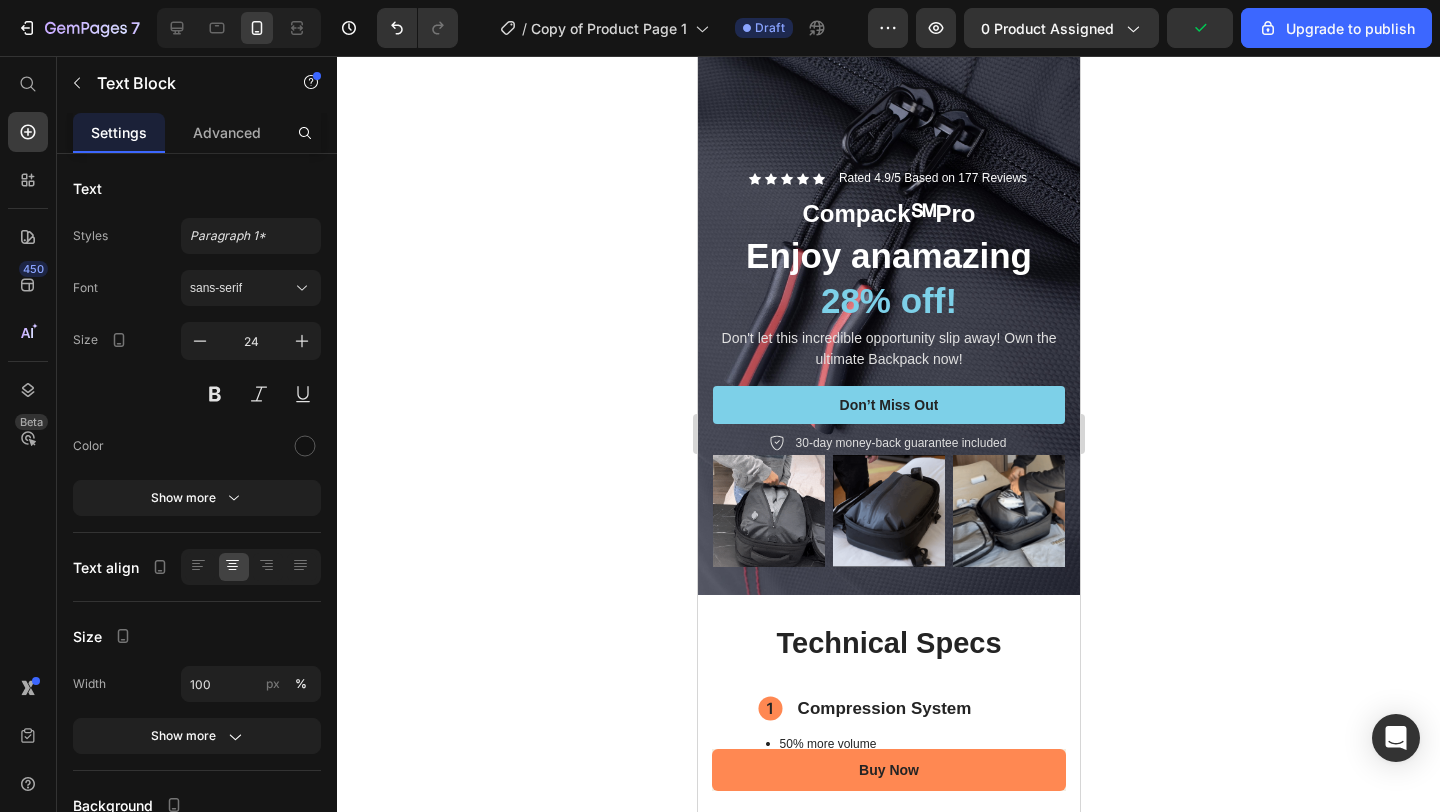 click on "Compack℠Pro" at bounding box center (887, 213) 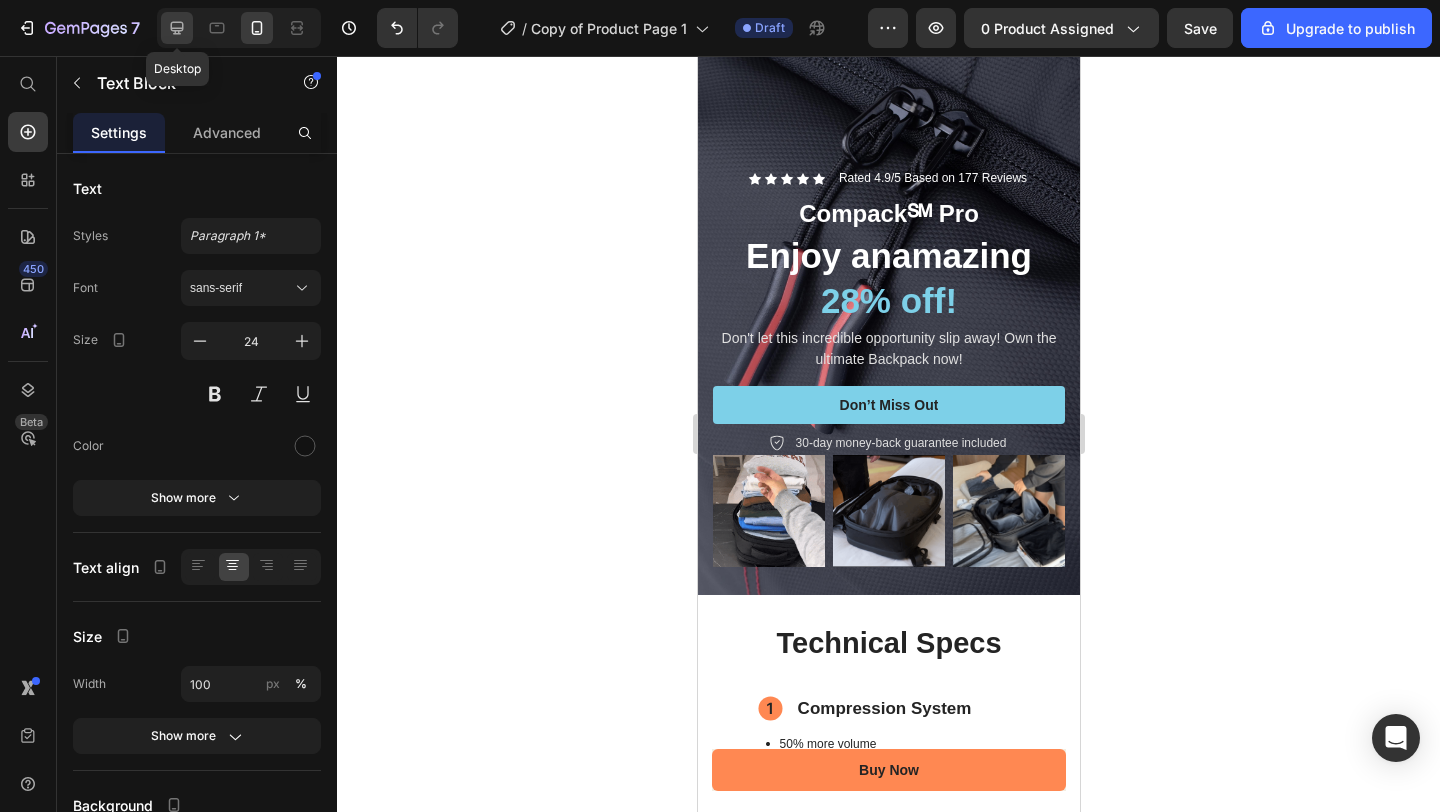 drag, startPoint x: 182, startPoint y: 32, endPoint x: 456, endPoint y: 256, distance: 353.9096 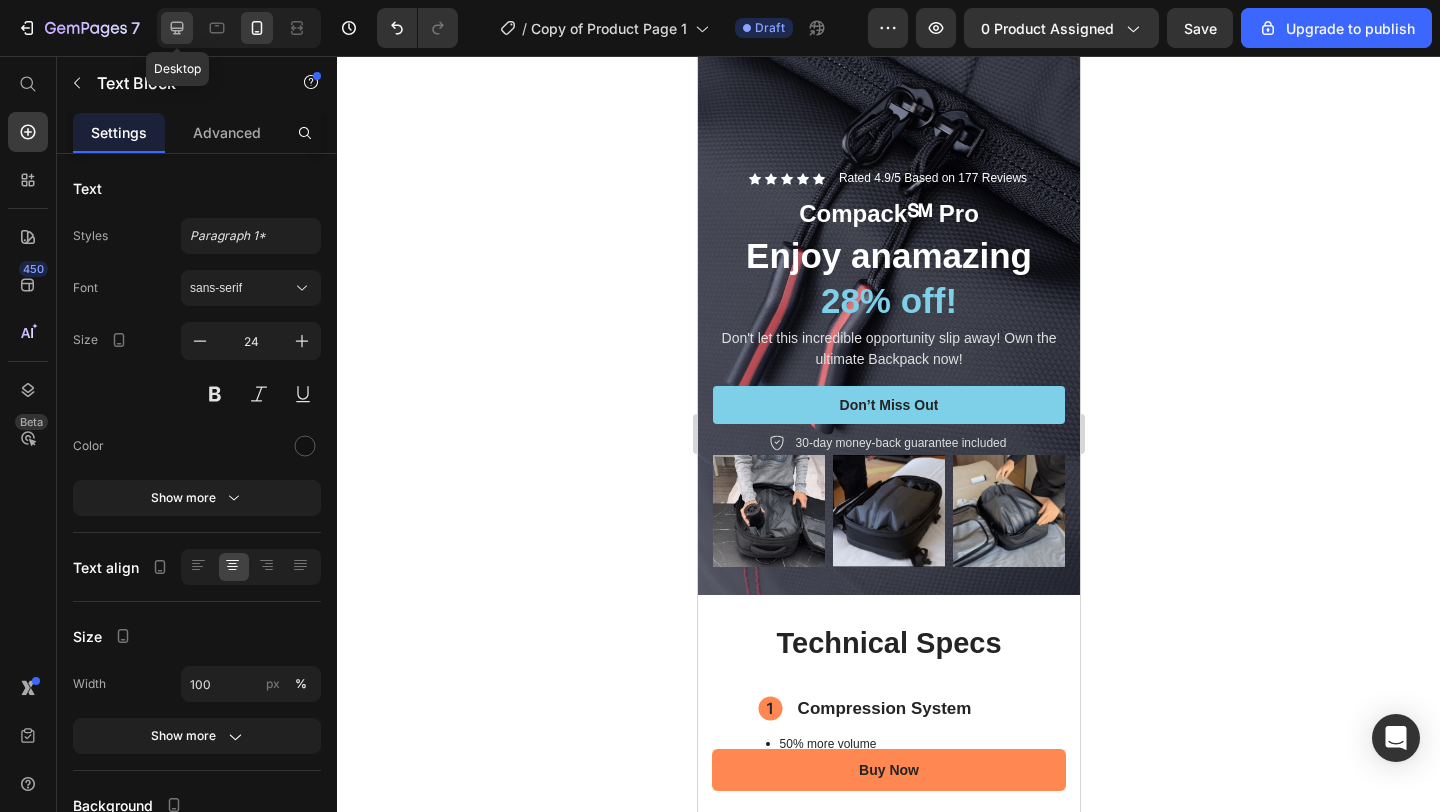 click 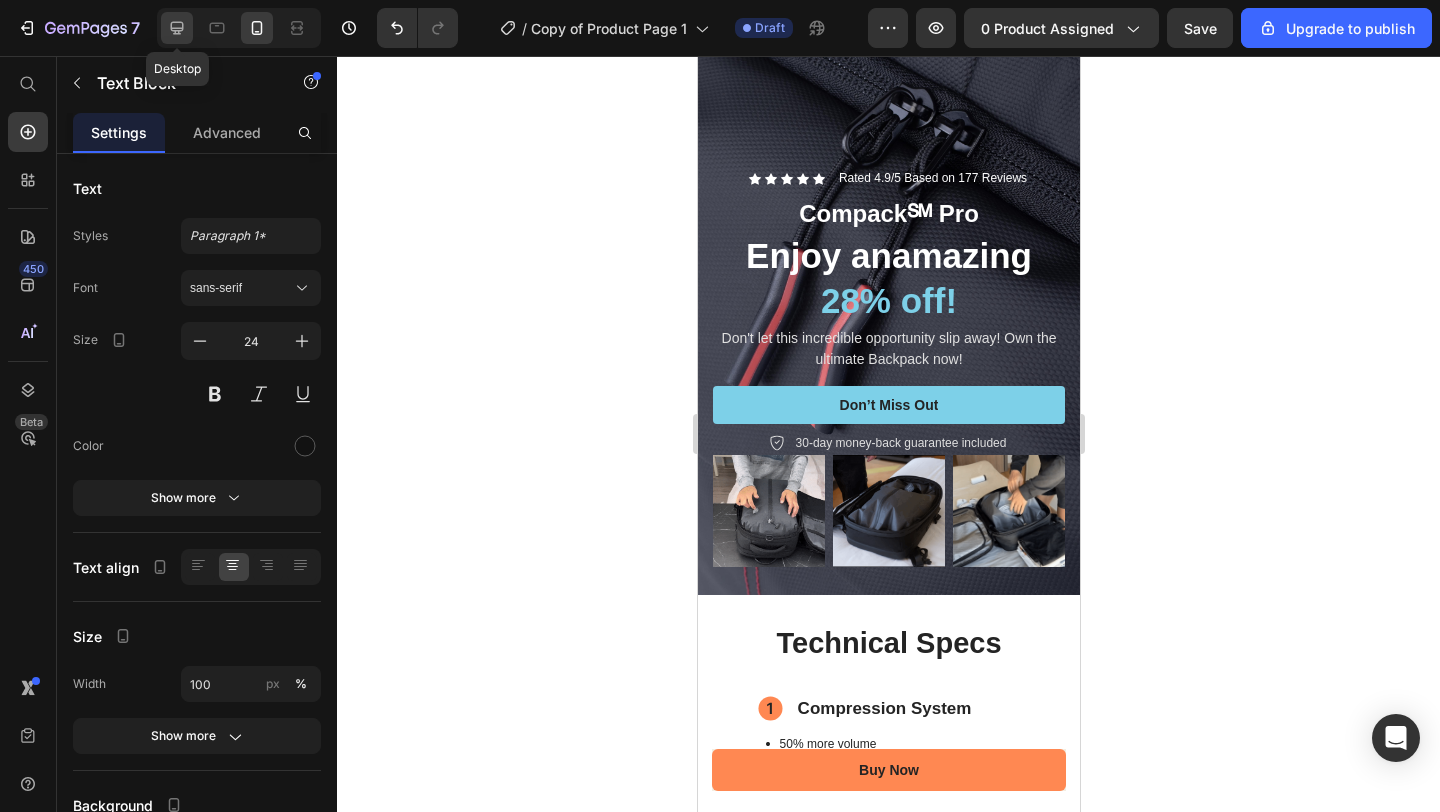 type on "33" 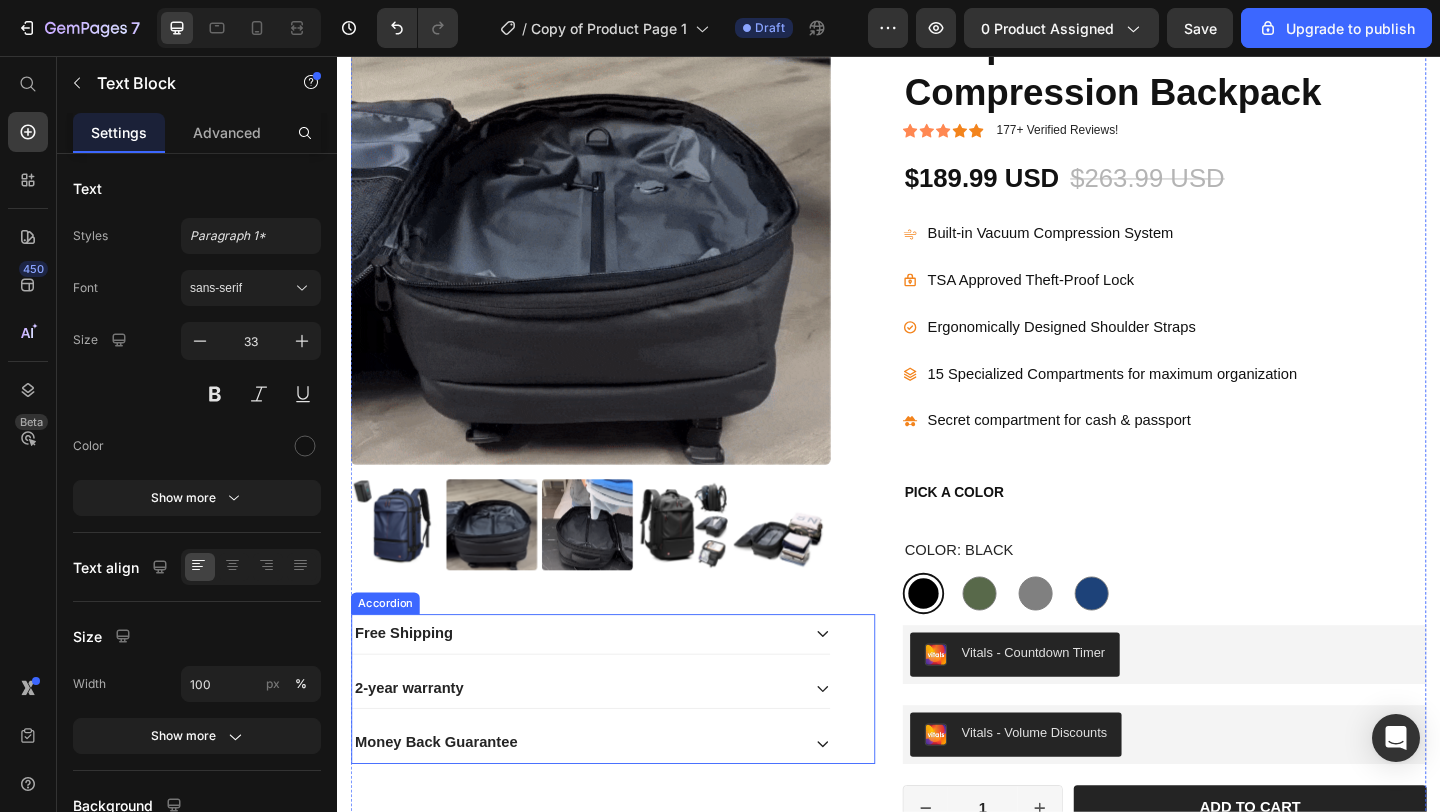 scroll, scrollTop: 386, scrollLeft: 0, axis: vertical 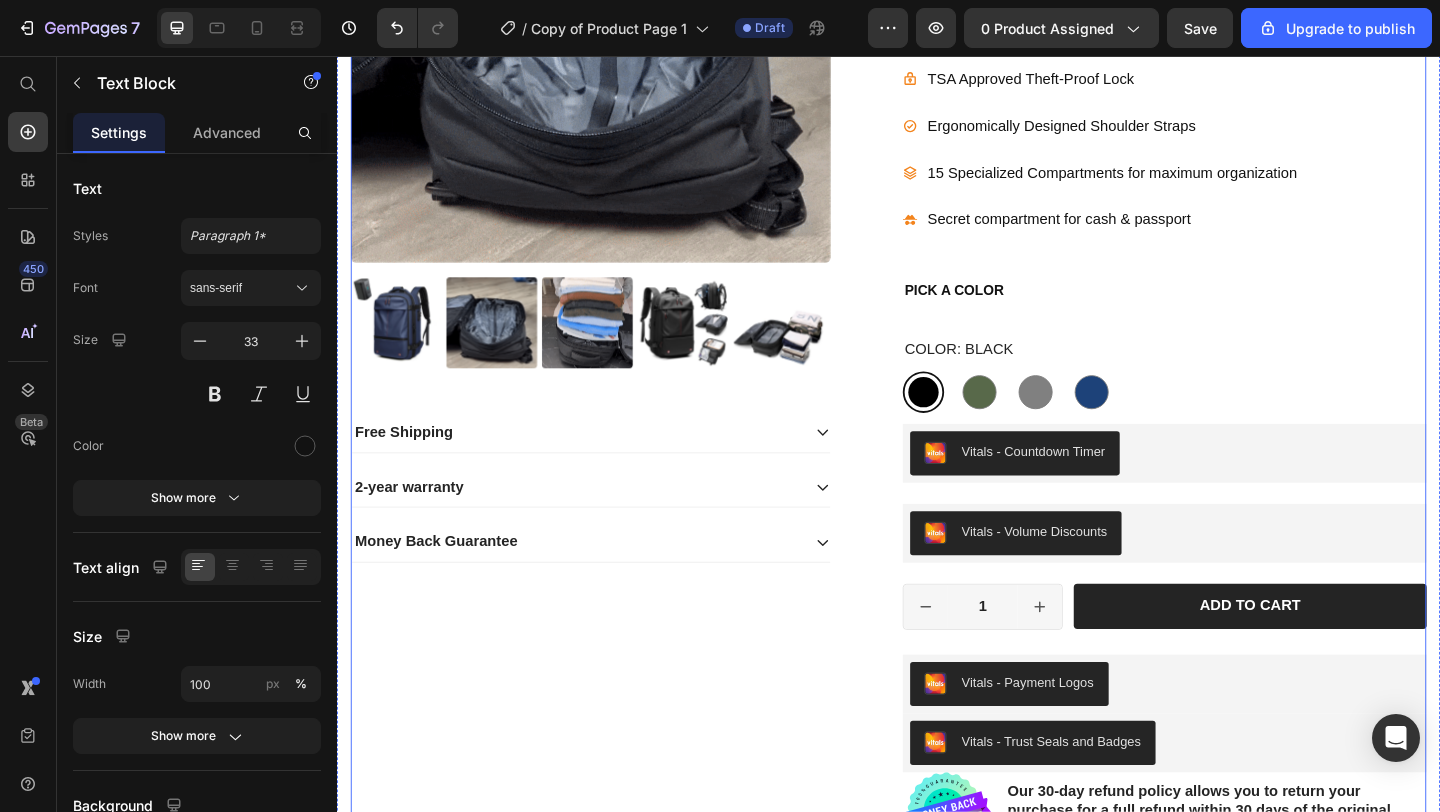 click on "Product Images
Free Shipping
2-year warranty
Money Back Guarantee Accordion" at bounding box center (637, 351) 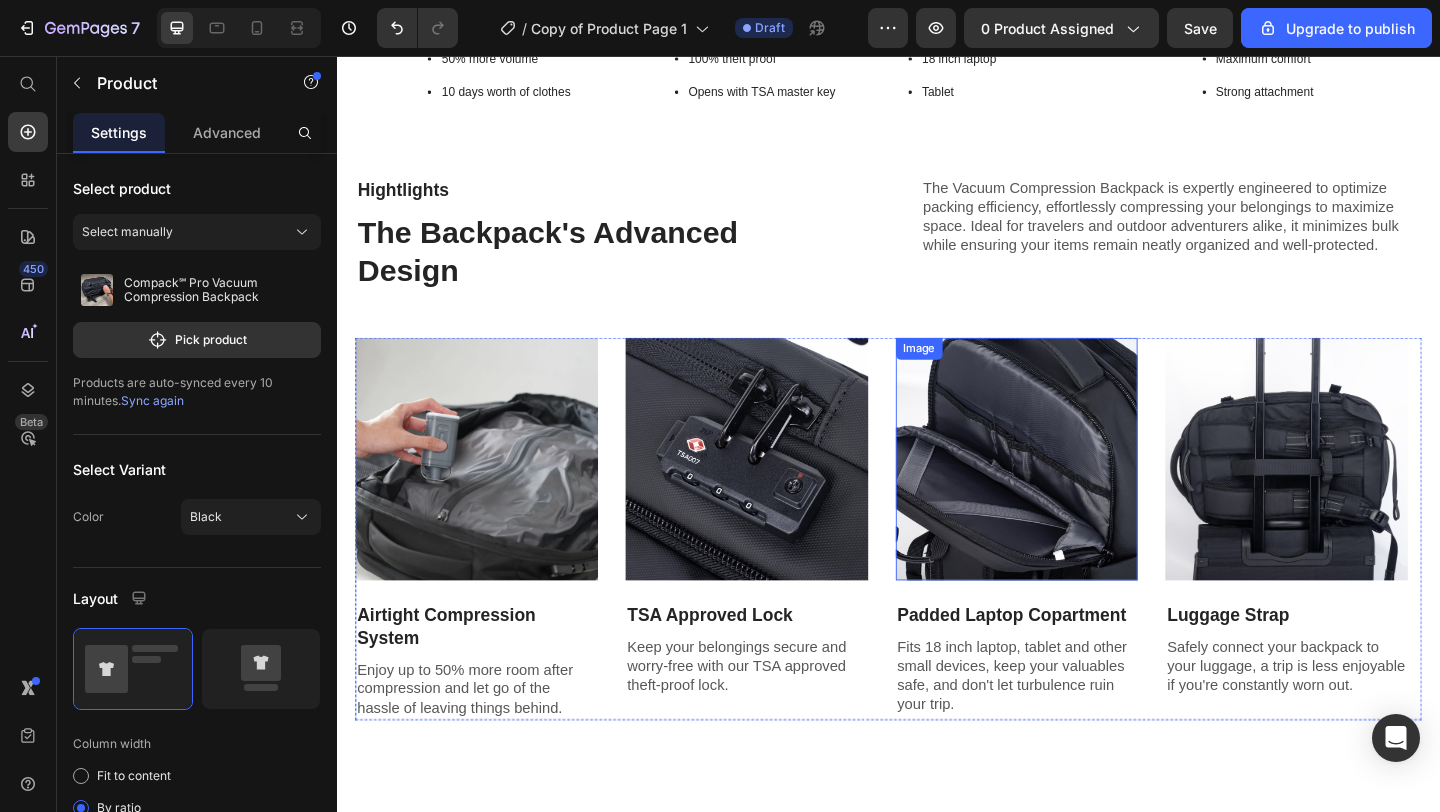 scroll, scrollTop: 2242, scrollLeft: 0, axis: vertical 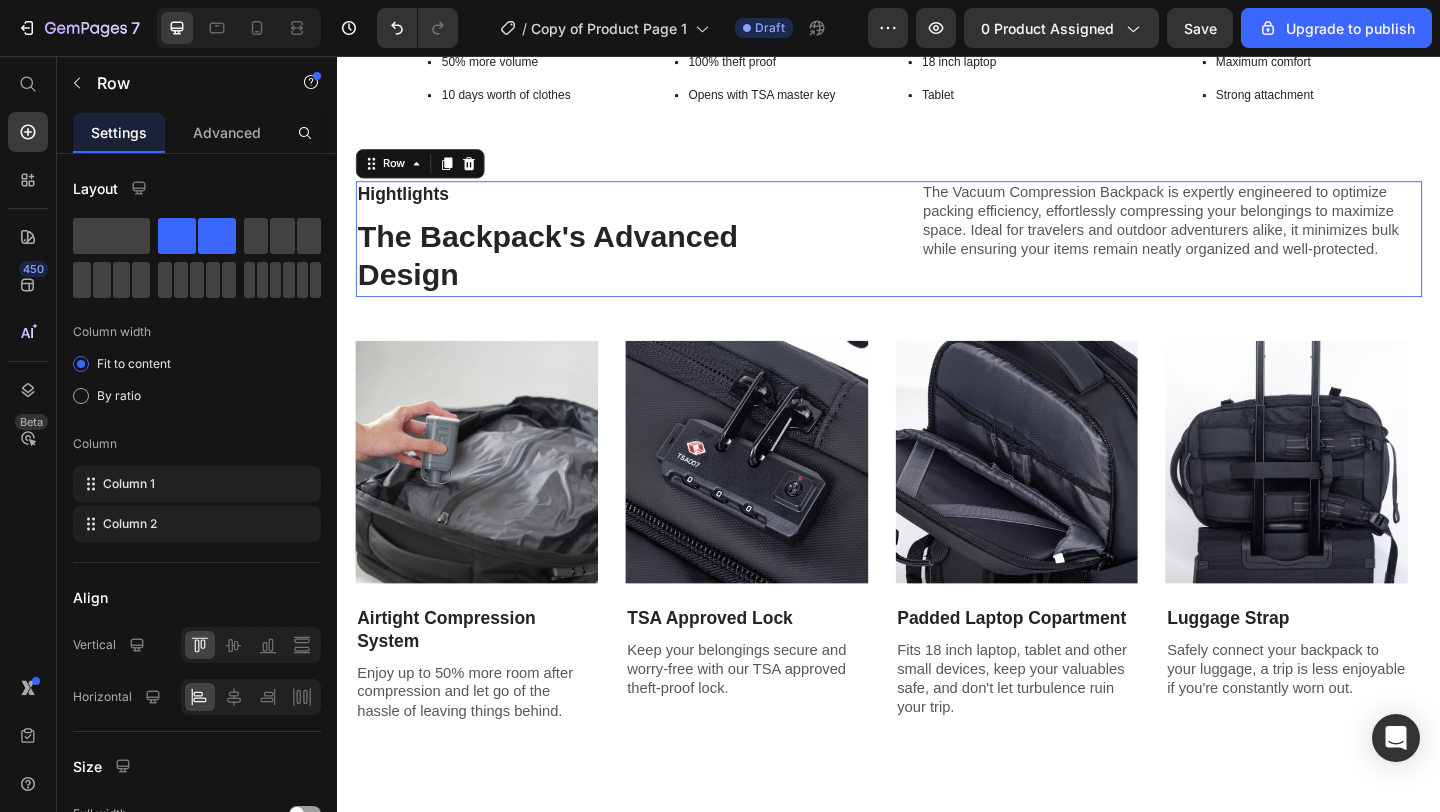 click on "Hightlights Text Block The Backpack's Advanced Design Heading The Vacuum Compression Backpack is expertly engineered to optimize packing efficiency, effortlessly compressing your belongings to maximize space. Ideal for travelers and outdoor adventurers alike, it minimizes bulk while ensuring your items remain neatly organized and well-protected. Text Block Row   0" at bounding box center (937, 255) 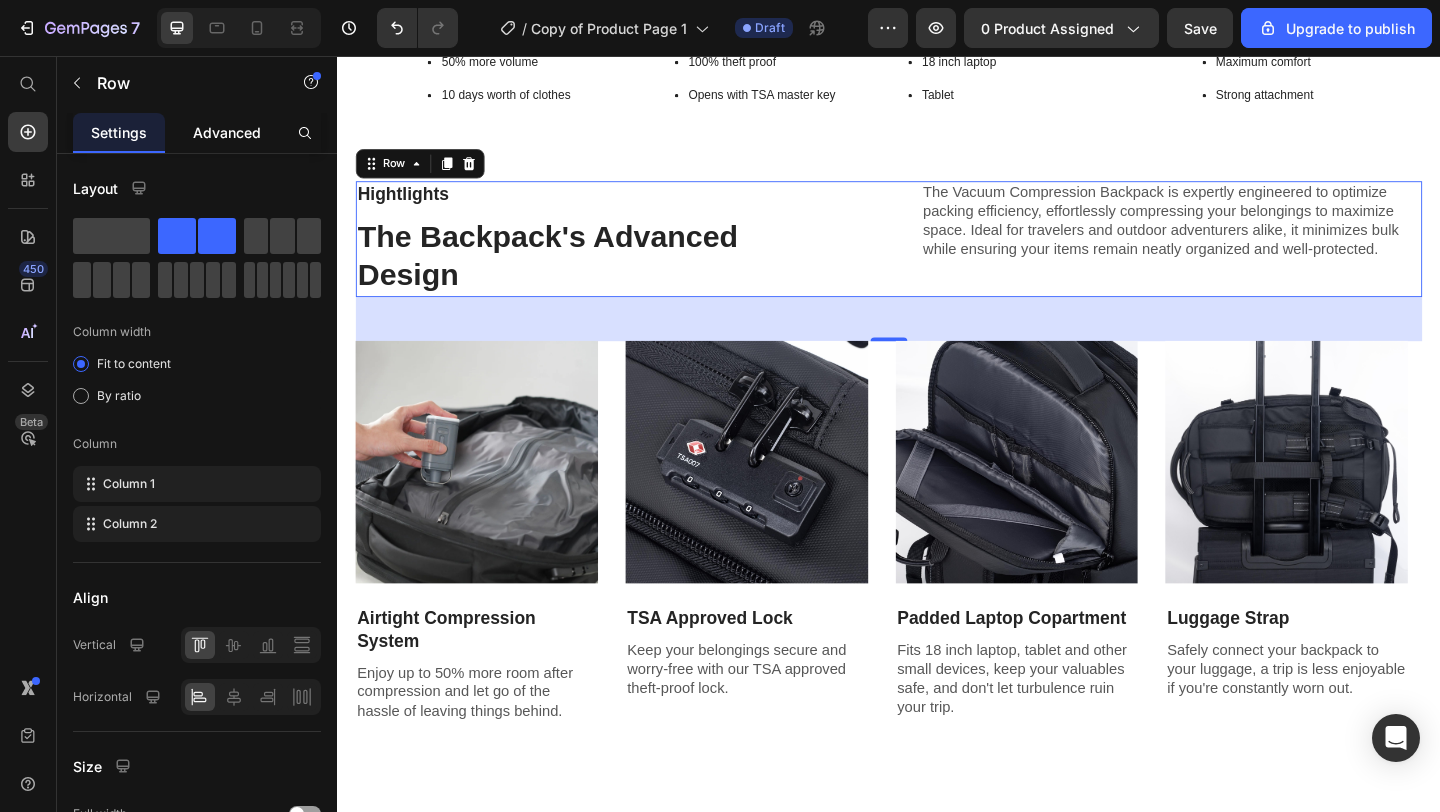 click on "Advanced" 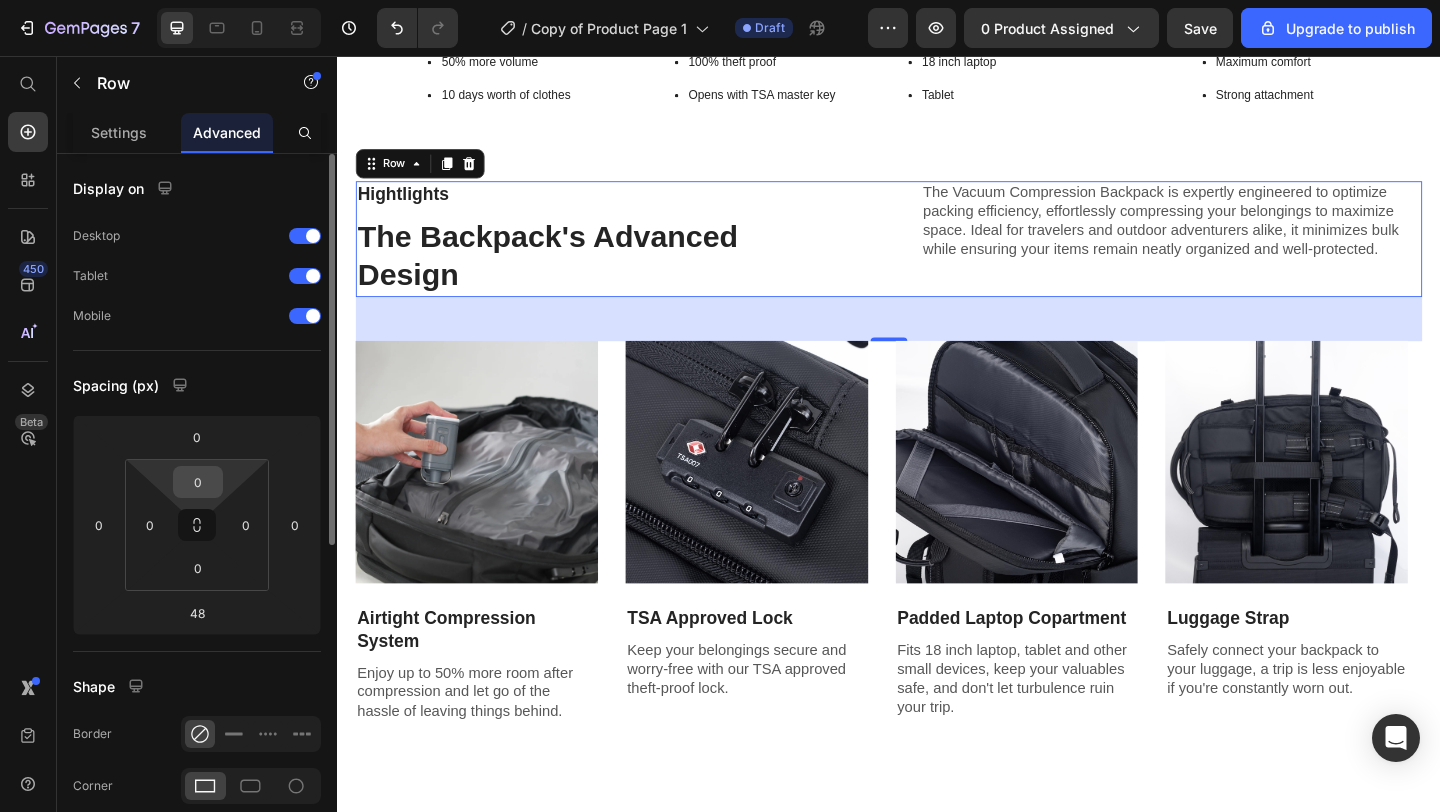 click on "0" at bounding box center (198, 482) 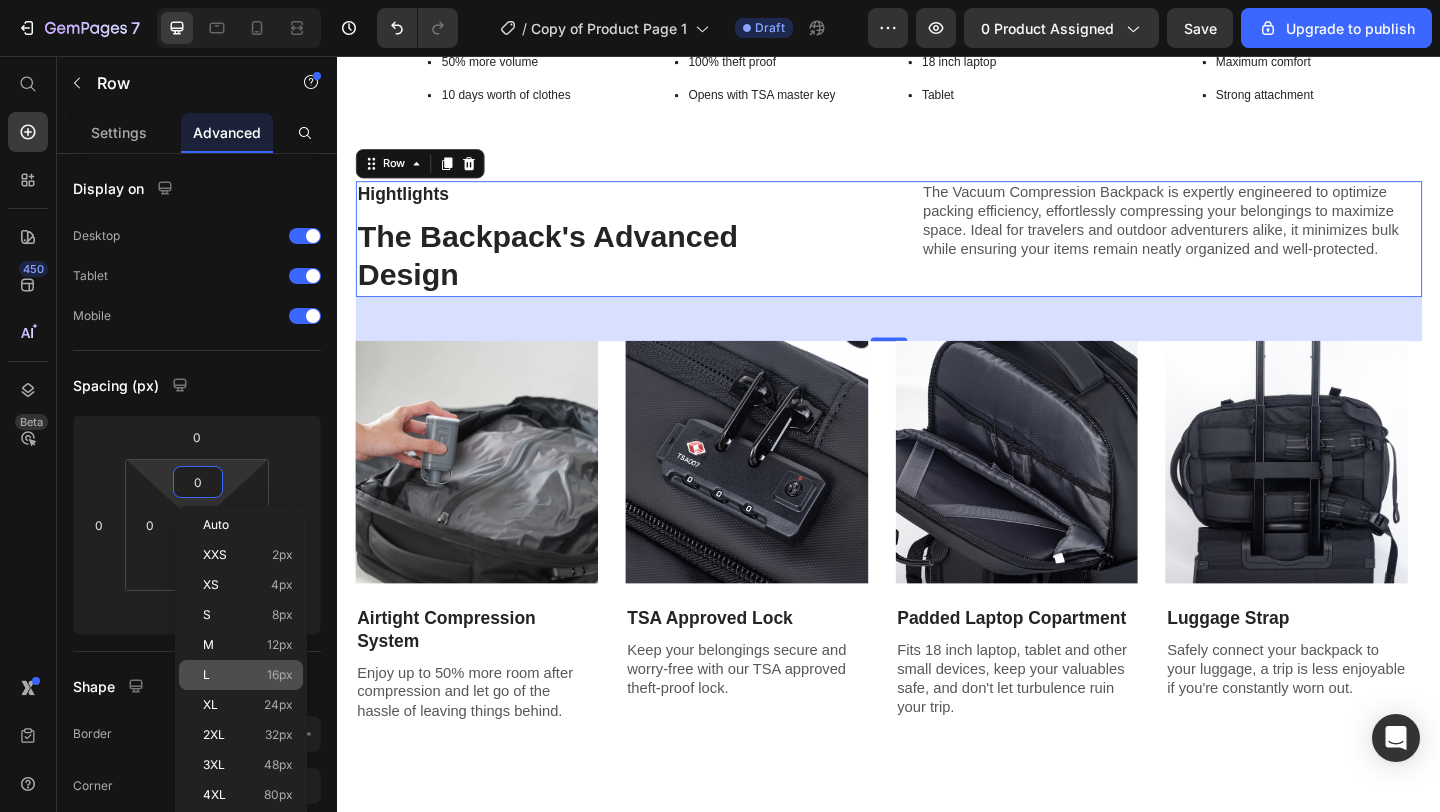 click on "16px" at bounding box center [280, 675] 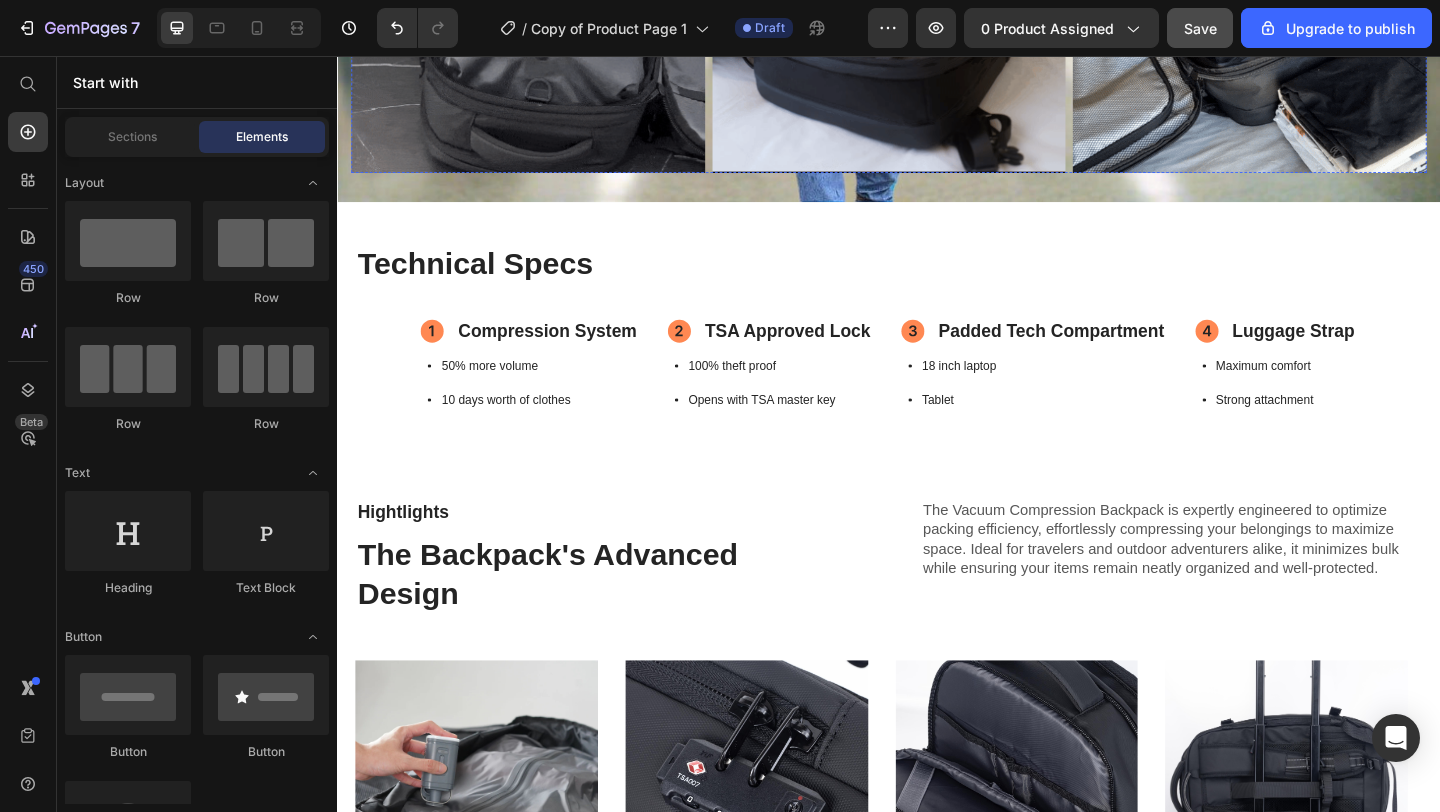 scroll, scrollTop: 1565, scrollLeft: 0, axis: vertical 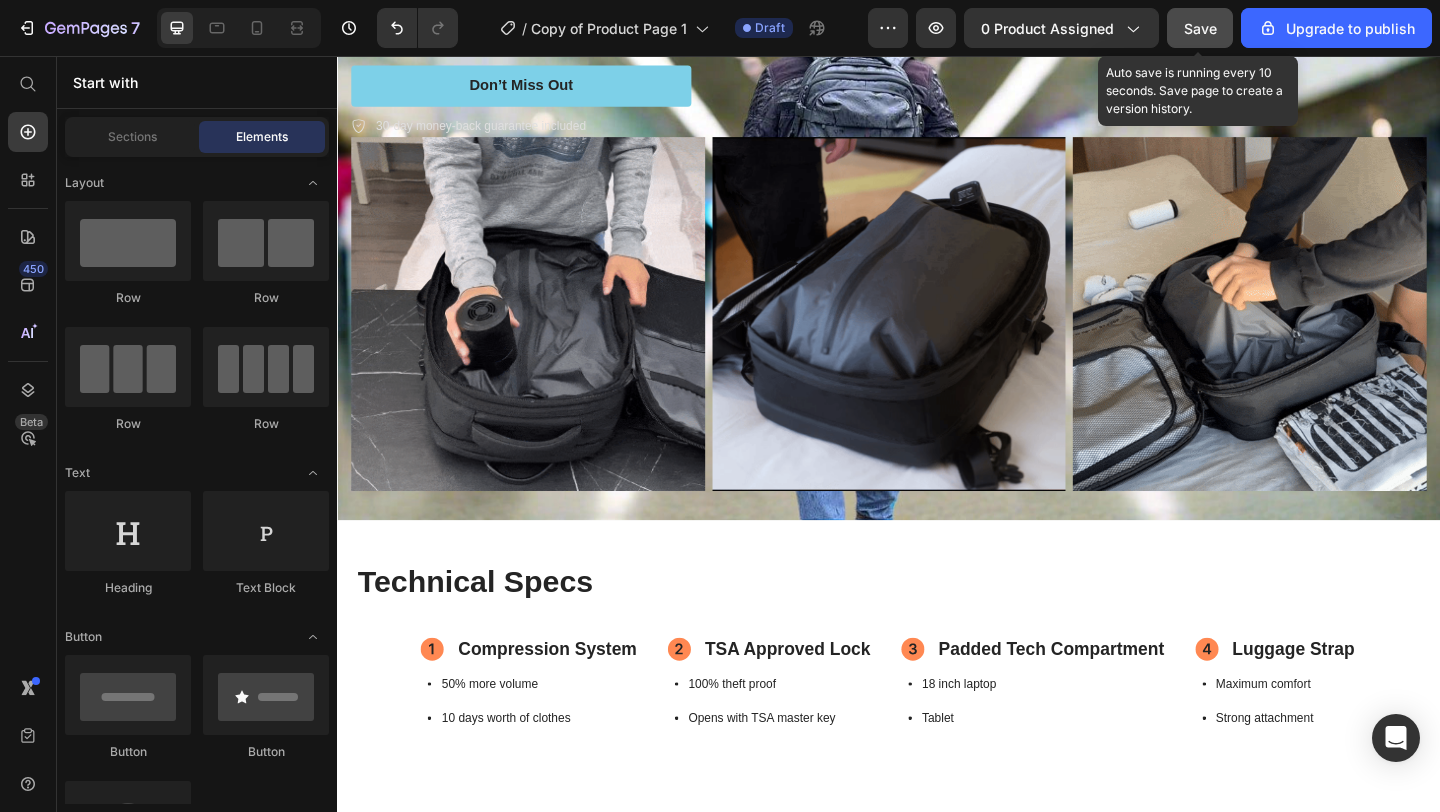 click on "Save" at bounding box center (1200, 28) 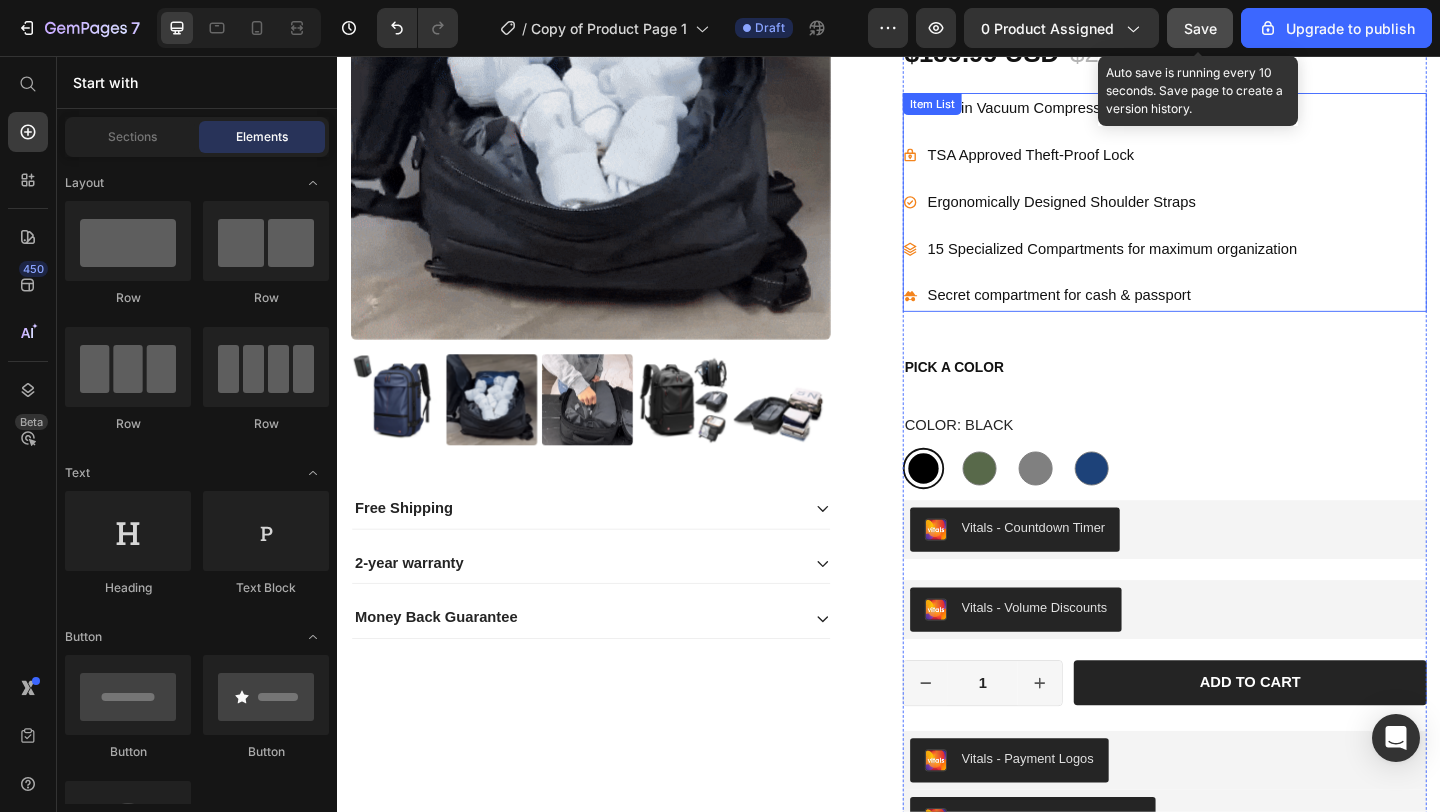 scroll, scrollTop: 70, scrollLeft: 0, axis: vertical 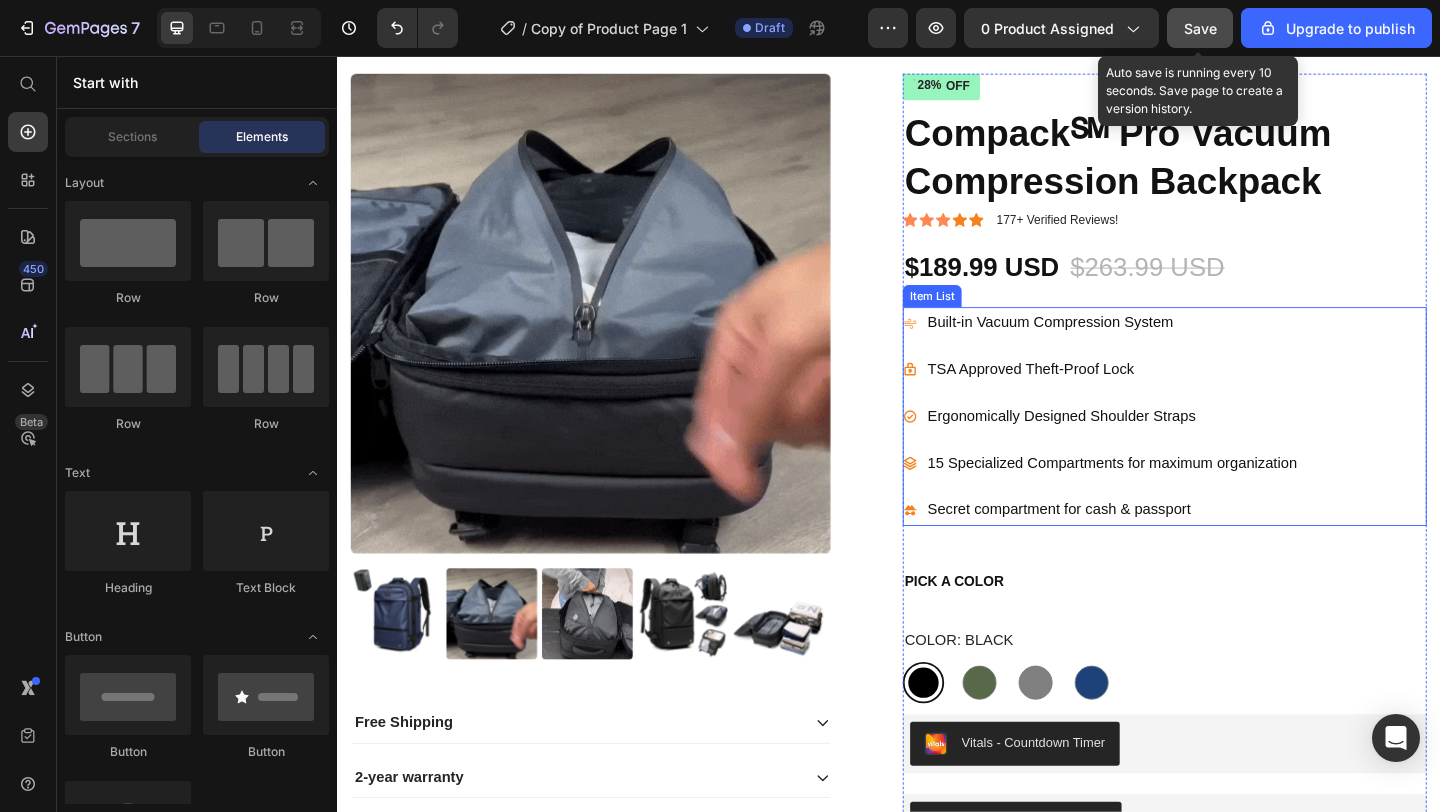 click on "Built-in Vacuum Compression System
TSA Approved Theft-Proof Lock
Ergonomically Designed Shoulder Straps
15 Specialized Compartments for maximum organization
Secret compartment for cash & passport" at bounding box center [1168, 448] 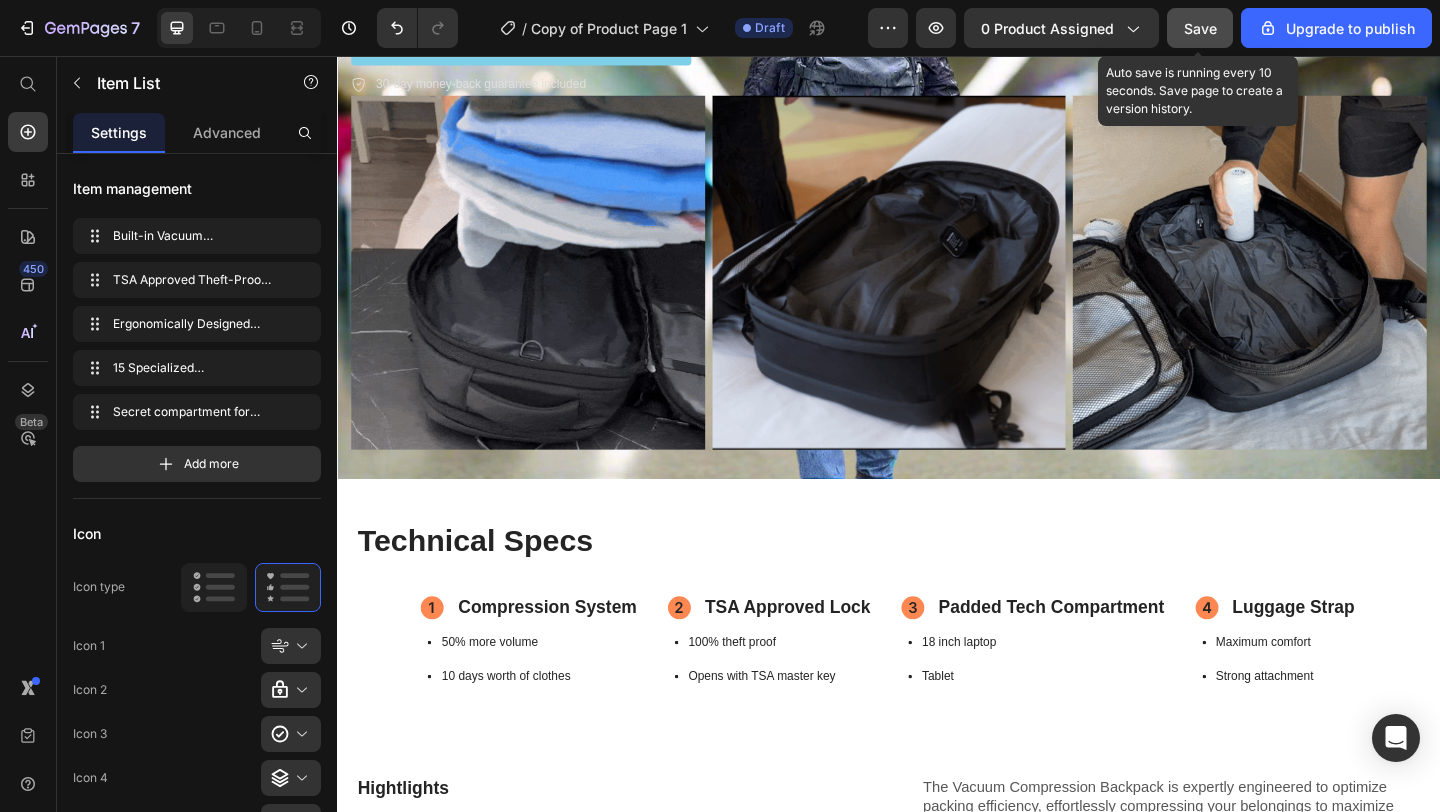 scroll, scrollTop: 1798, scrollLeft: 0, axis: vertical 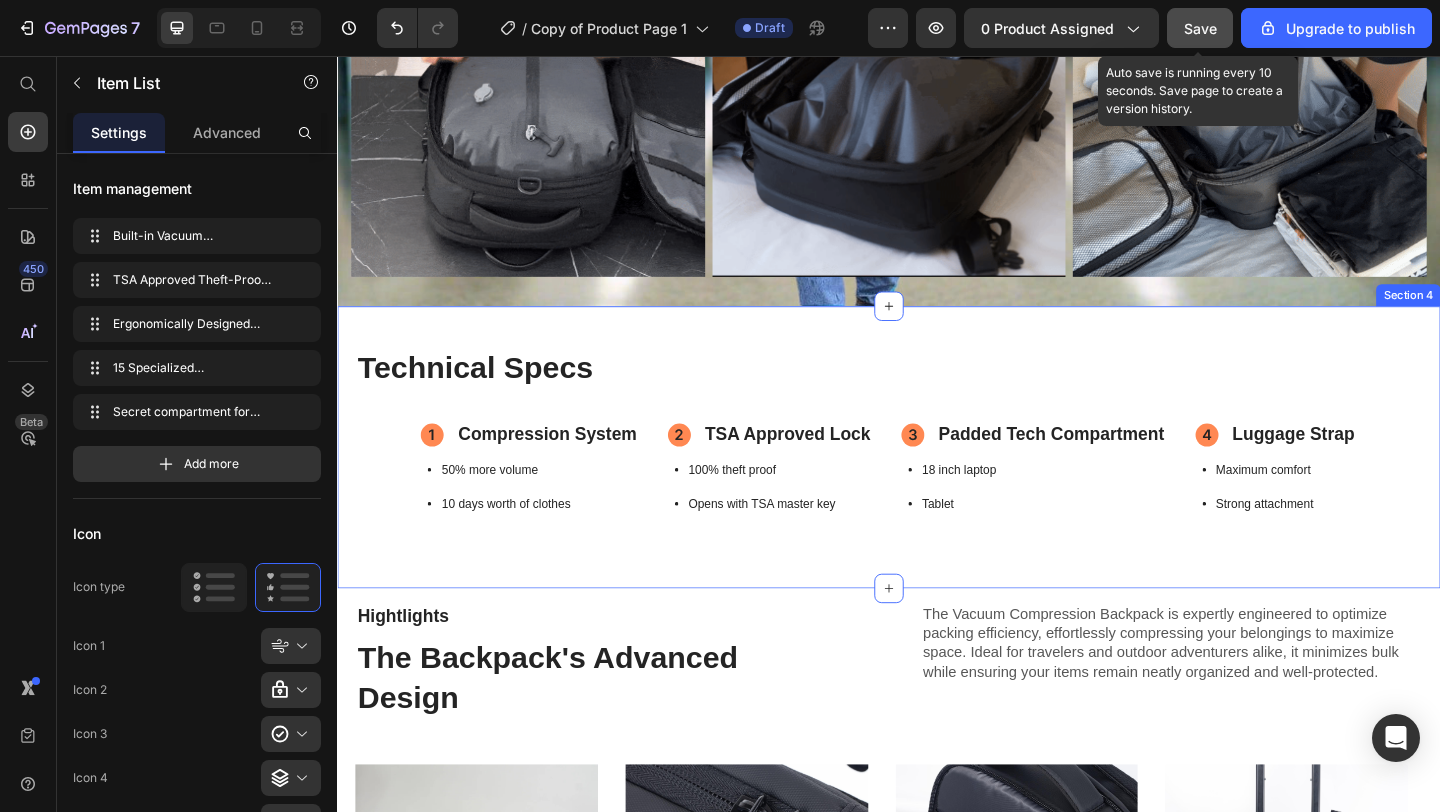 click on "Technical Specs Heading
Compression System Item List
50% more volume
10 days worth of clothes Item List
TSA Approved Lock Item List
100% theft proof
Opens with TSA master key Item List
Padded Tech Compartment Item List
18 inch laptop
Tablet Item List
Luggage Strap Item List
Maximum comfort
Strong attachment Item List Row Row                Title Line Section 4" at bounding box center (937, 481) 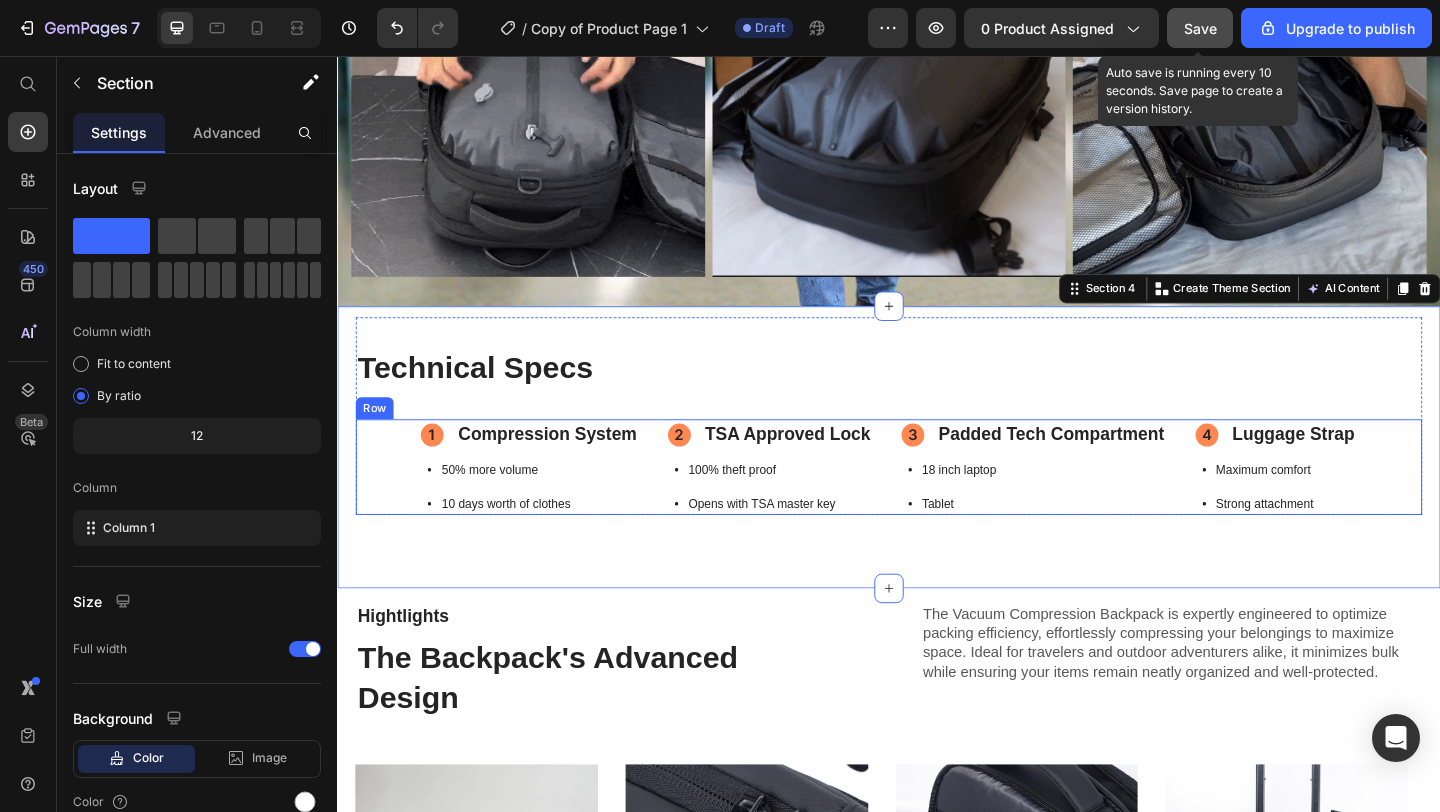 click on "Compression System Item List
50% more volume
10 days worth of clothes Item List
TSA Approved Lock Item List
100% theft proof
Opens with TSA master key Item List
Padded Tech Compartment Item List
18 inch laptop
Tablet Item List
Luggage Strap Item List
Maximum comfort
Strong attachment Item List Row" at bounding box center [937, 503] 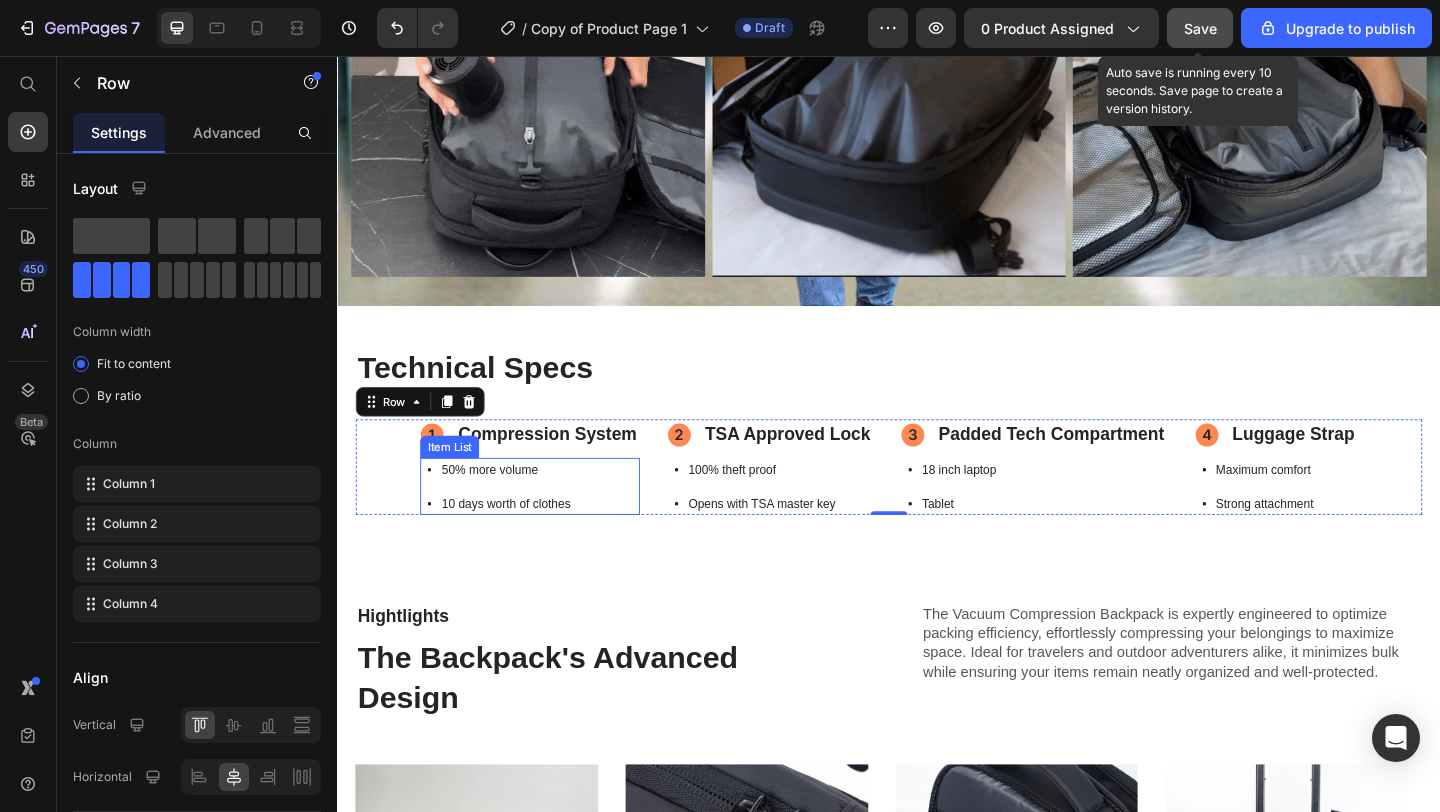 click on "50% more volume
10 days worth of clothes" at bounding box center [550, 524] 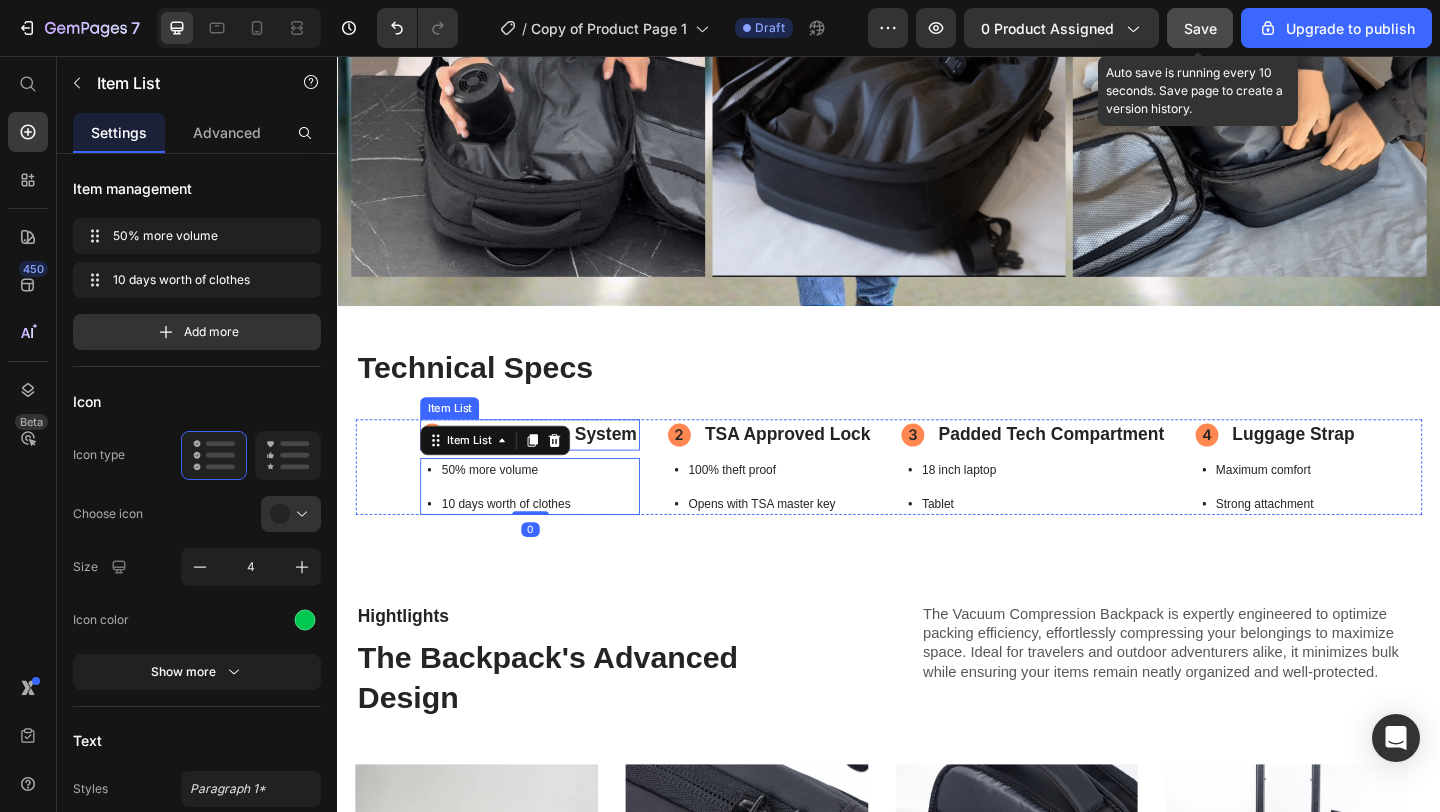click on "Compression System" at bounding box center (565, 468) 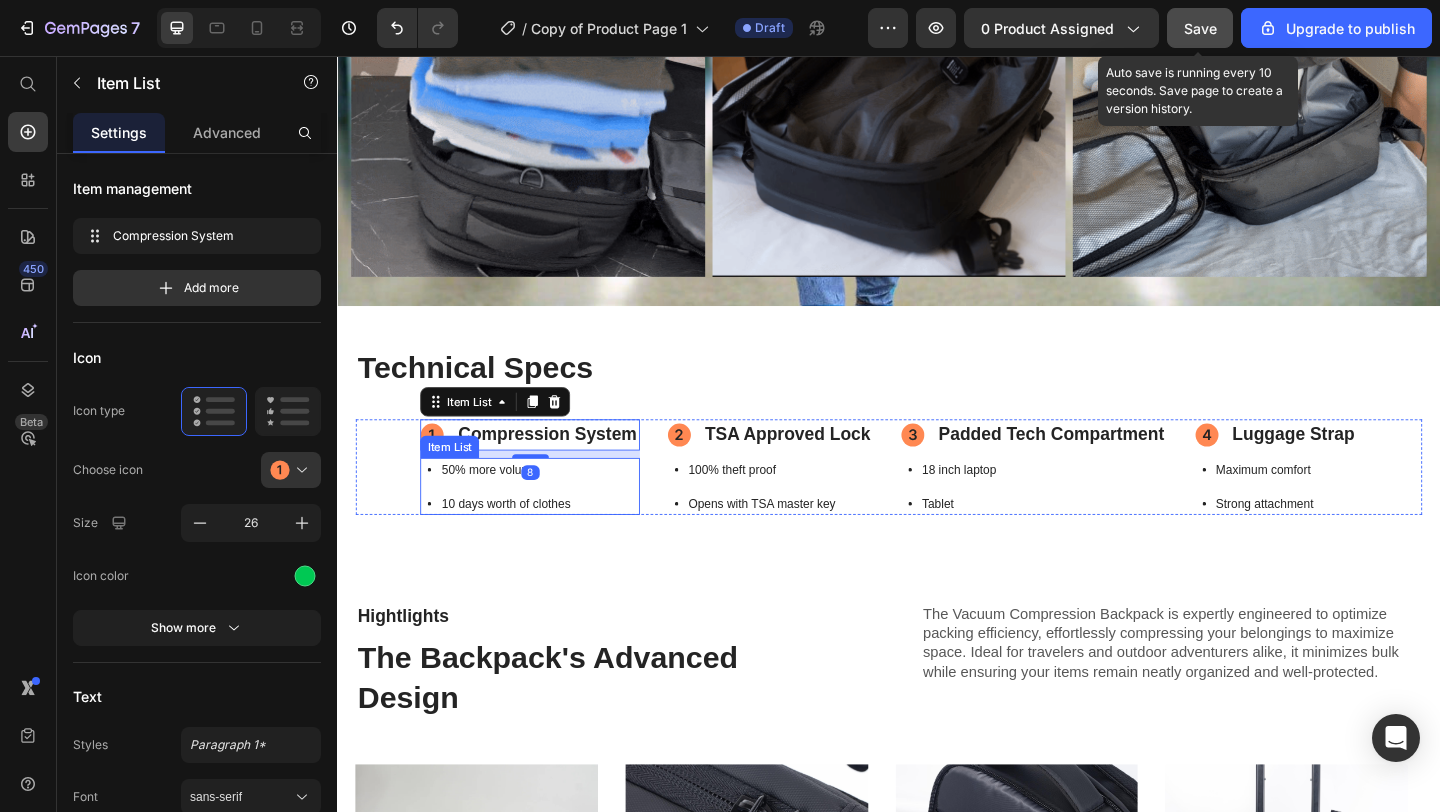 click on "50% more volume
10 days worth of clothes" at bounding box center (550, 524) 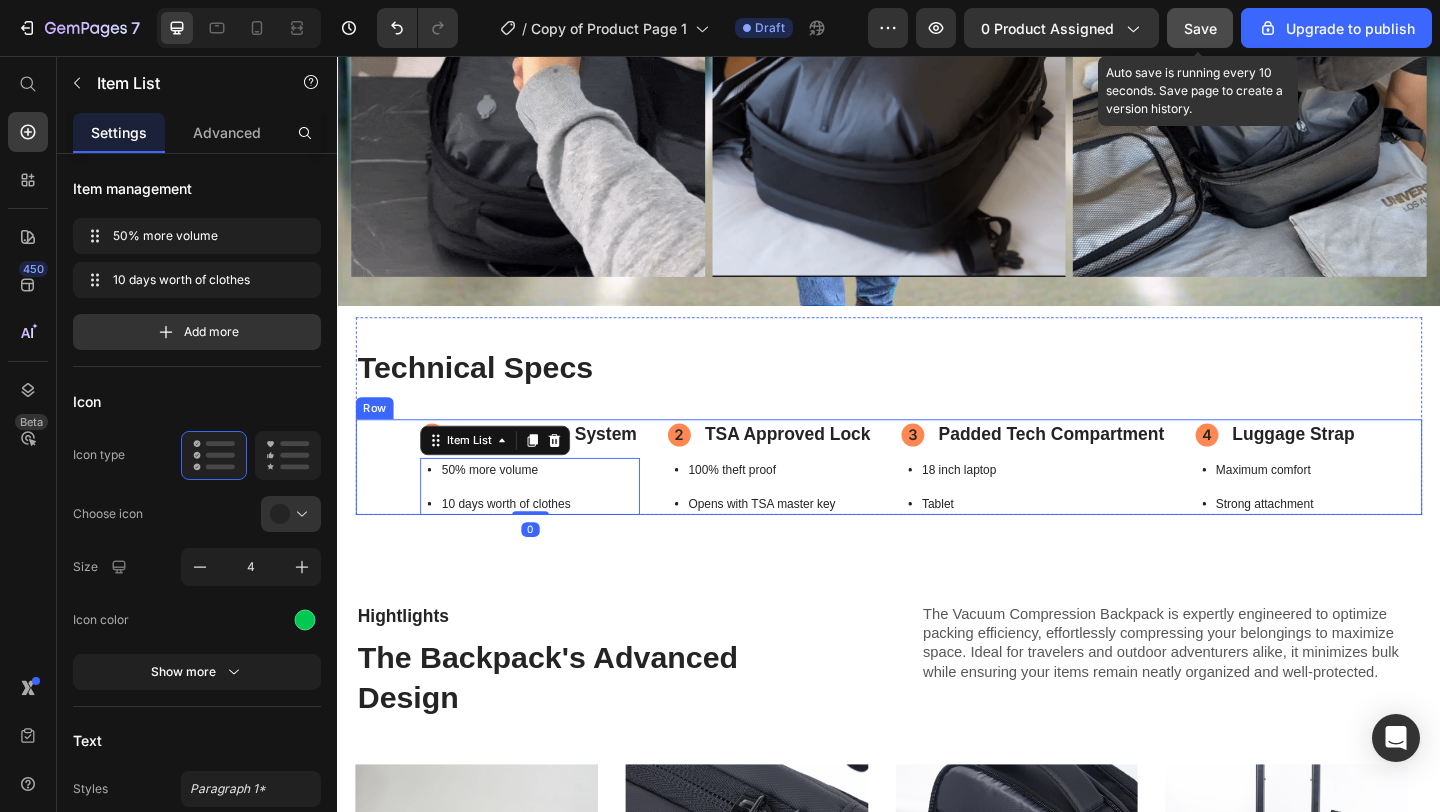 click on "Compression System Item List
50% more volume
10 days worth of clothes Item List   0
TSA Approved Lock Item List
100% theft proof
Opens with TSA master key Item List
Padded Tech Compartment Item List
18 inch laptop
Tablet Item List
Luggage Strap Item List
Maximum comfort
Strong attachment Item List Row" at bounding box center (937, 503) 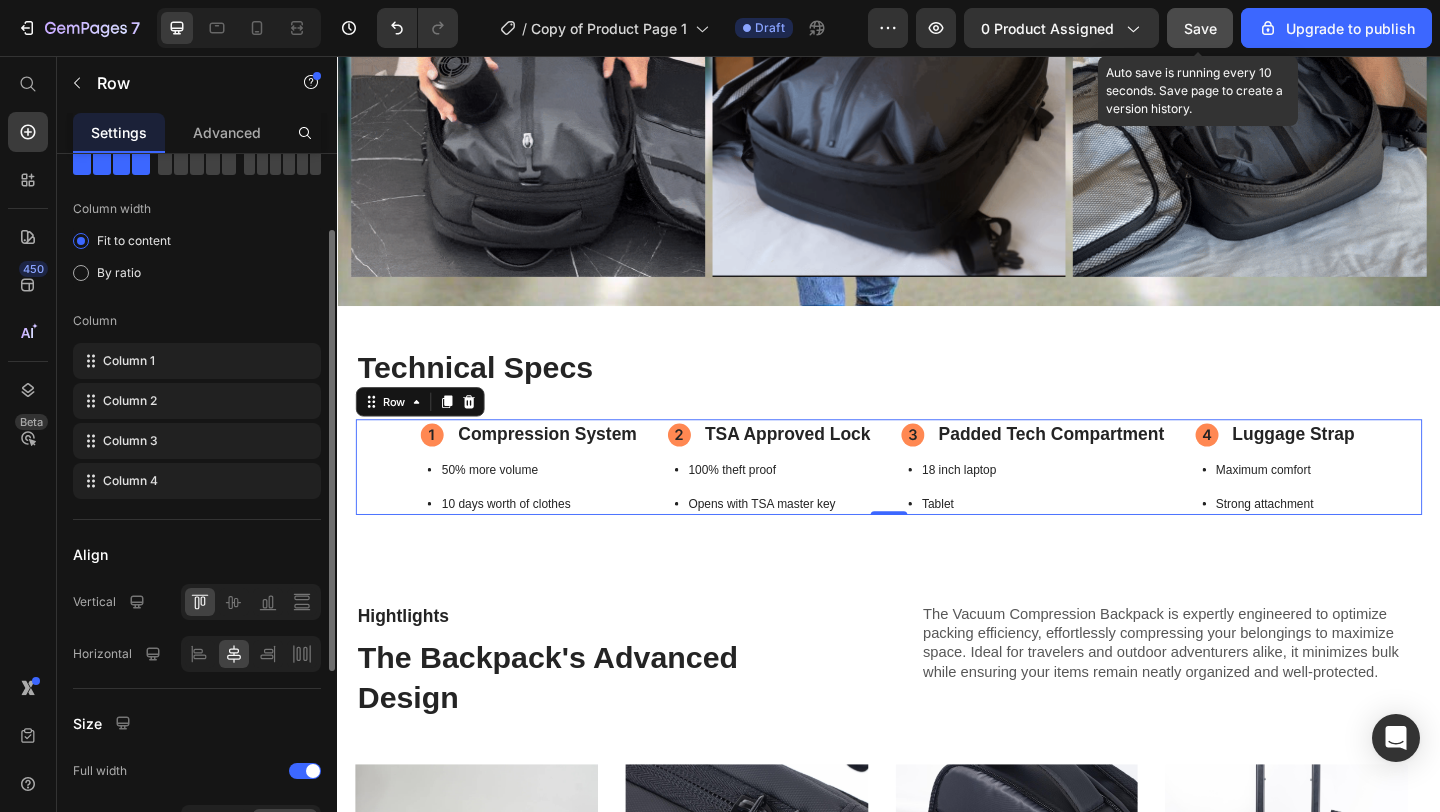 scroll, scrollTop: 0, scrollLeft: 0, axis: both 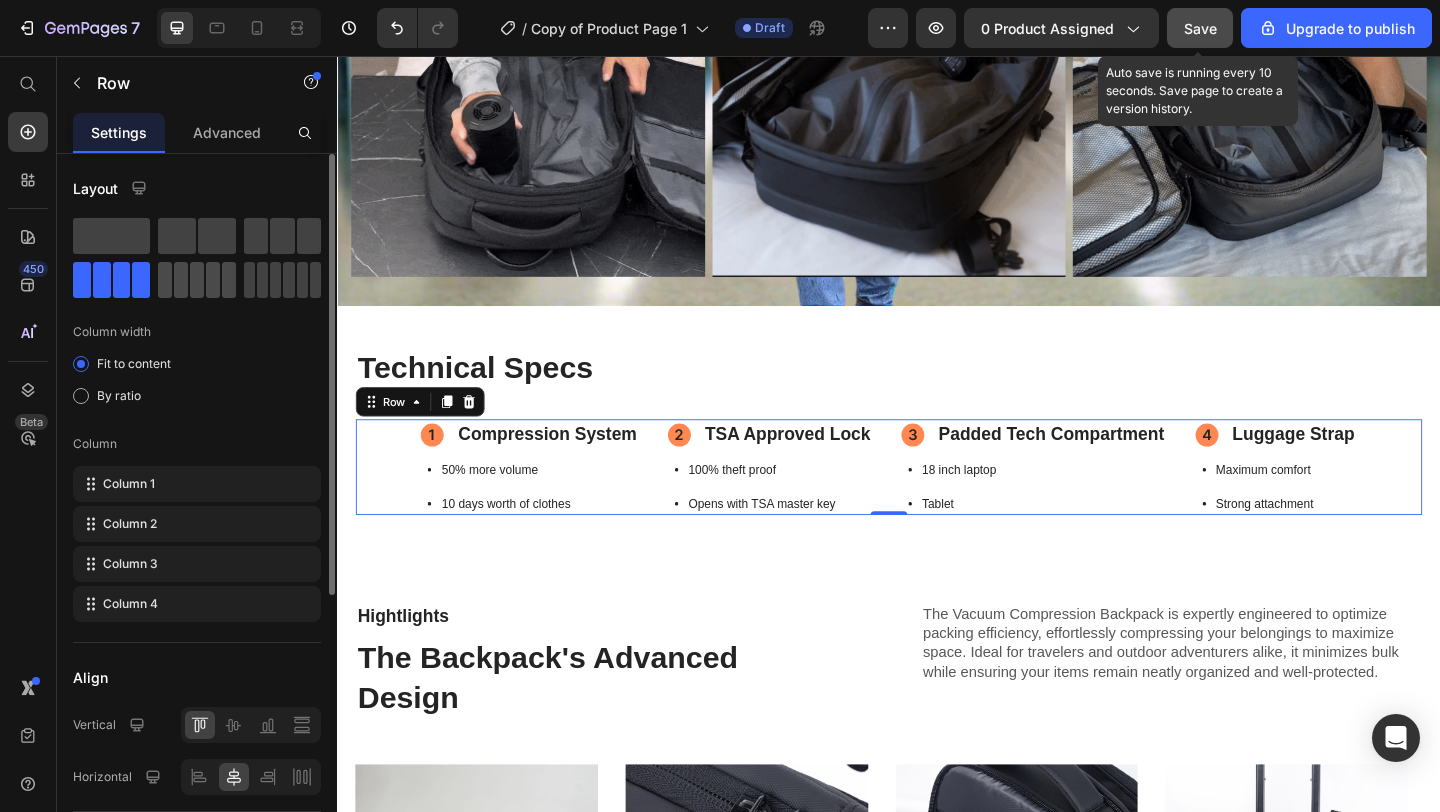 click 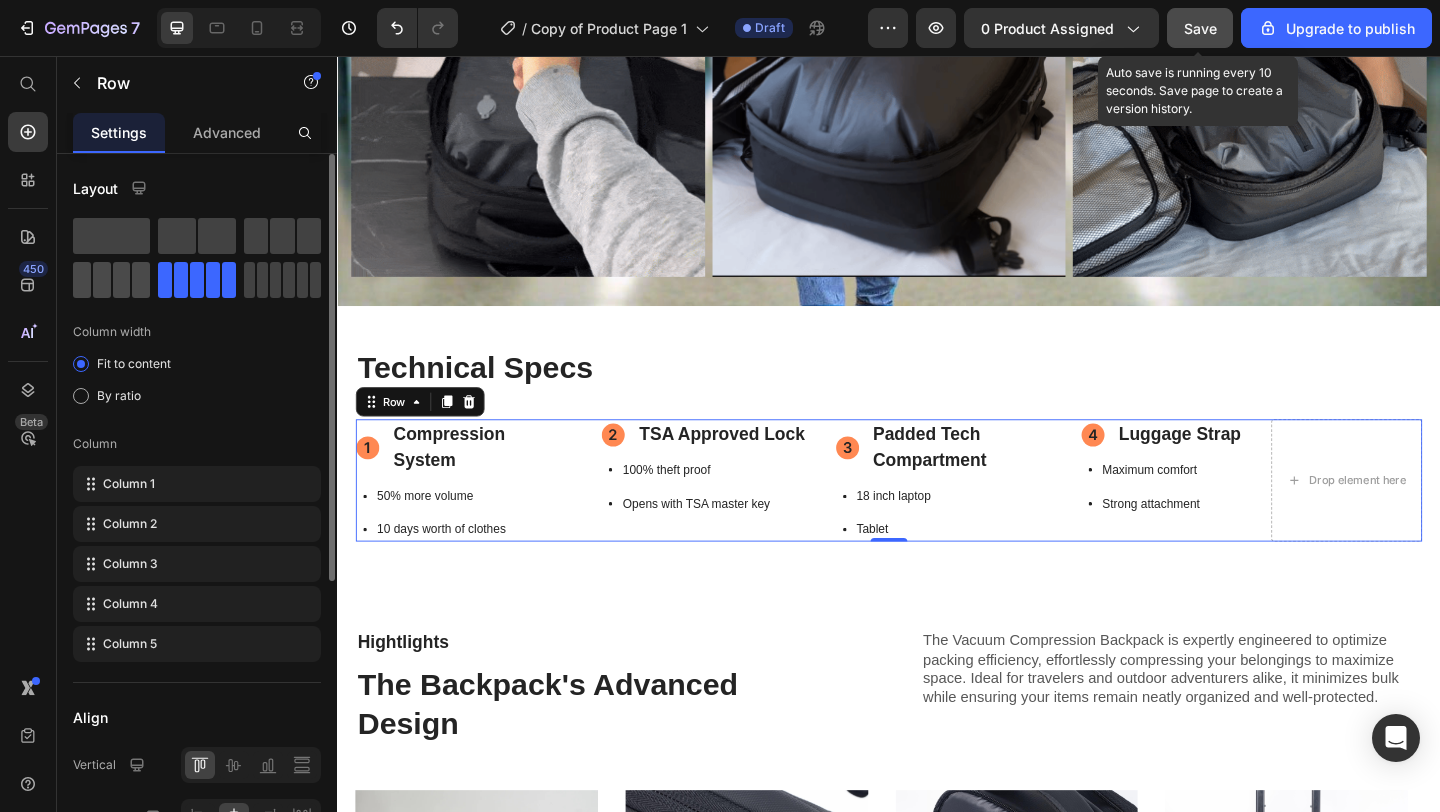 click 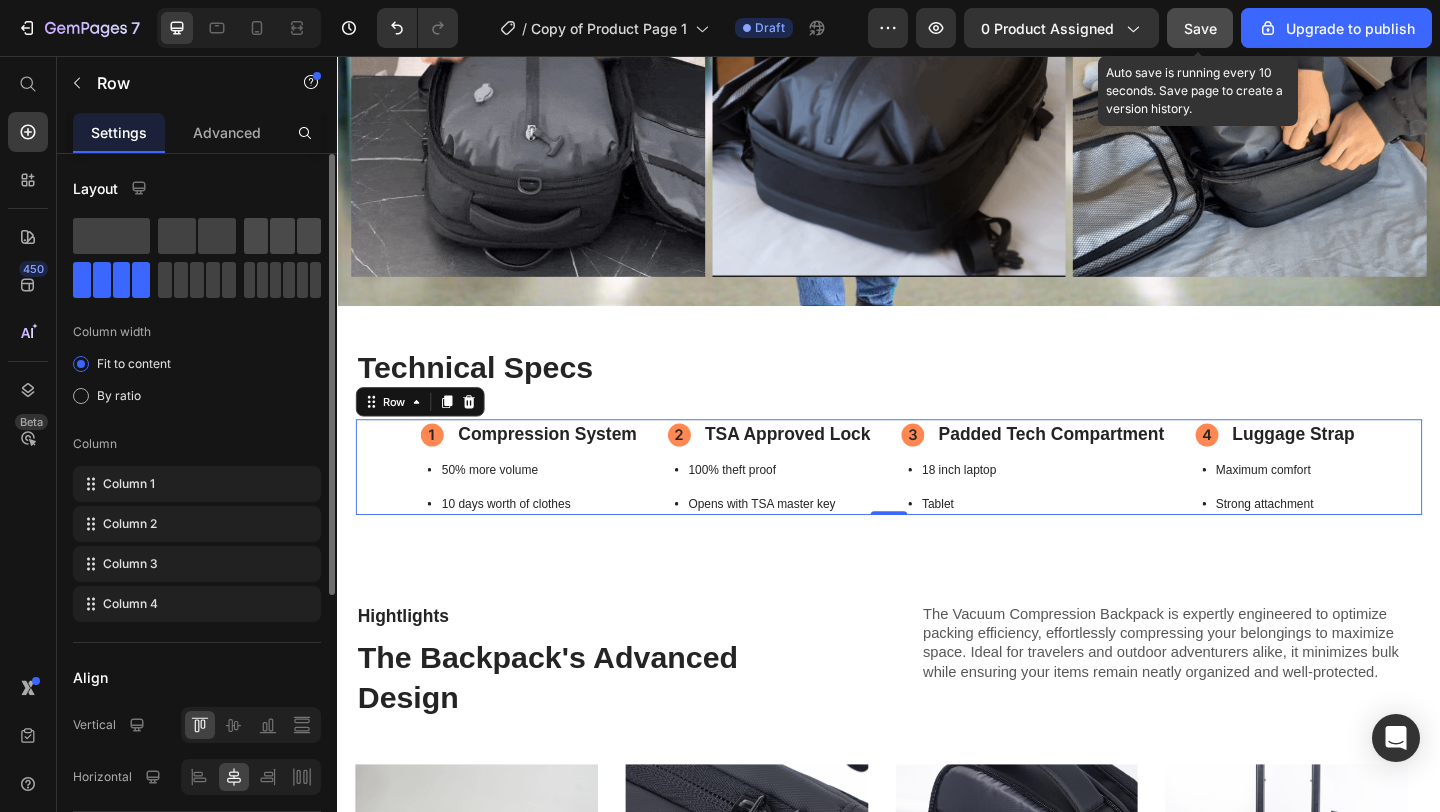 click 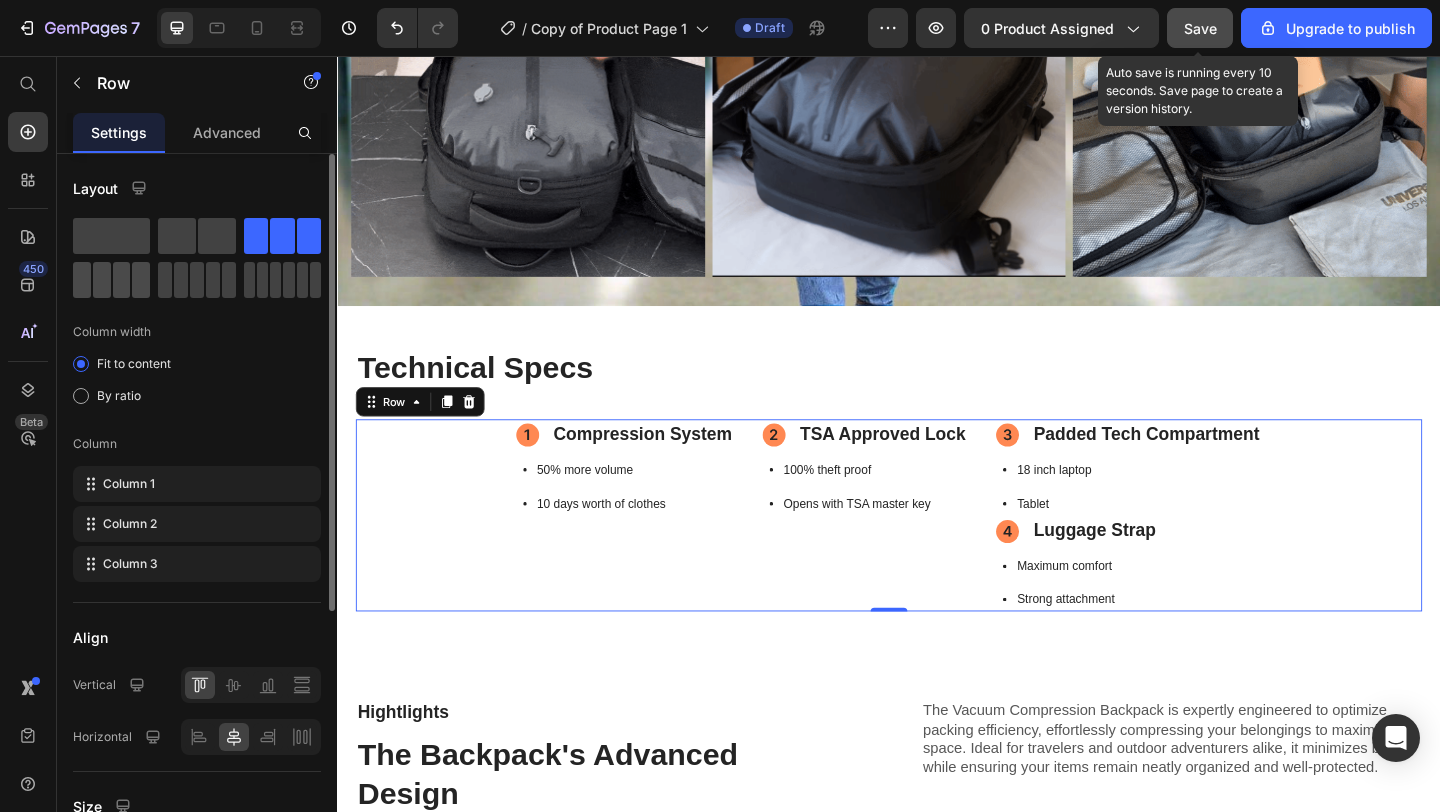 click 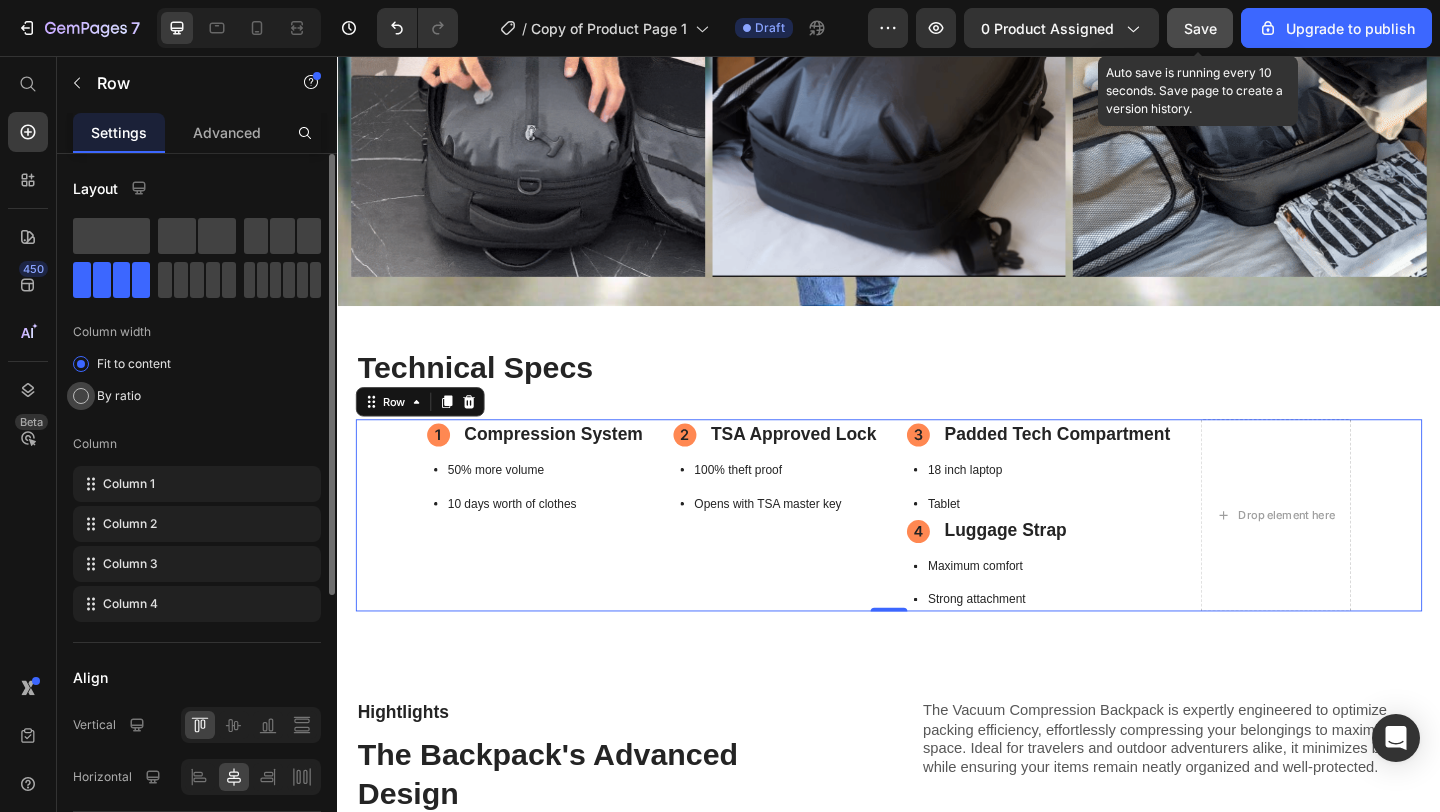 click on "By ratio" 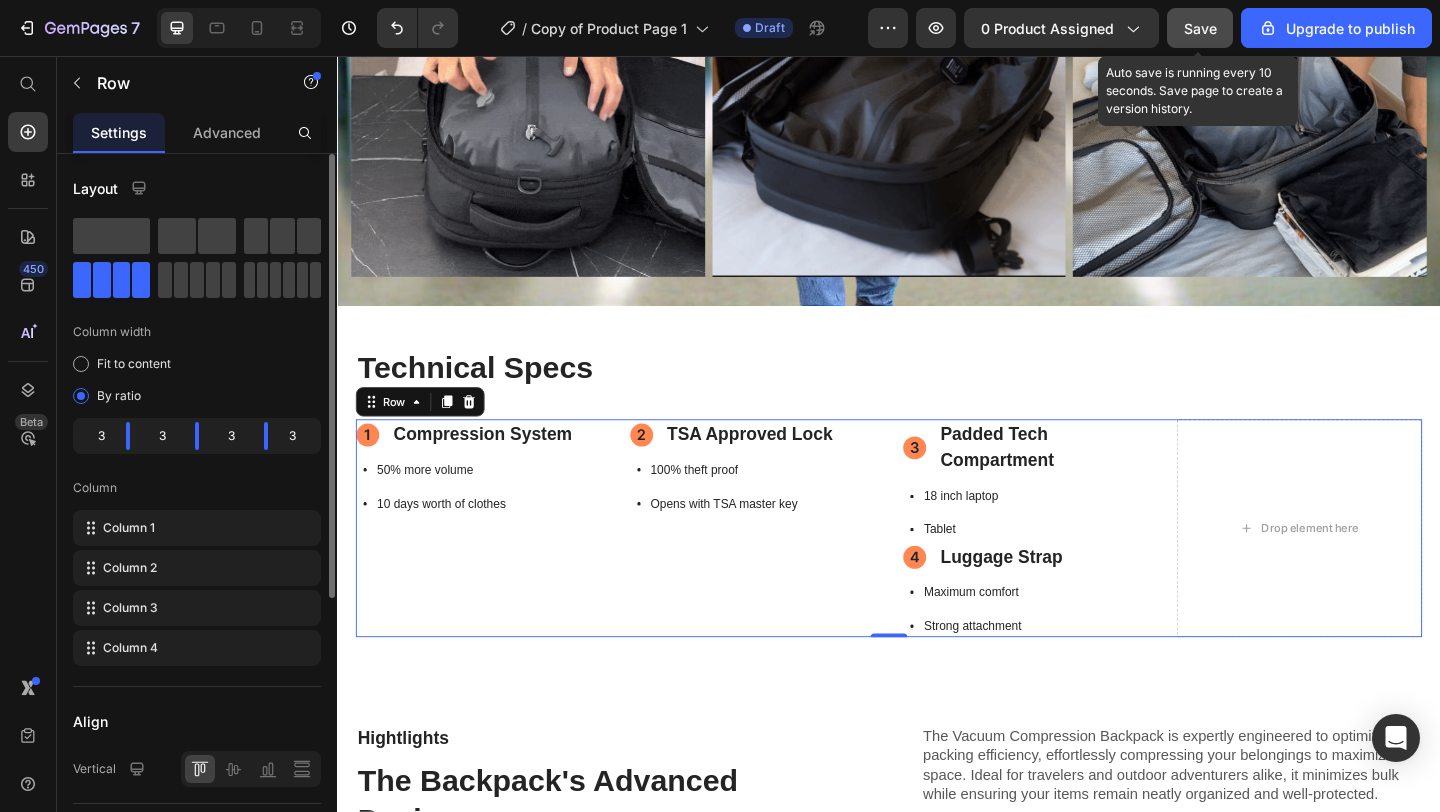 click 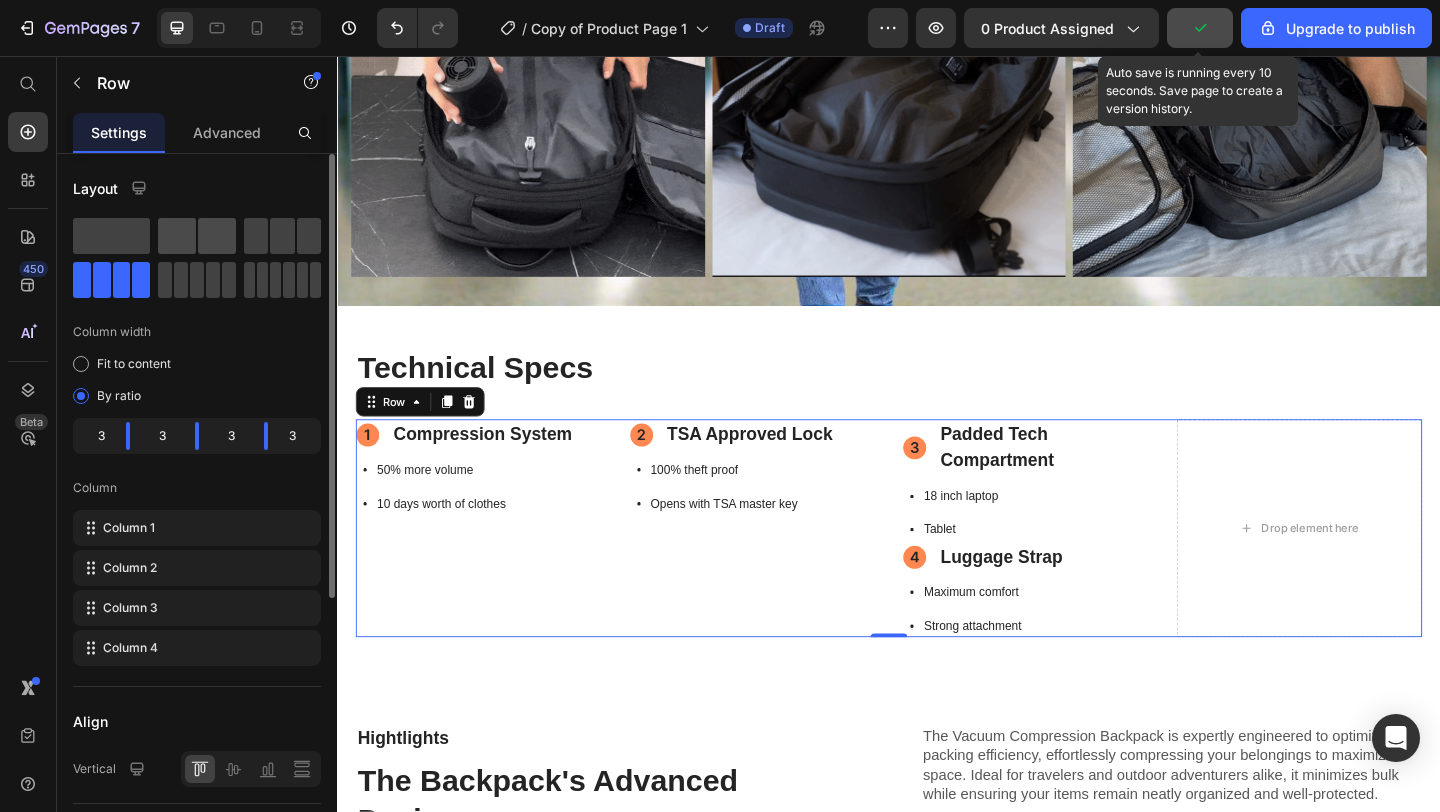click 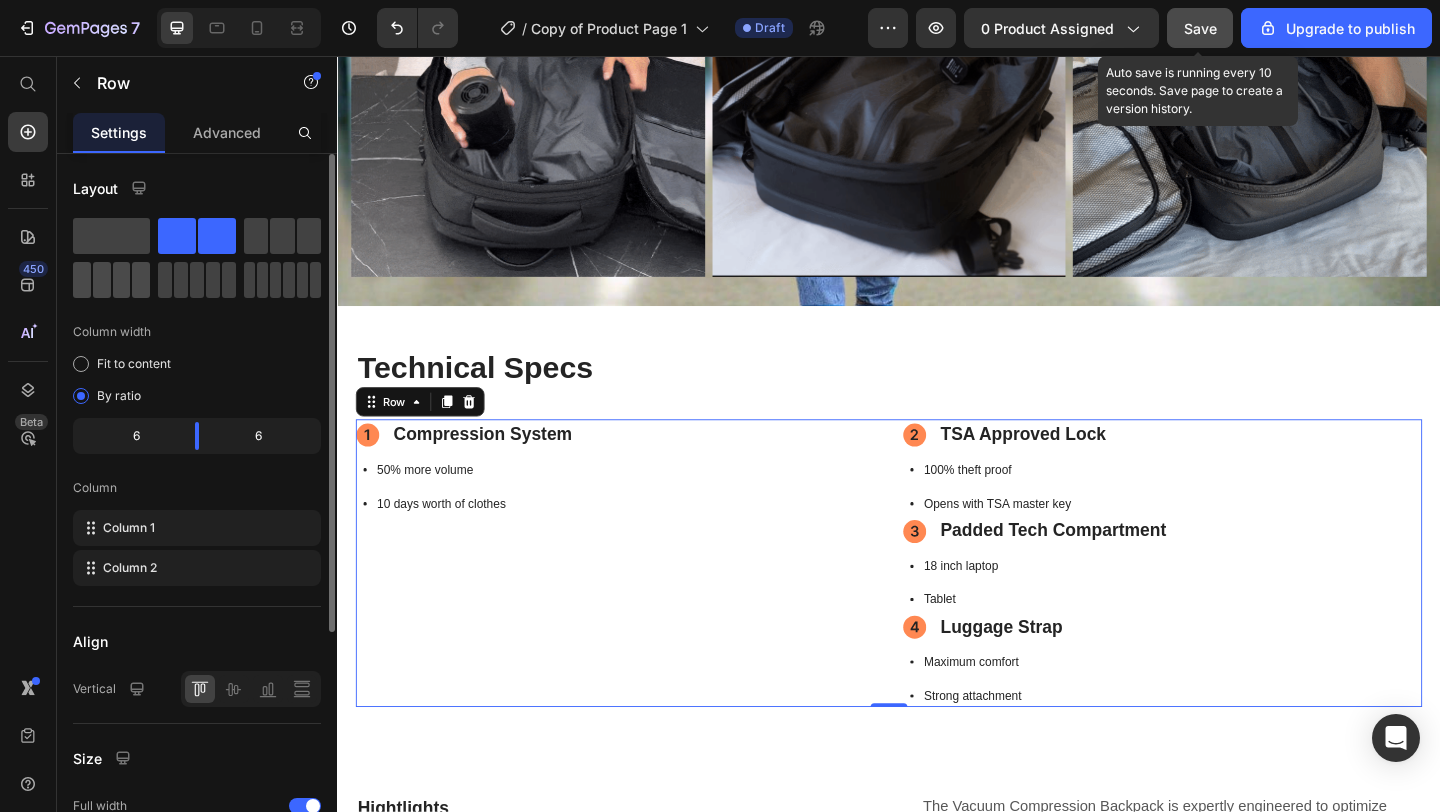 click 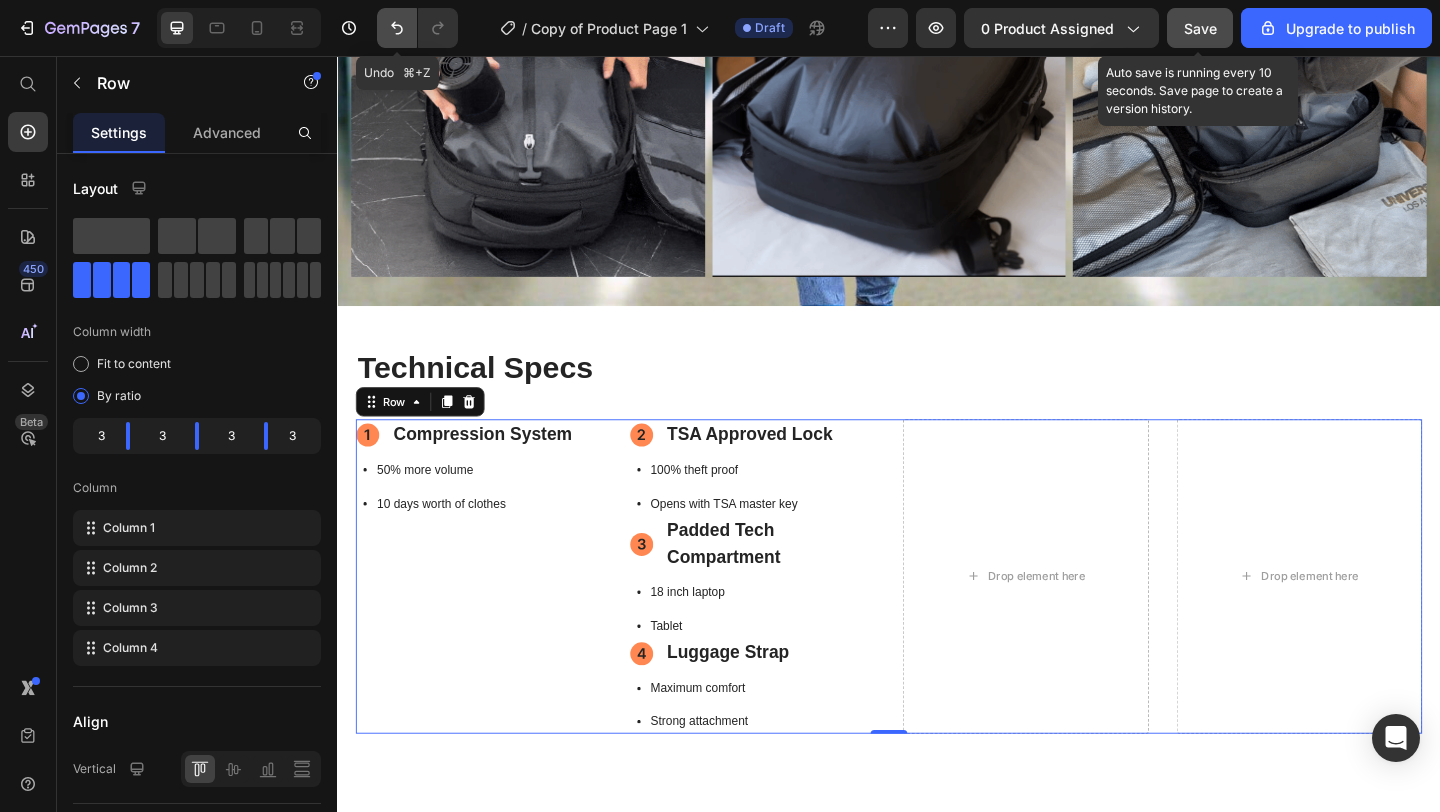 click 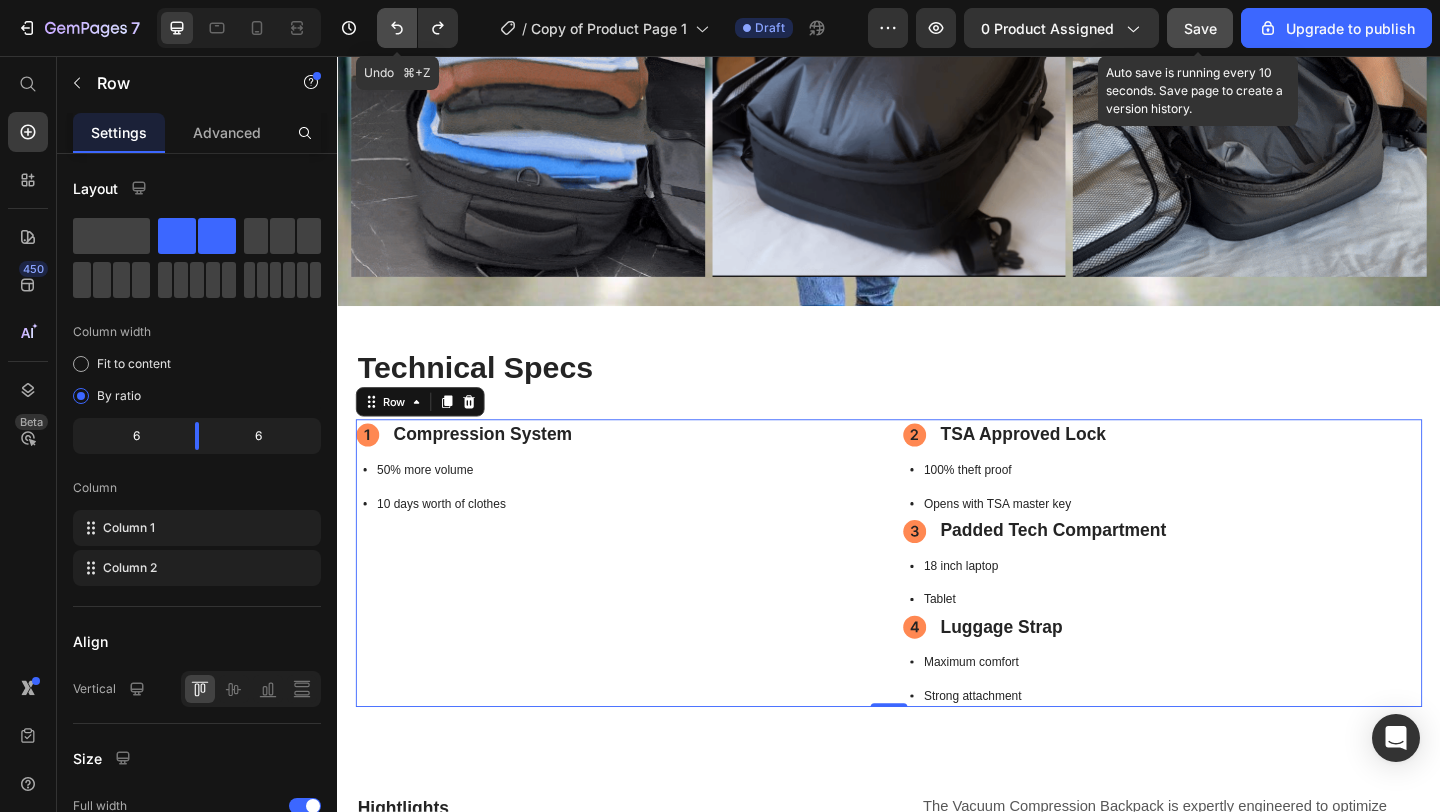 click 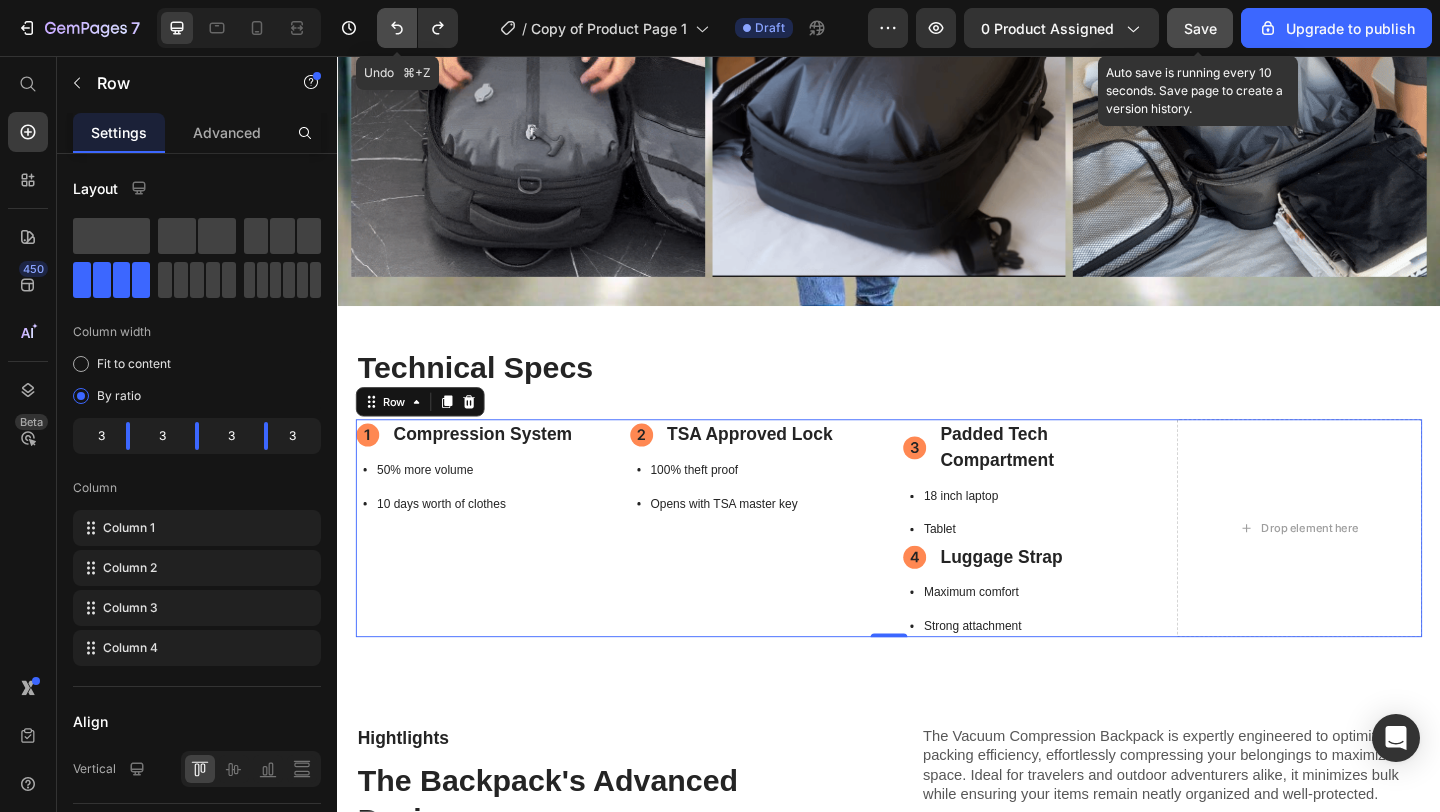 click 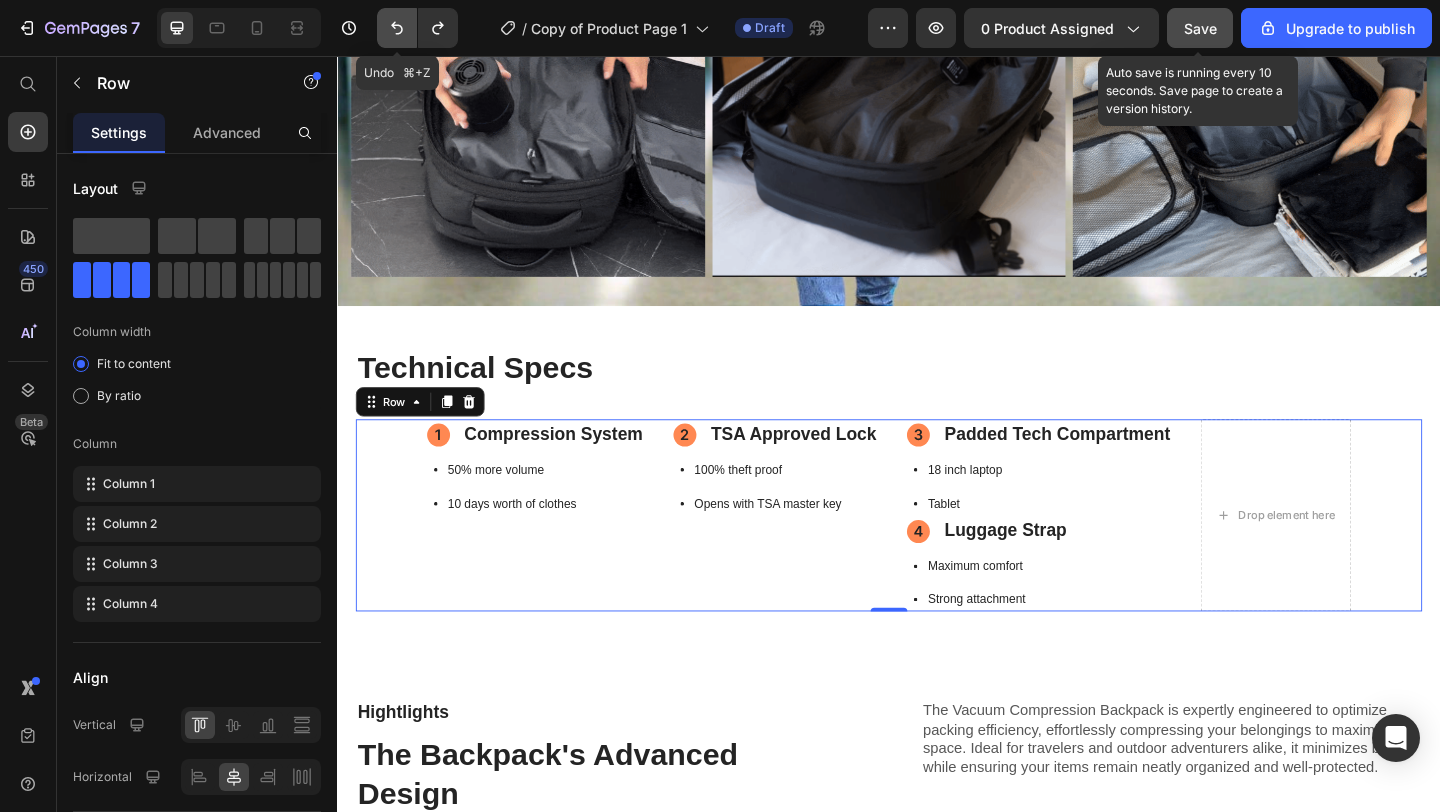 click 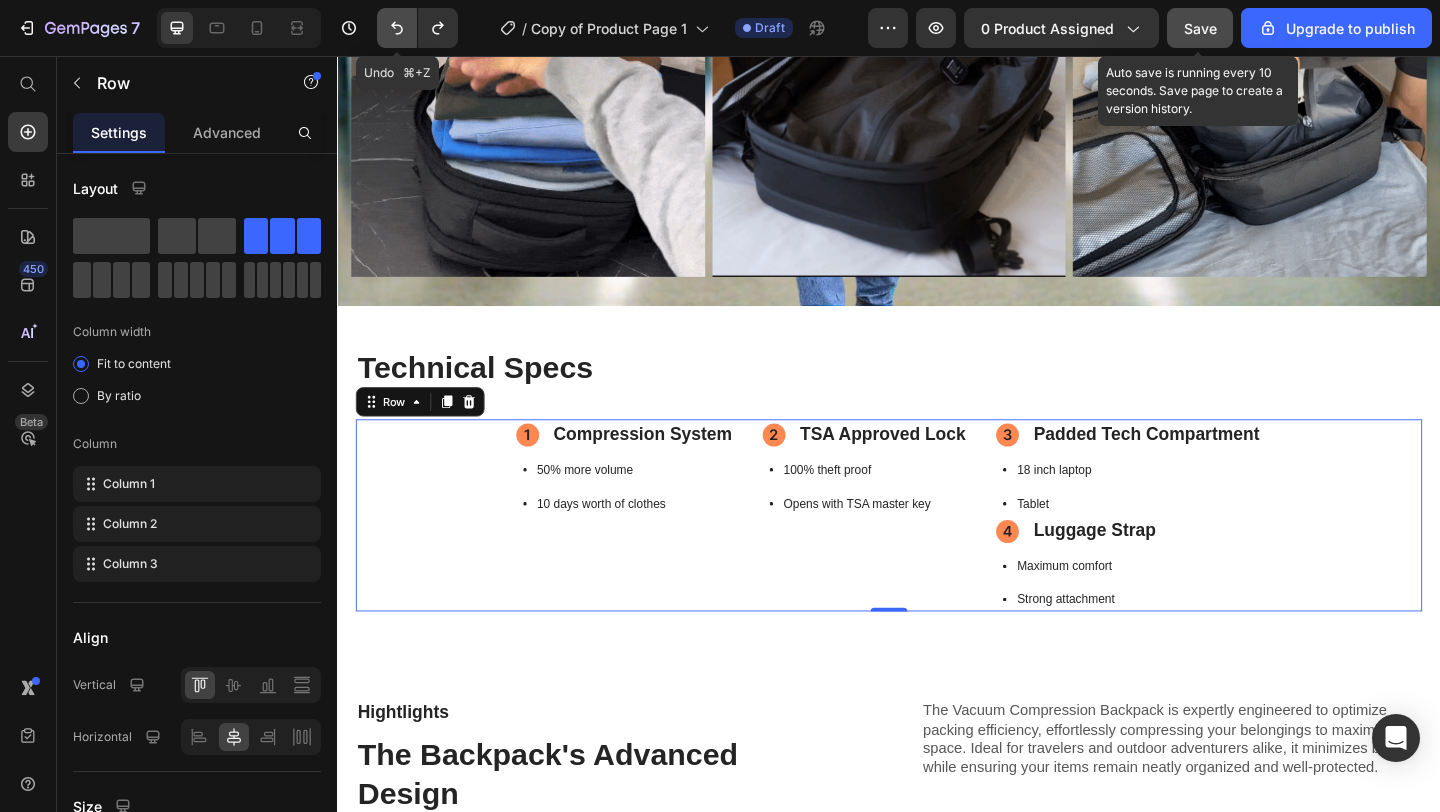 click 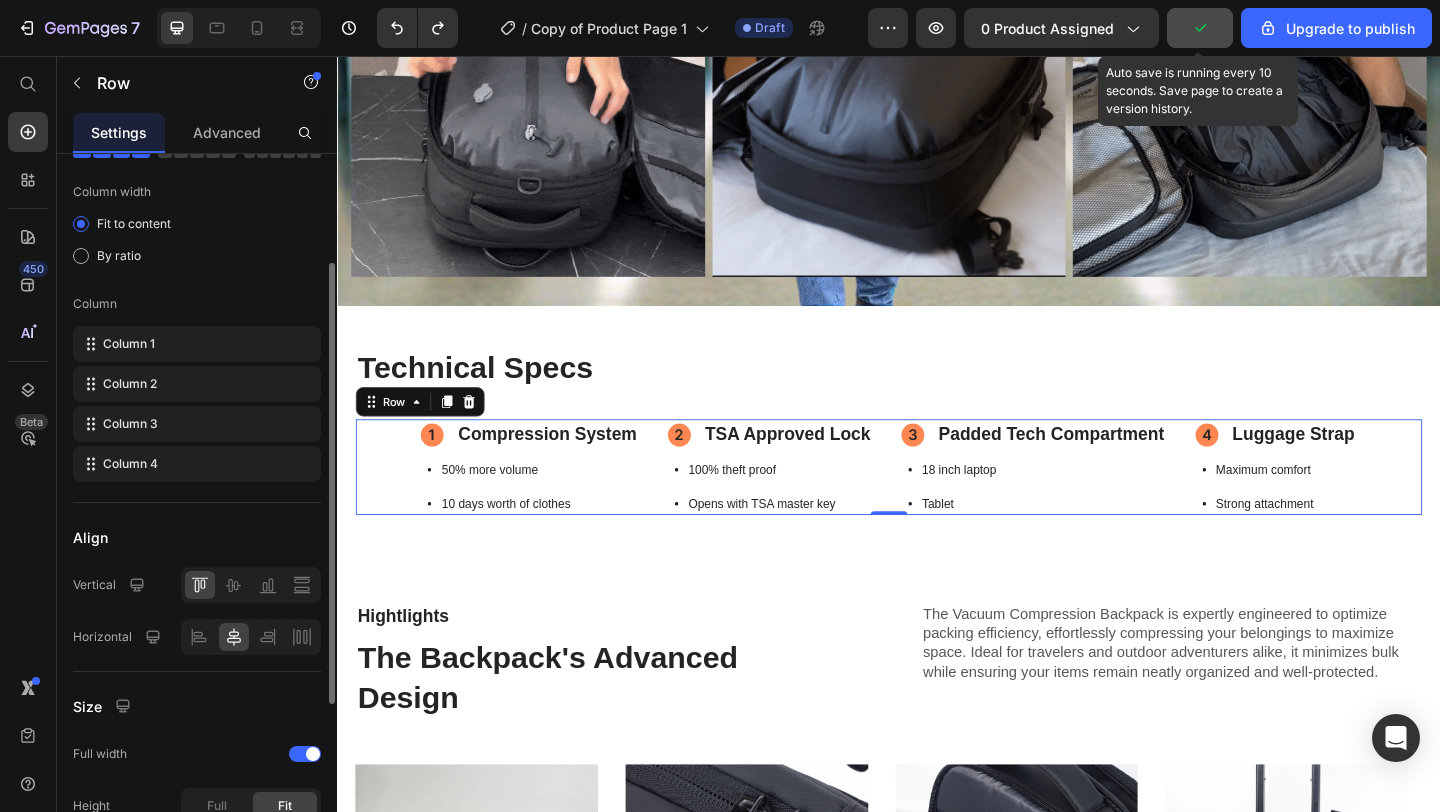 scroll, scrollTop: 154, scrollLeft: 0, axis: vertical 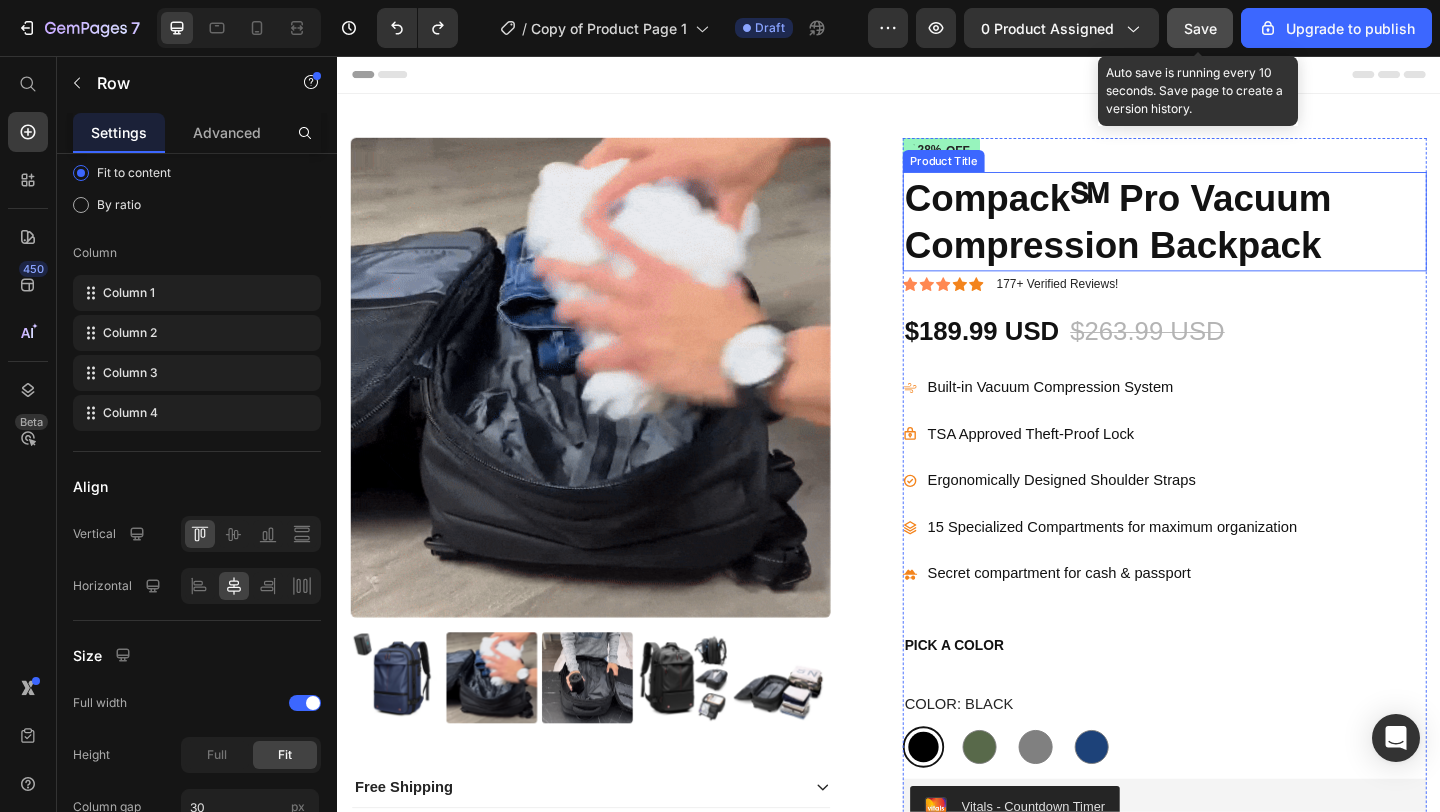 click on "Compack℠ Pro Vacuum Compression Backpack" at bounding box center [1237, 236] 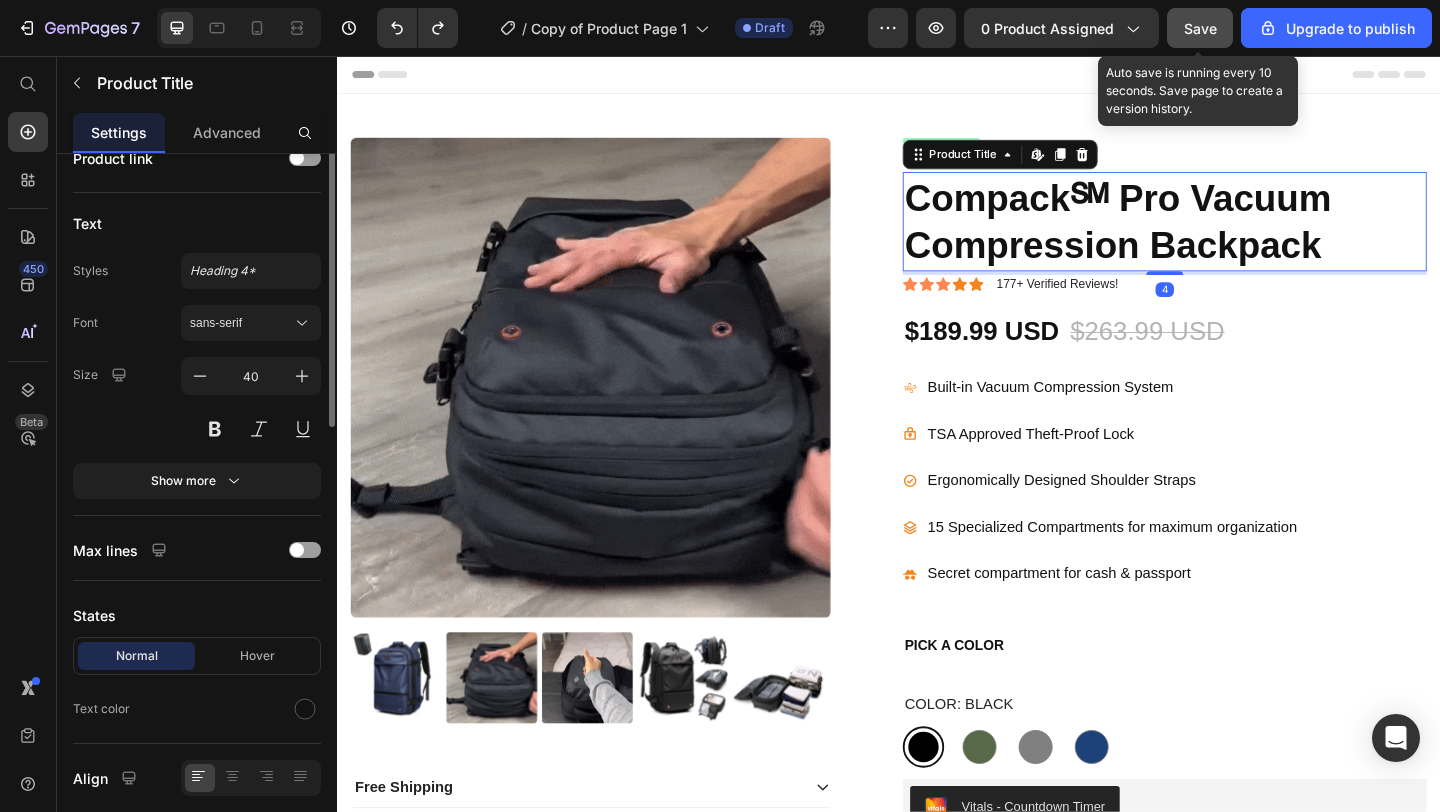 scroll, scrollTop: 0, scrollLeft: 0, axis: both 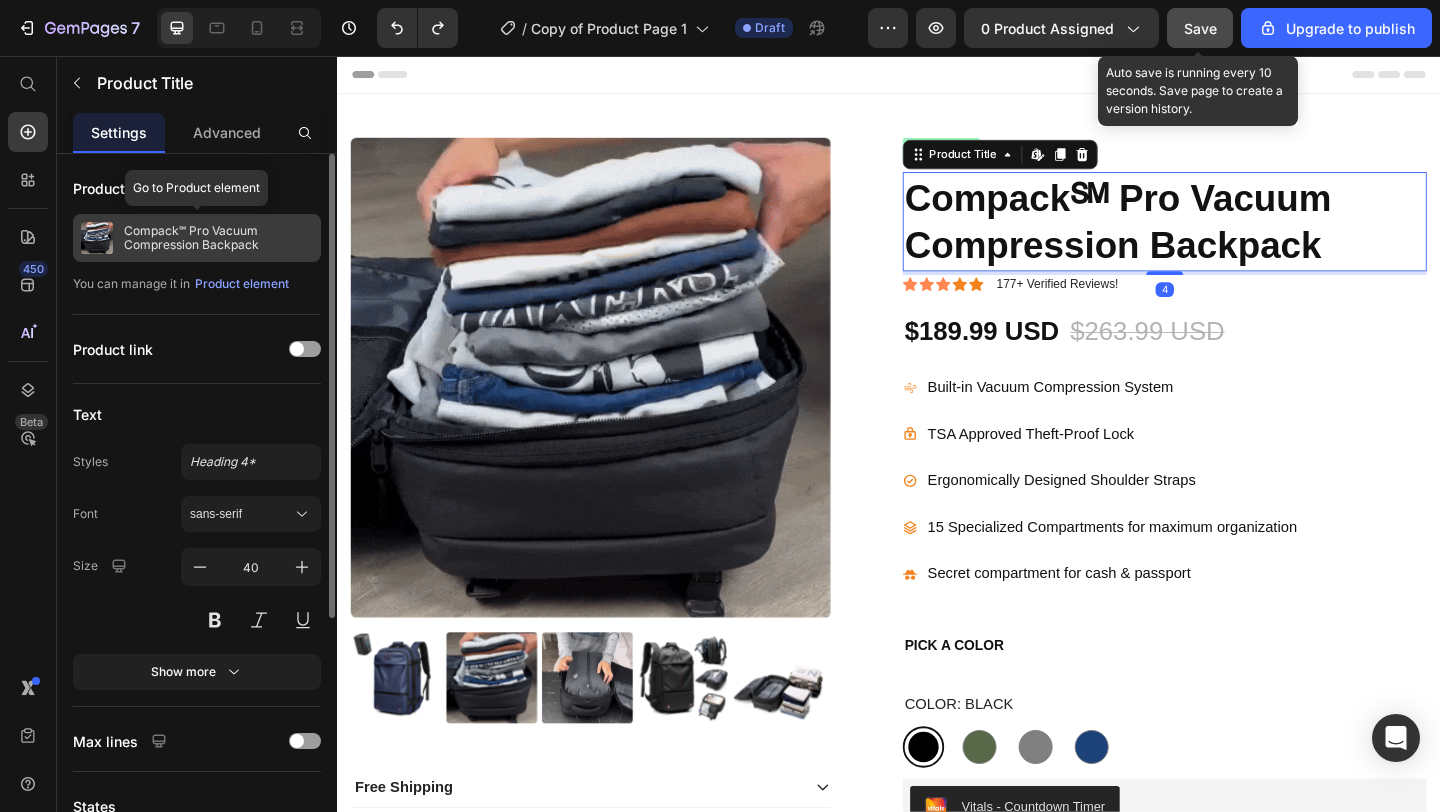 click on "Compack℠ Pro Vacuum Compression Backpack" at bounding box center [218, 238] 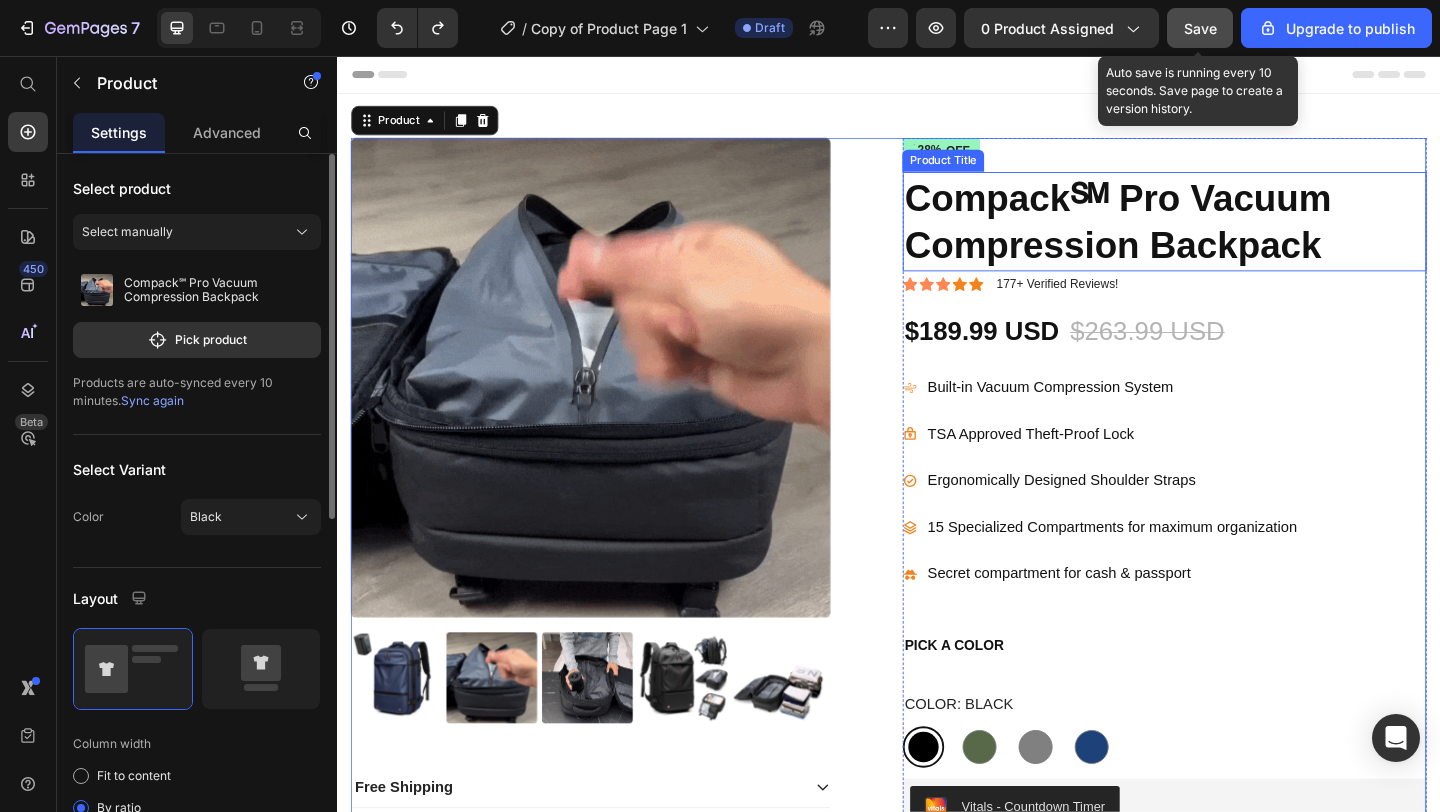 click on "Compack℠ Pro Vacuum Compression Backpack" at bounding box center [1237, 236] 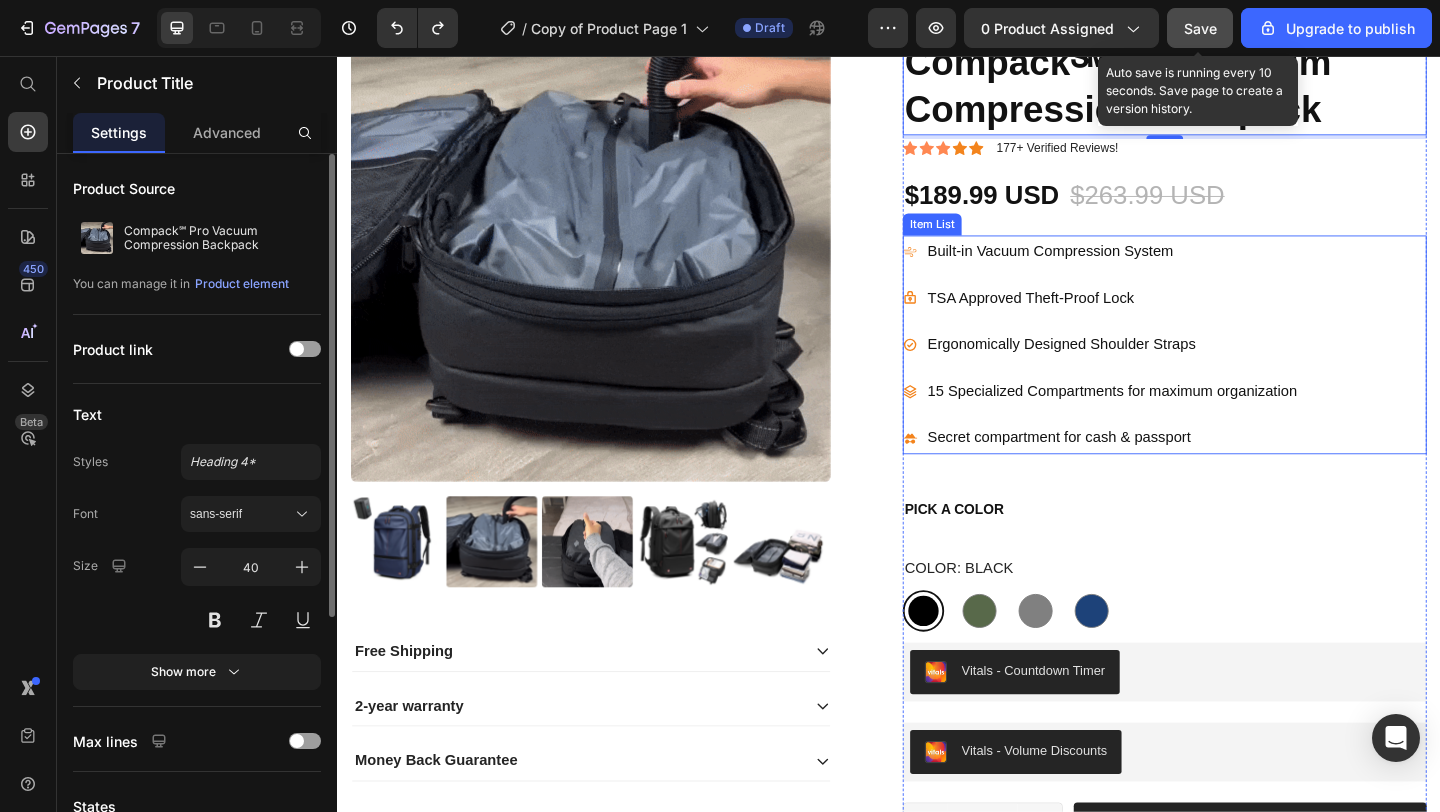 scroll, scrollTop: 156, scrollLeft: 0, axis: vertical 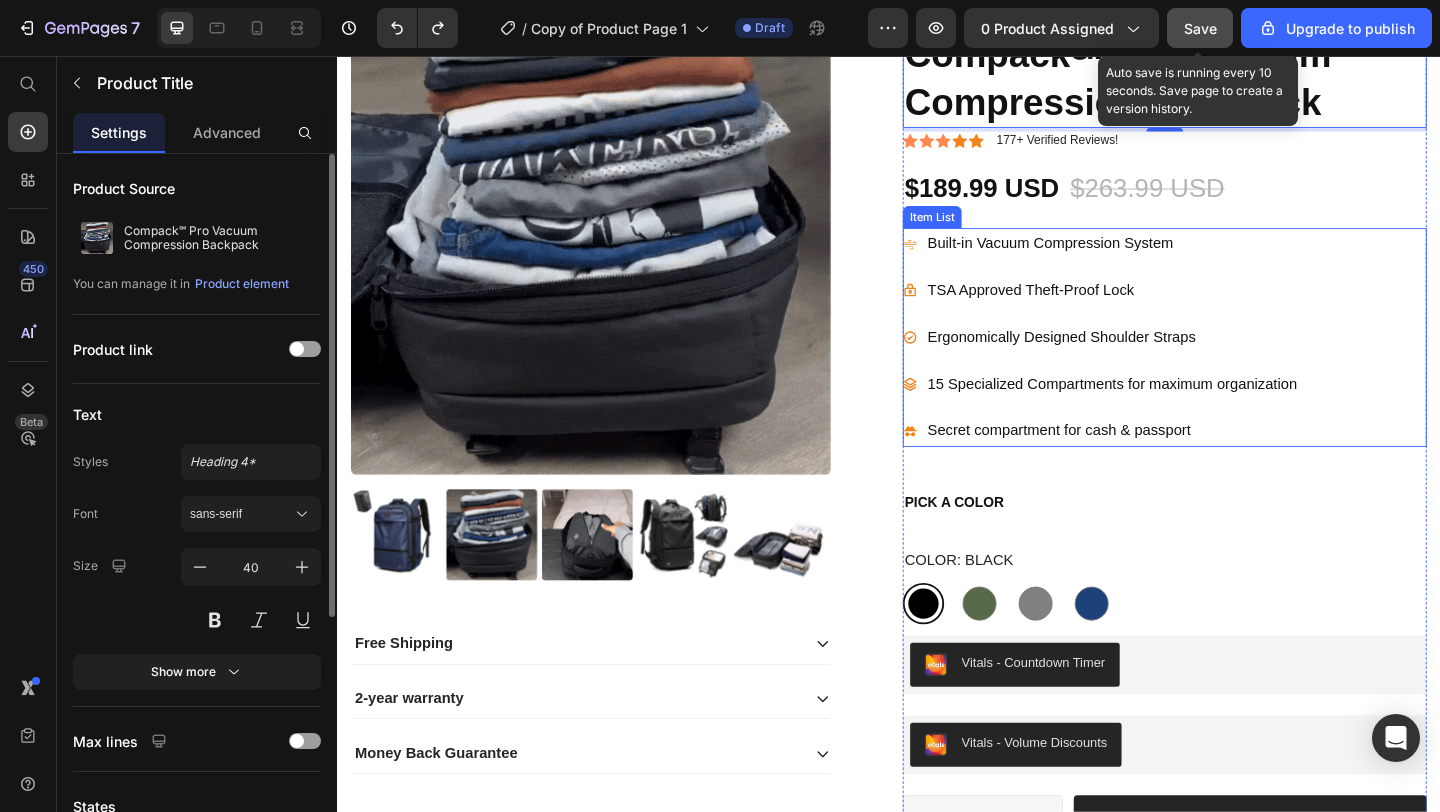 click on "Built-in Vacuum Compression System
TSA Approved Theft-Proof Lock
Ergonomically Designed Shoulder Straps
15 Specialized Compartments for maximum organization
Secret compartment for cash & passport" at bounding box center (1168, 362) 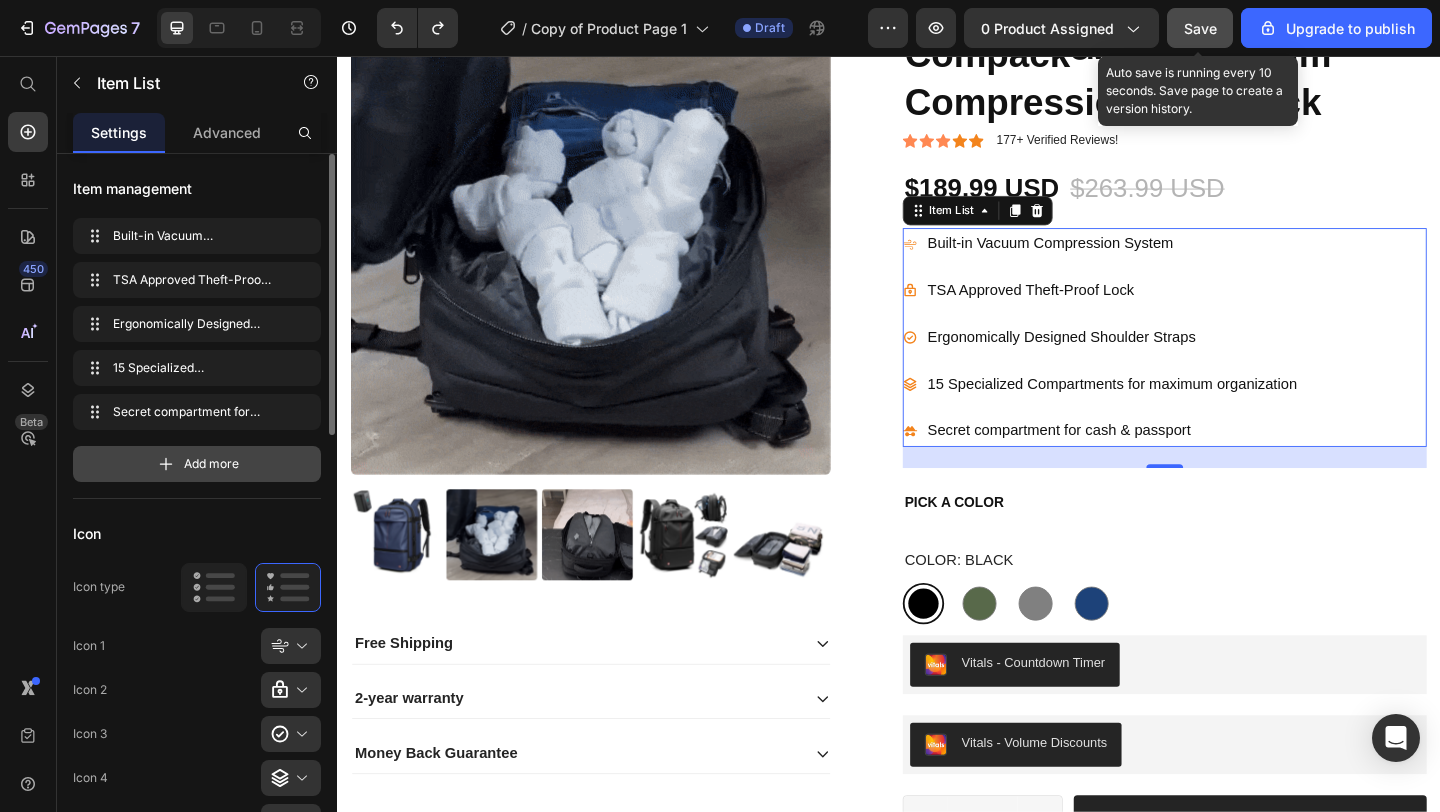 click on "Add more" at bounding box center [197, 464] 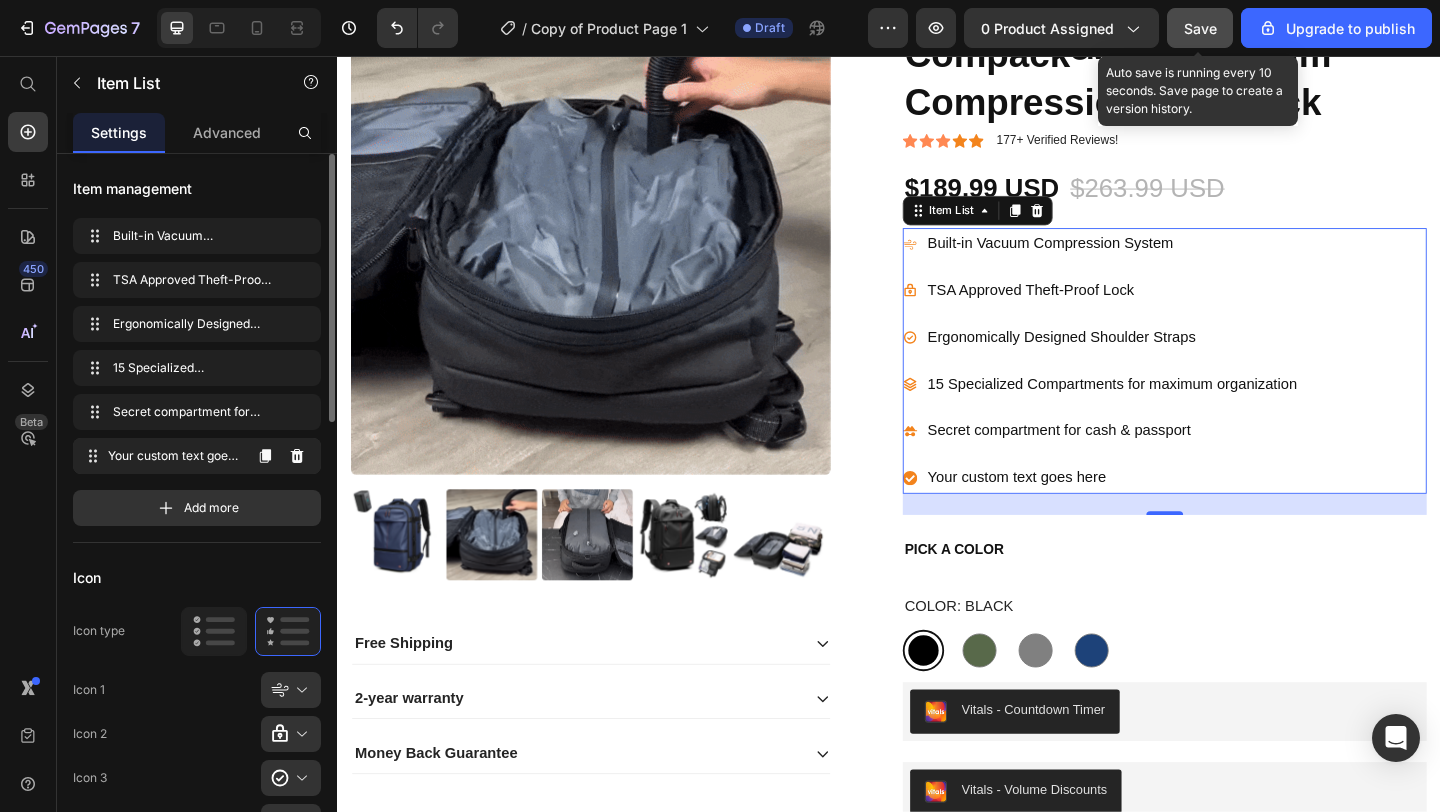 click on "Your custom text goes here" at bounding box center (174, 456) 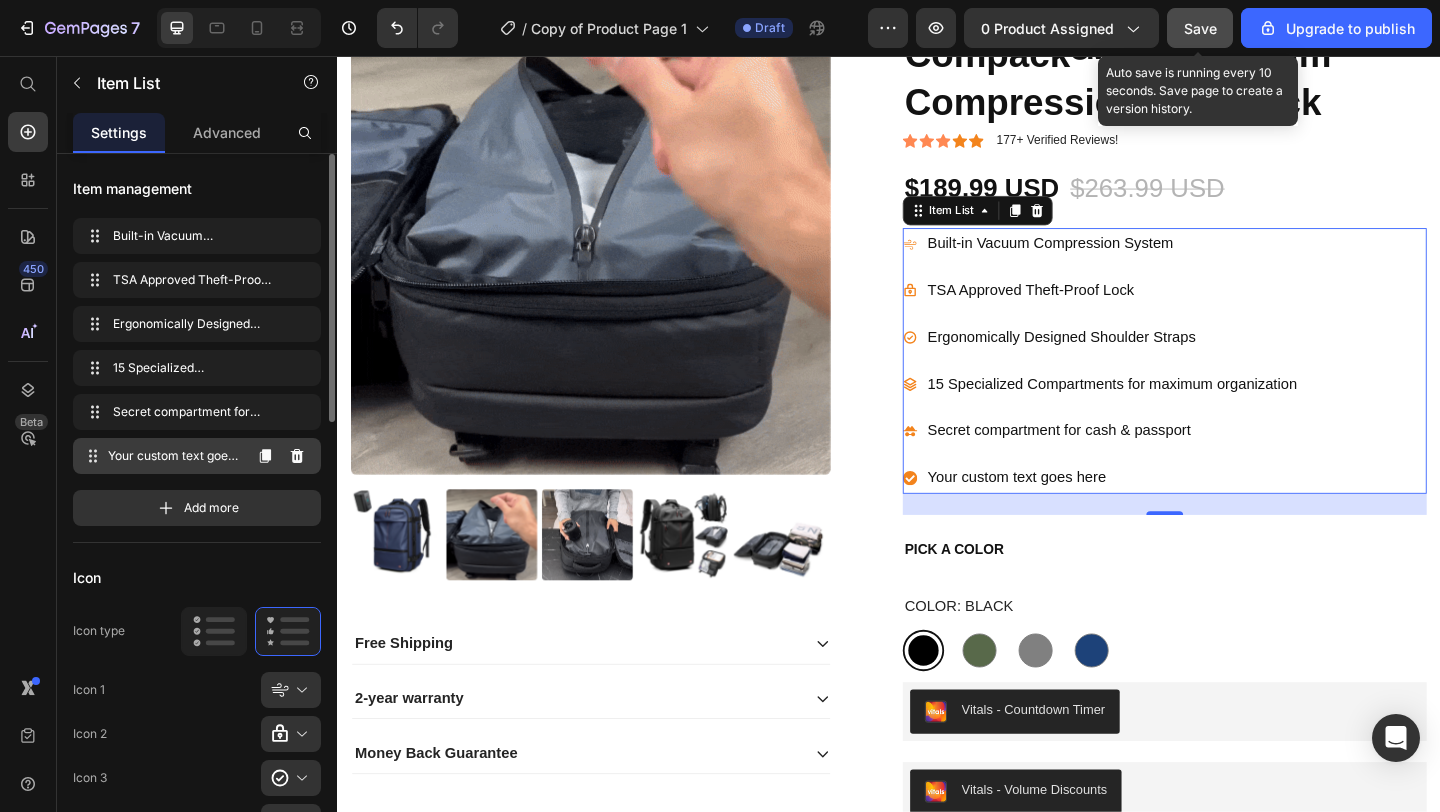 click on "Your custom text goes here" at bounding box center (174, 456) 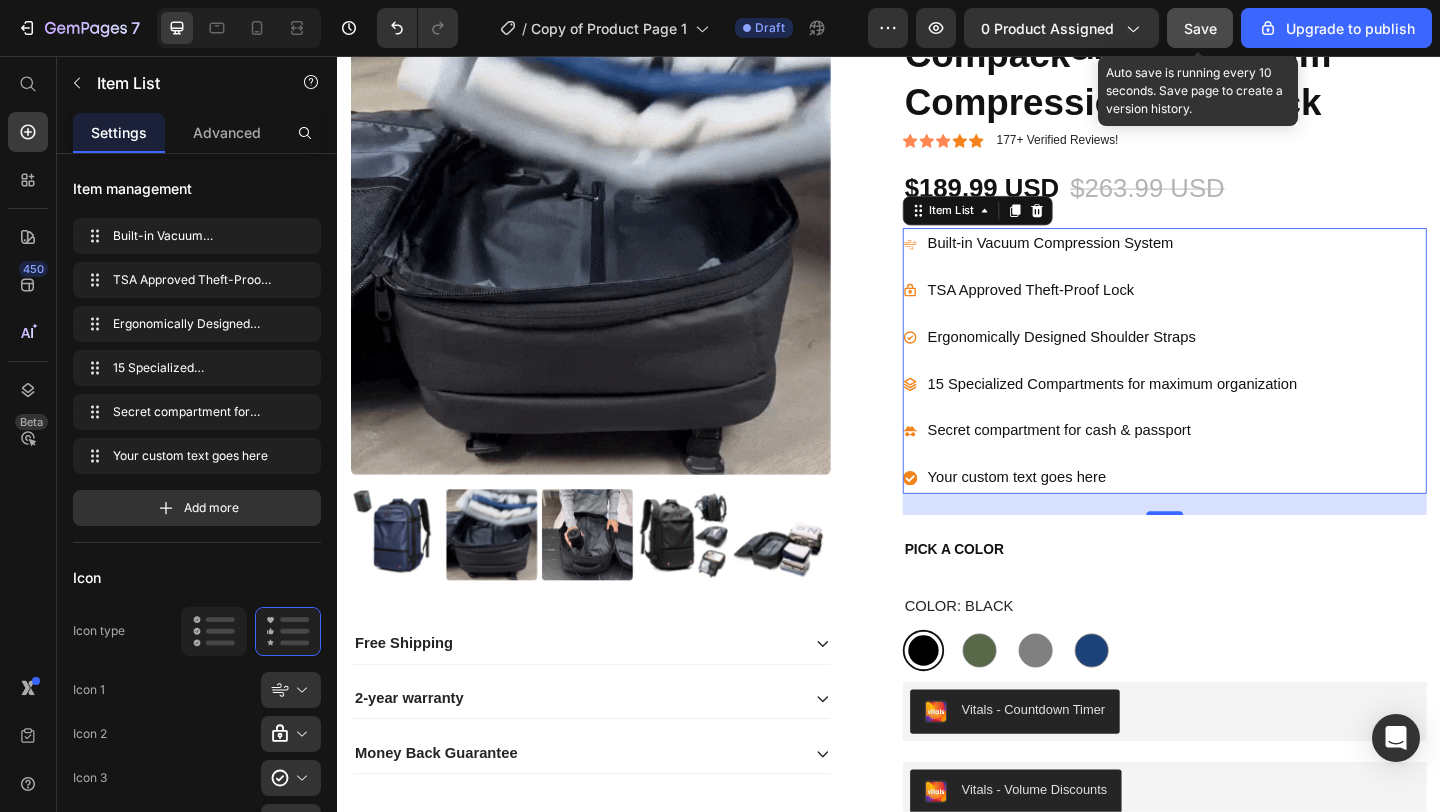 click on "Your custom text goes here" at bounding box center [1180, 514] 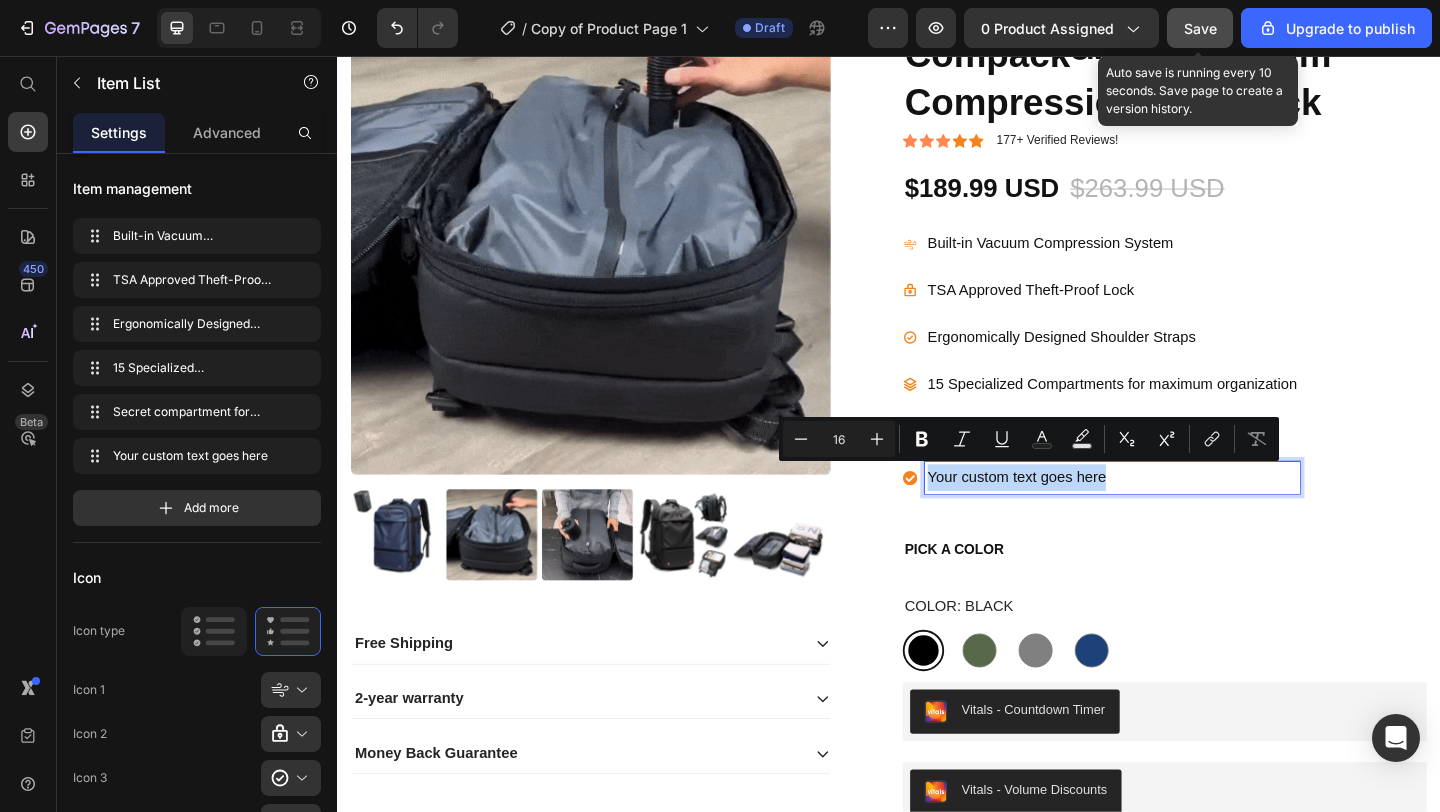 drag, startPoint x: 1167, startPoint y: 515, endPoint x: 974, endPoint y: 516, distance: 193.0026 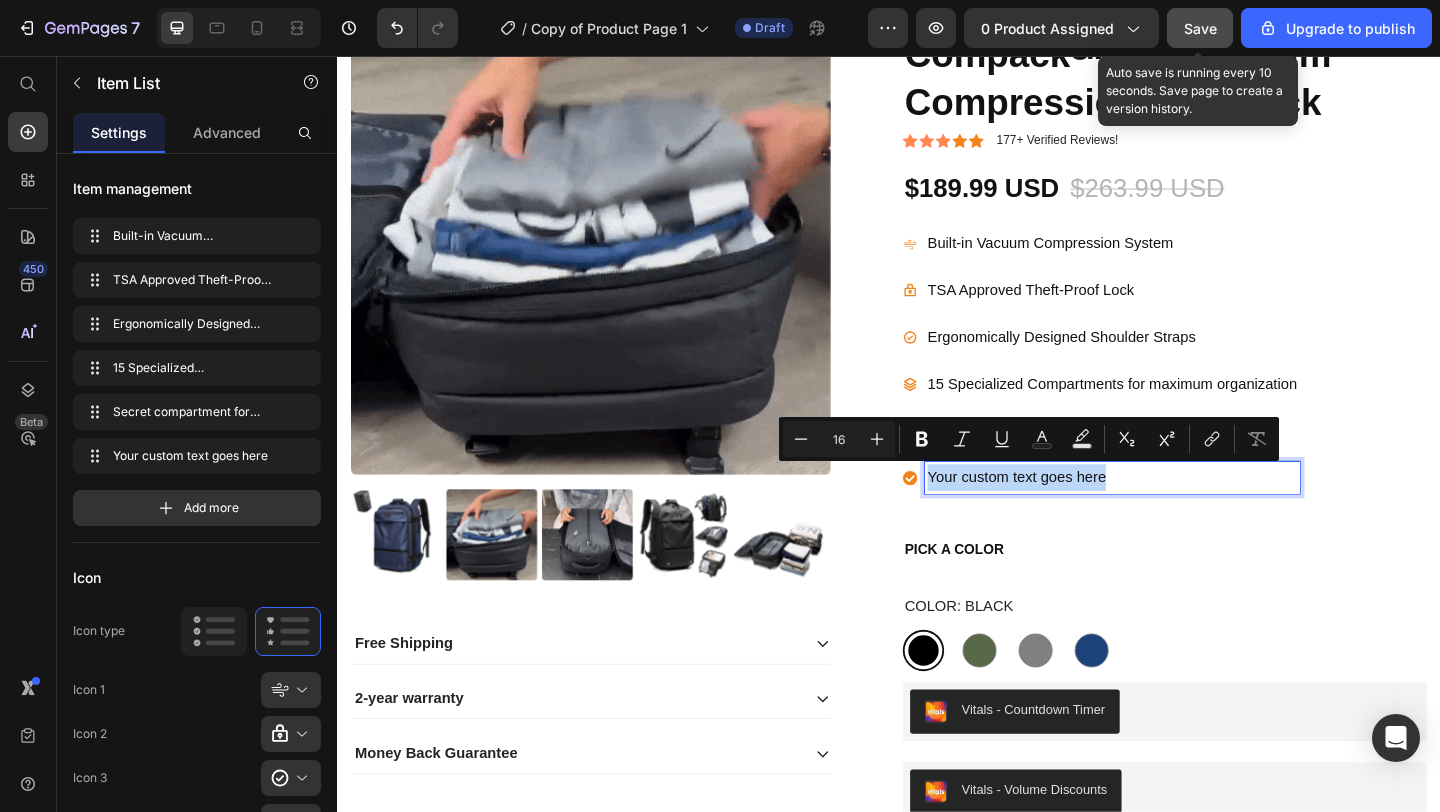 click on "Your custom text goes here" at bounding box center (1180, 514) 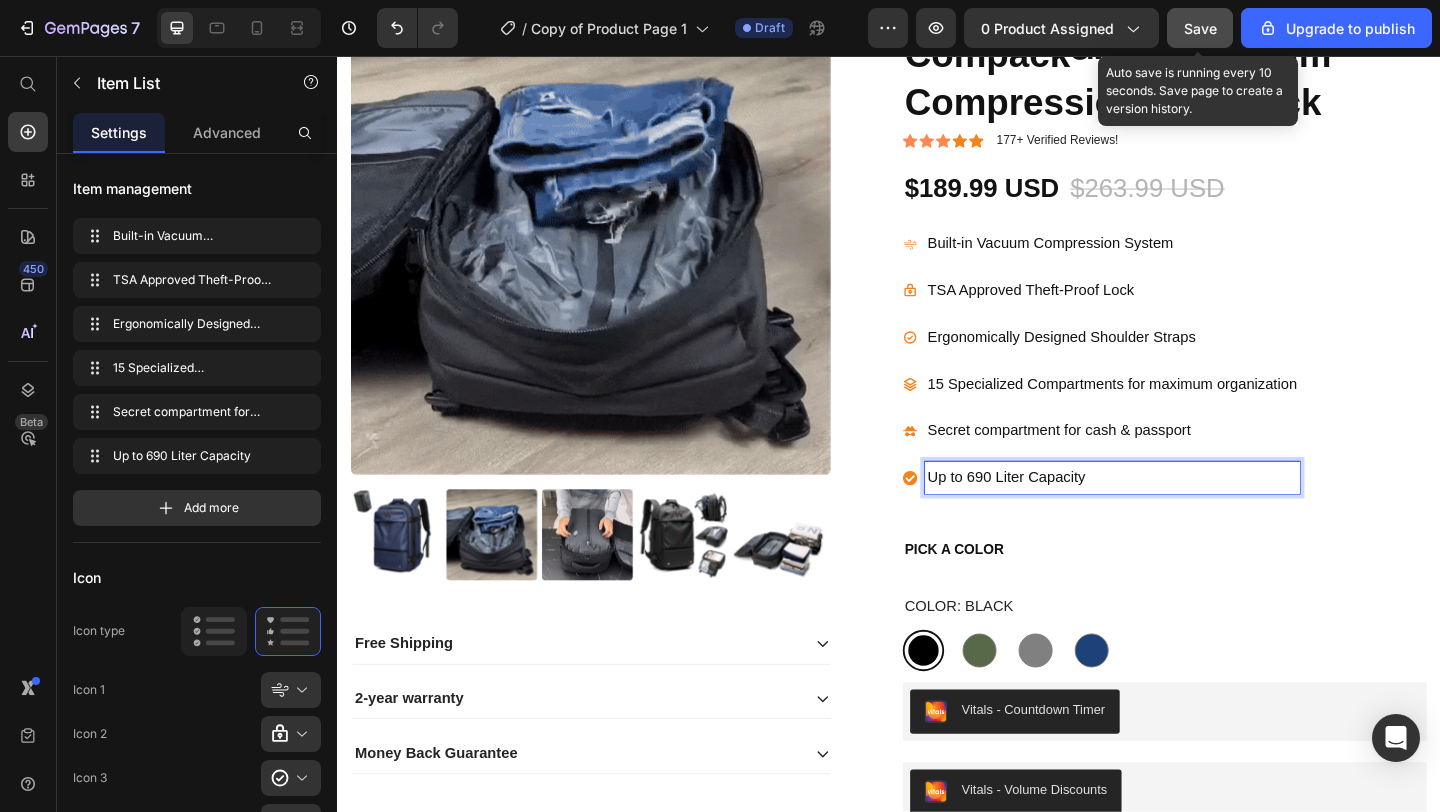 click on "Up to 690 Liter Capacity" at bounding box center [1180, 514] 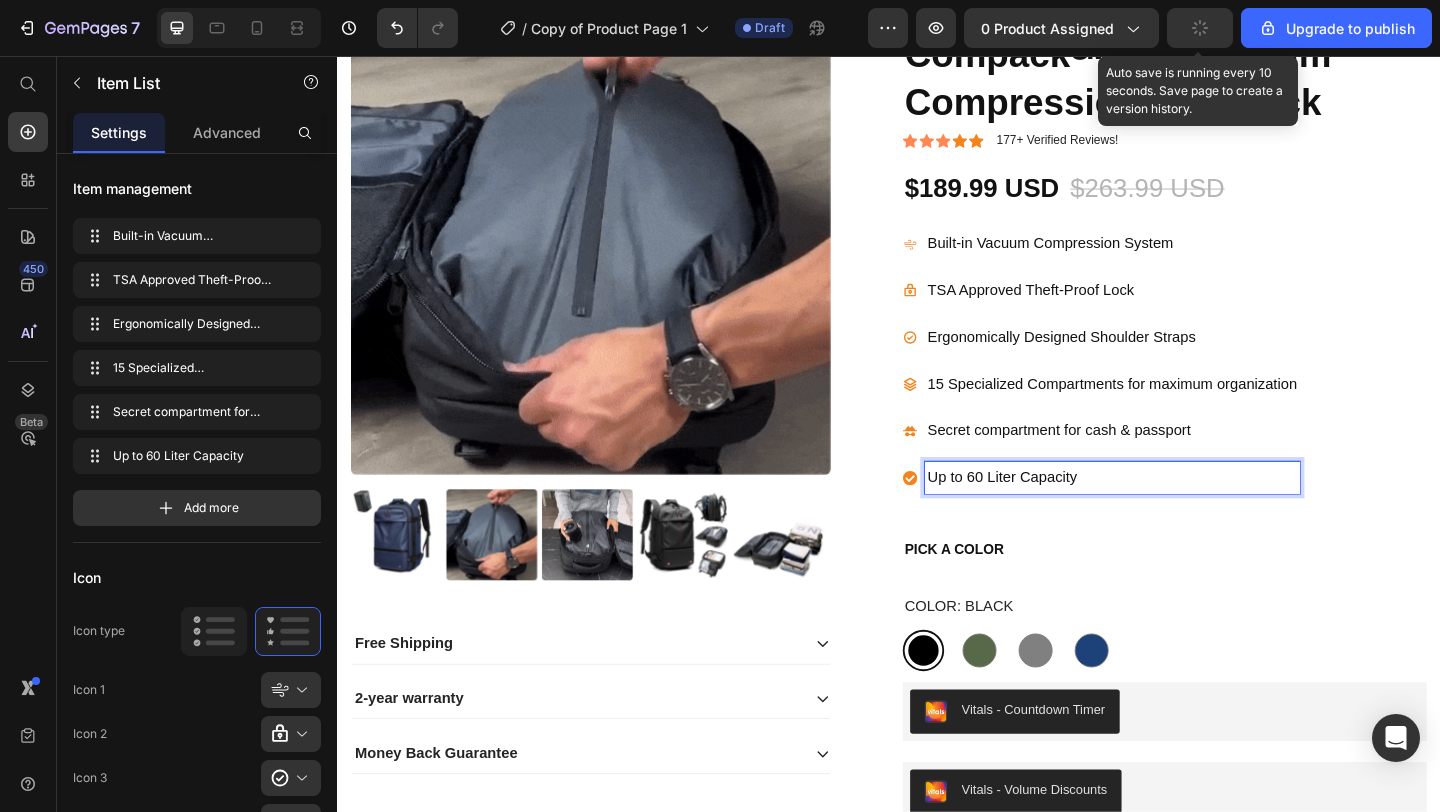 click on "Up to 60 Liter Capacity" at bounding box center [1180, 514] 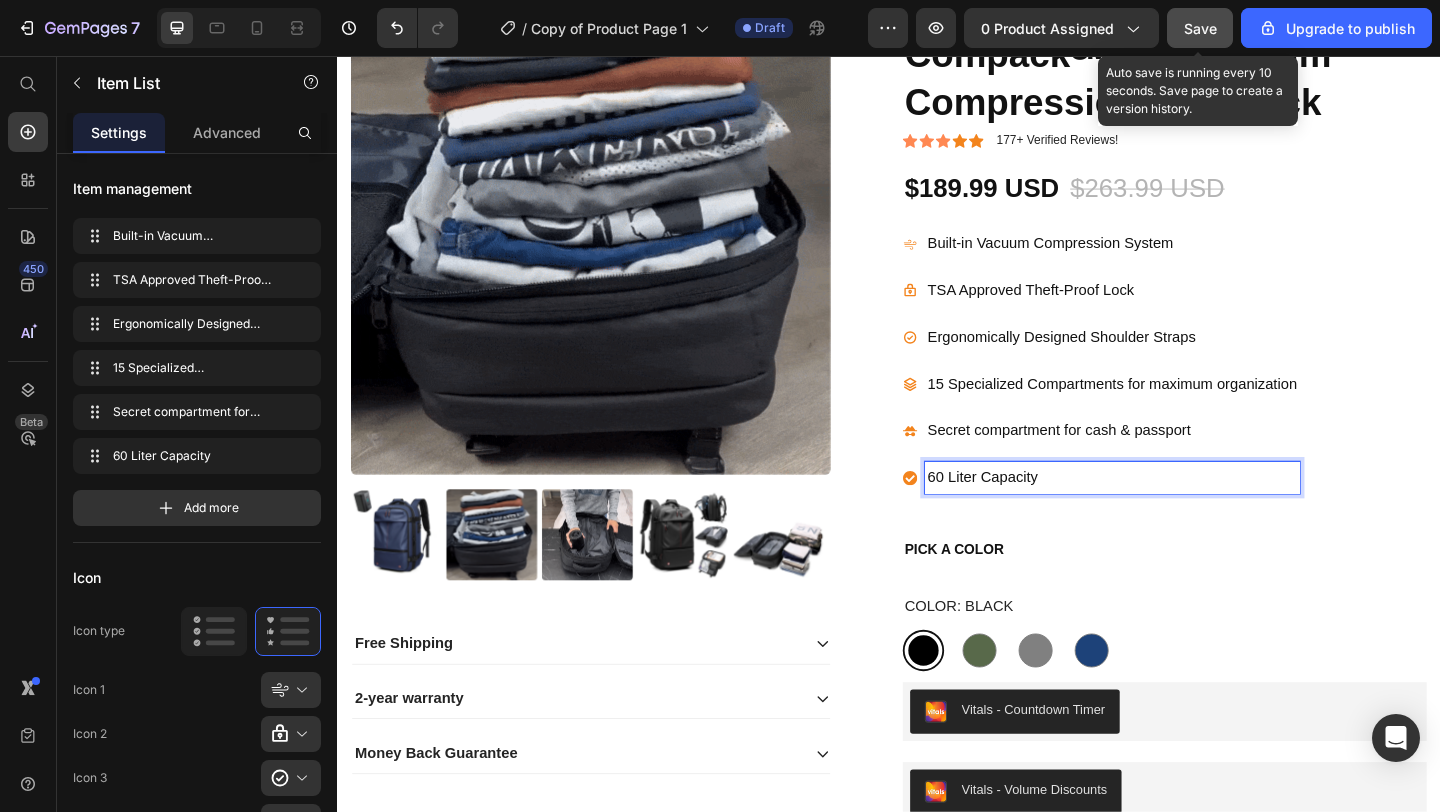 click on "Secret compartment for cash & passport" at bounding box center (1168, 463) 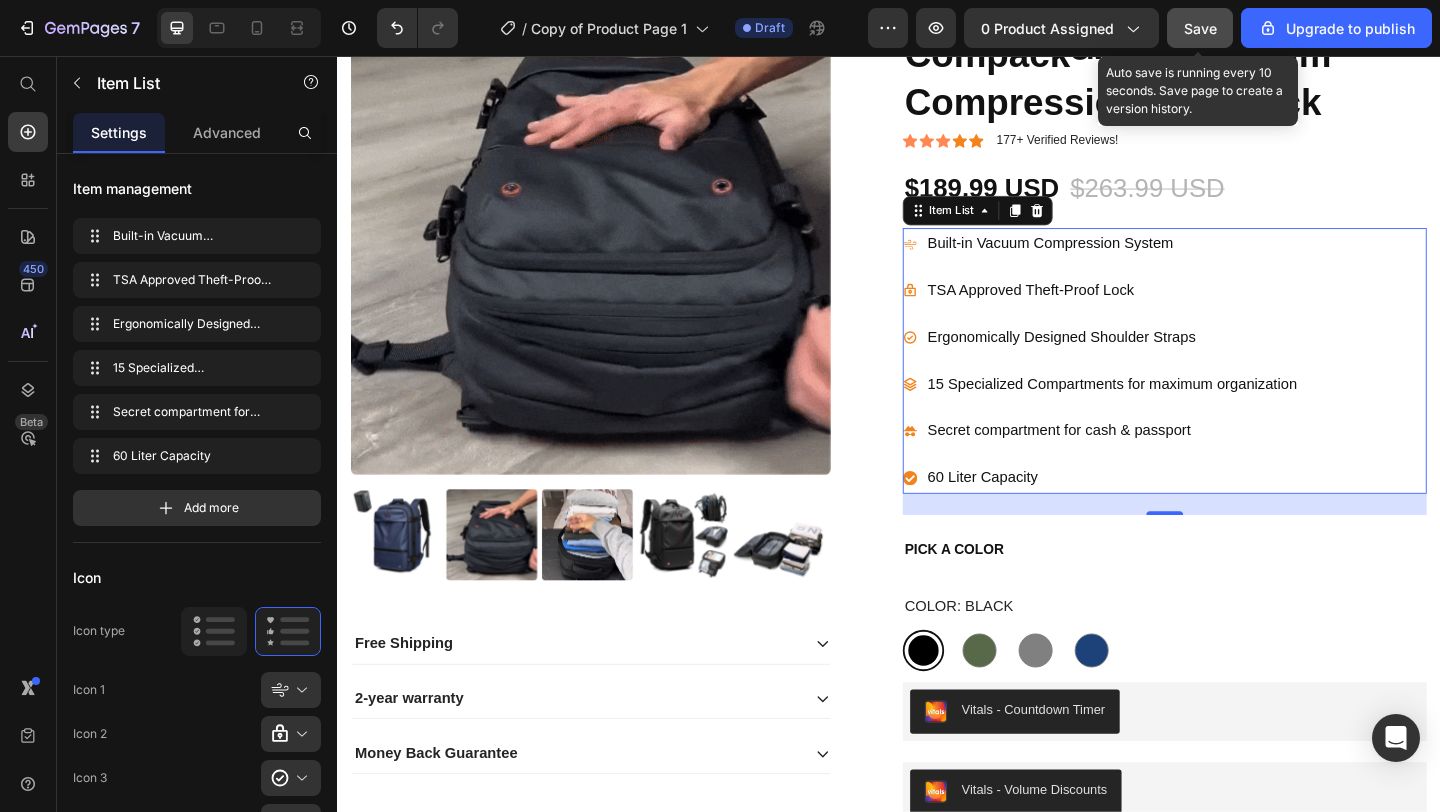 click 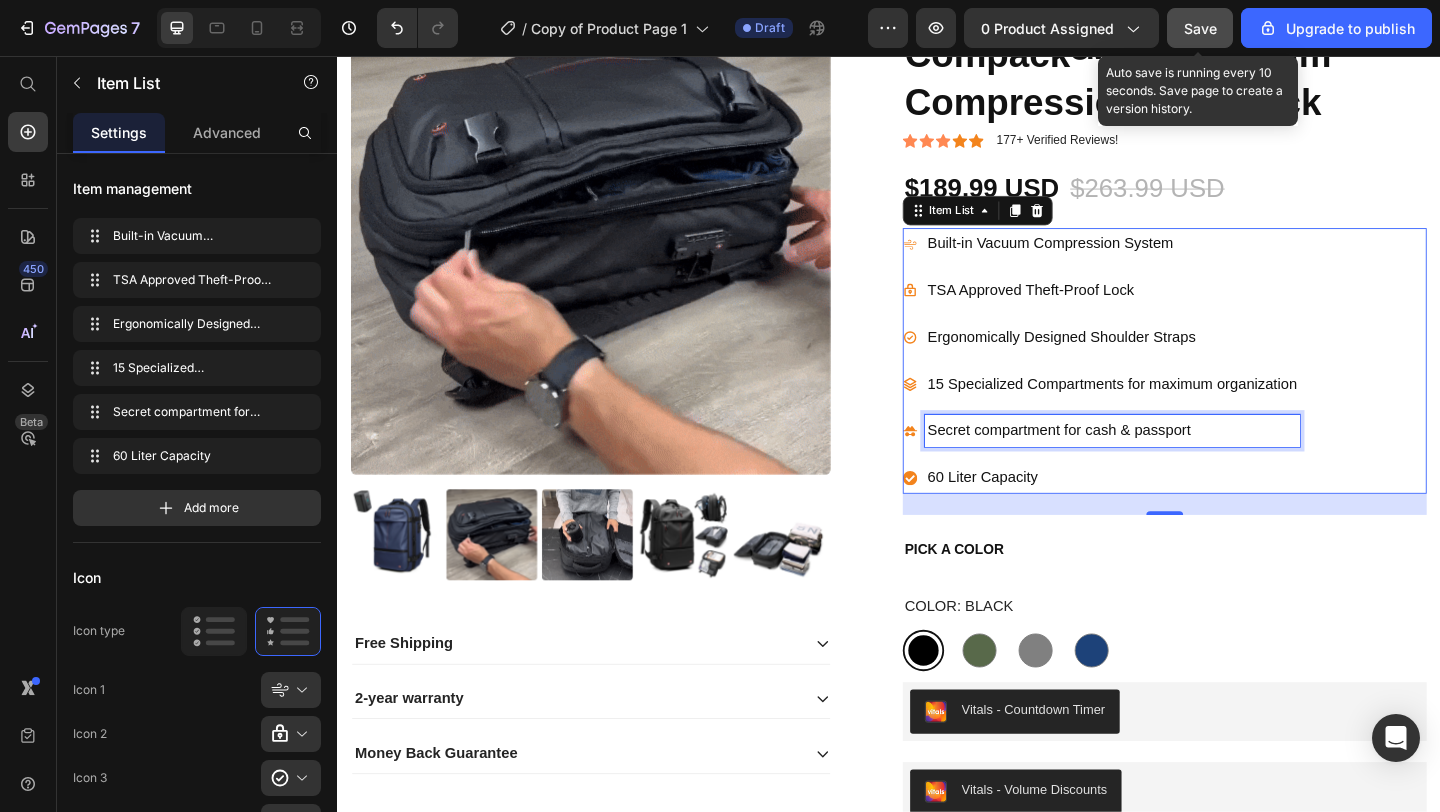 click on "Secret compartment for cash & passport" at bounding box center (1180, 463) 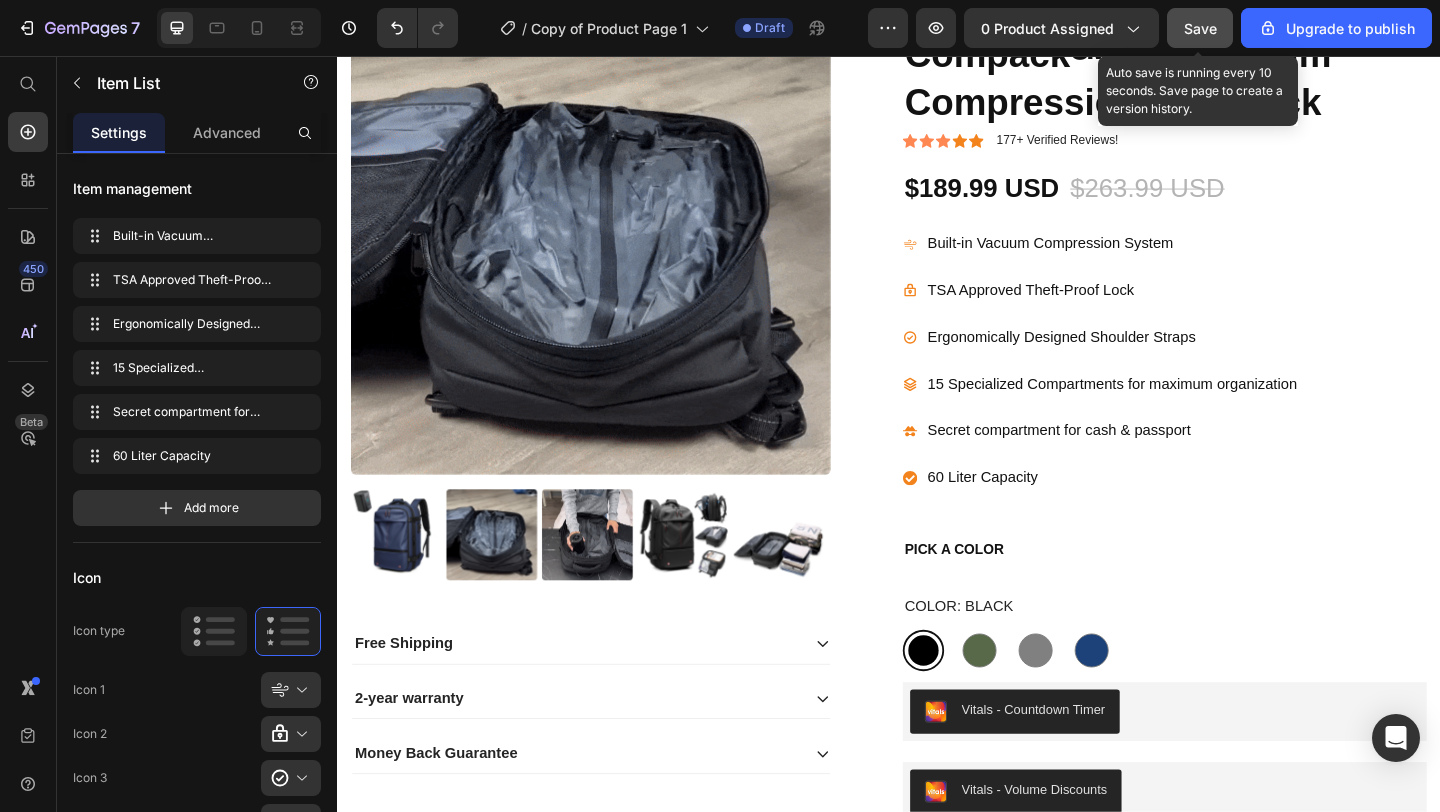 click 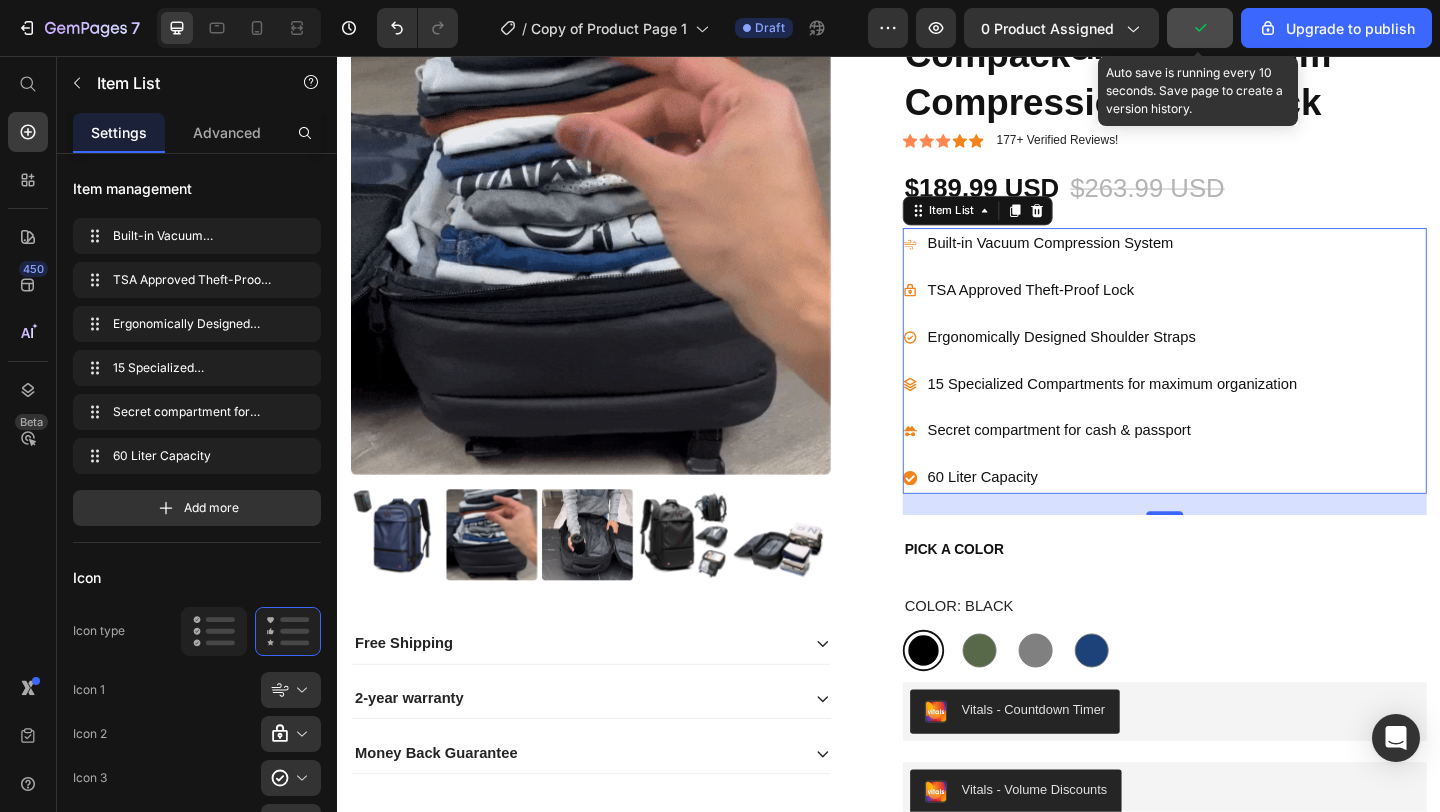 click 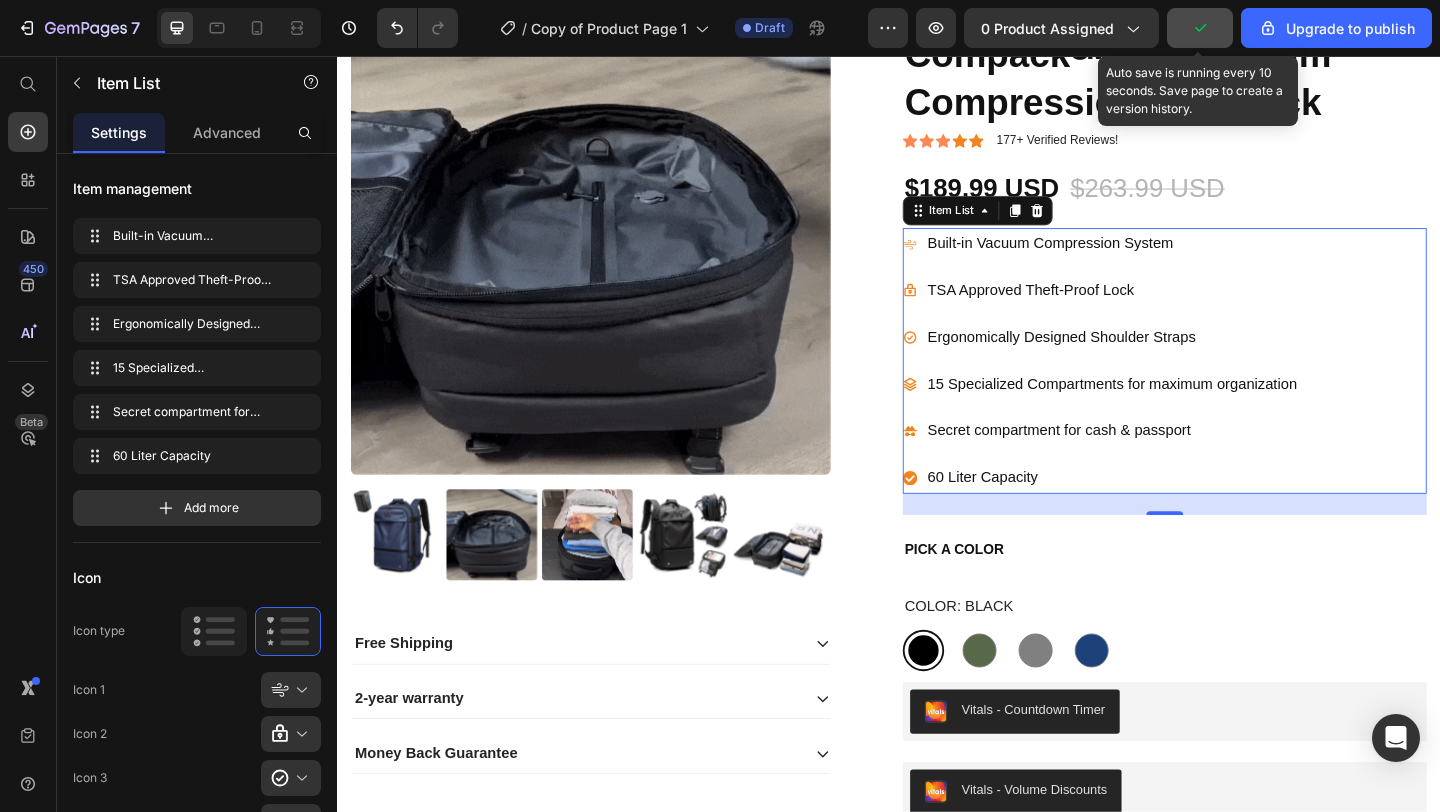 click 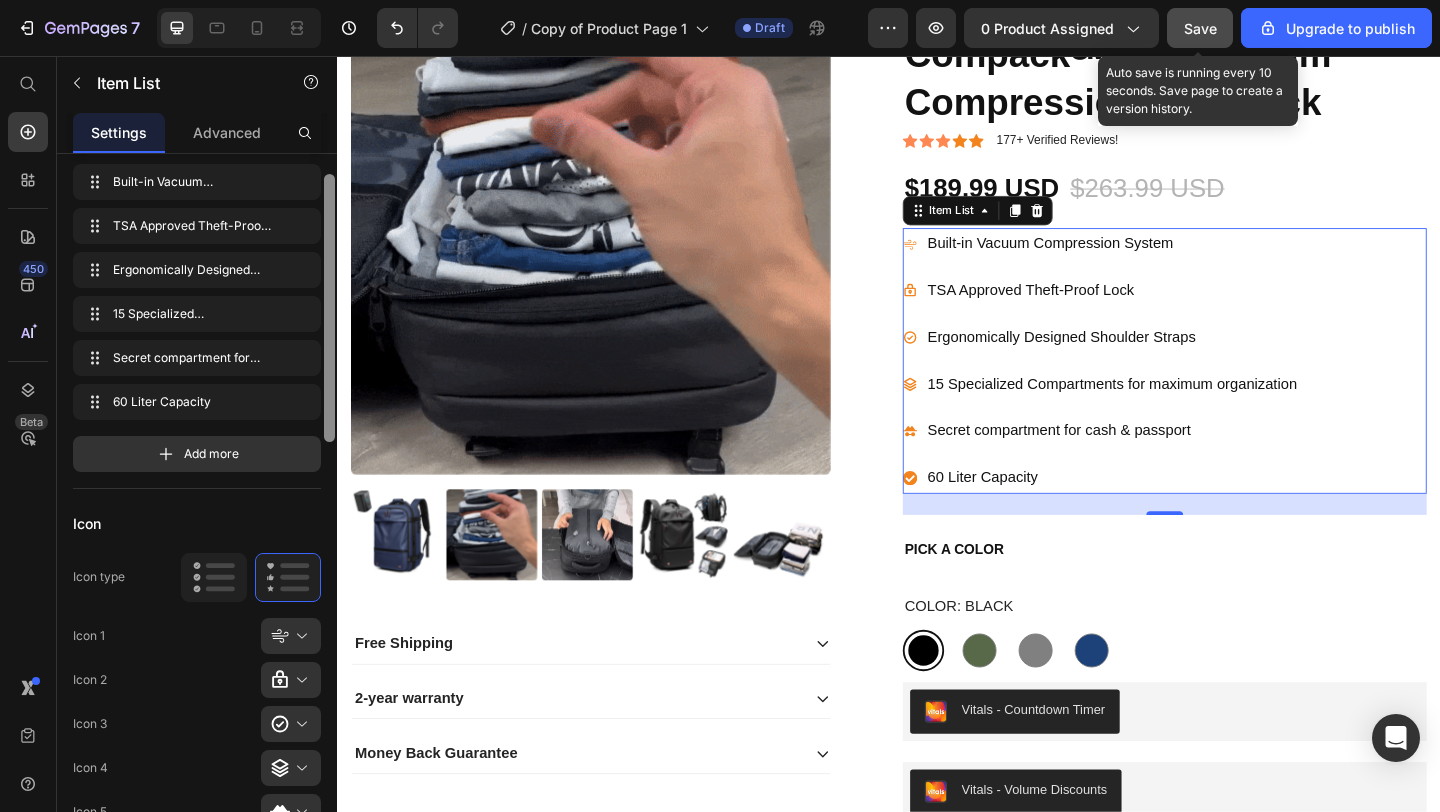 scroll, scrollTop: 141, scrollLeft: 0, axis: vertical 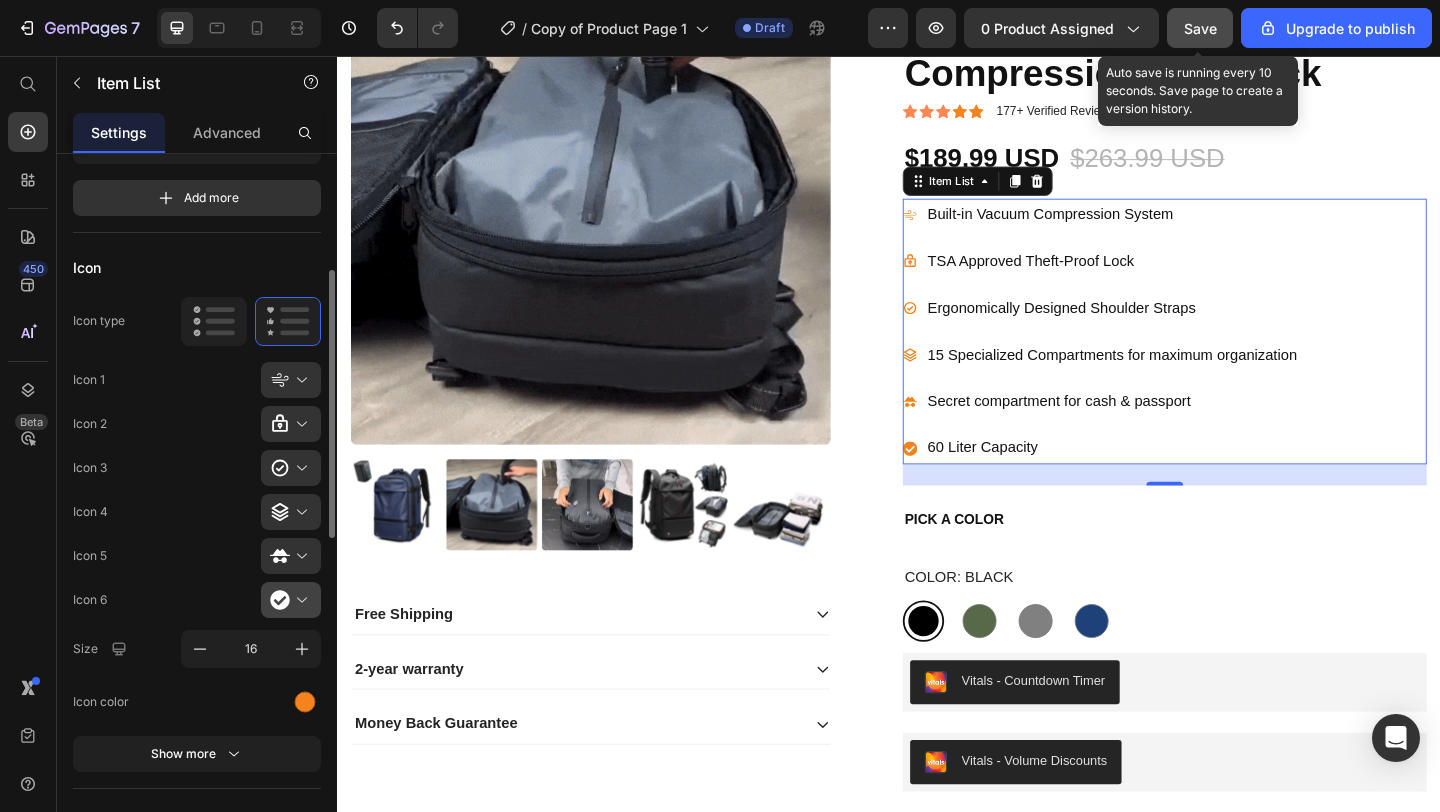 click at bounding box center (299, 600) 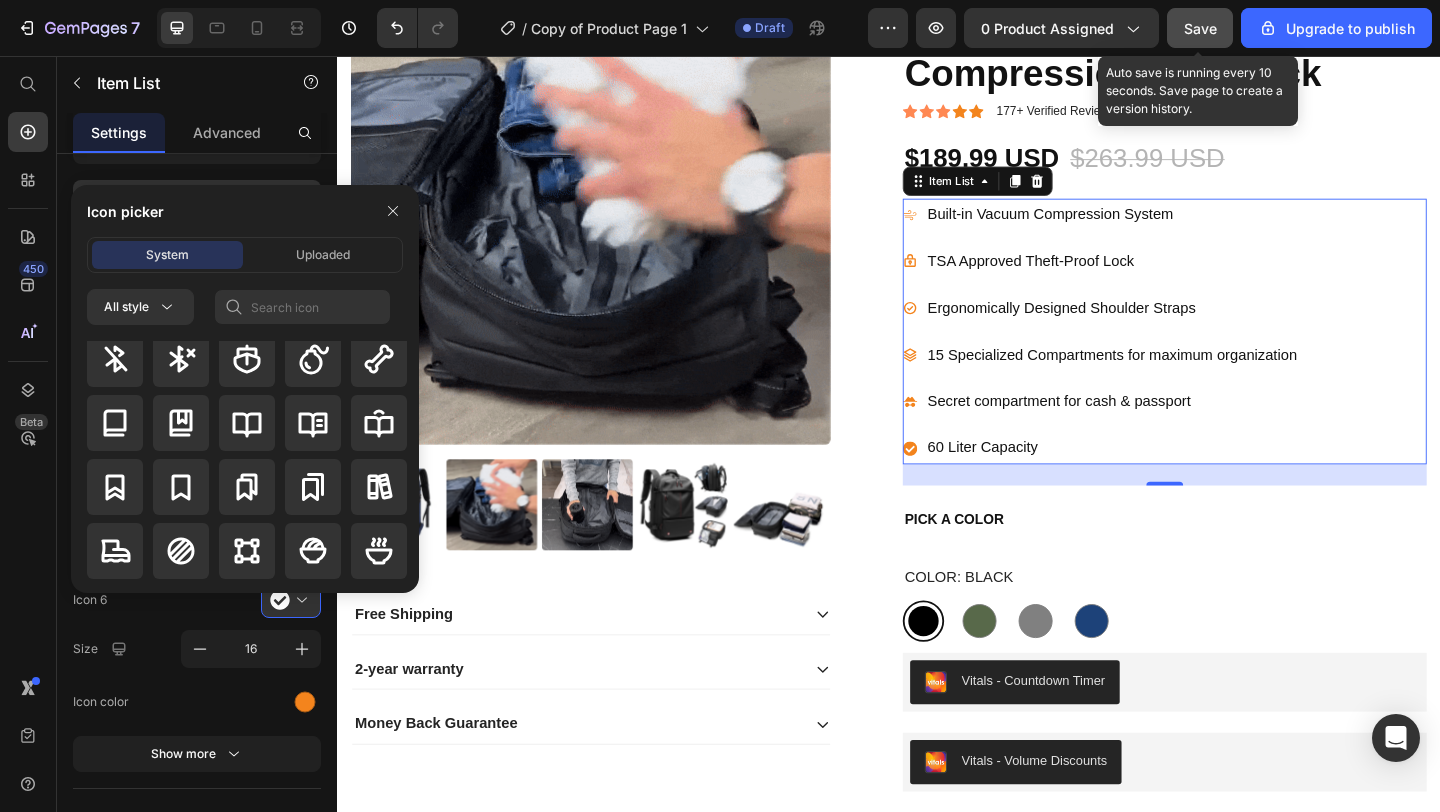 scroll, scrollTop: 2331, scrollLeft: 0, axis: vertical 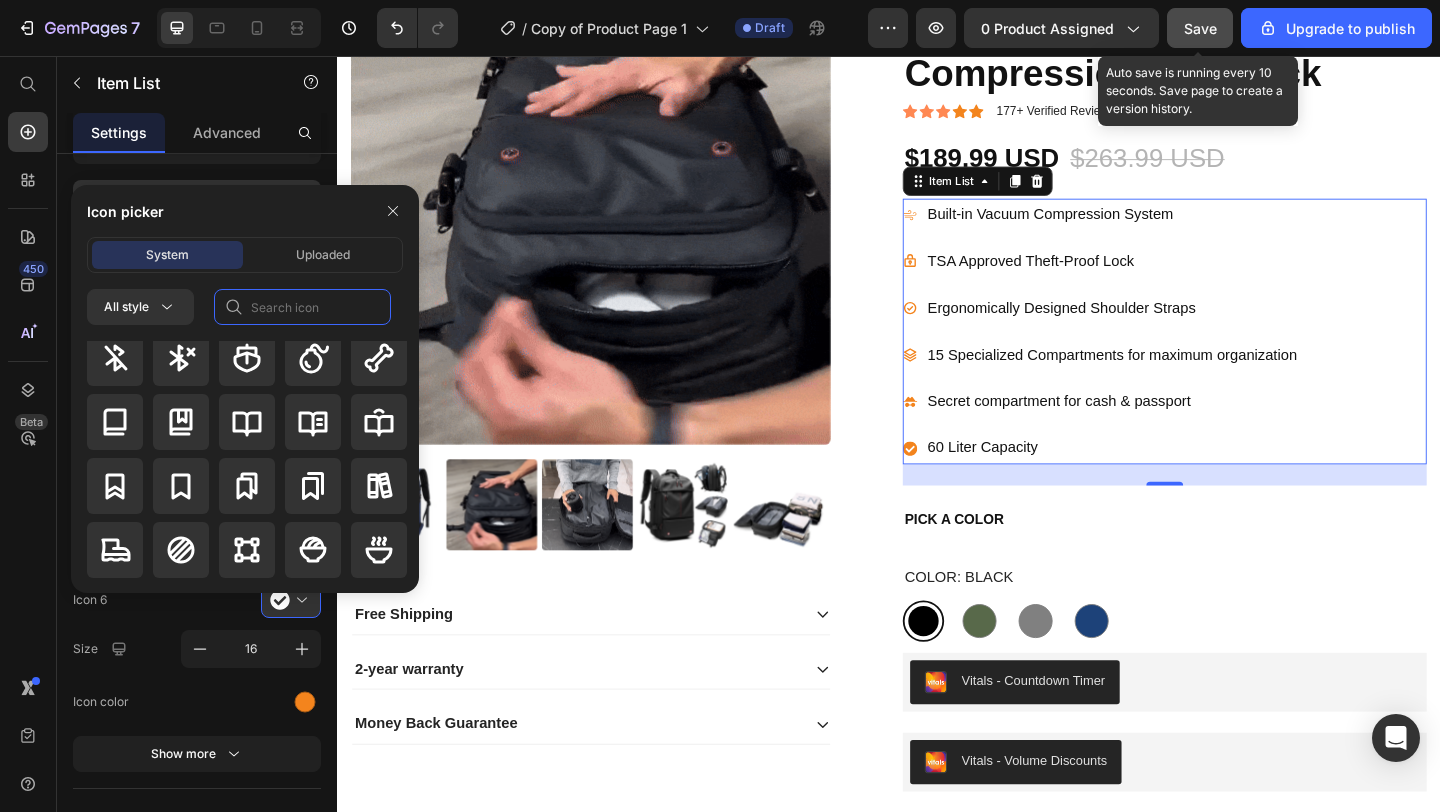 click 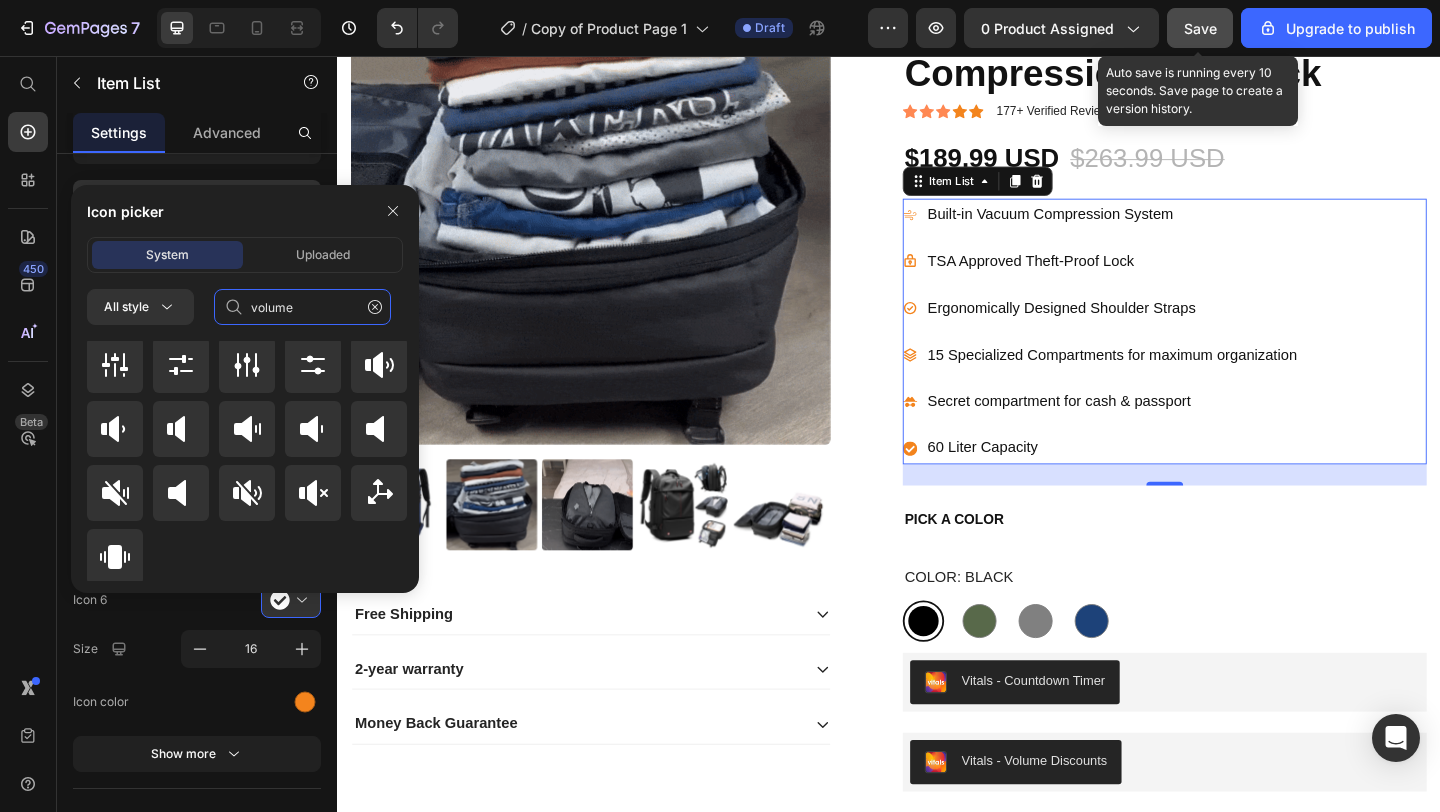 scroll, scrollTop: 700, scrollLeft: 0, axis: vertical 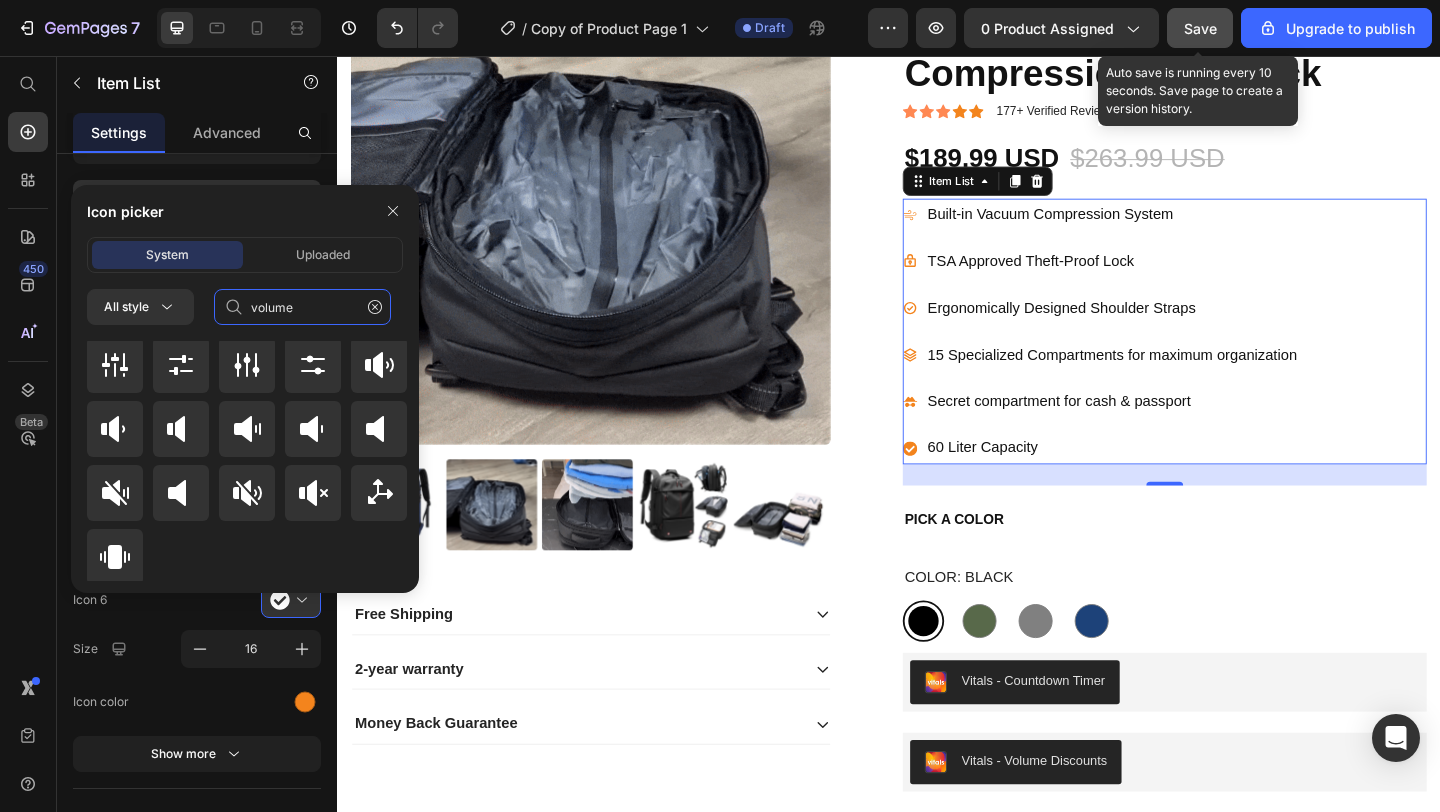 drag, startPoint x: 289, startPoint y: 304, endPoint x: 268, endPoint y: 307, distance: 21.213203 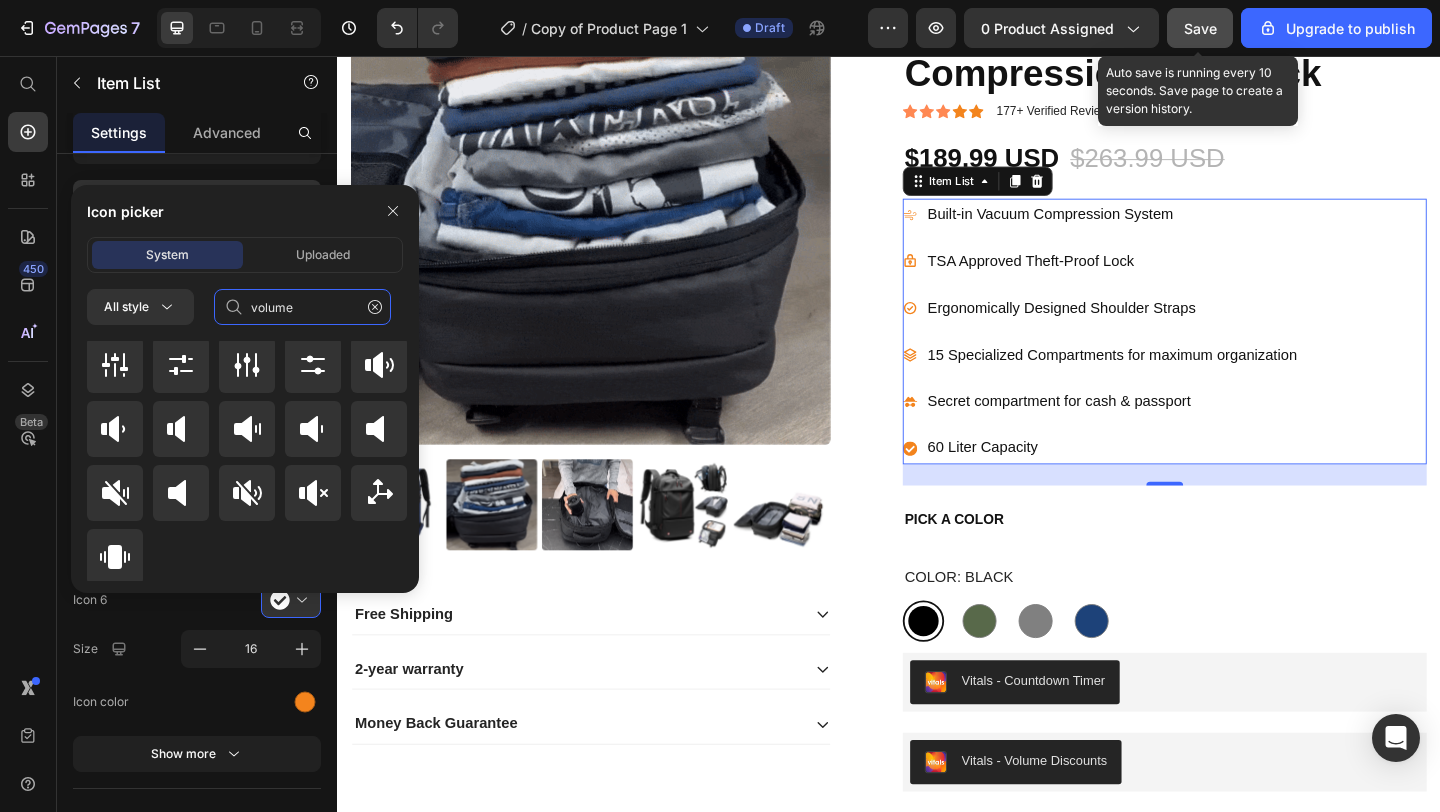 click on "volume" 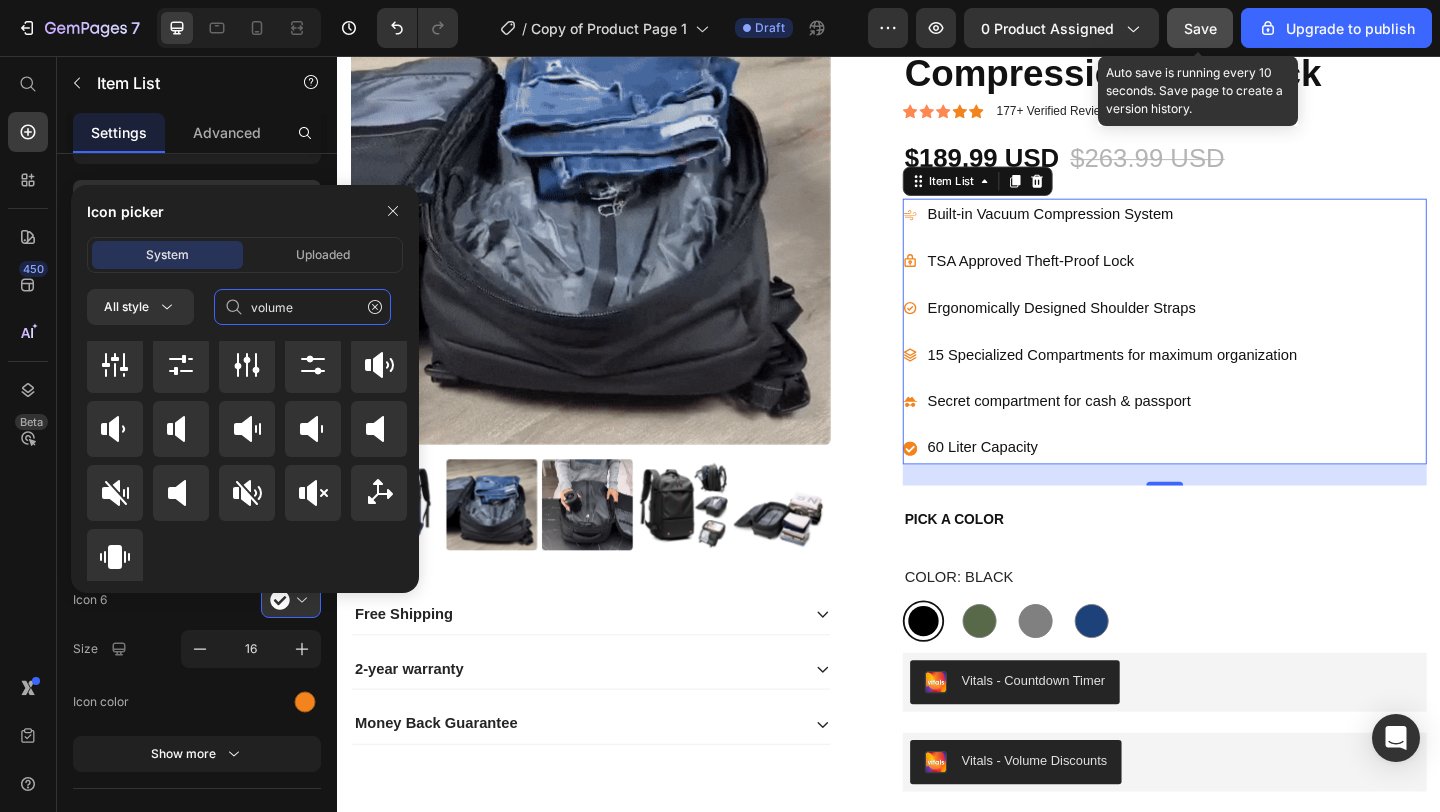 drag, startPoint x: 290, startPoint y: 305, endPoint x: 244, endPoint y: 304, distance: 46.010868 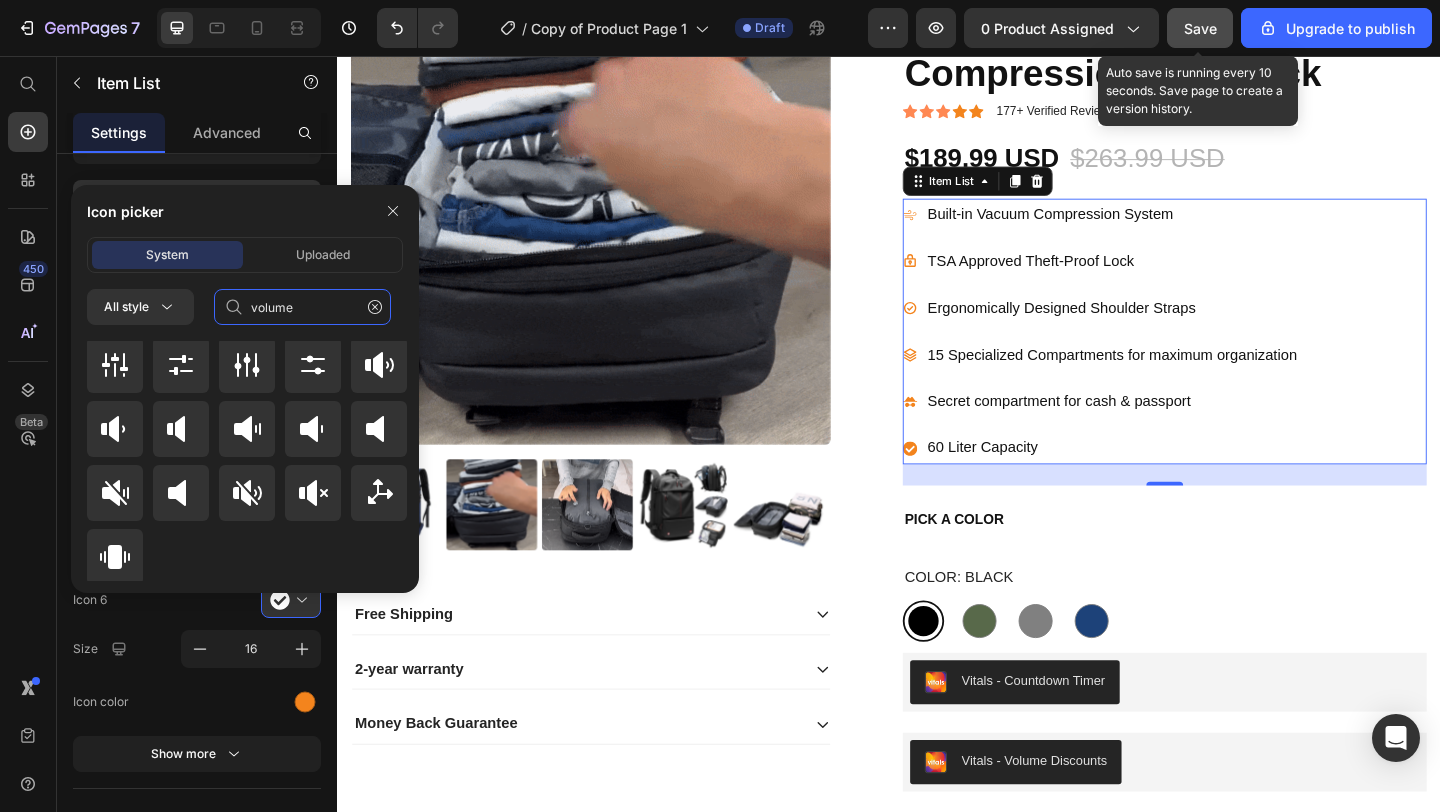 click on "volume" 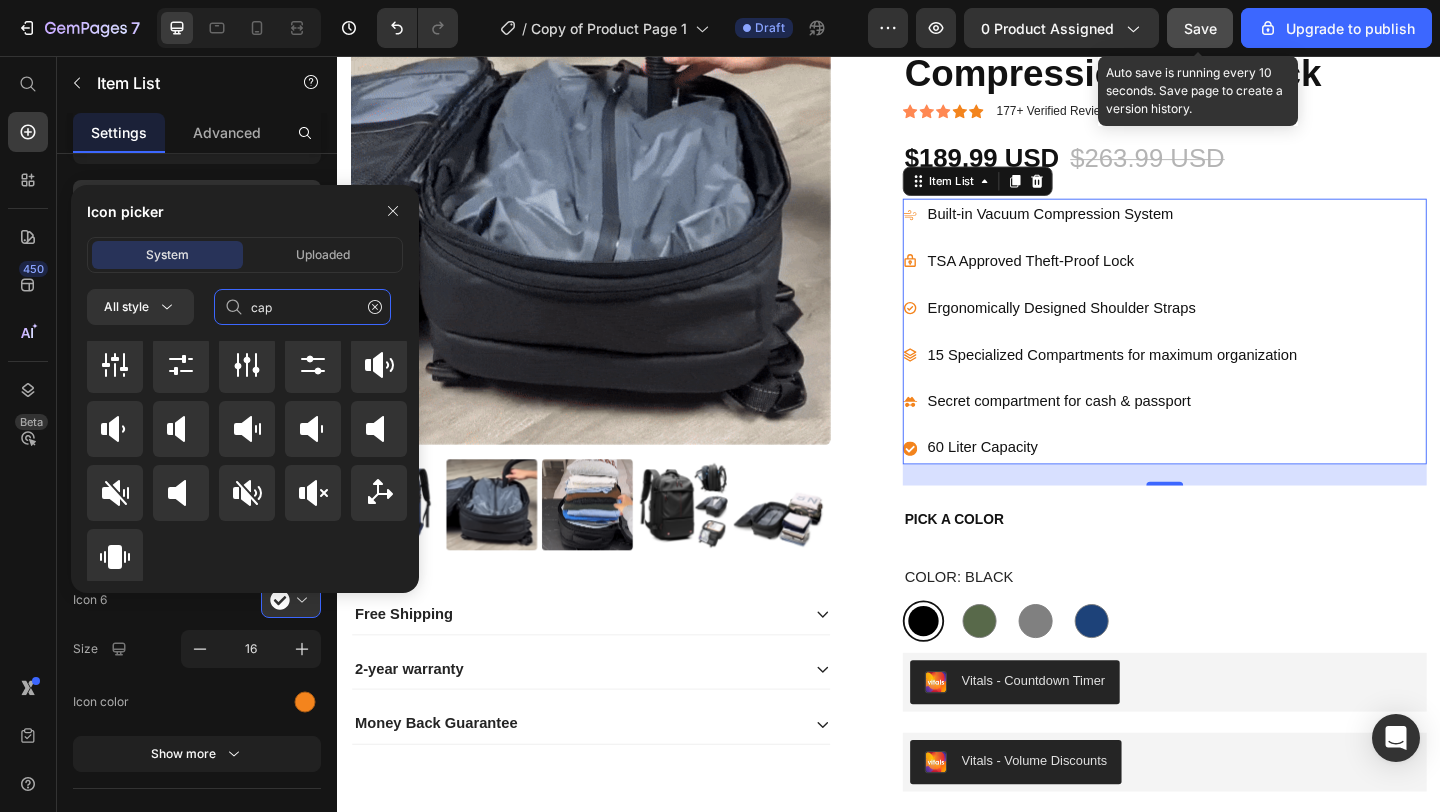 scroll, scrollTop: 0, scrollLeft: 0, axis: both 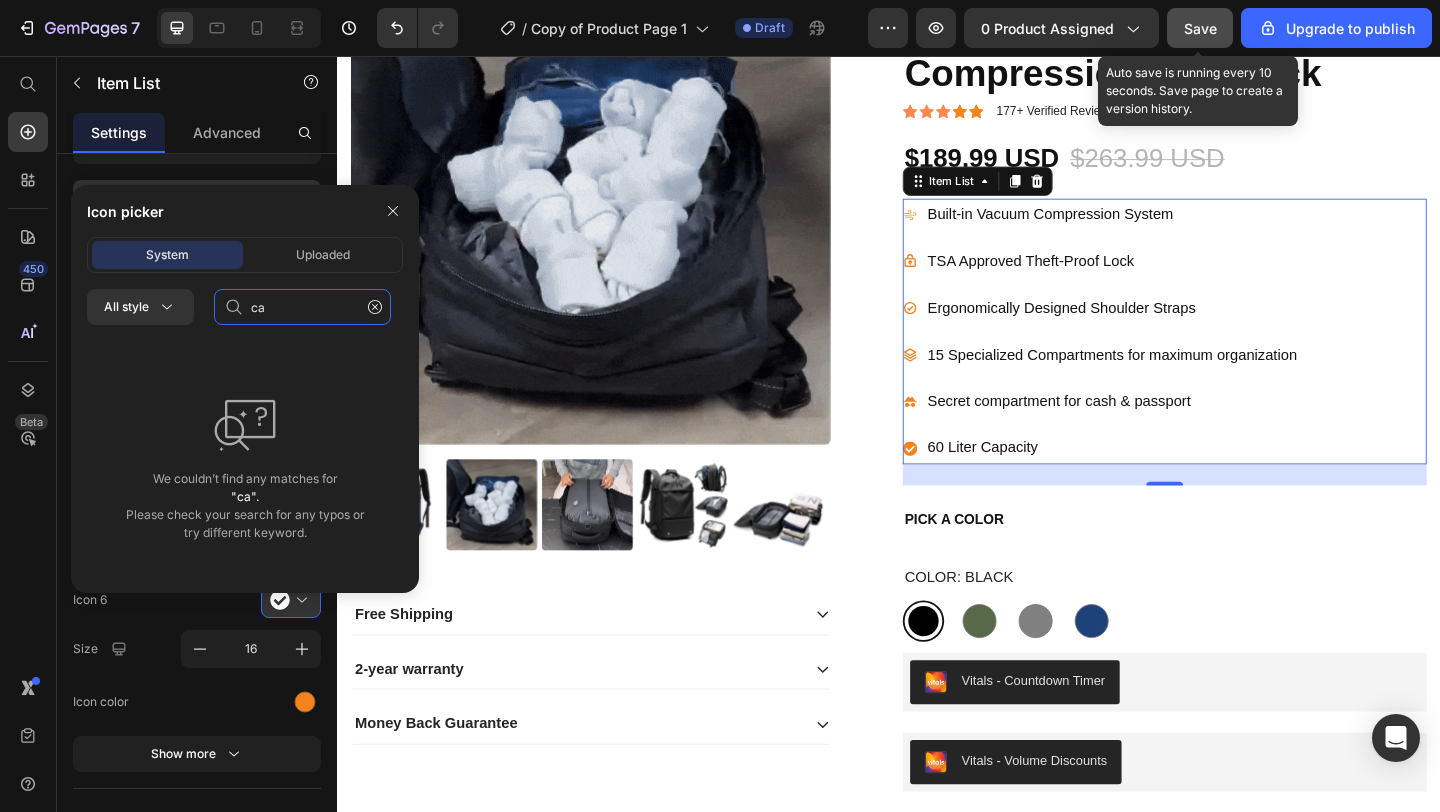 type on "c" 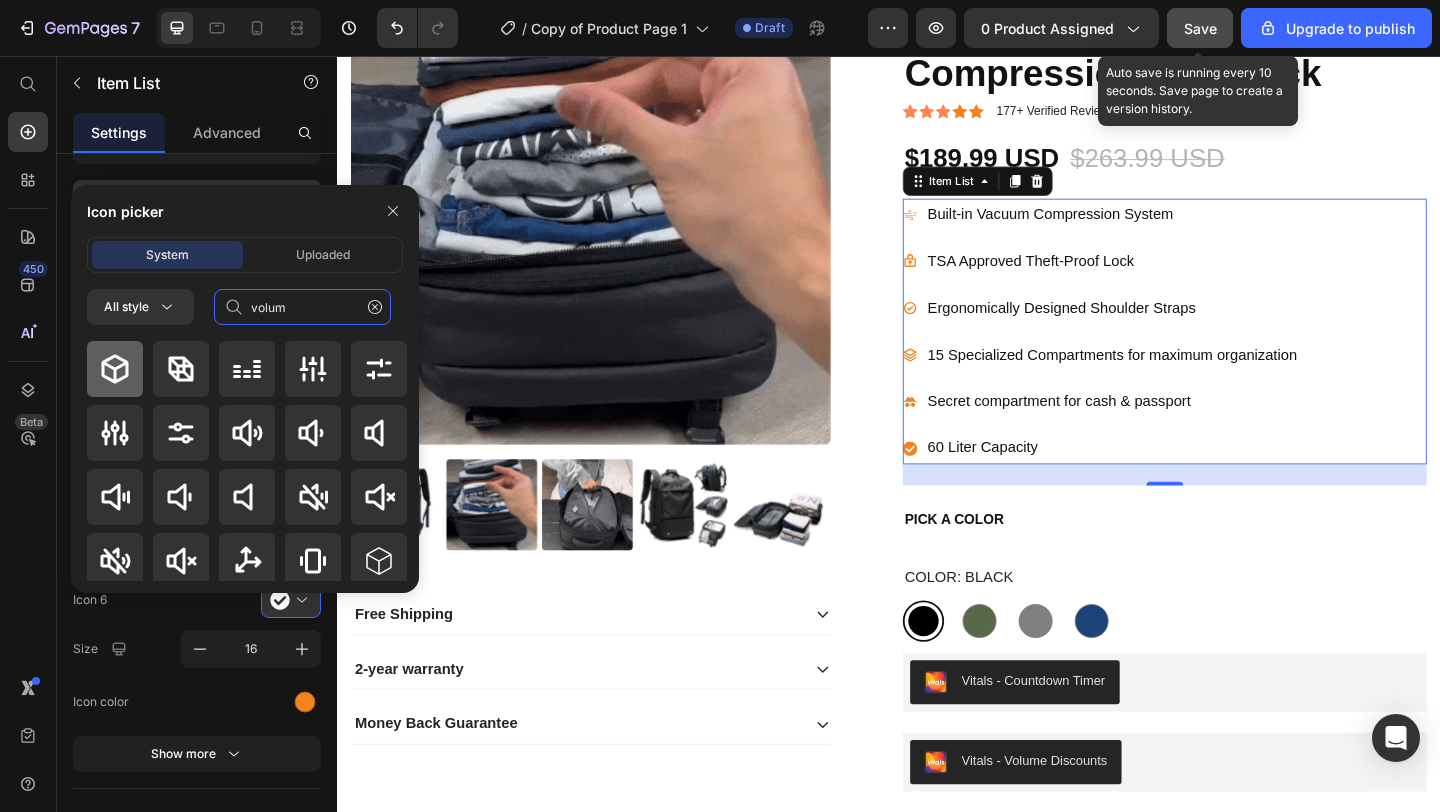 type on "volum" 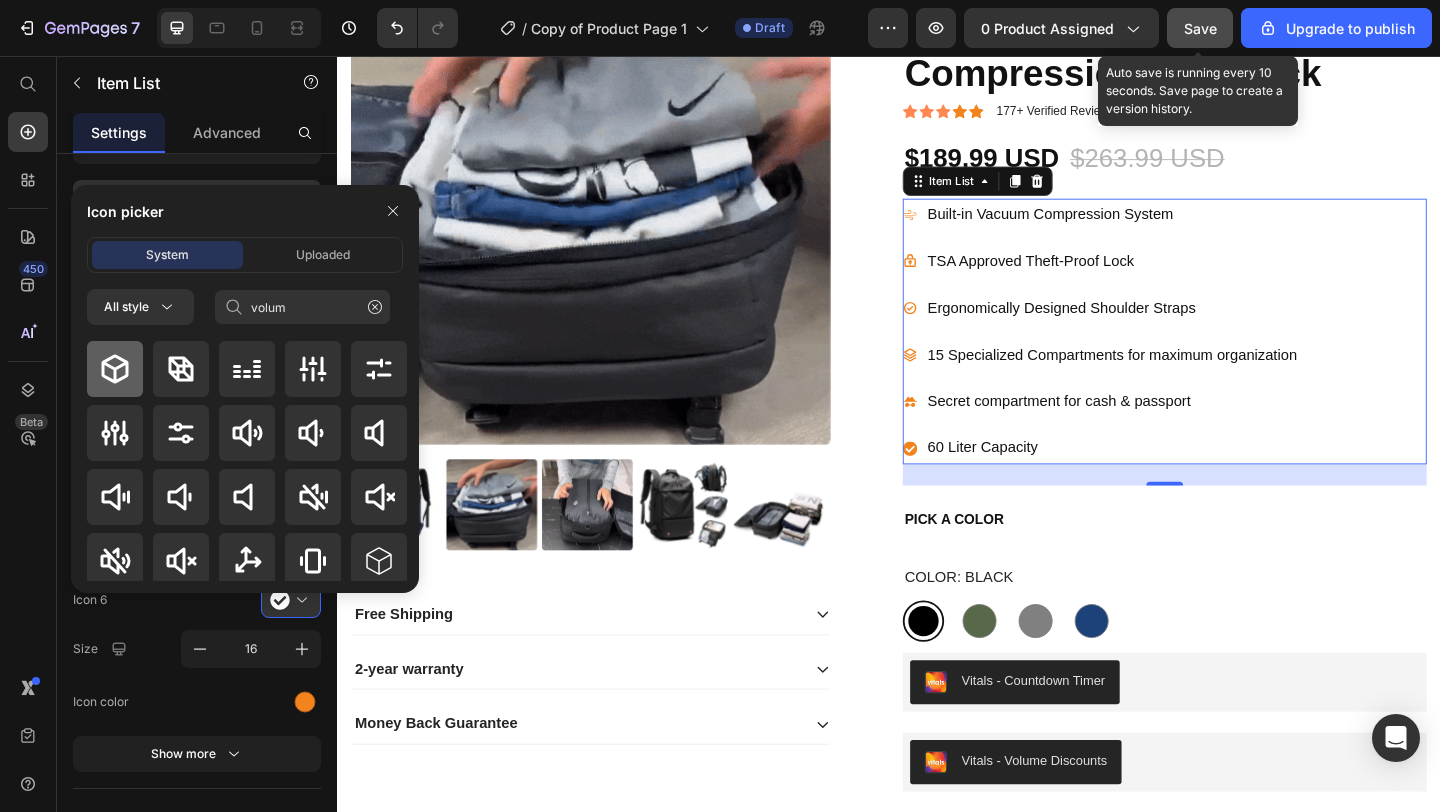 click 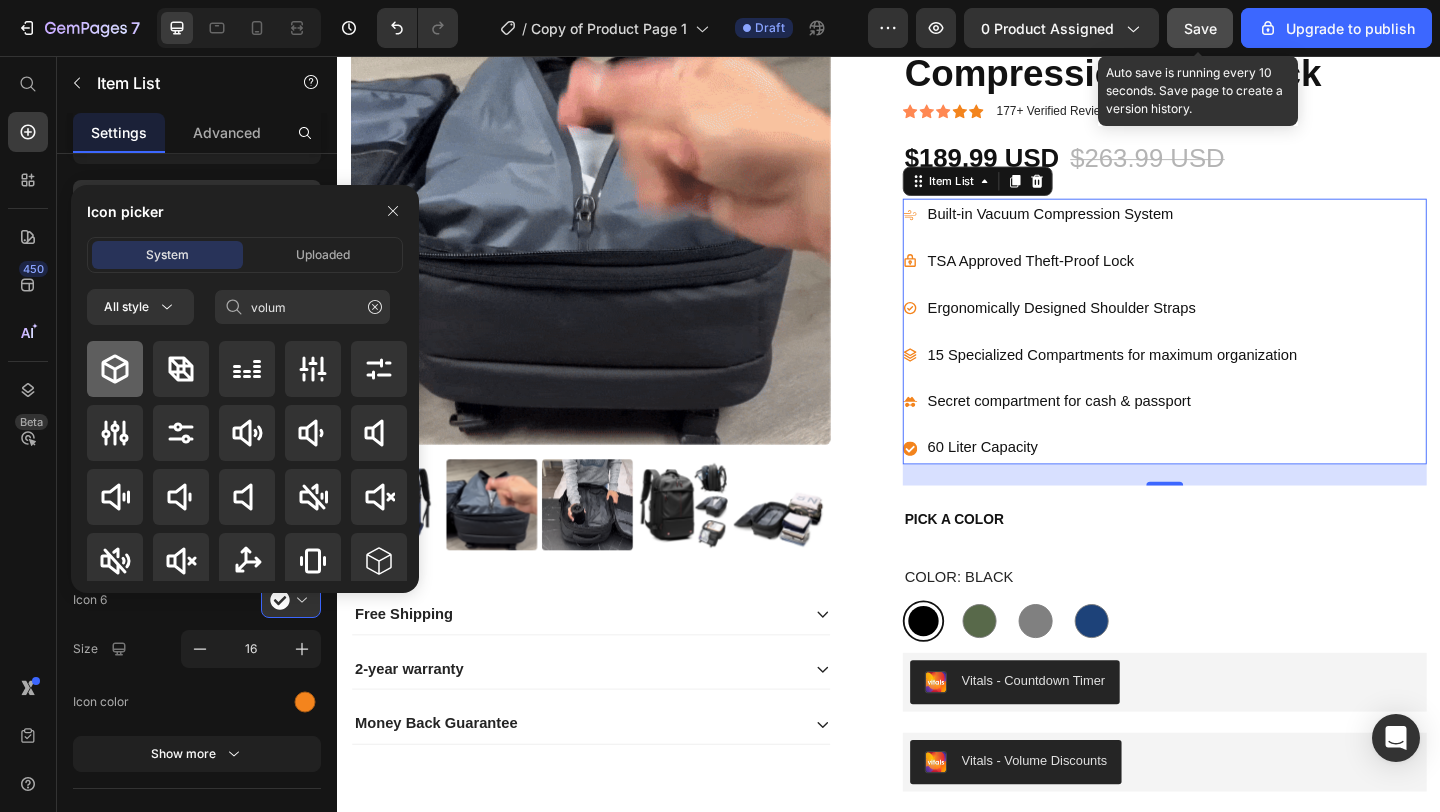 type 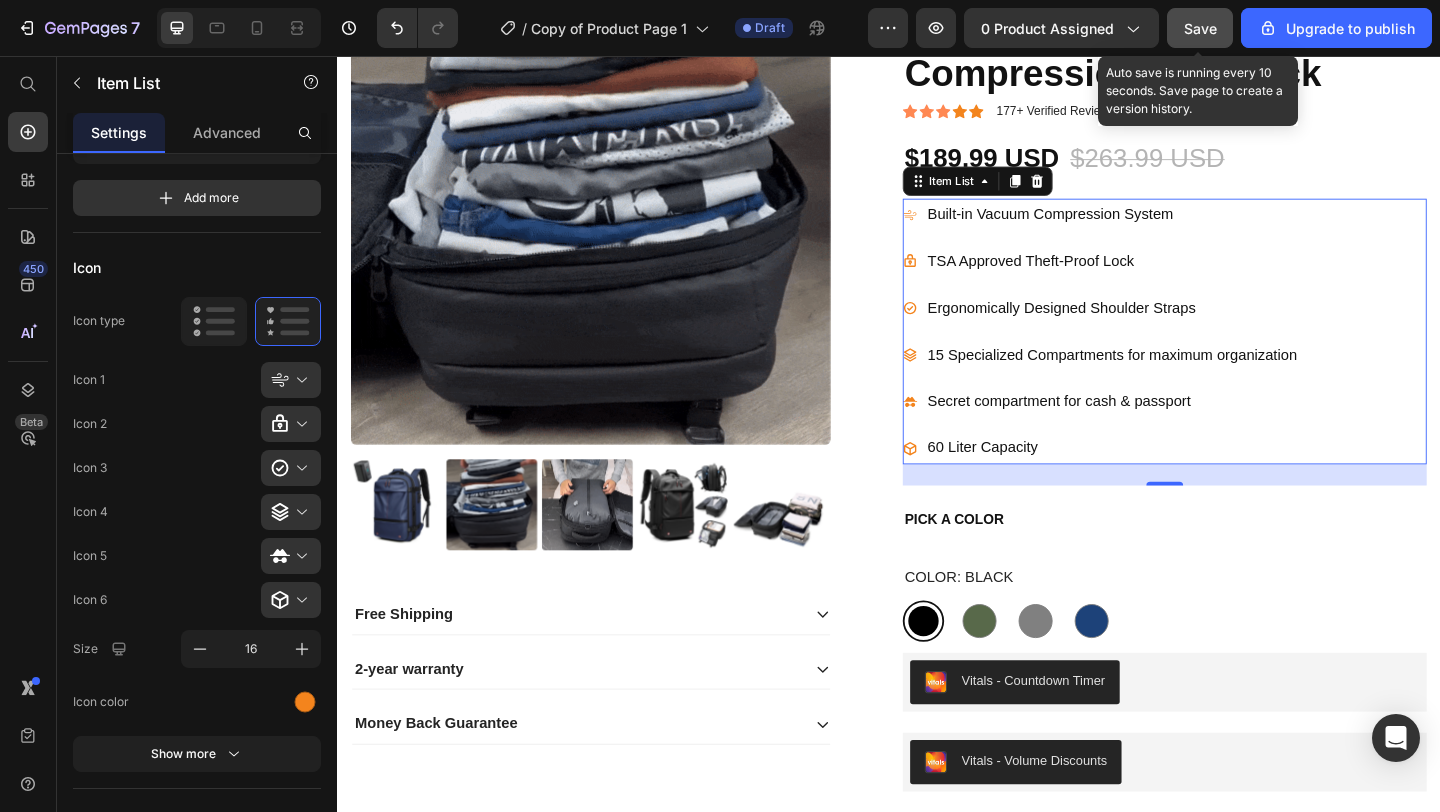 click on "Built-in Vacuum Compression System
TSA Approved Theft-Proof Lock
Ergonomically Designed Shoulder Straps
15 Specialized Compartments for maximum organization
Secret compartment for cash & passport
60 Liter Capacity" at bounding box center [1237, 355] 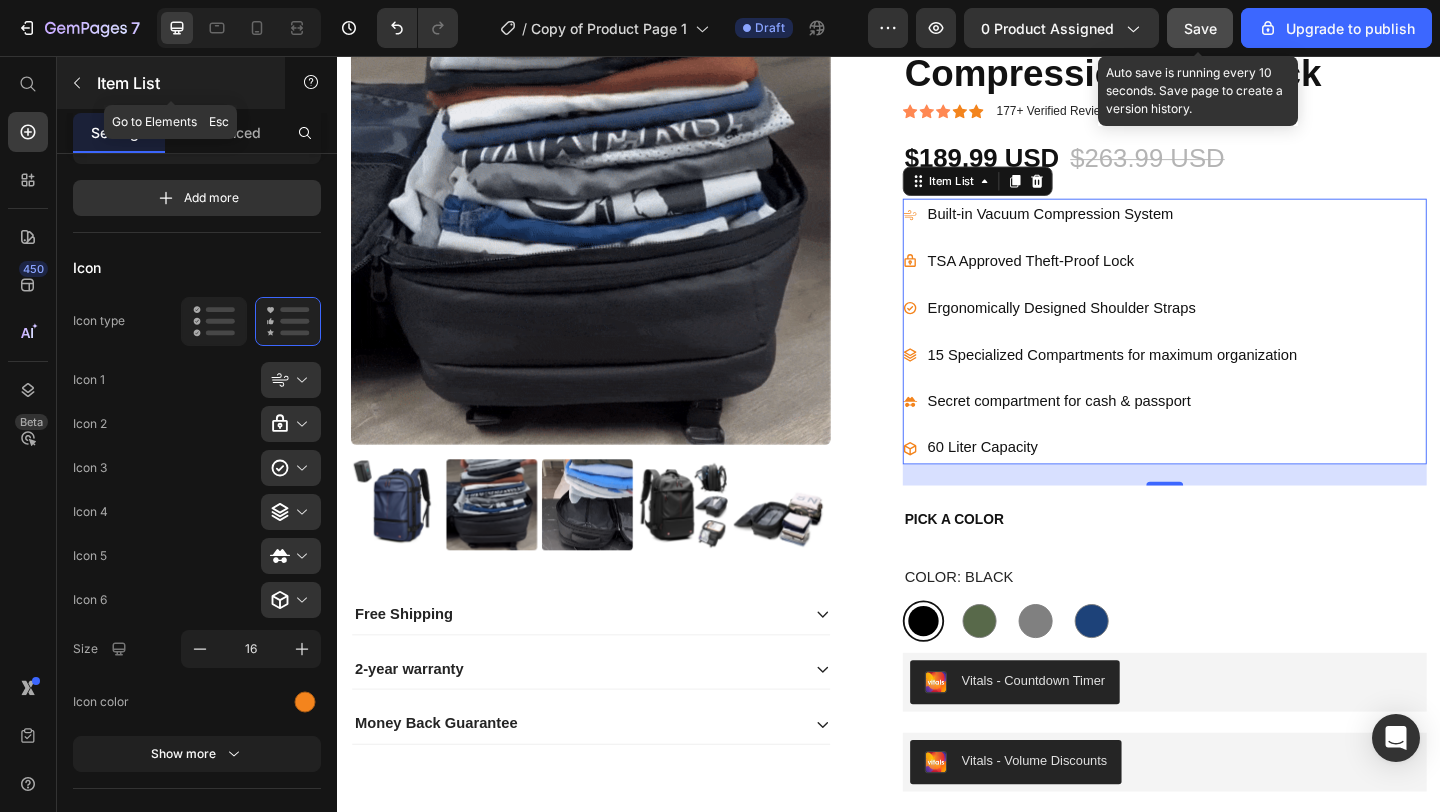 click 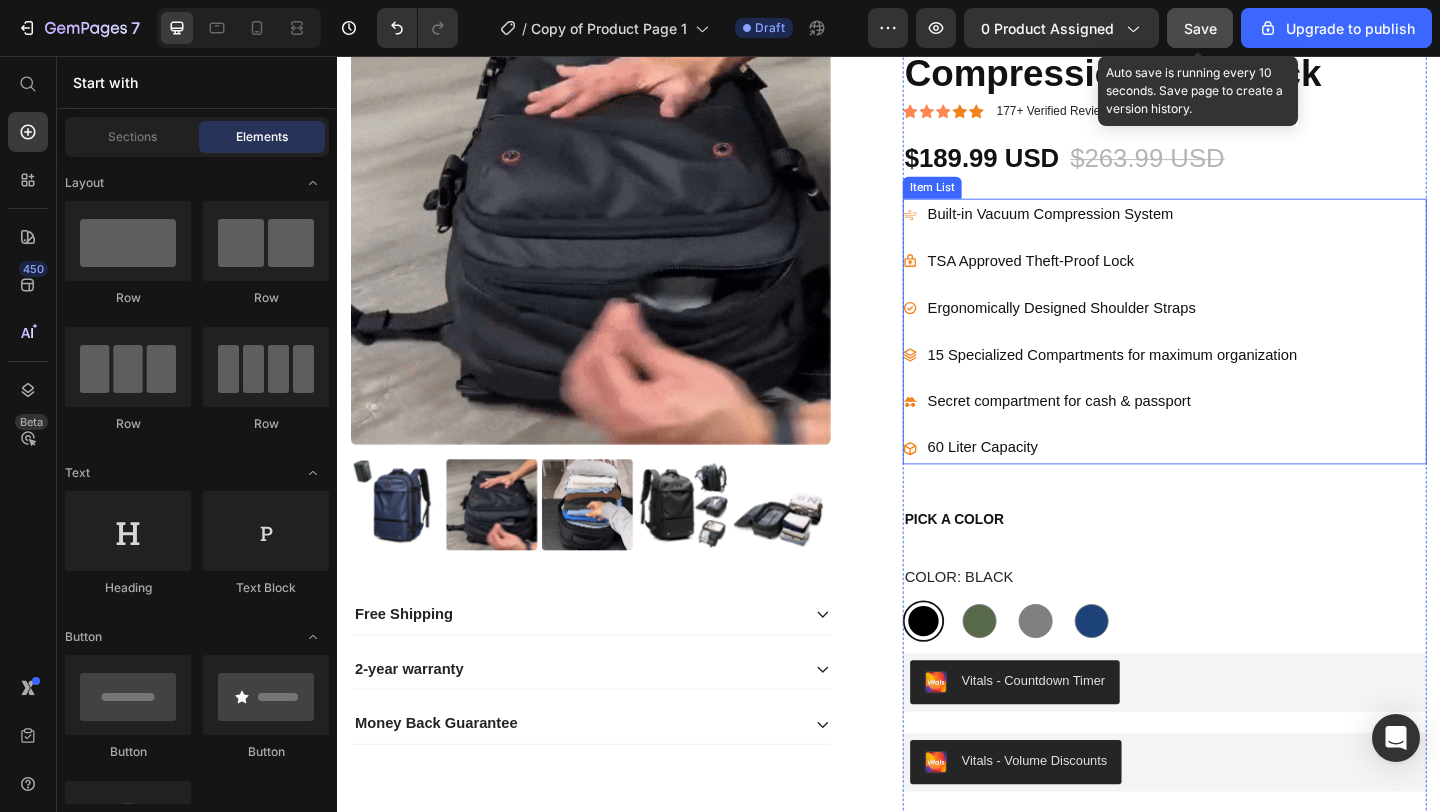 click 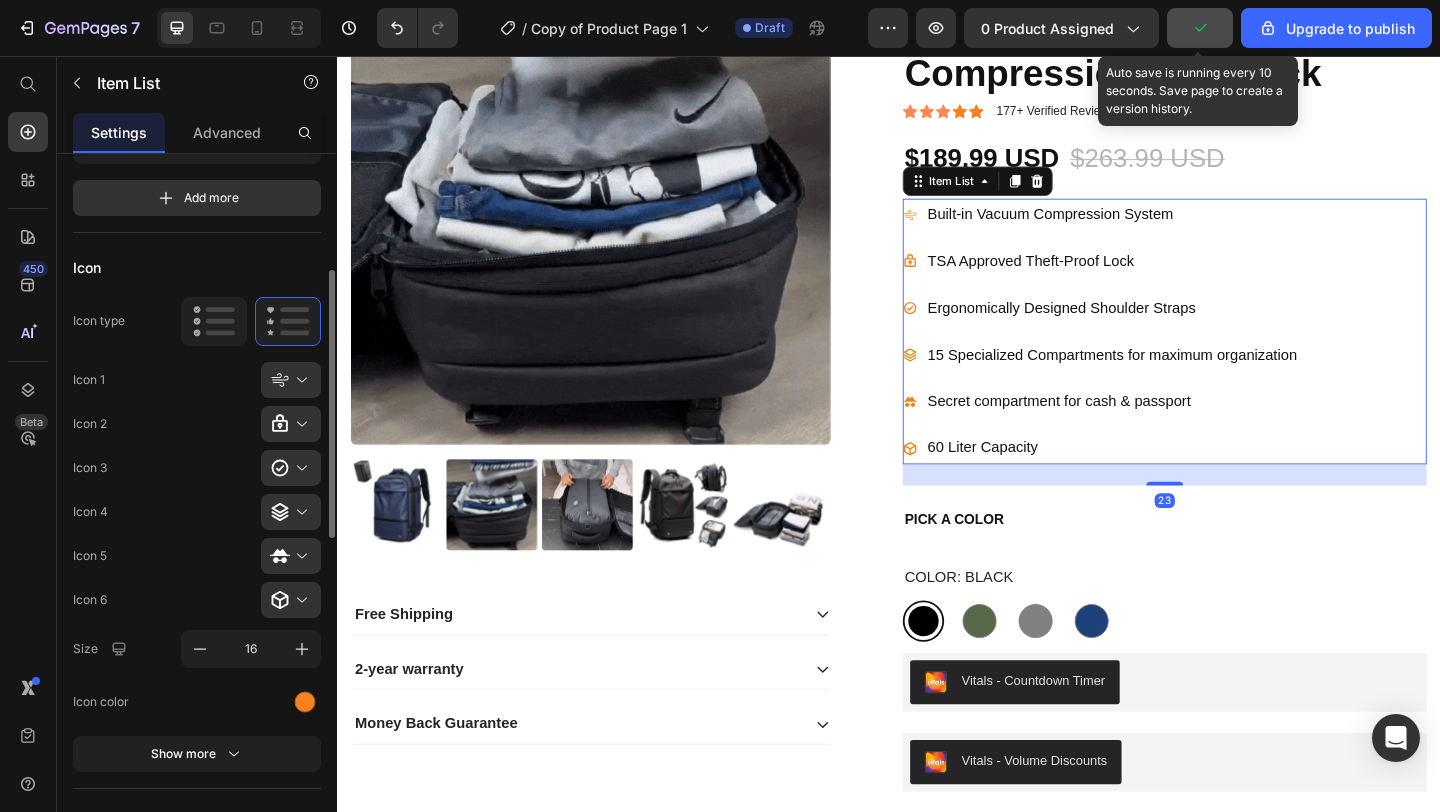 scroll, scrollTop: 0, scrollLeft: 0, axis: both 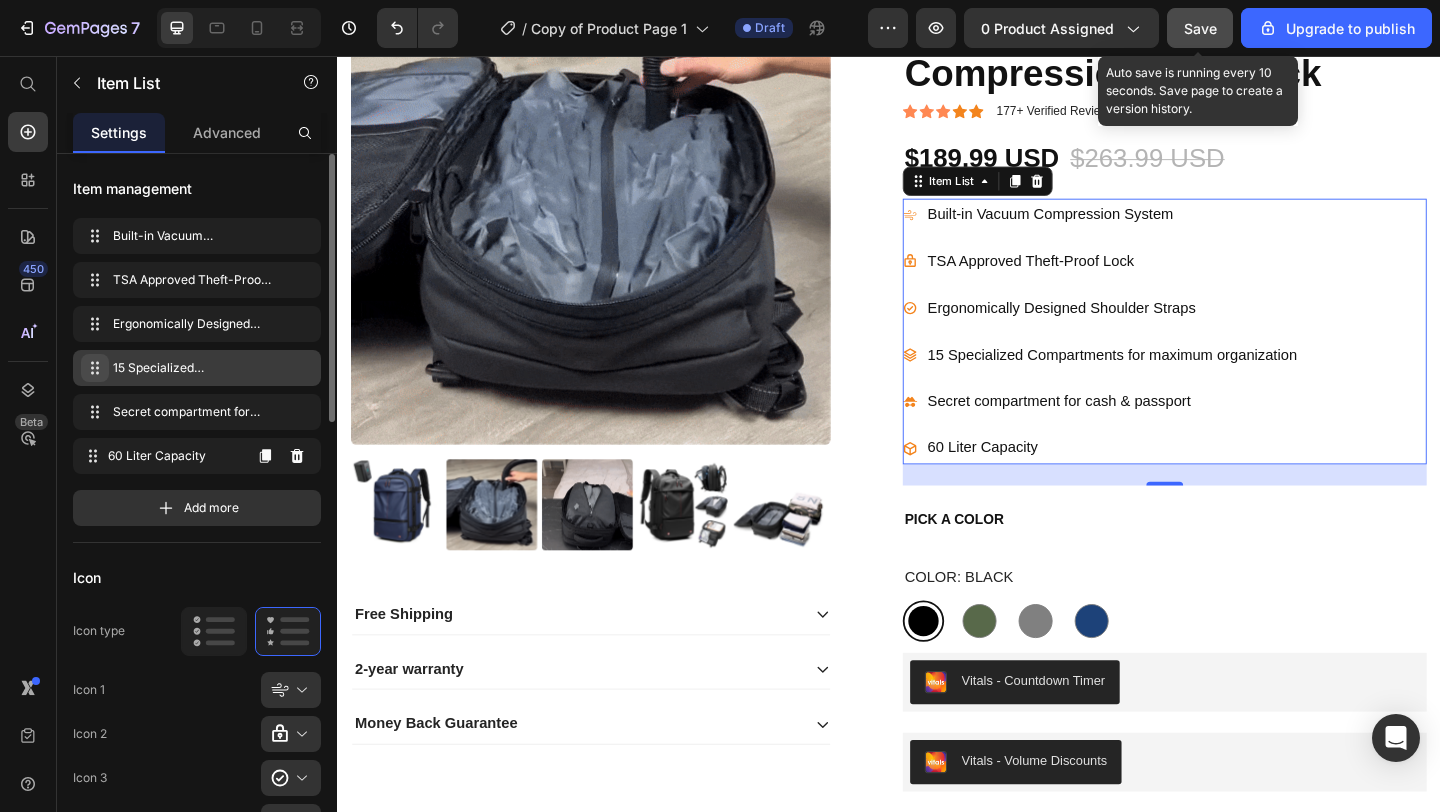type 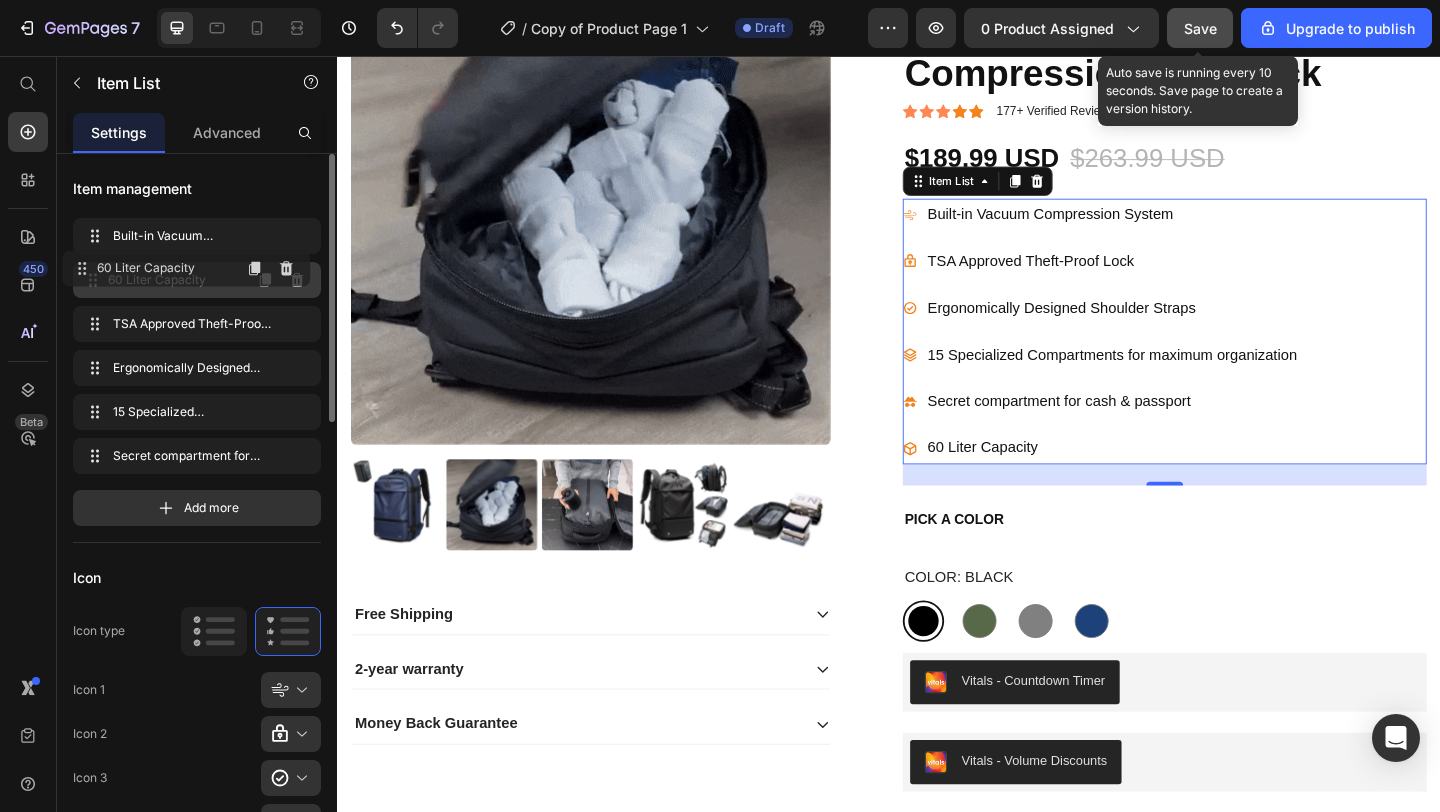 drag, startPoint x: 89, startPoint y: 456, endPoint x: 78, endPoint y: 269, distance: 187.32326 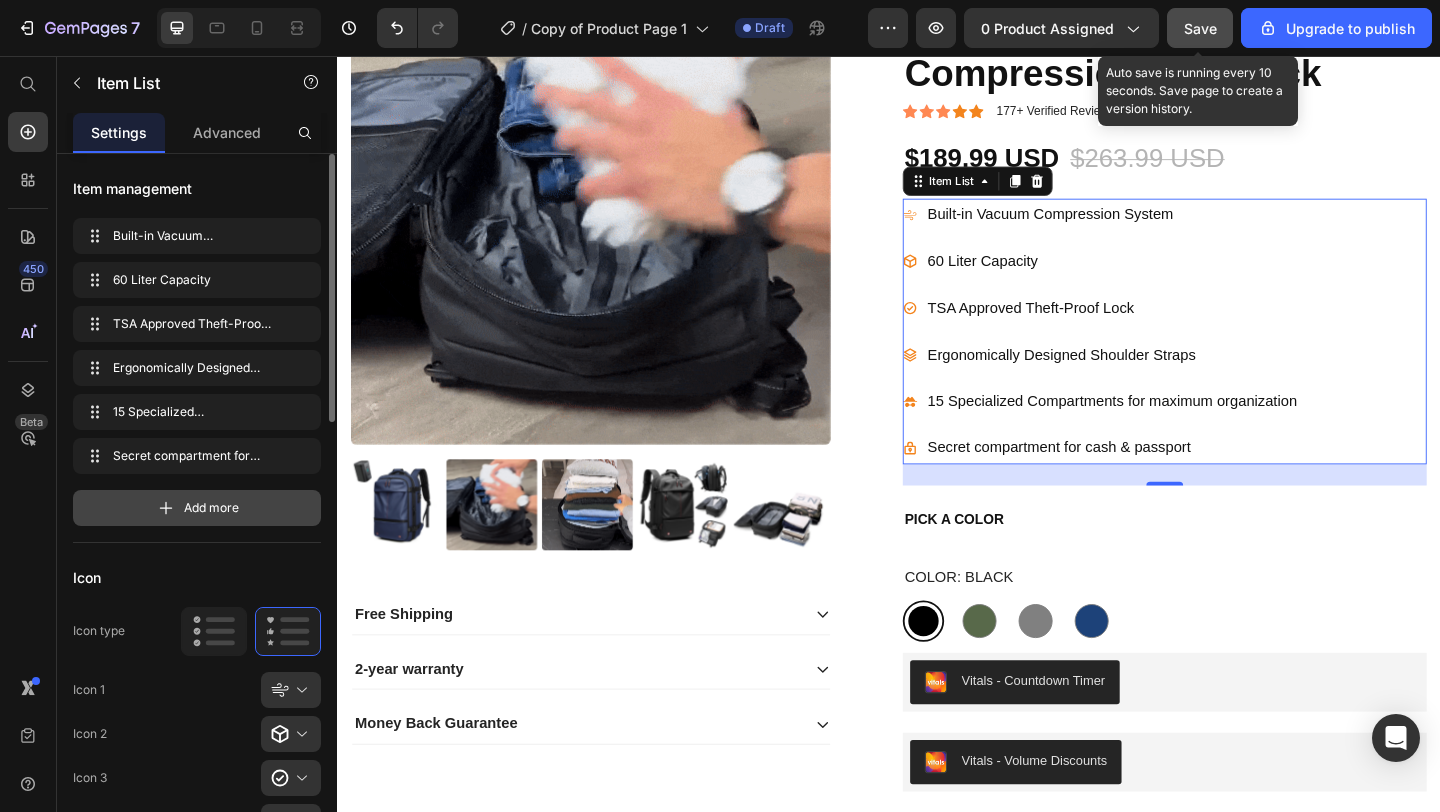 click on "Add more" at bounding box center [211, 508] 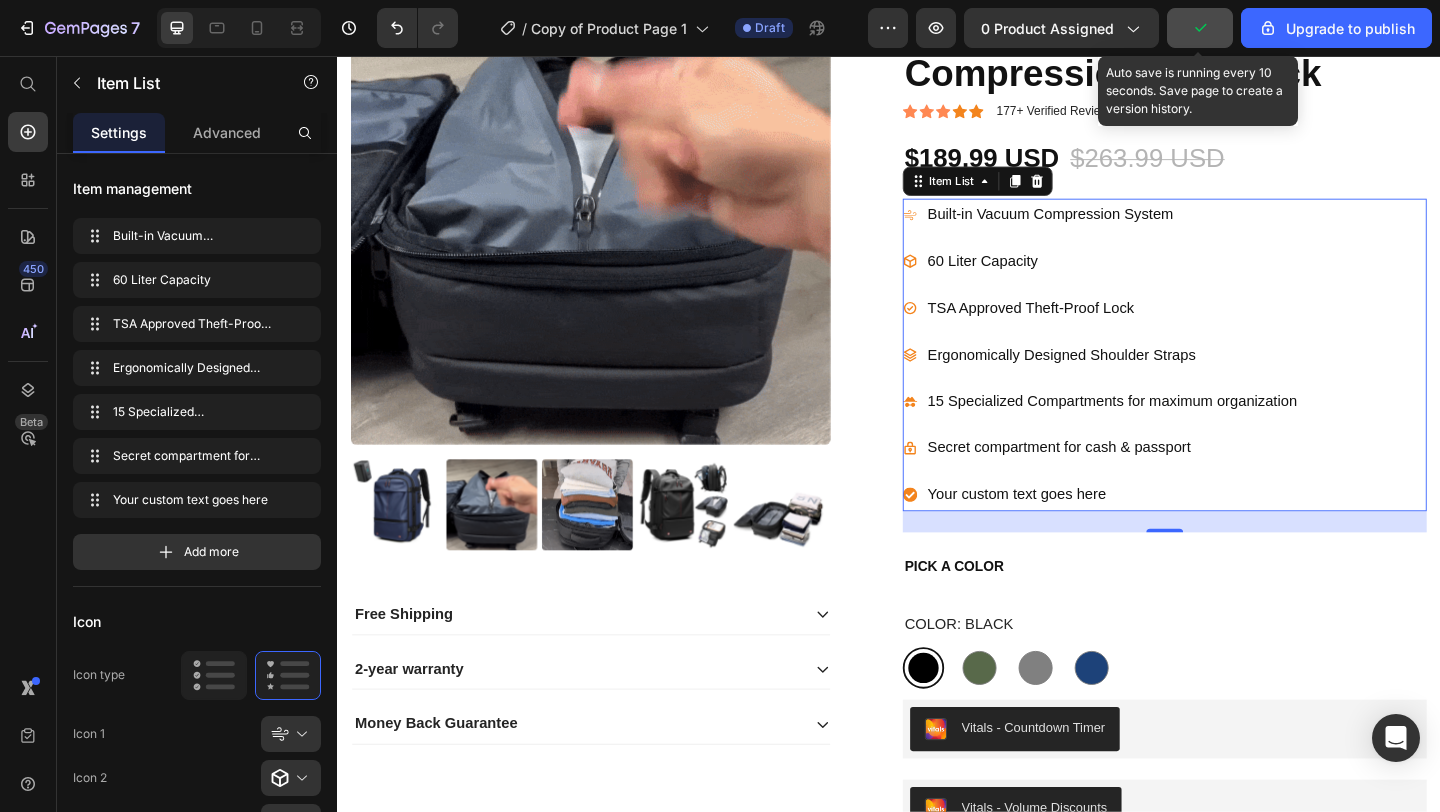 click on "Your custom text goes here" at bounding box center [1180, 533] 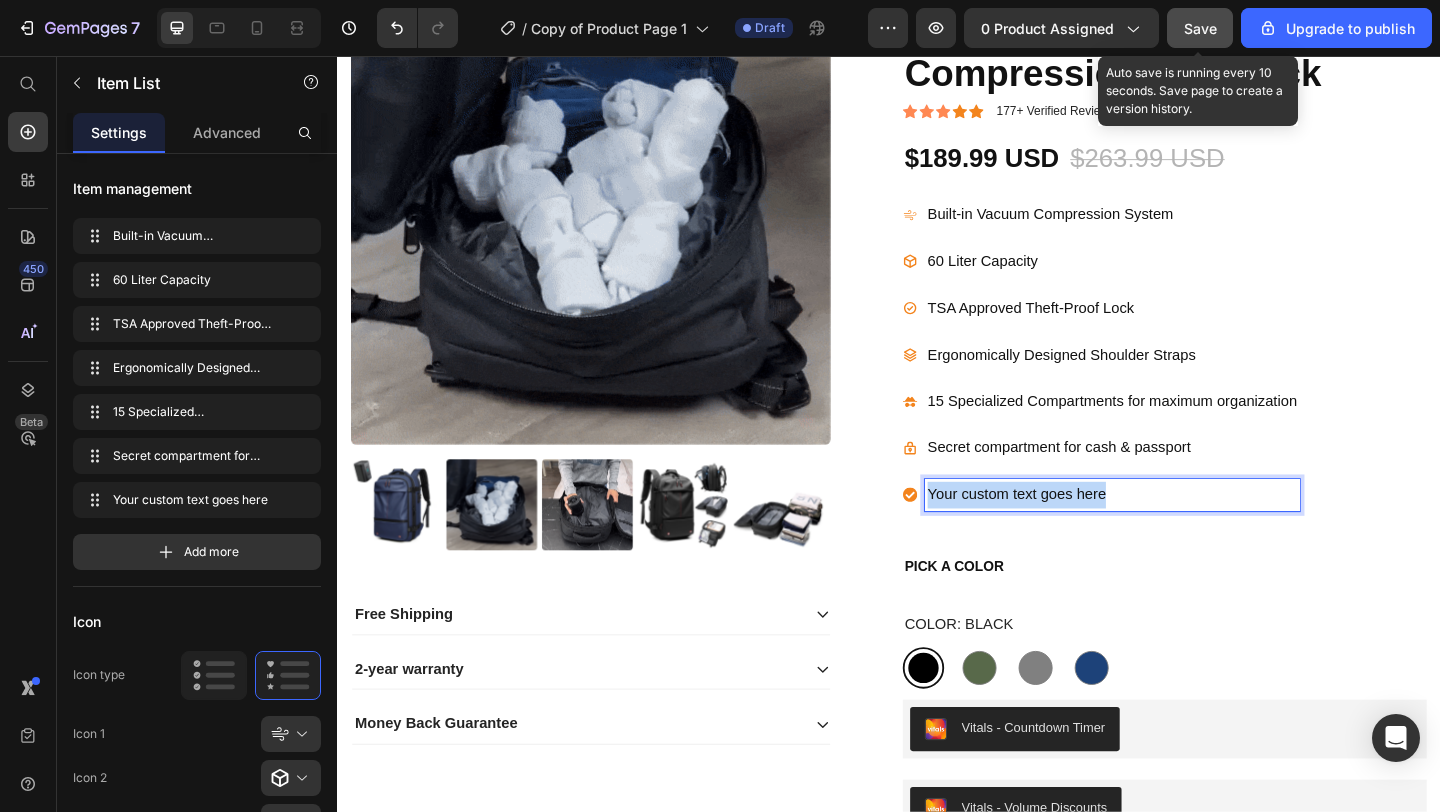 drag, startPoint x: 1159, startPoint y: 533, endPoint x: 968, endPoint y: 531, distance: 191.01047 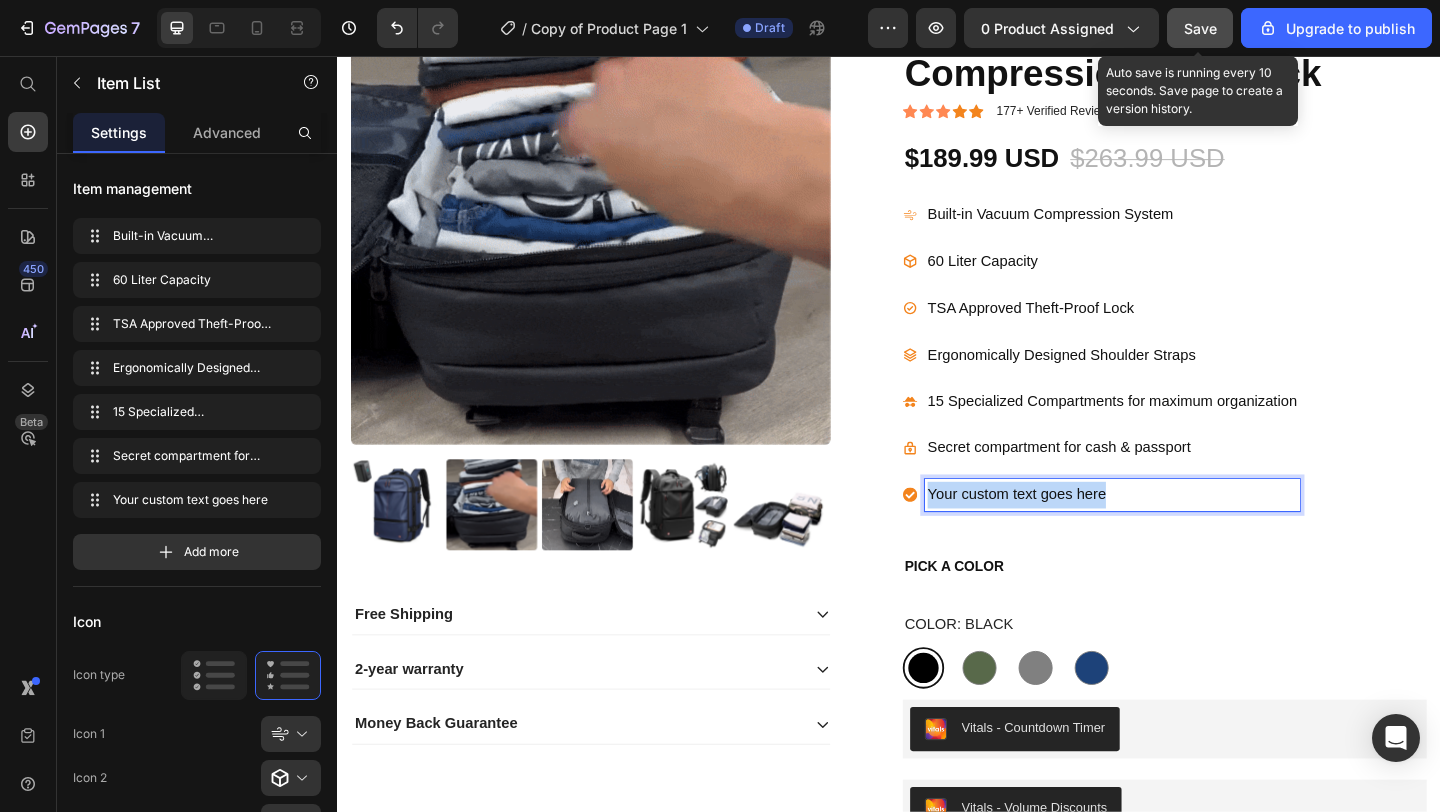 click on "Your custom text goes here" at bounding box center (1180, 533) 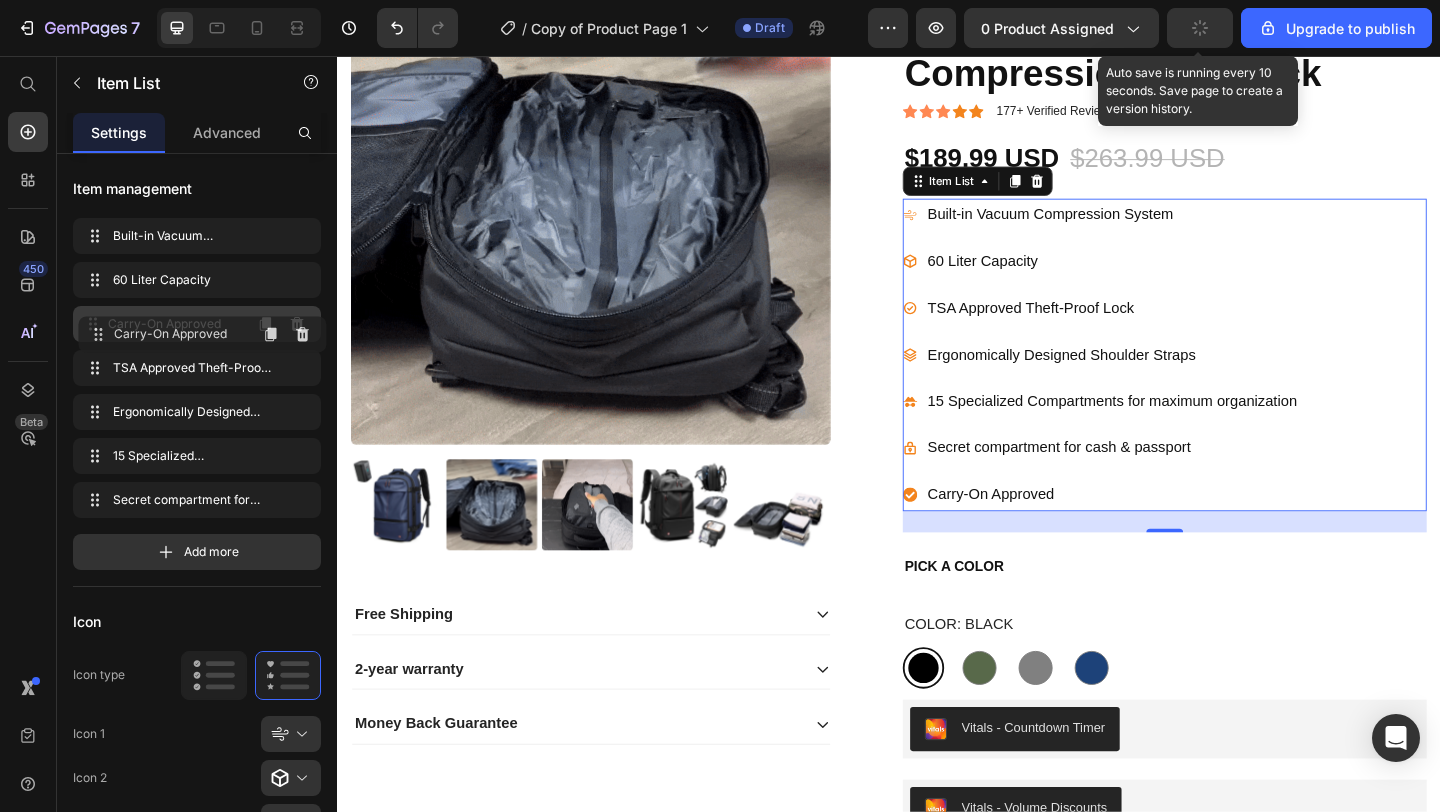 drag, startPoint x: 89, startPoint y: 500, endPoint x: 204, endPoint y: 343, distance: 194.61244 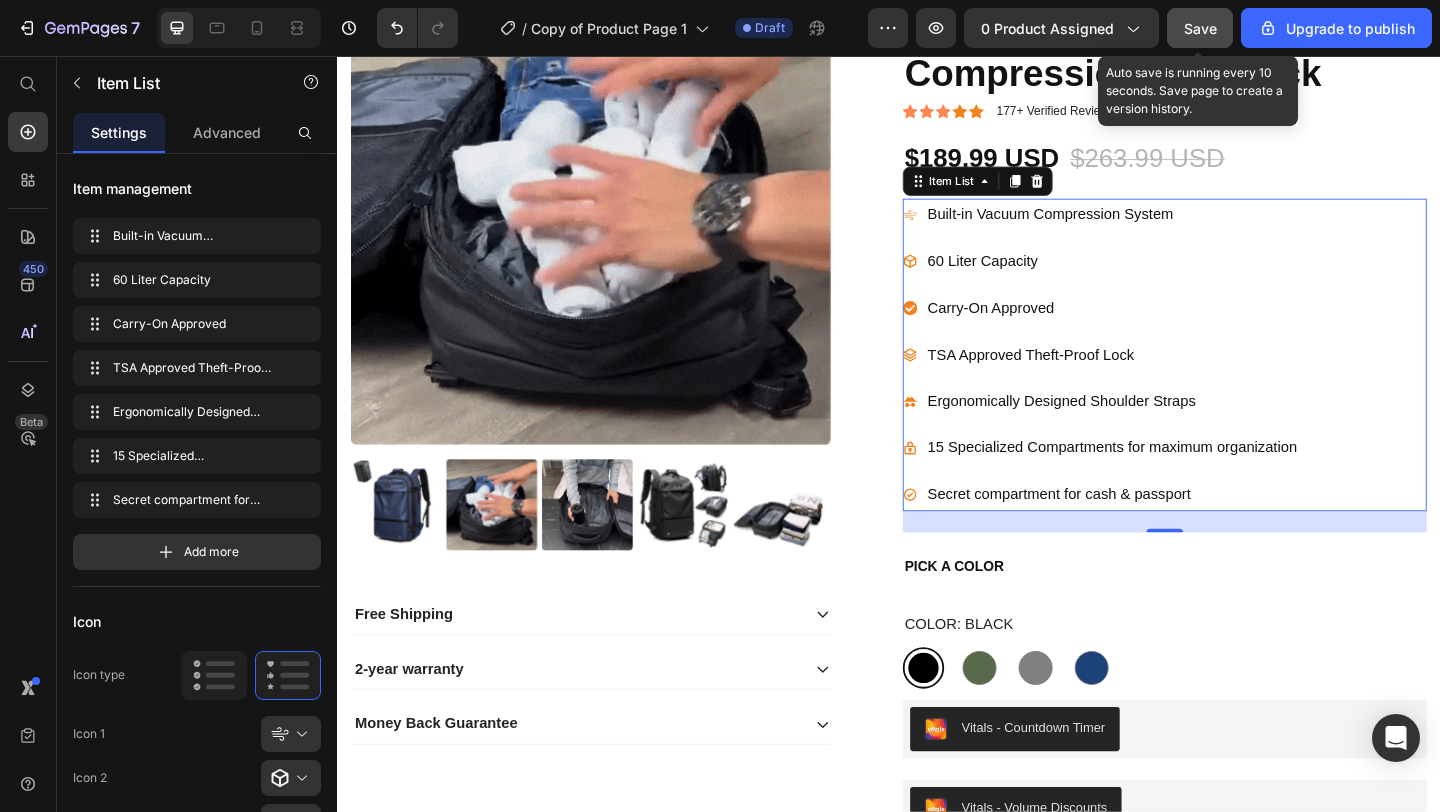click on "7   /  Copy of Product Page 1 Draft Preview 0 product assigned  Save  Auto save is running every 10 seconds. Save page to create a version history. Upgrade to publish" 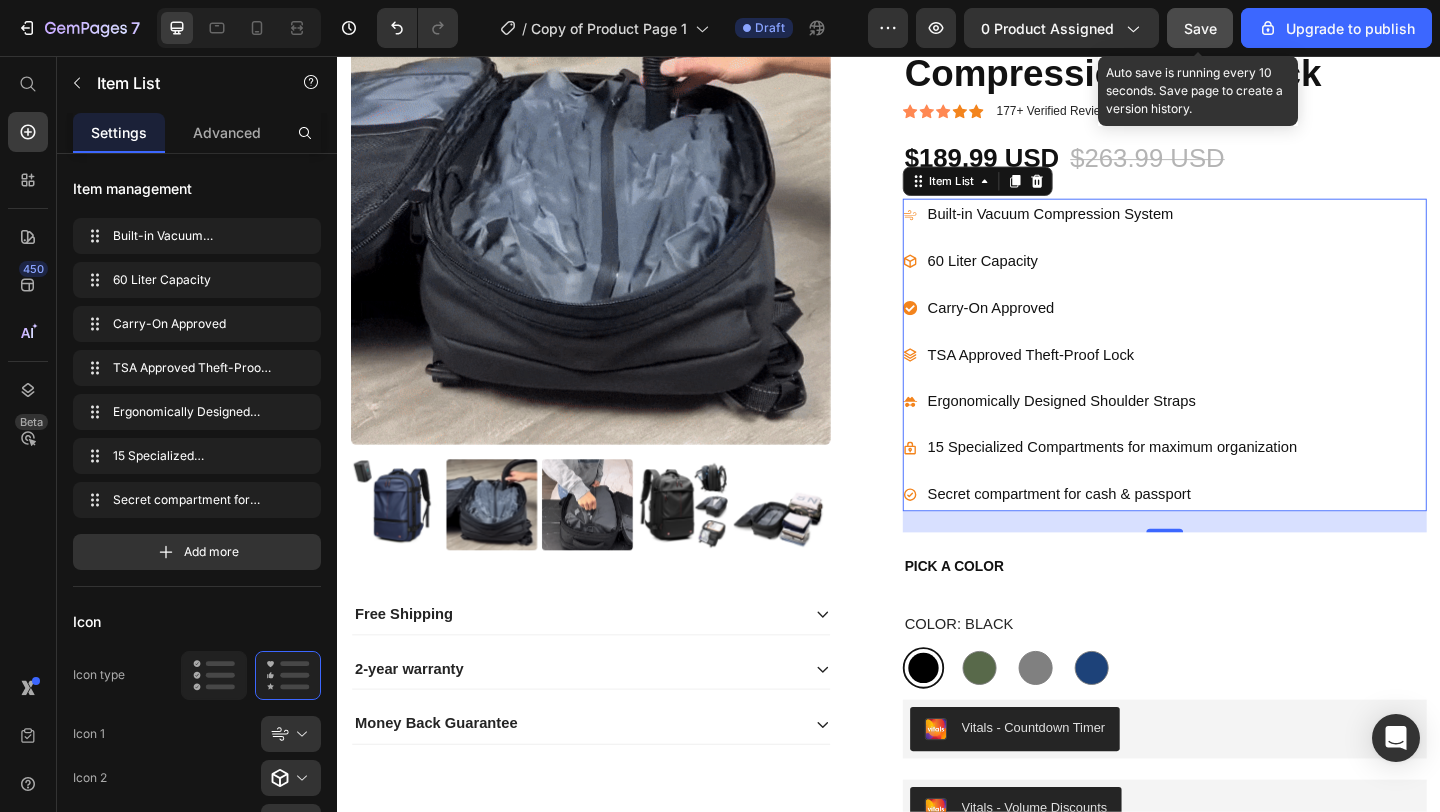 click on "Save" 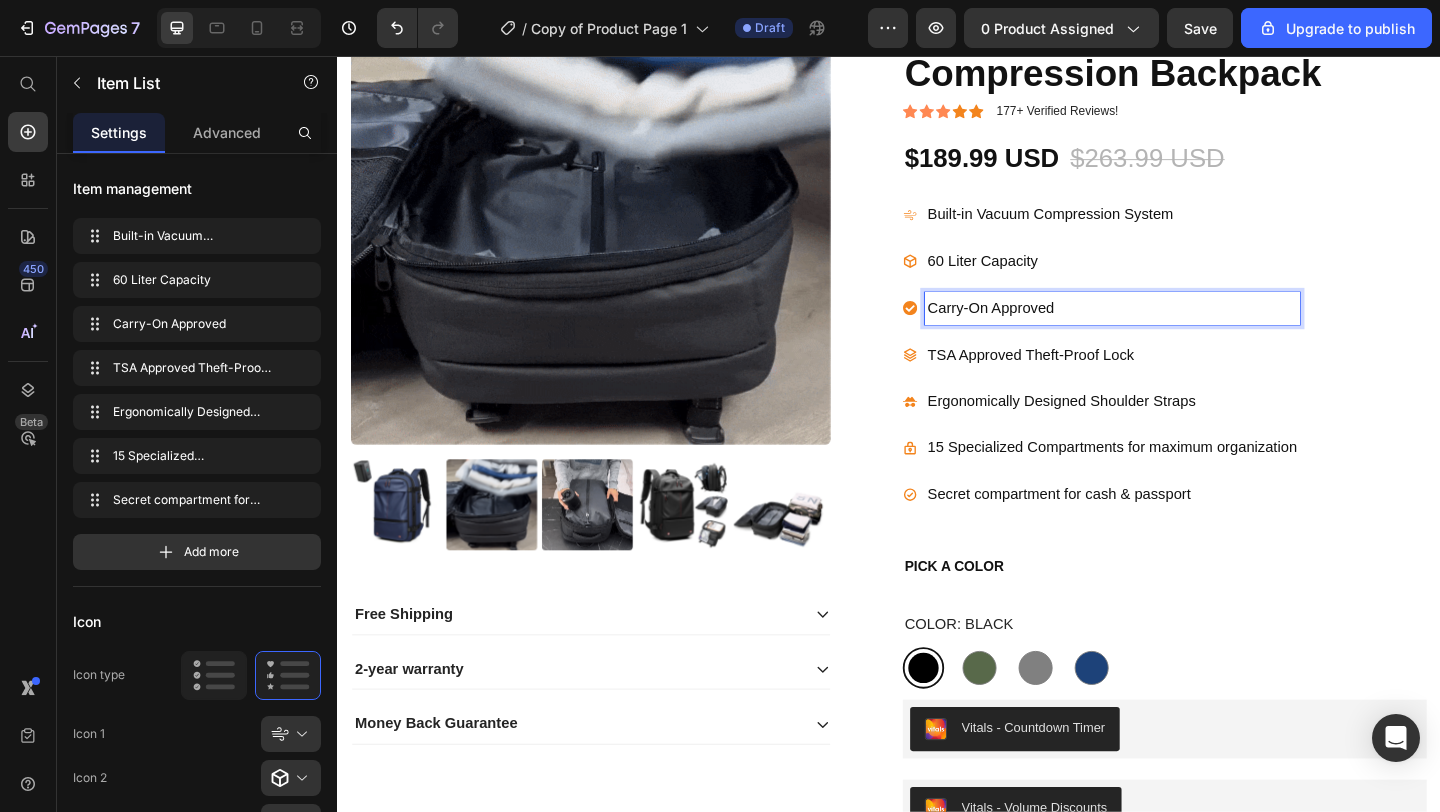 click on "Carry-On Approved" at bounding box center [1180, 330] 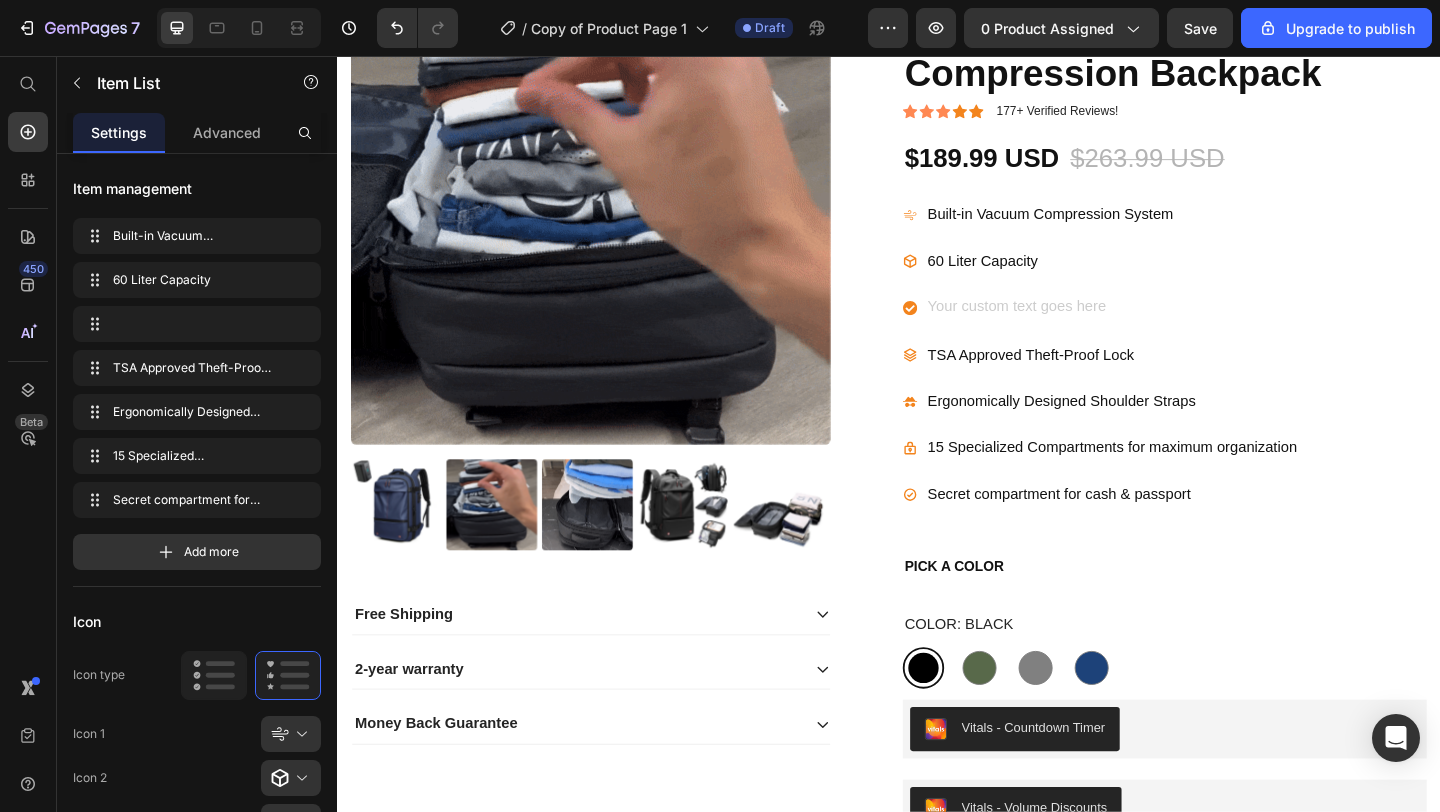 scroll, scrollTop: 183, scrollLeft: 0, axis: vertical 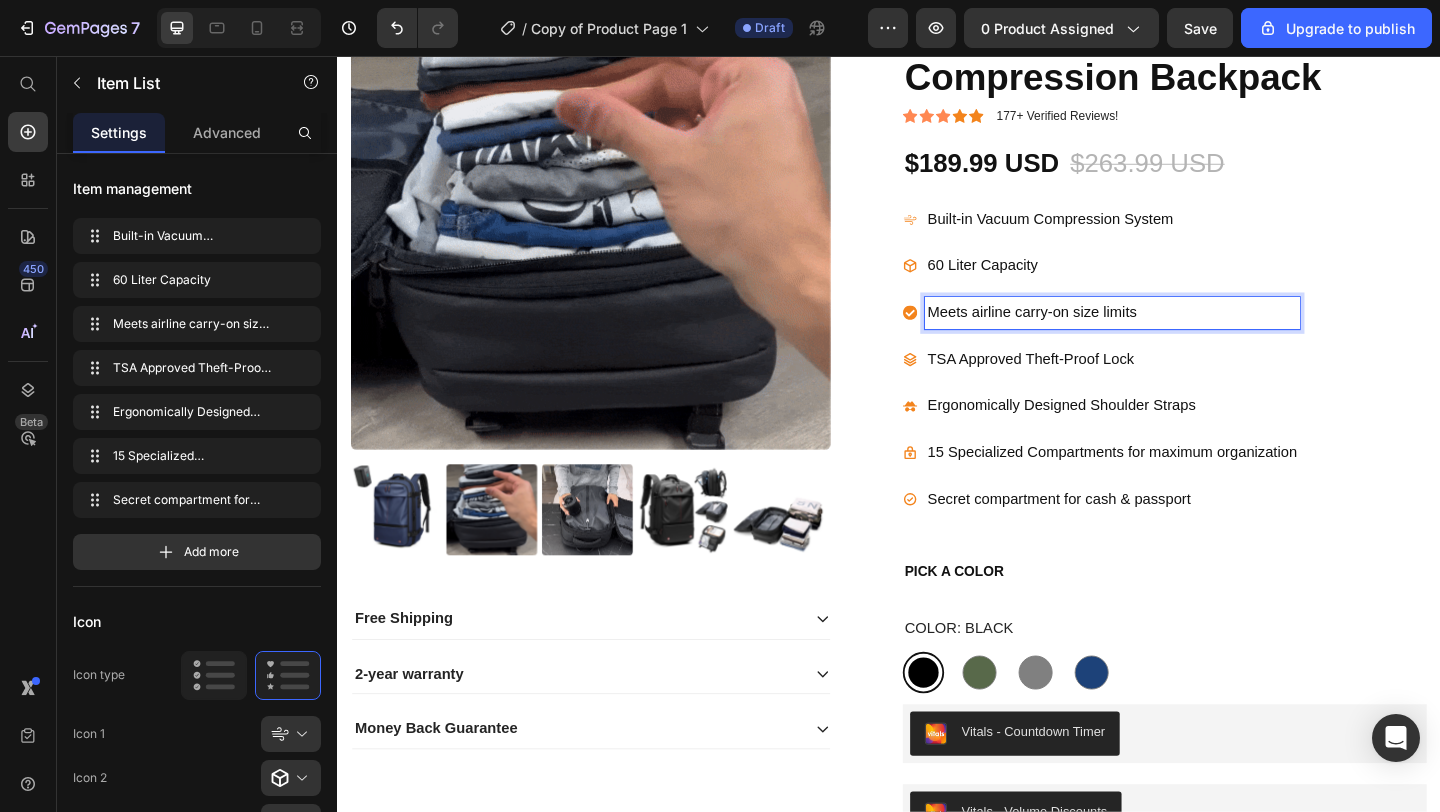 click on "60 Liter Capacity" at bounding box center [1180, 284] 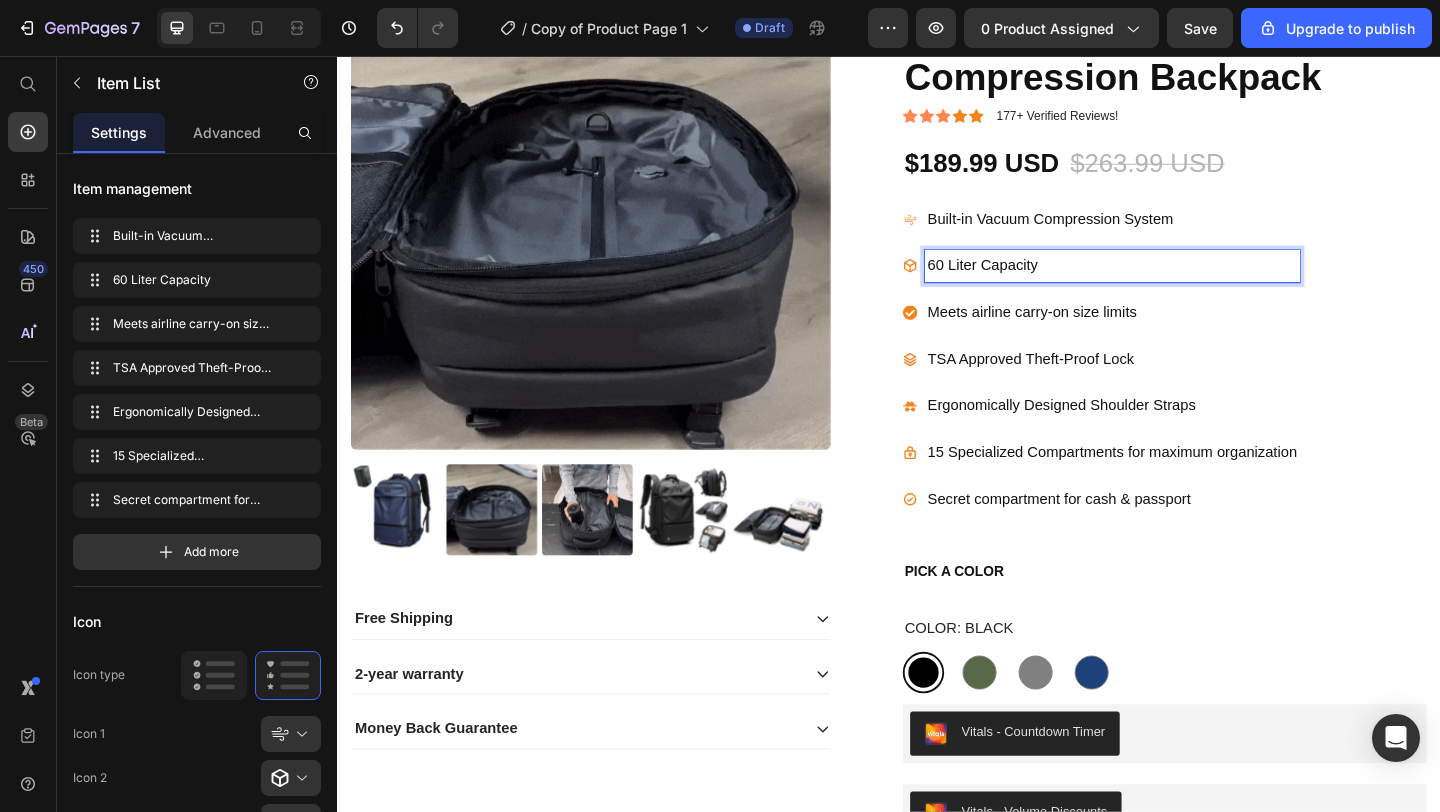 click on "60 Liter Capacity" at bounding box center (1180, 284) 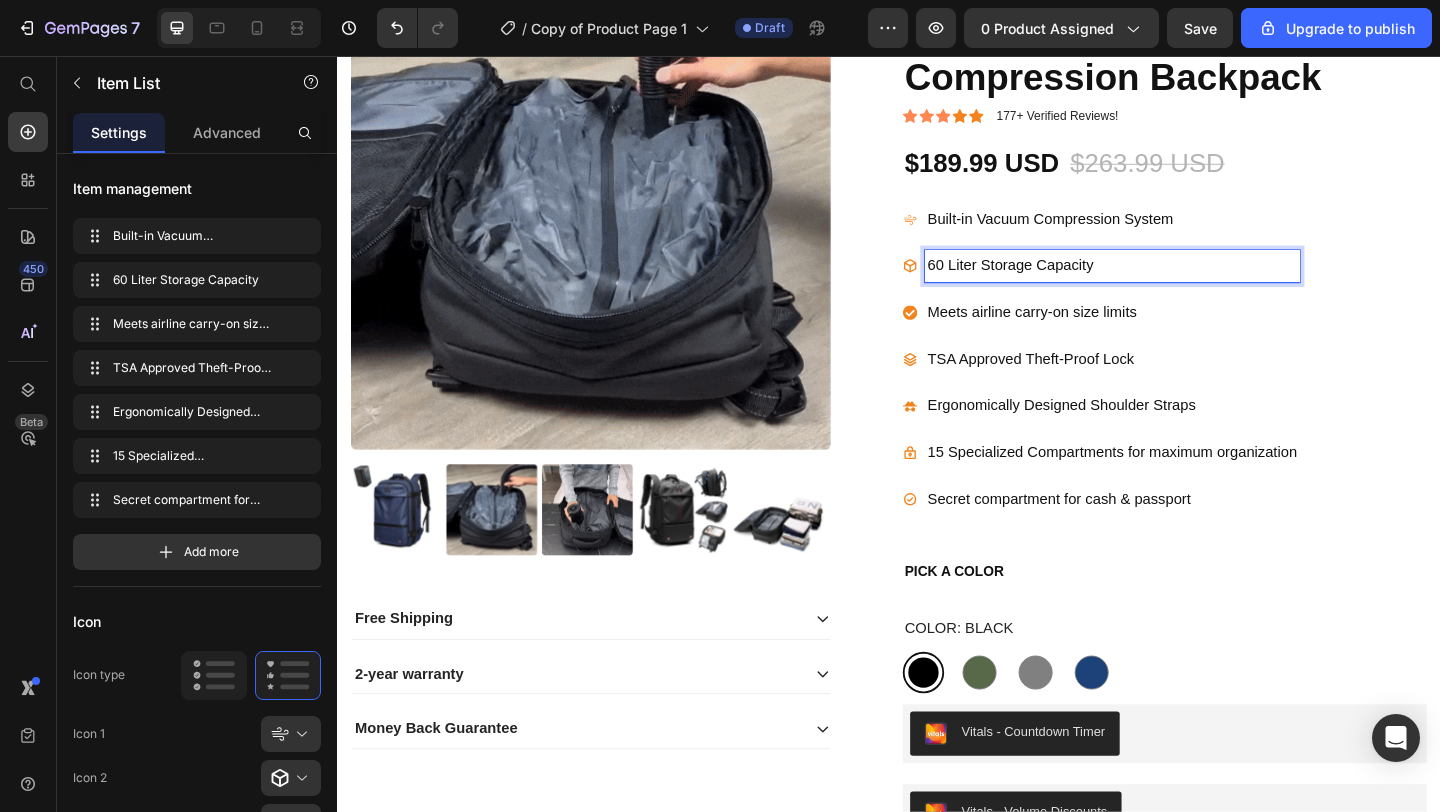 click on "Meets airline carry-on size limits" at bounding box center (1168, 335) 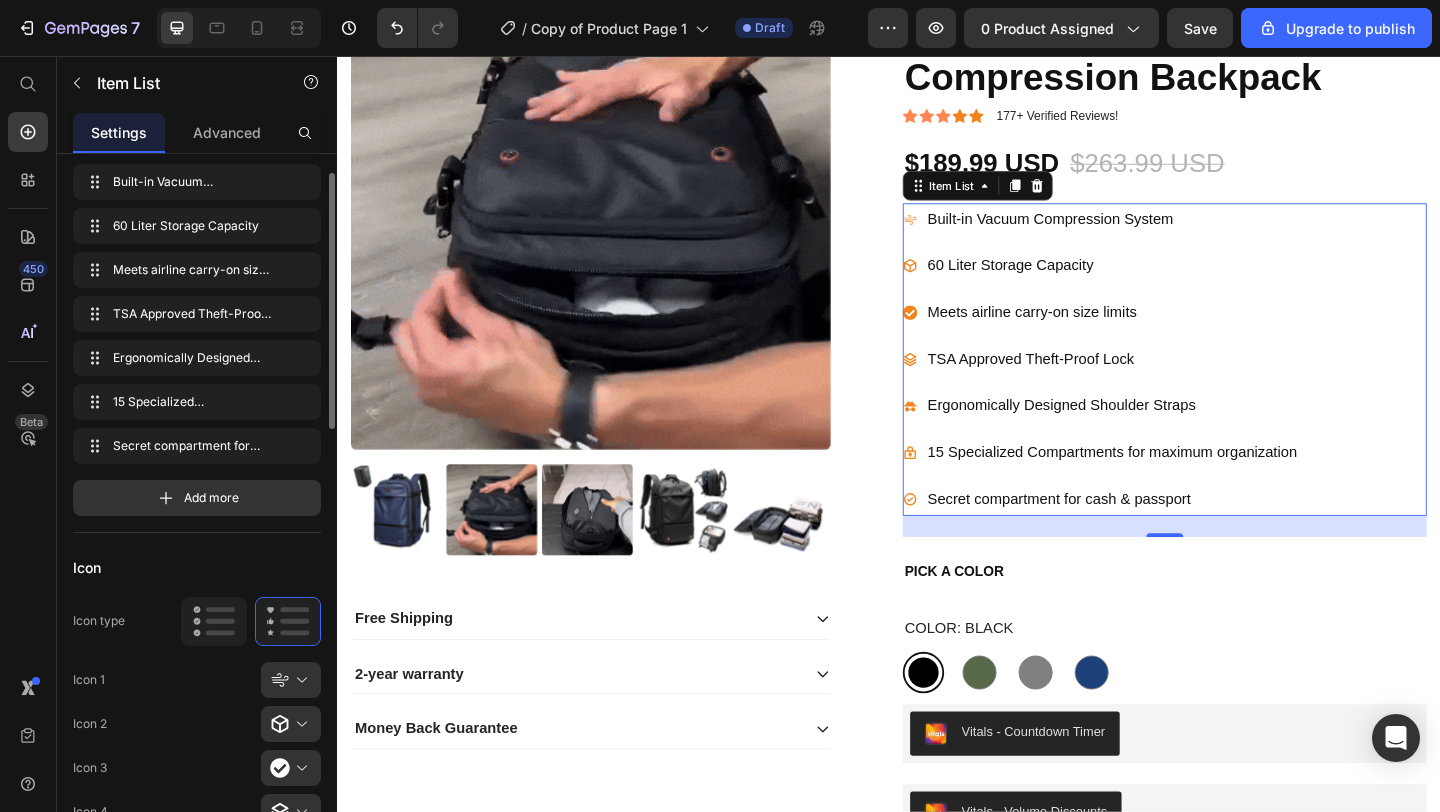 scroll, scrollTop: 182, scrollLeft: 0, axis: vertical 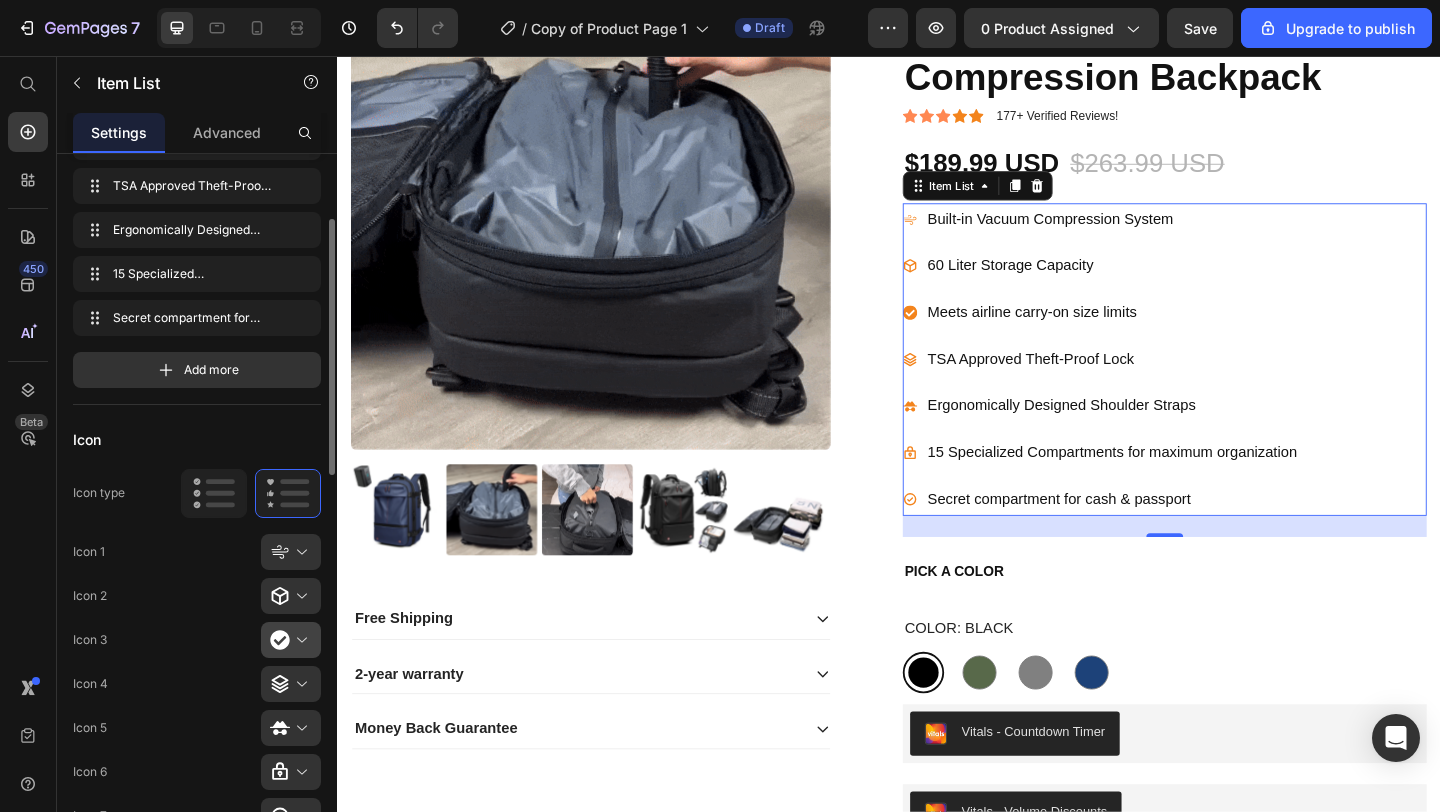 click at bounding box center [299, 640] 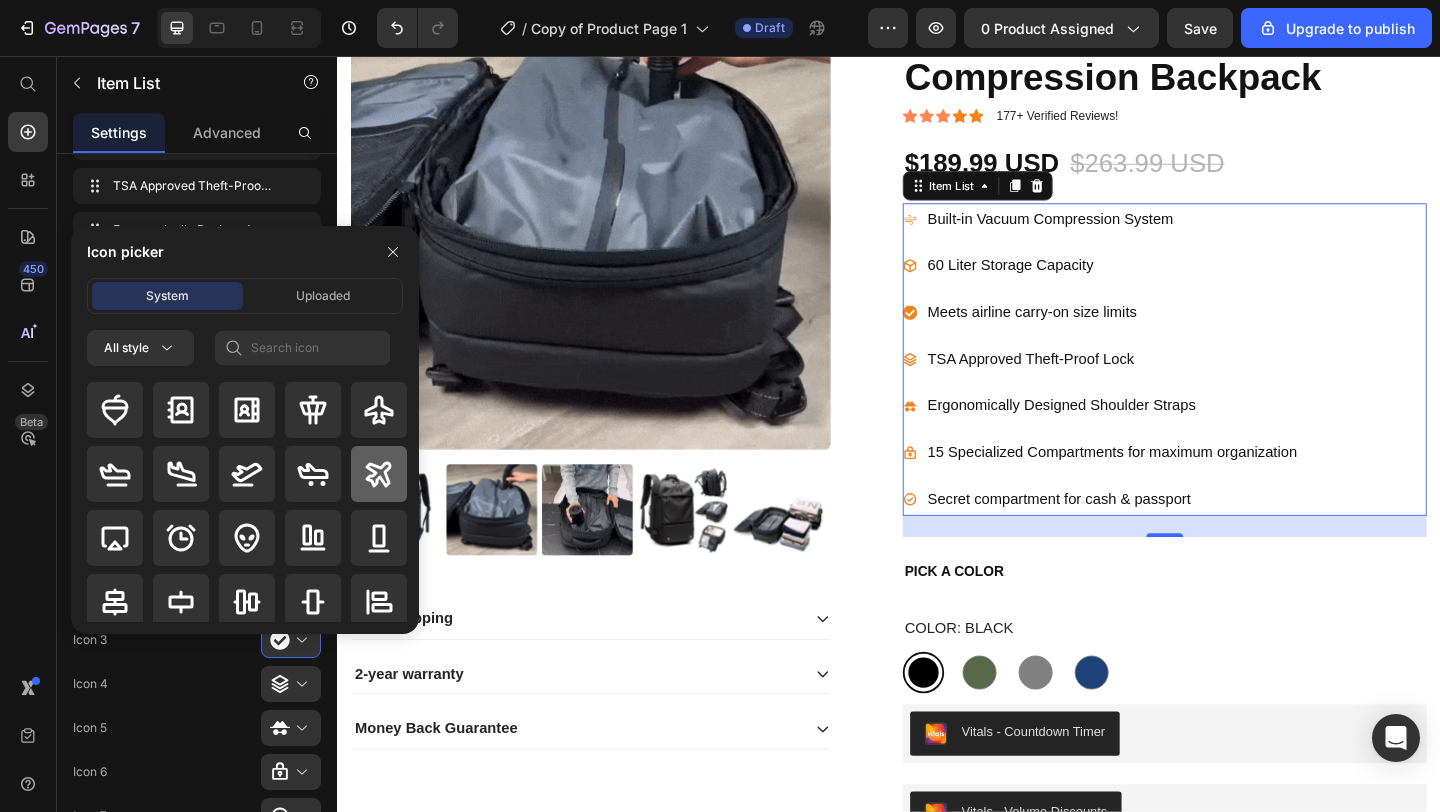 click 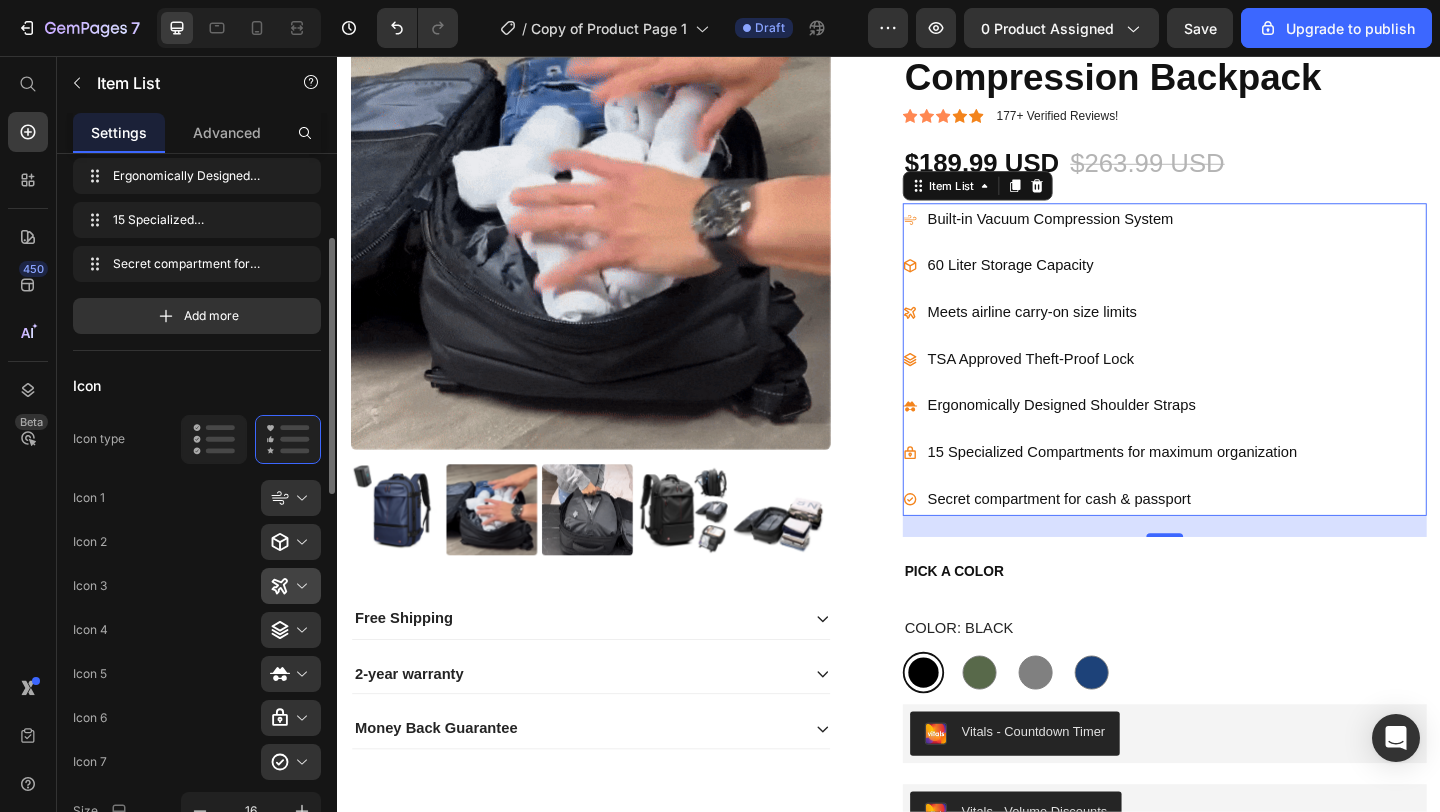 scroll, scrollTop: 240, scrollLeft: 0, axis: vertical 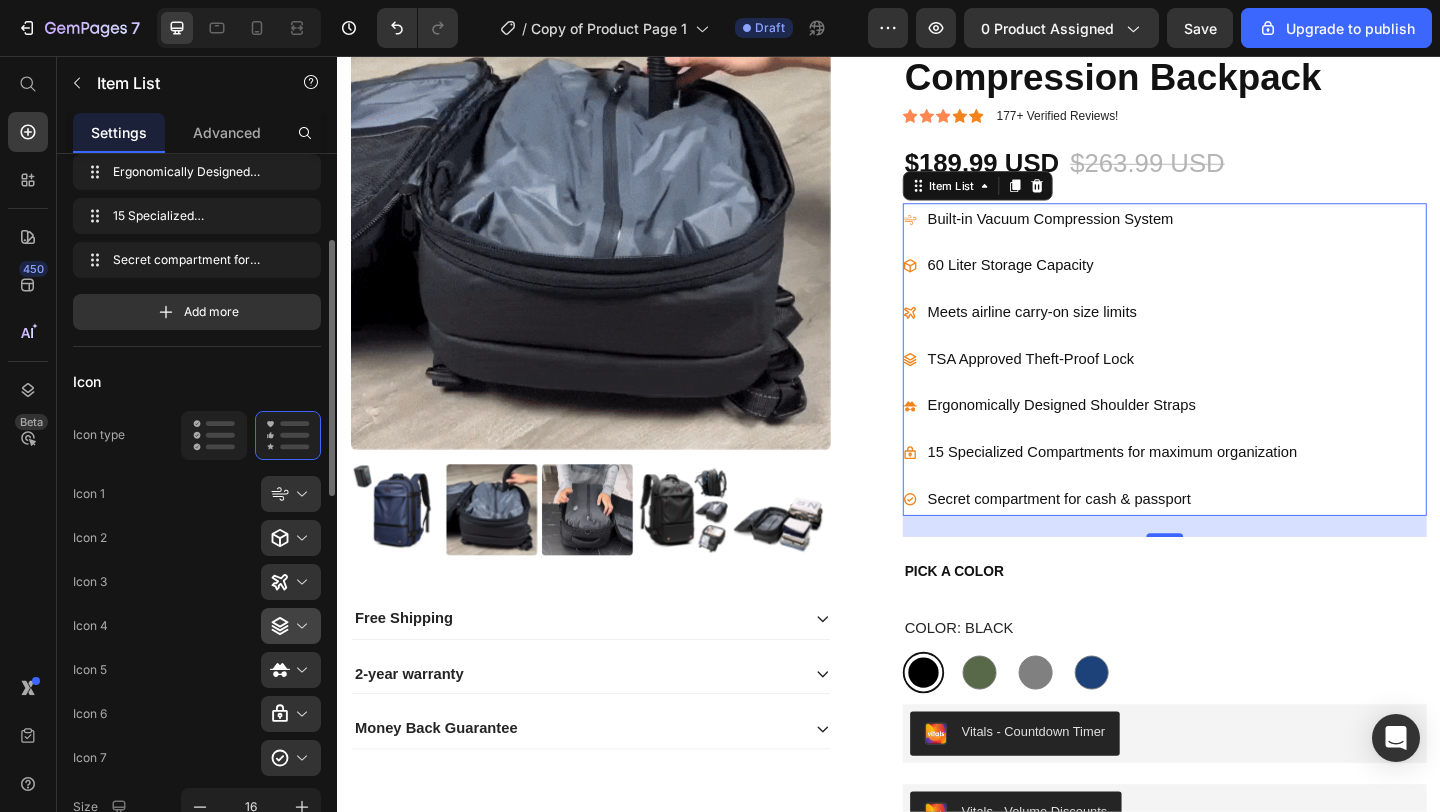 click at bounding box center [299, 626] 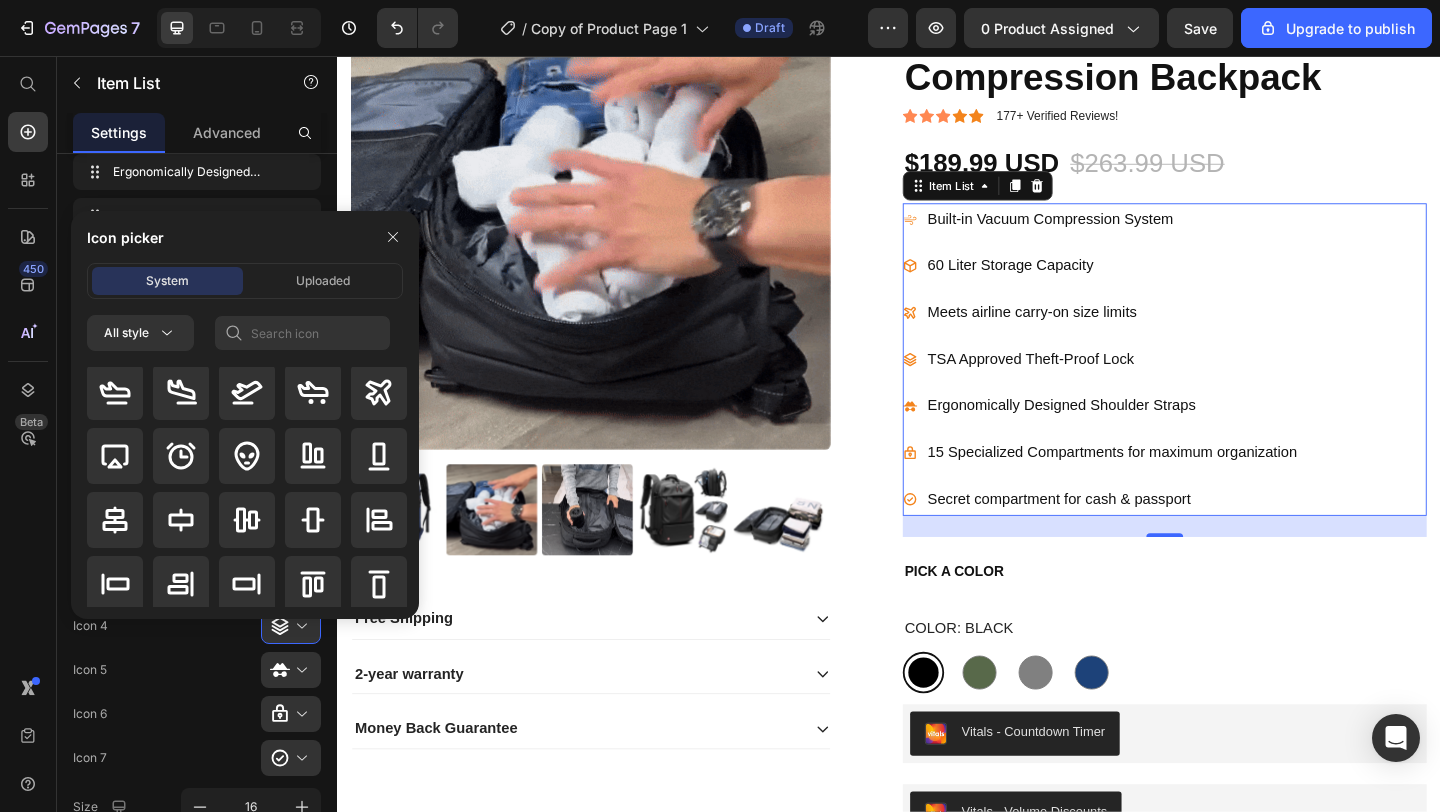 scroll, scrollTop: 0, scrollLeft: 0, axis: both 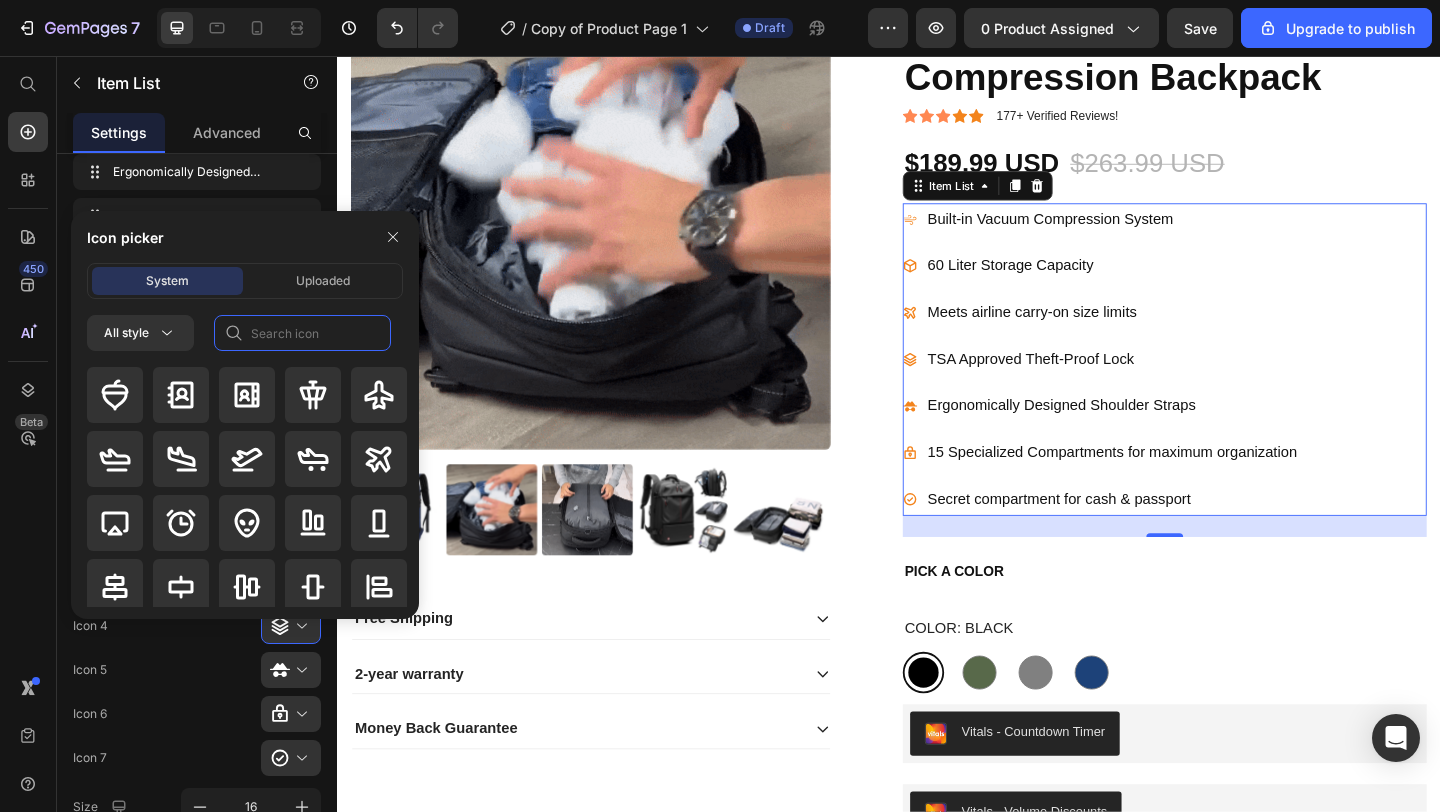 click 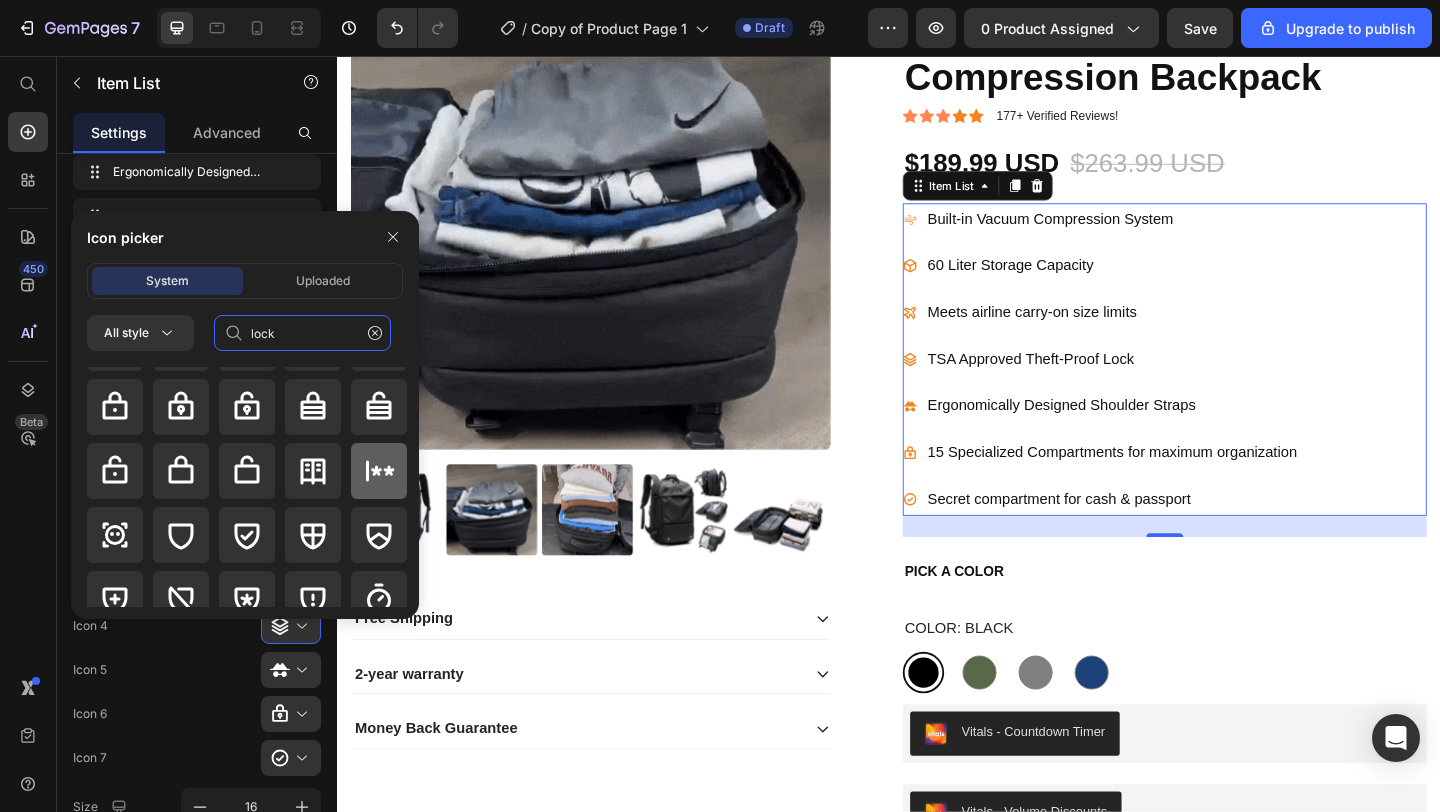 scroll, scrollTop: 457, scrollLeft: 0, axis: vertical 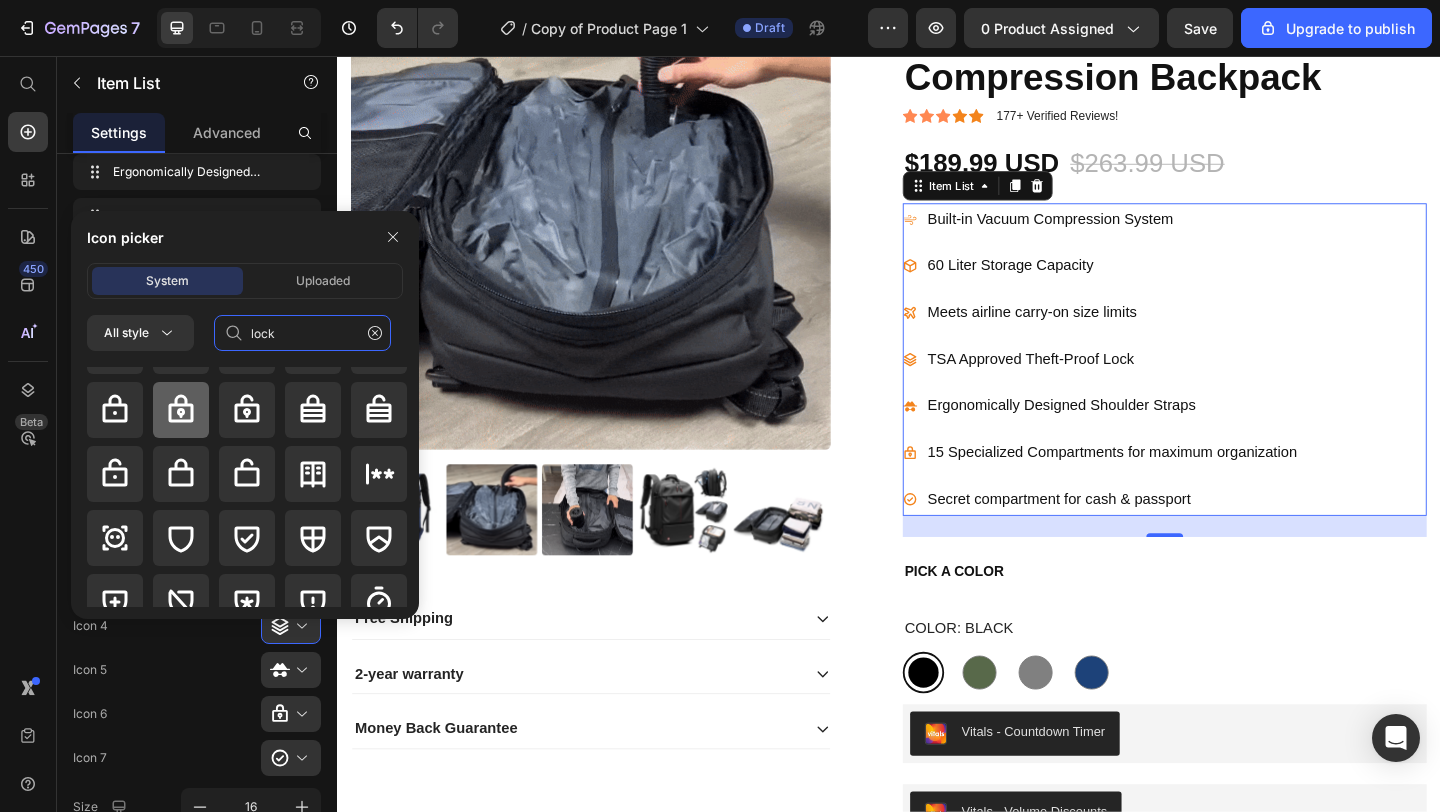 type on "lock" 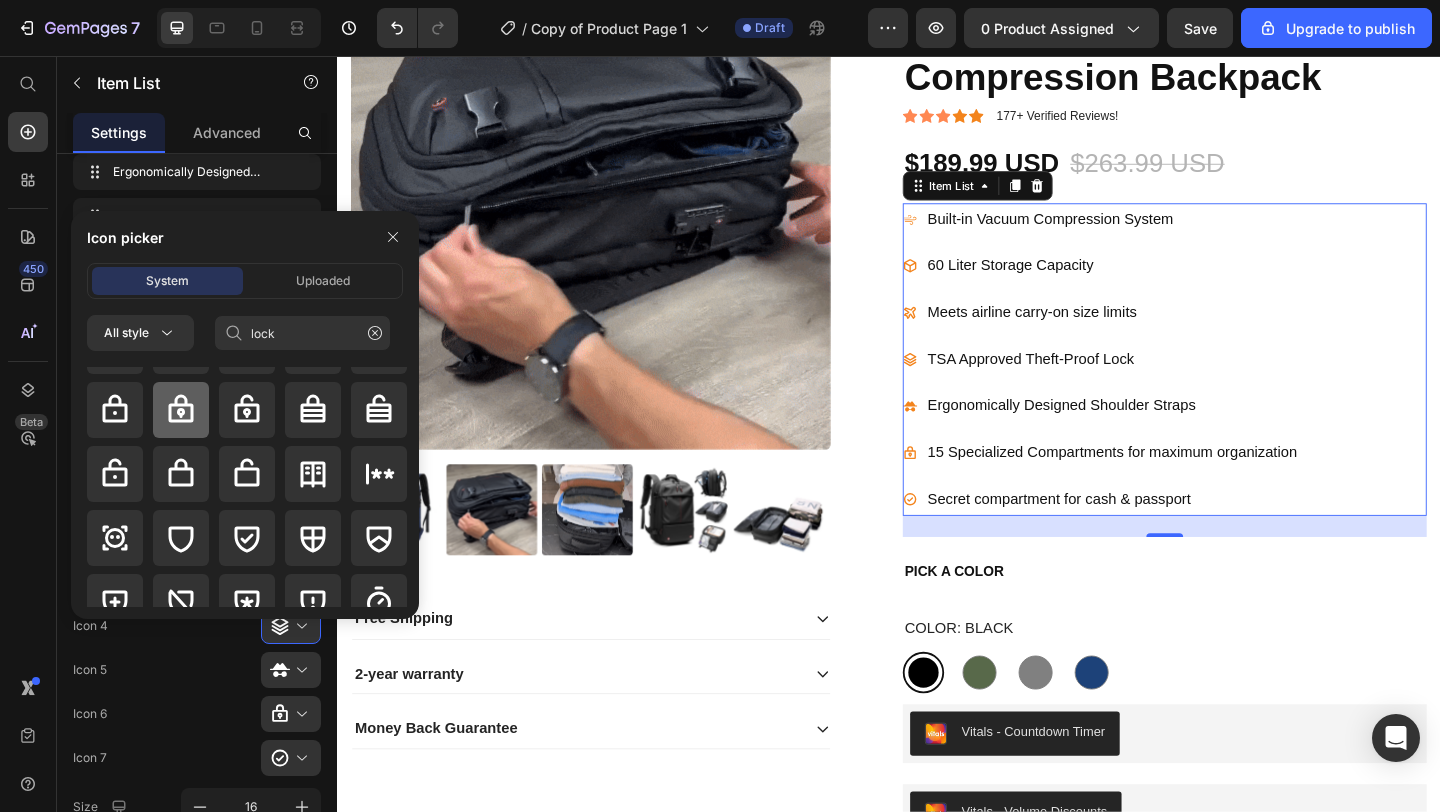 click 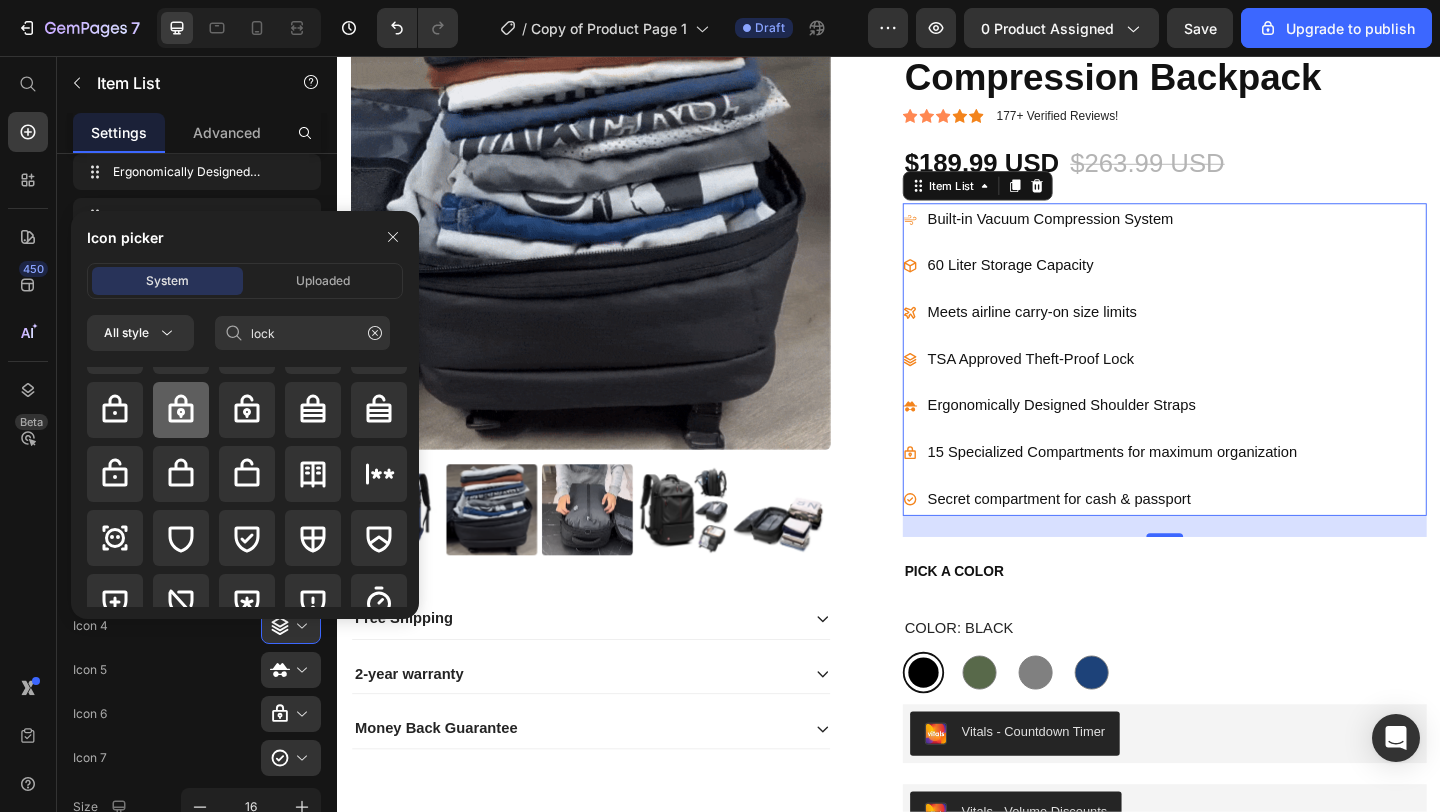 type 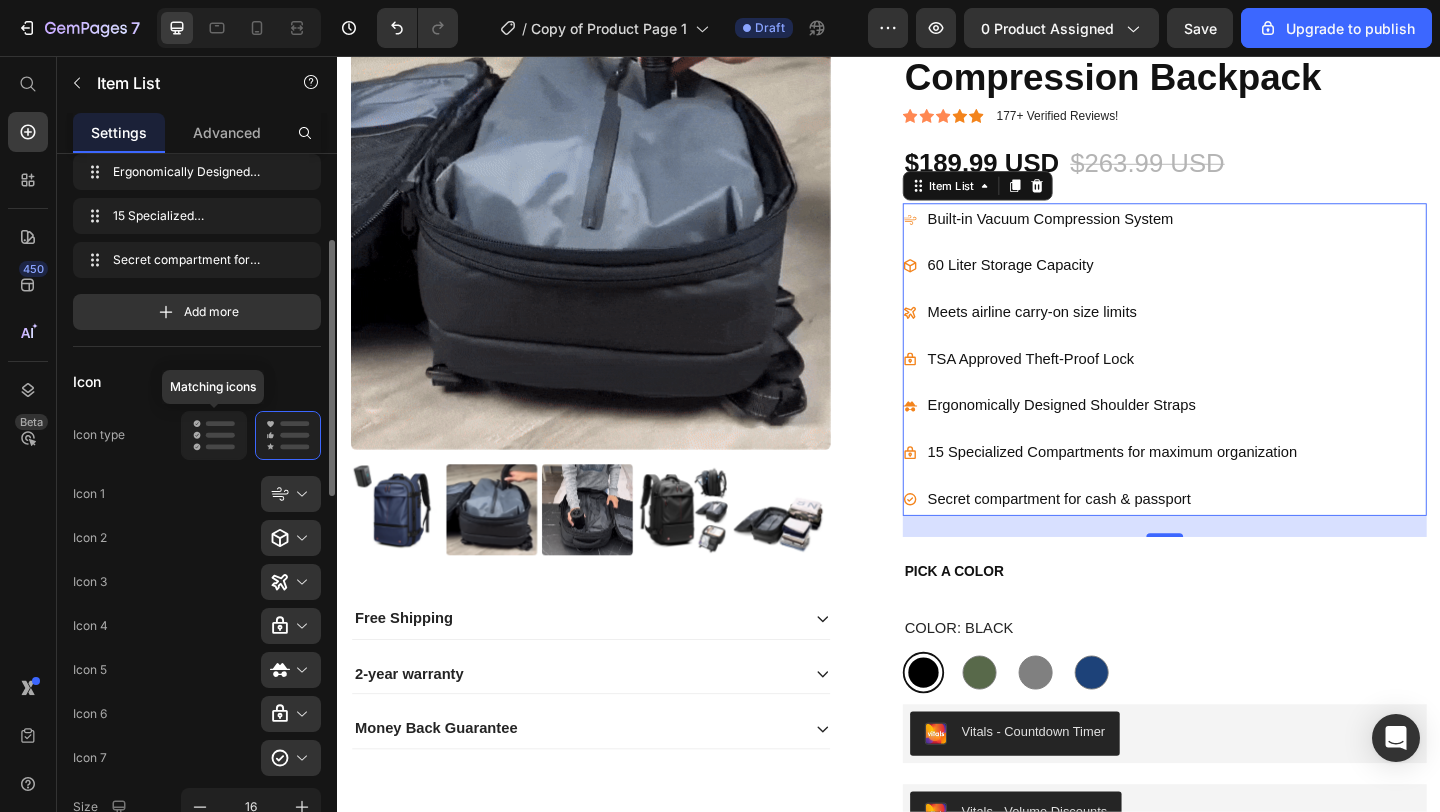 scroll, scrollTop: 0, scrollLeft: 0, axis: both 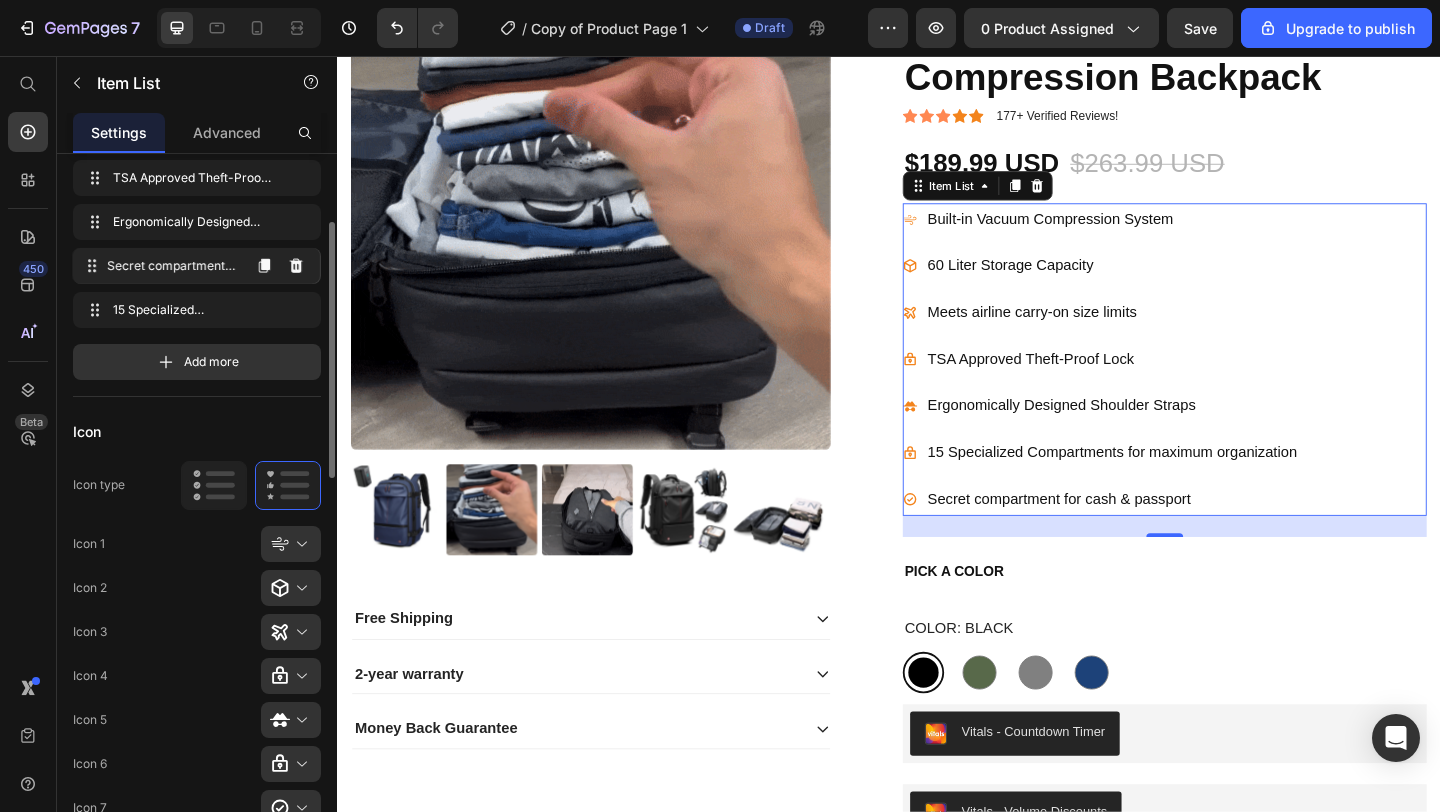 drag, startPoint x: 96, startPoint y: 314, endPoint x: 94, endPoint y: 270, distance: 44.04543 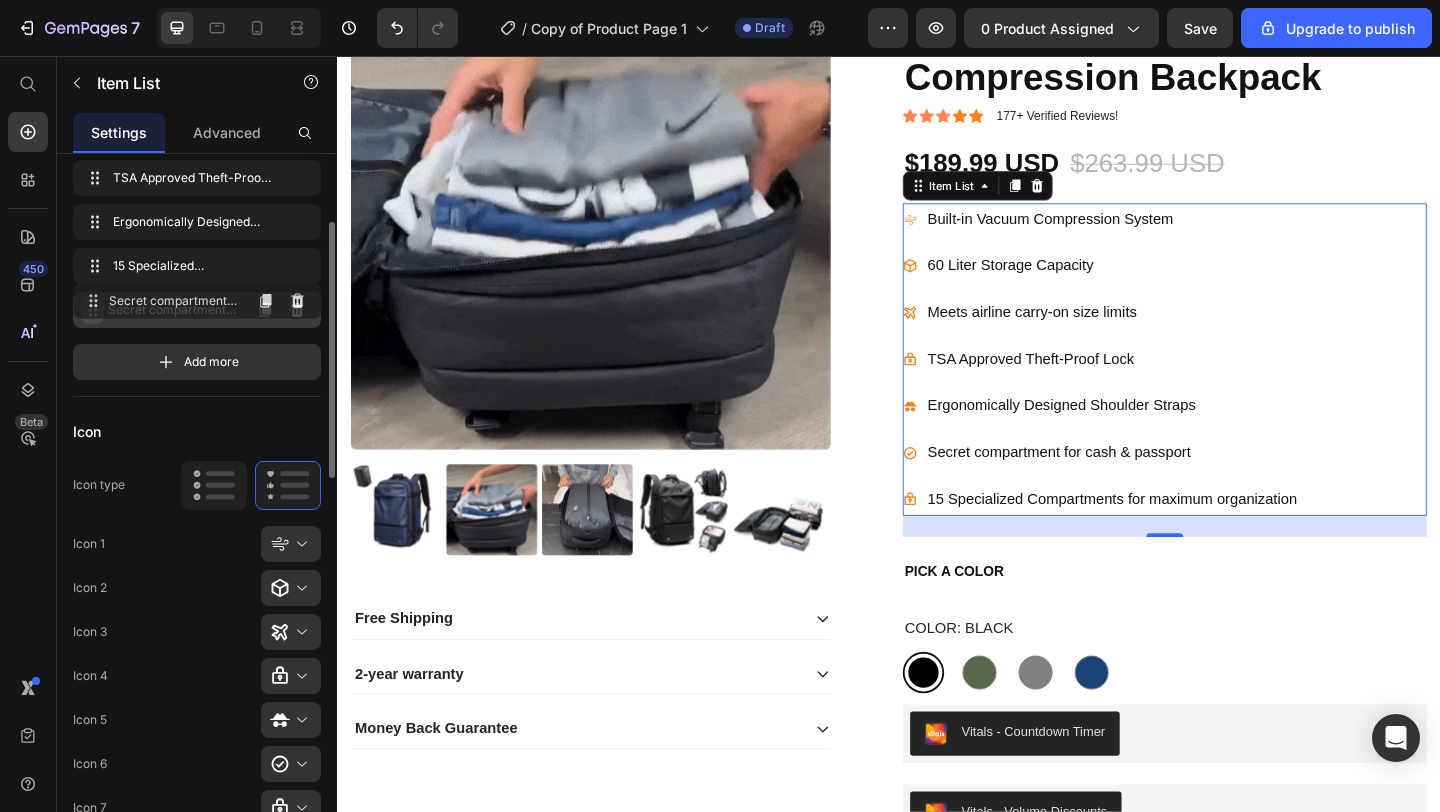 drag, startPoint x: 97, startPoint y: 265, endPoint x: 97, endPoint y: 299, distance: 34 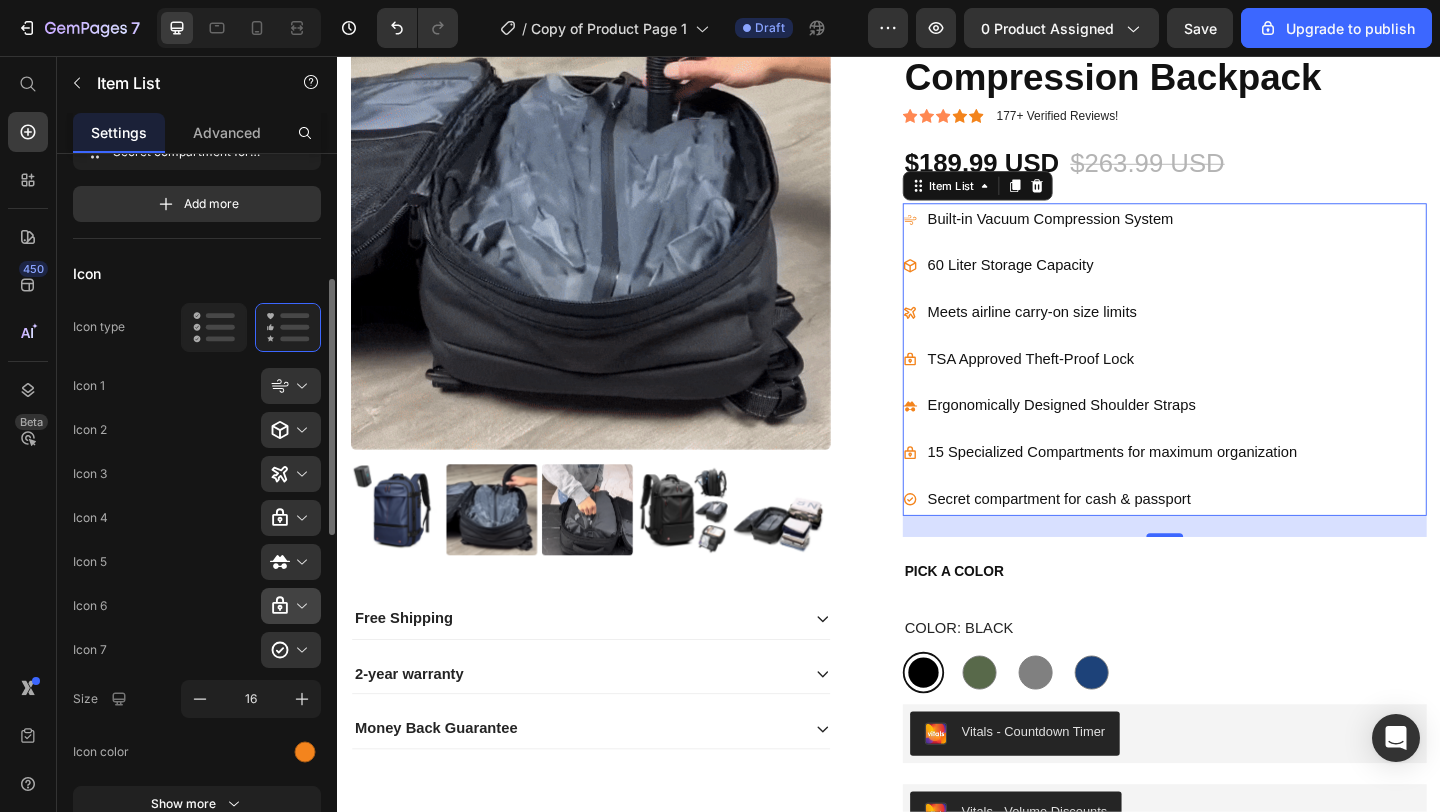 scroll, scrollTop: 386, scrollLeft: 0, axis: vertical 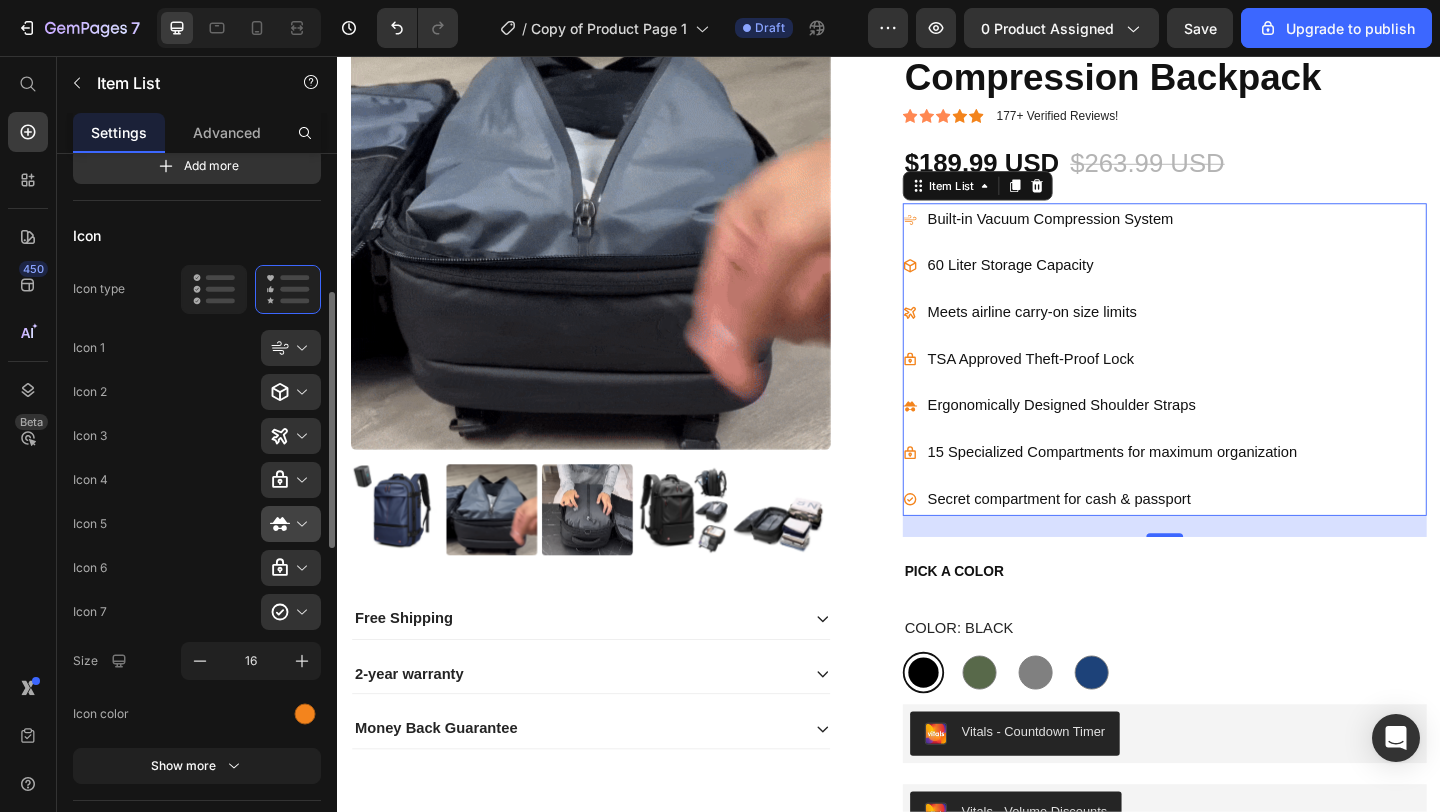 click at bounding box center [299, 524] 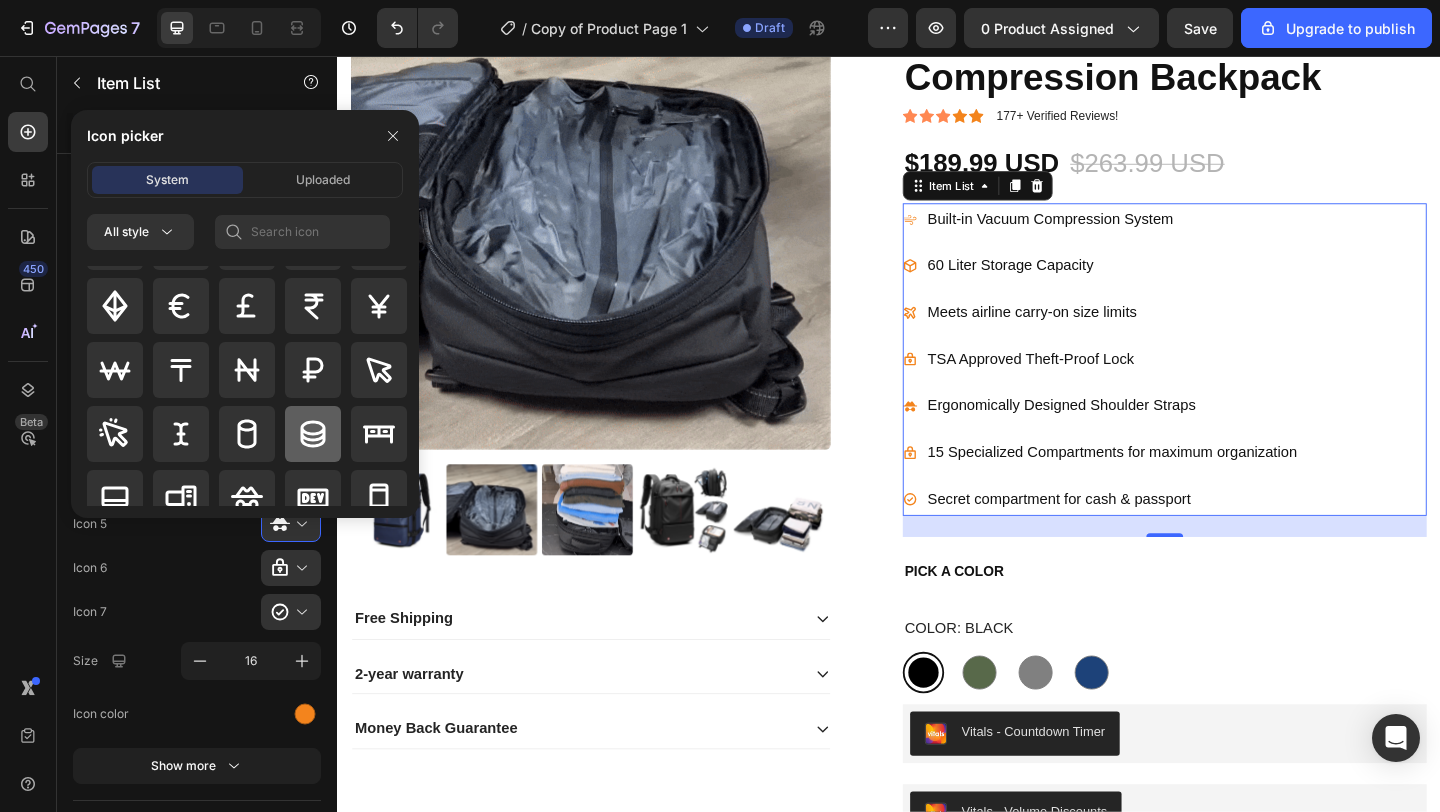 scroll, scrollTop: 5109, scrollLeft: 0, axis: vertical 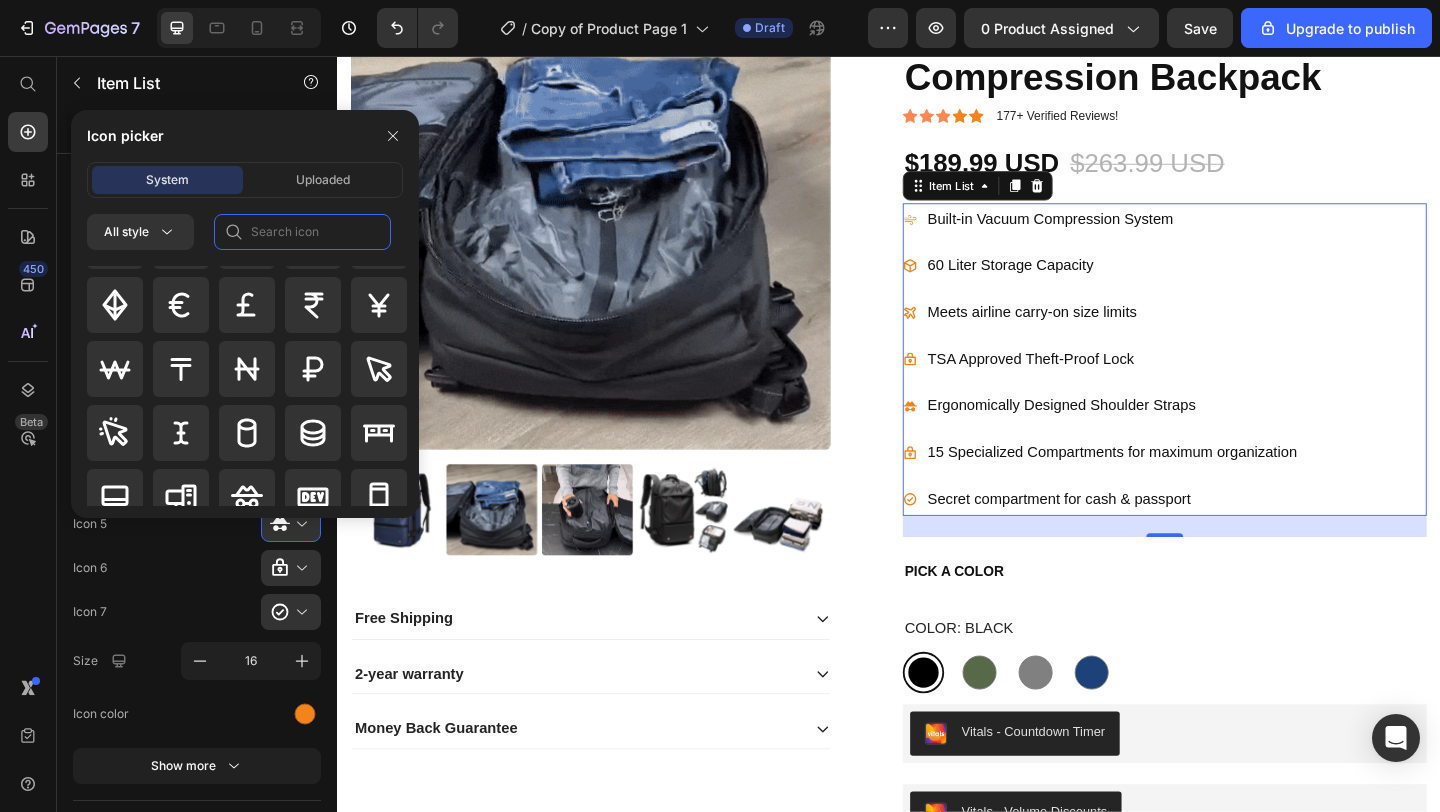 click 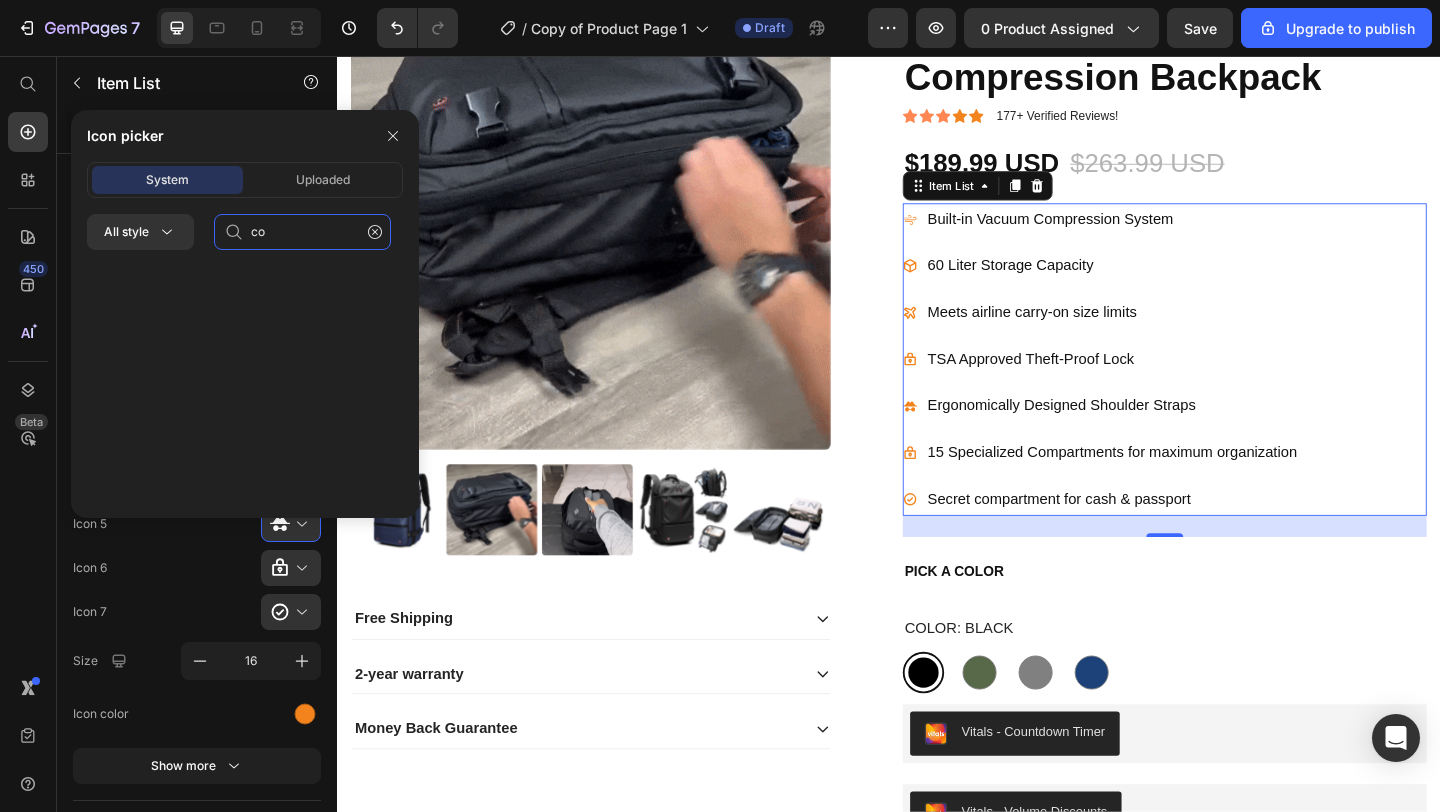 scroll, scrollTop: 0, scrollLeft: 0, axis: both 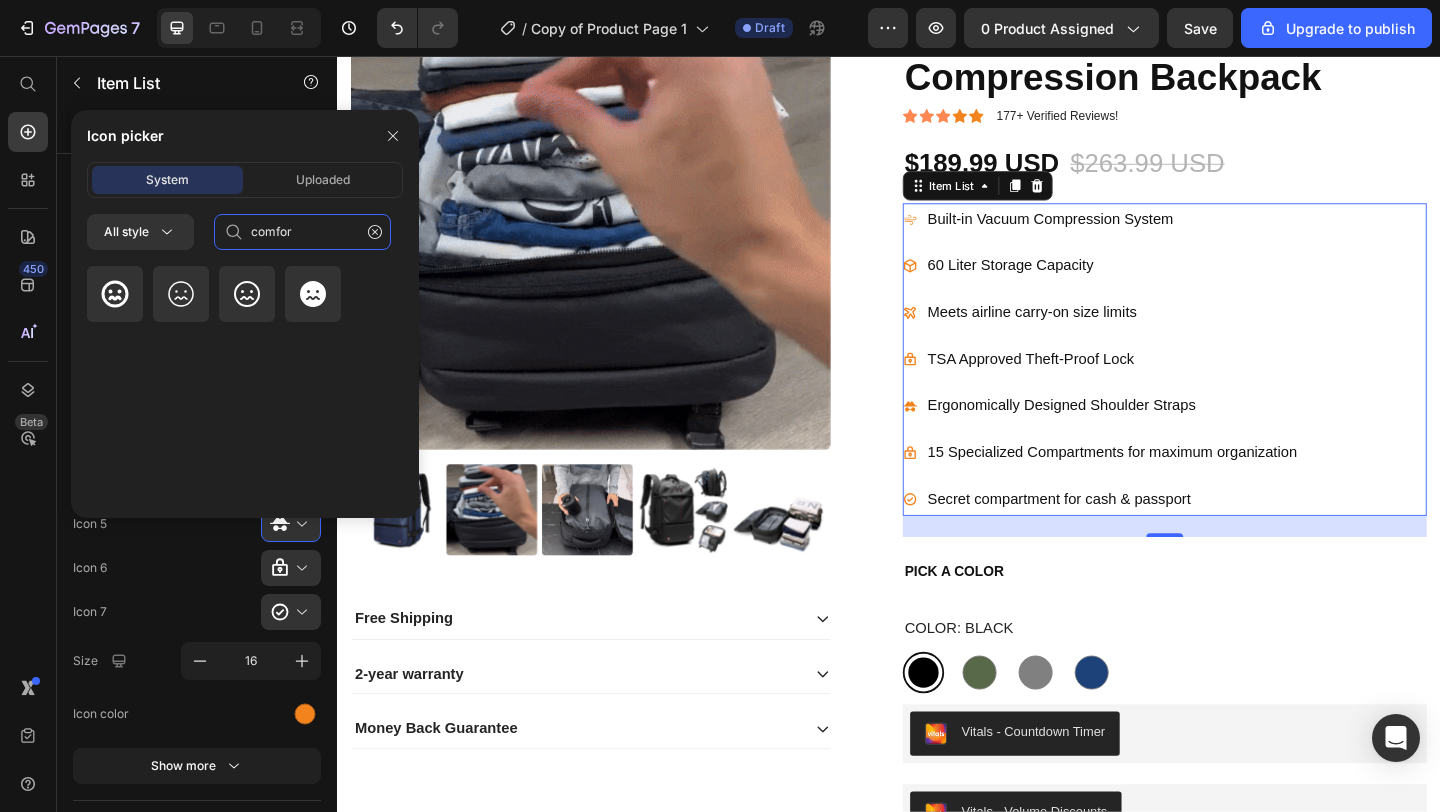 type on "comfort" 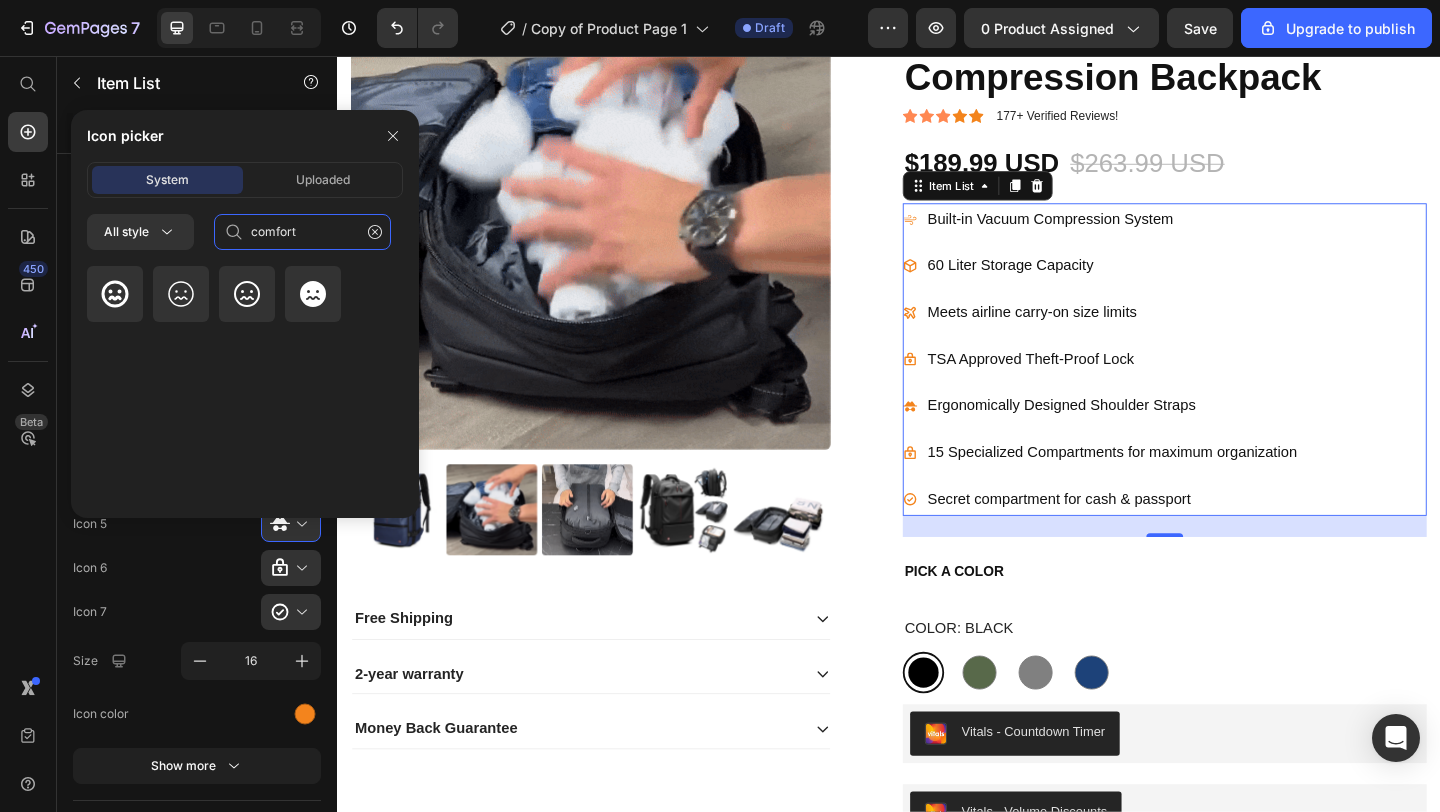 drag, startPoint x: 307, startPoint y: 232, endPoint x: 235, endPoint y: 229, distance: 72.06247 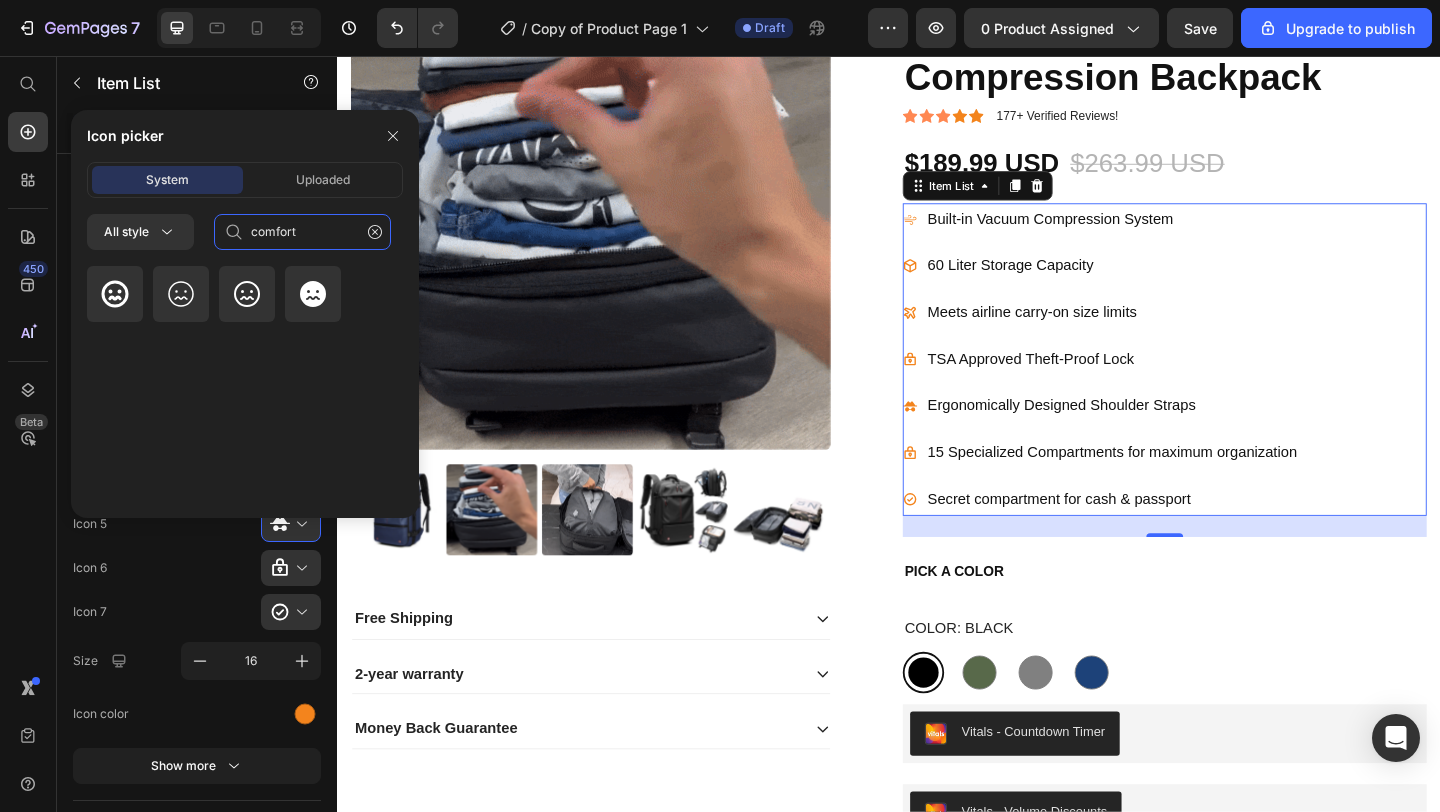 click on "comfort" 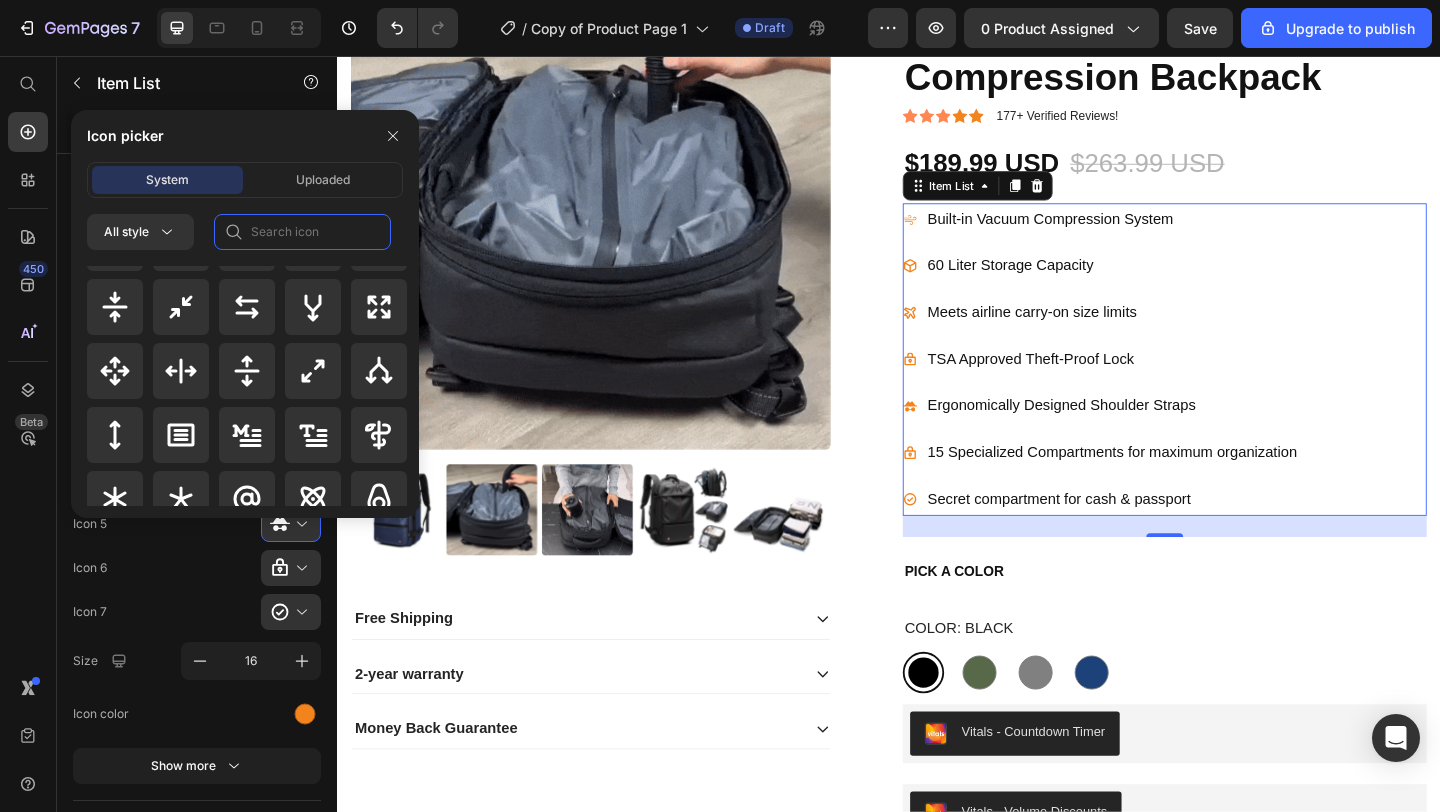 scroll, scrollTop: 1412, scrollLeft: 0, axis: vertical 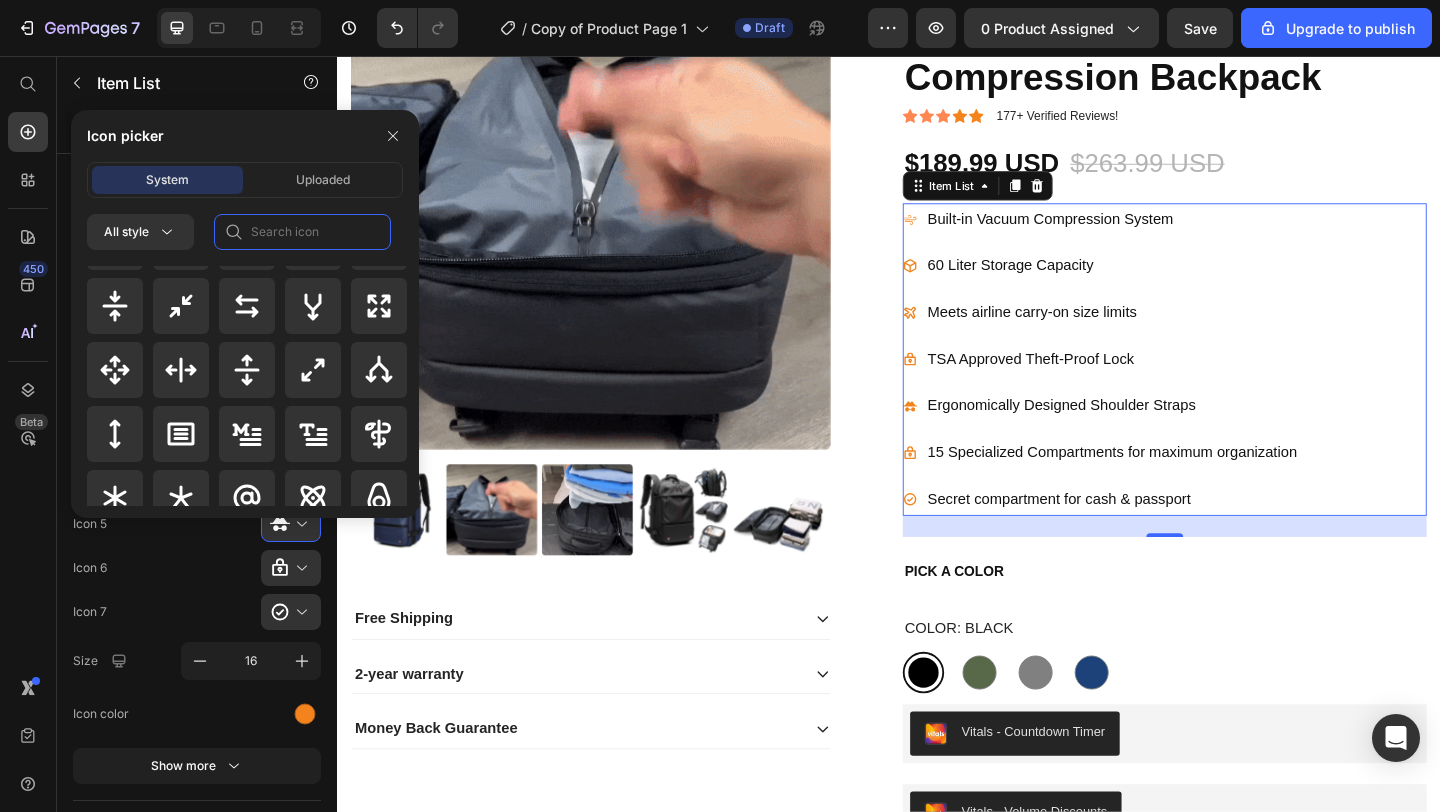 click 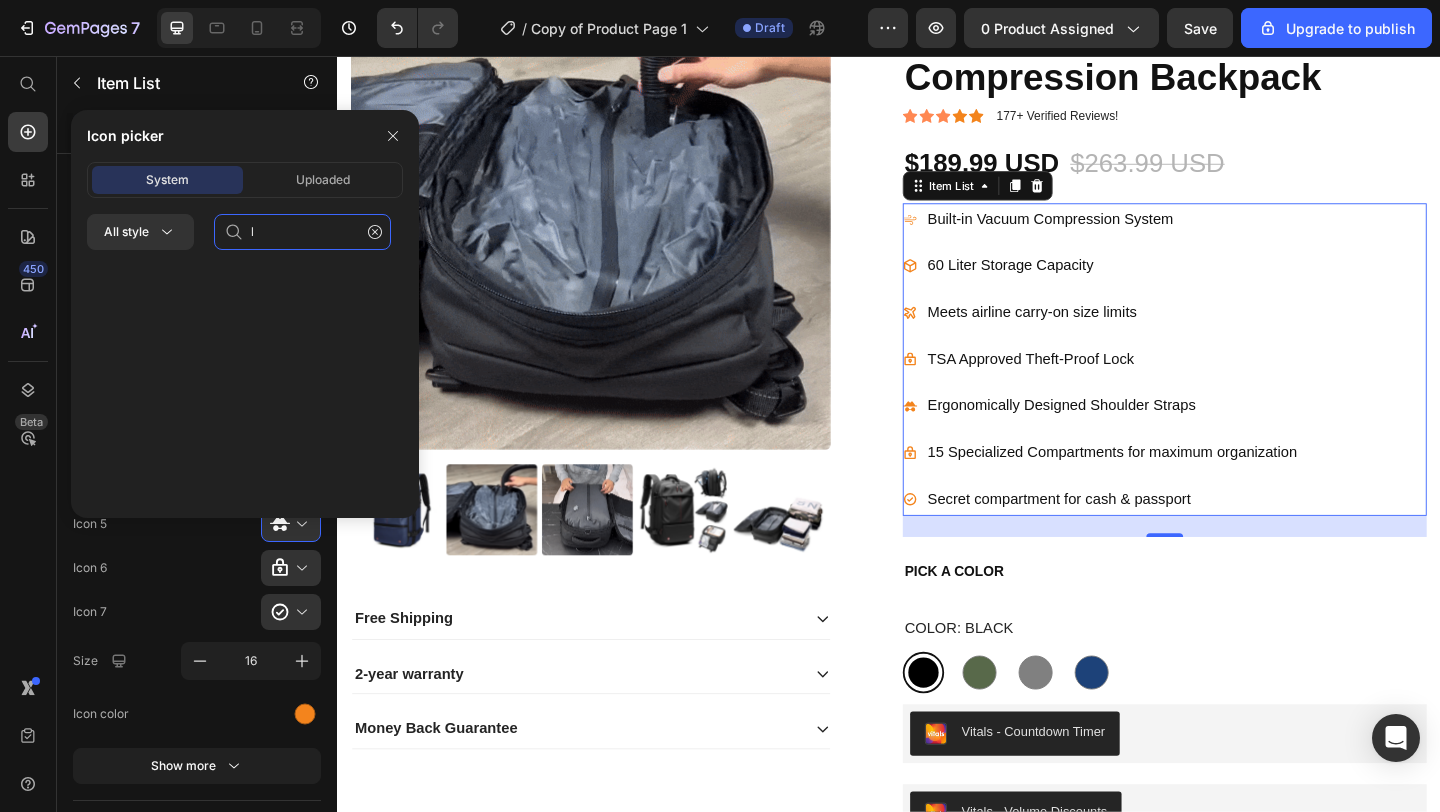scroll, scrollTop: 0, scrollLeft: 0, axis: both 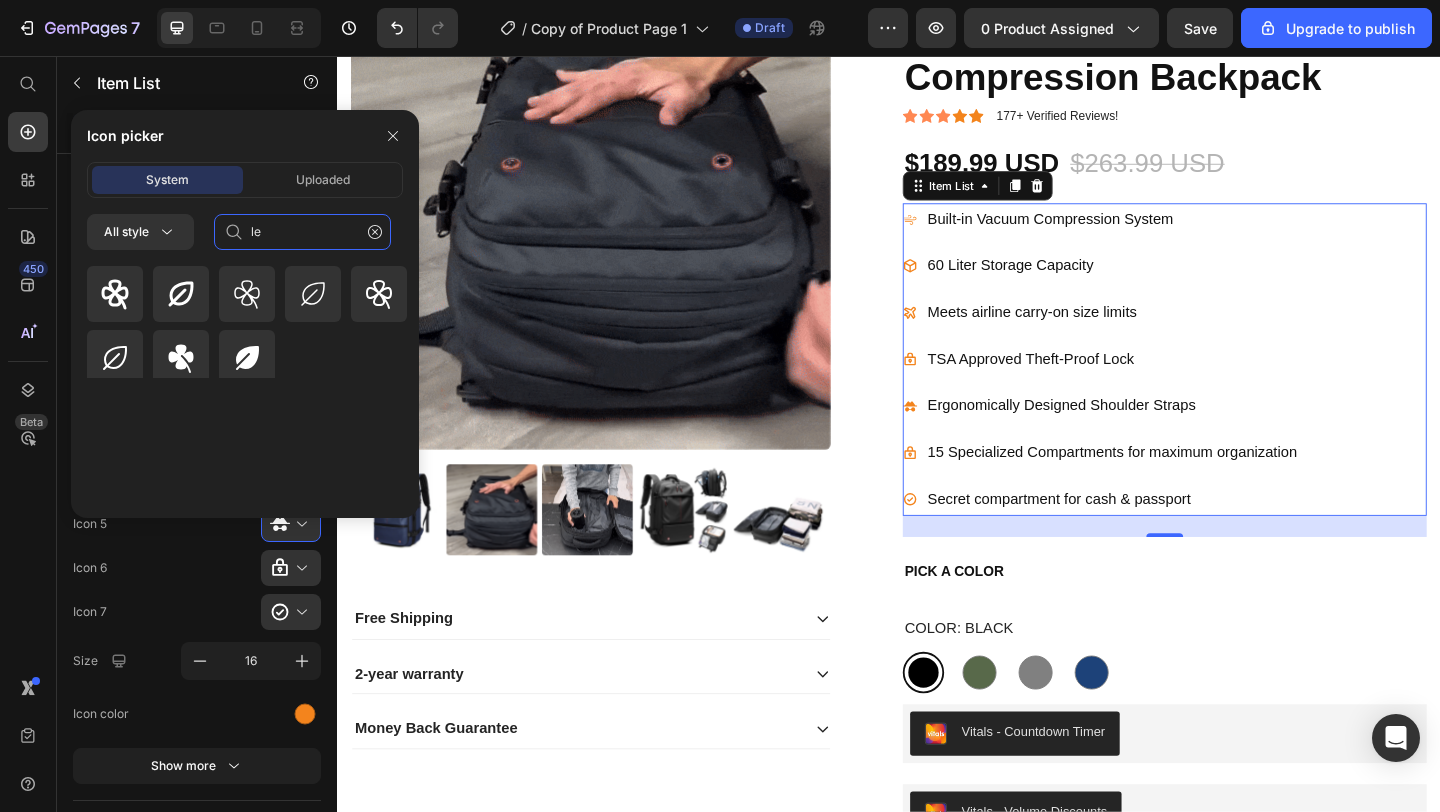 type on "l" 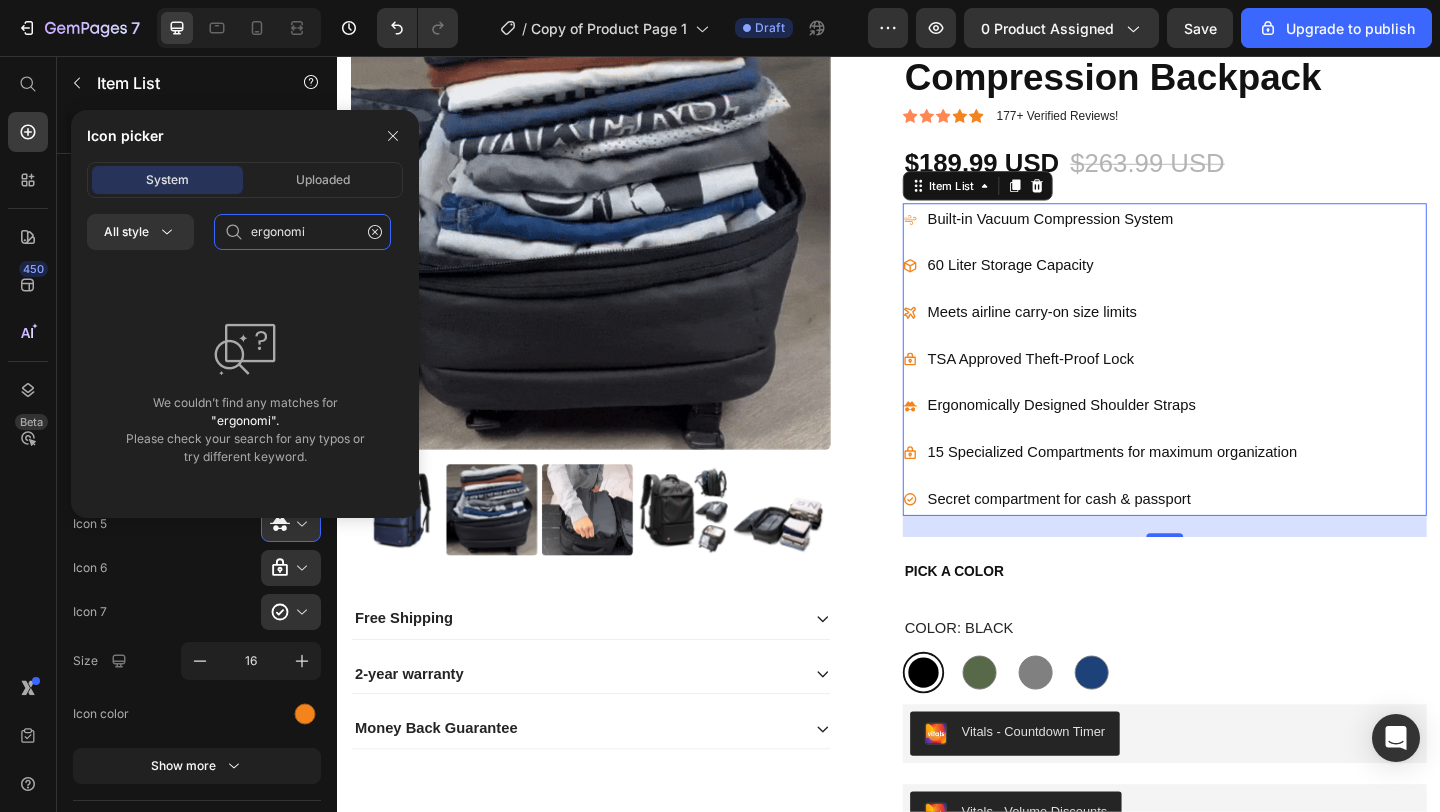 type on "ergonom" 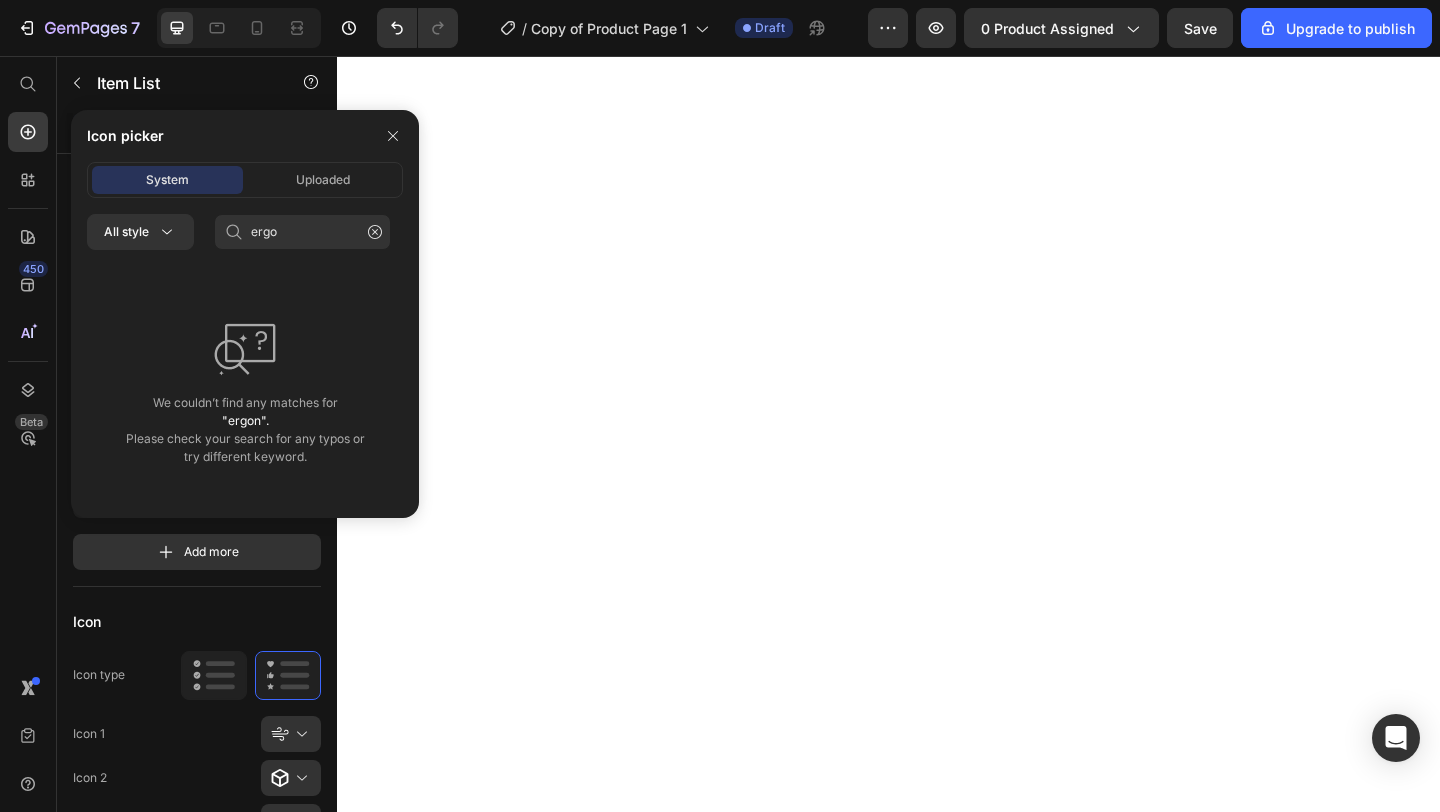 scroll, scrollTop: 0, scrollLeft: 0, axis: both 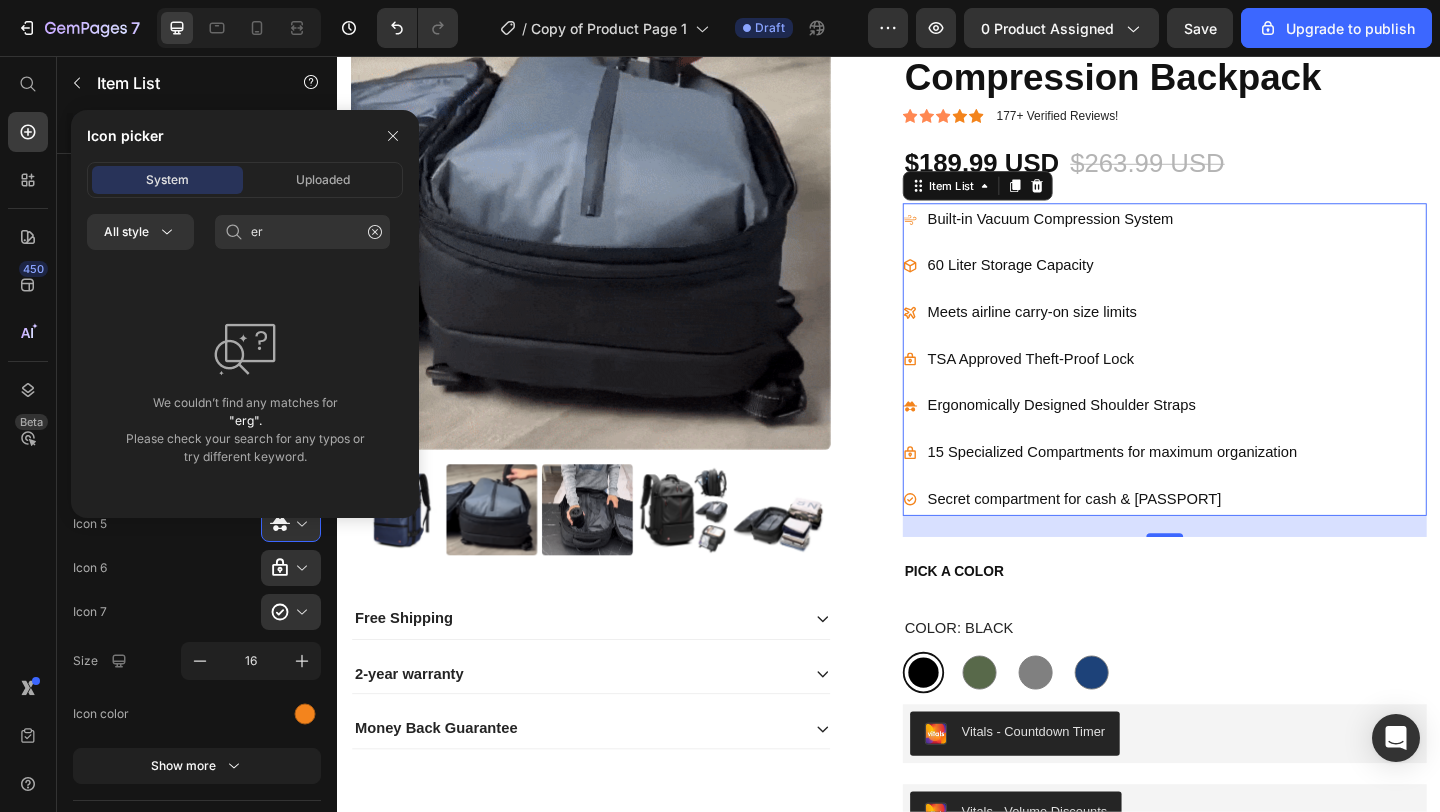 type on "e" 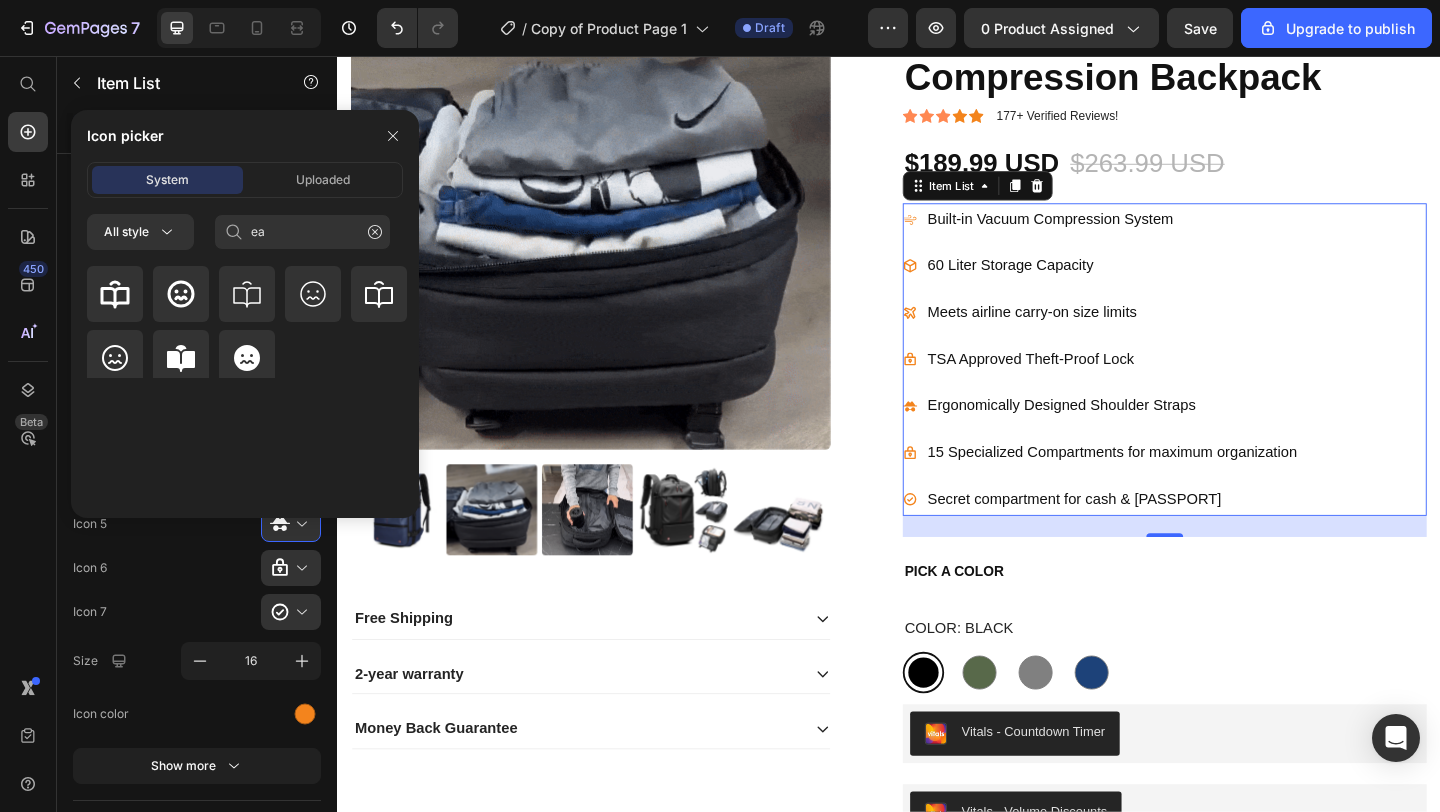 type on "e" 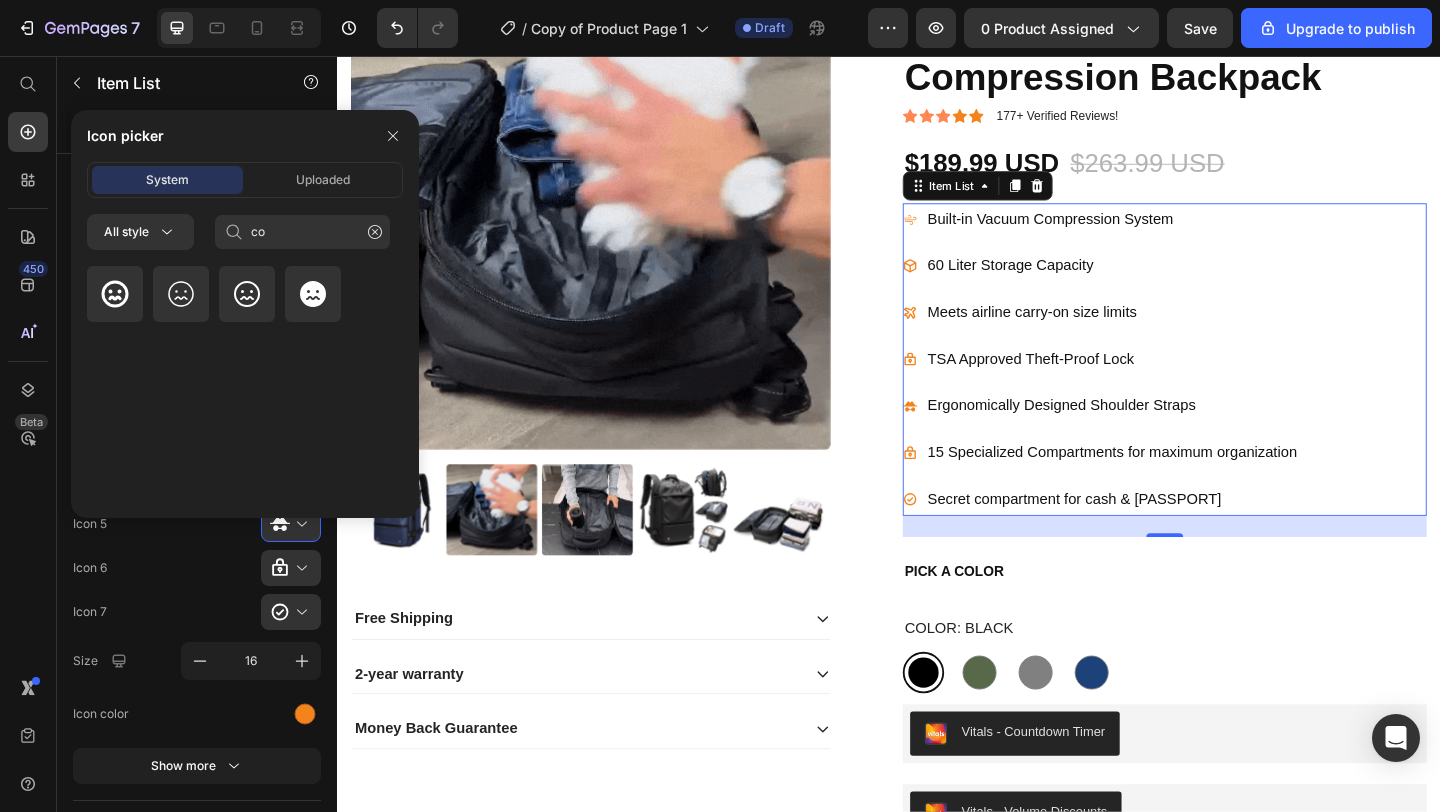 type on "c" 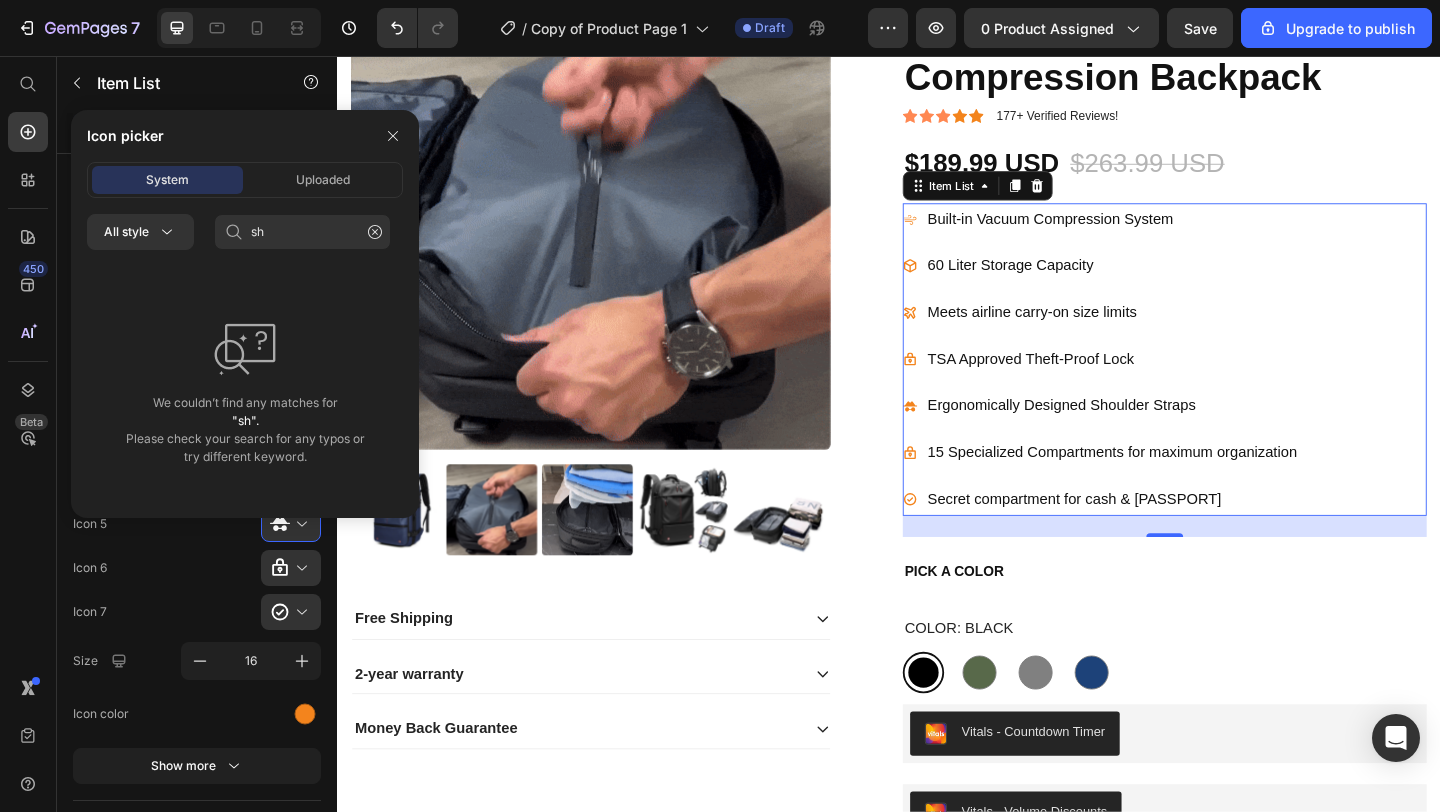 type on "s" 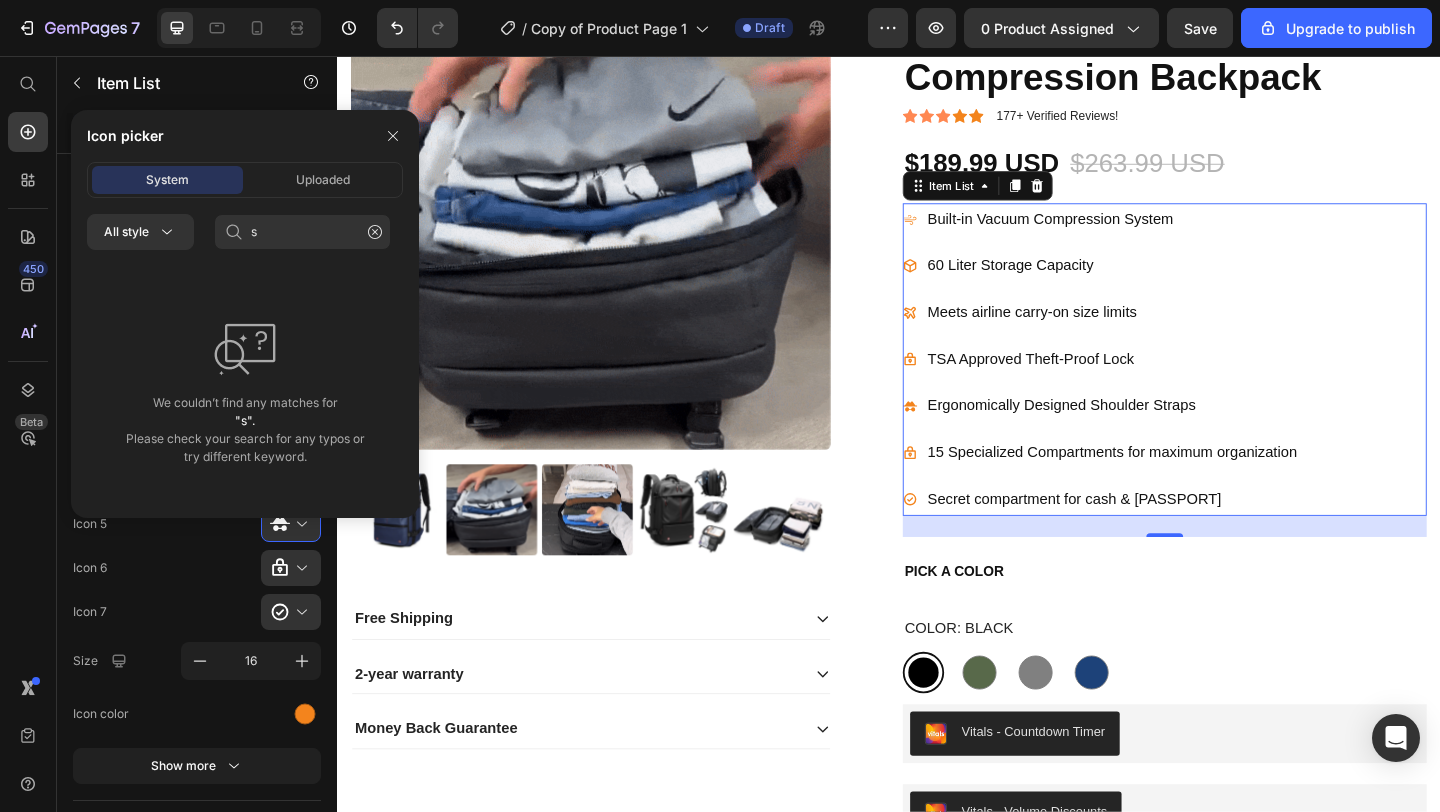 type 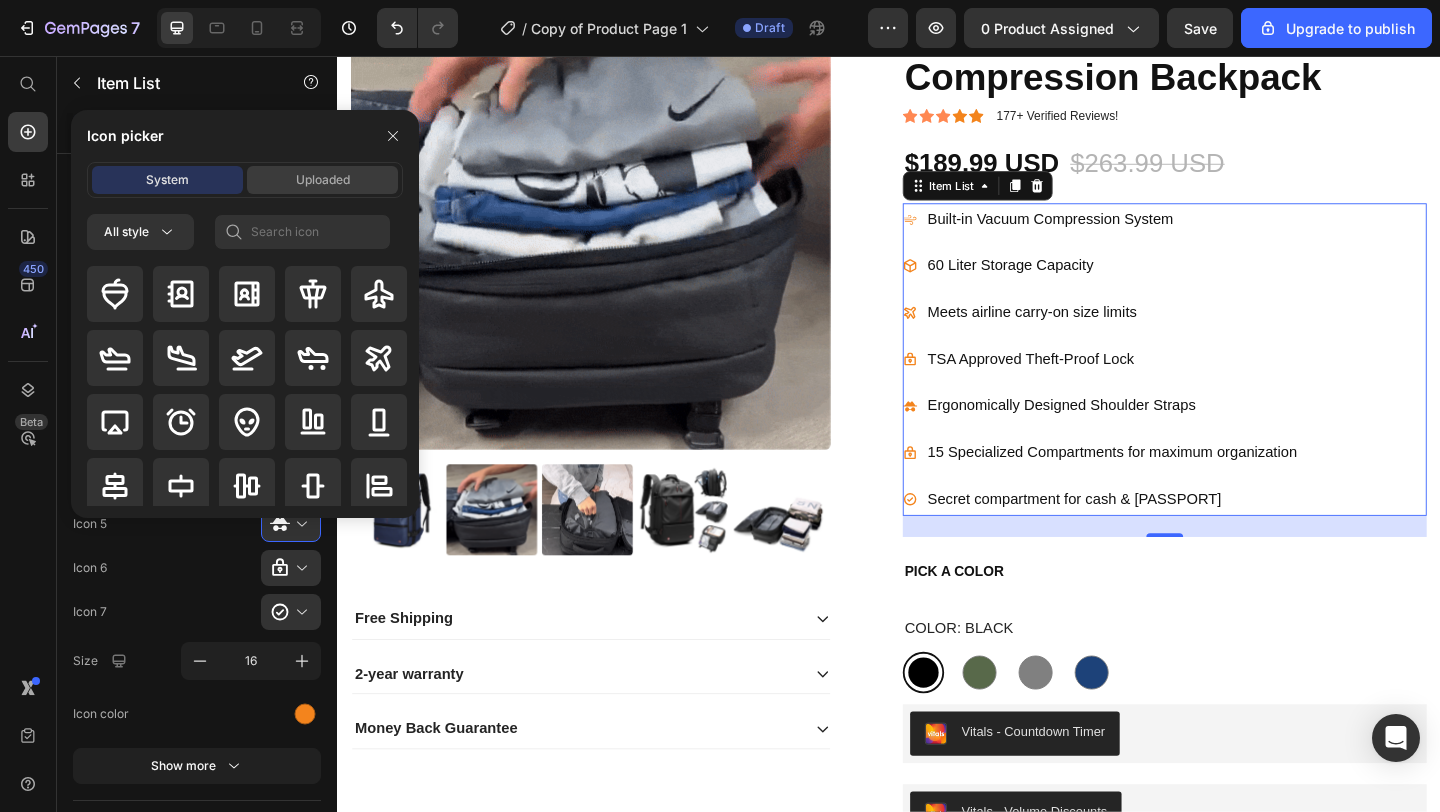 click on "Uploaded" at bounding box center (322, 180) 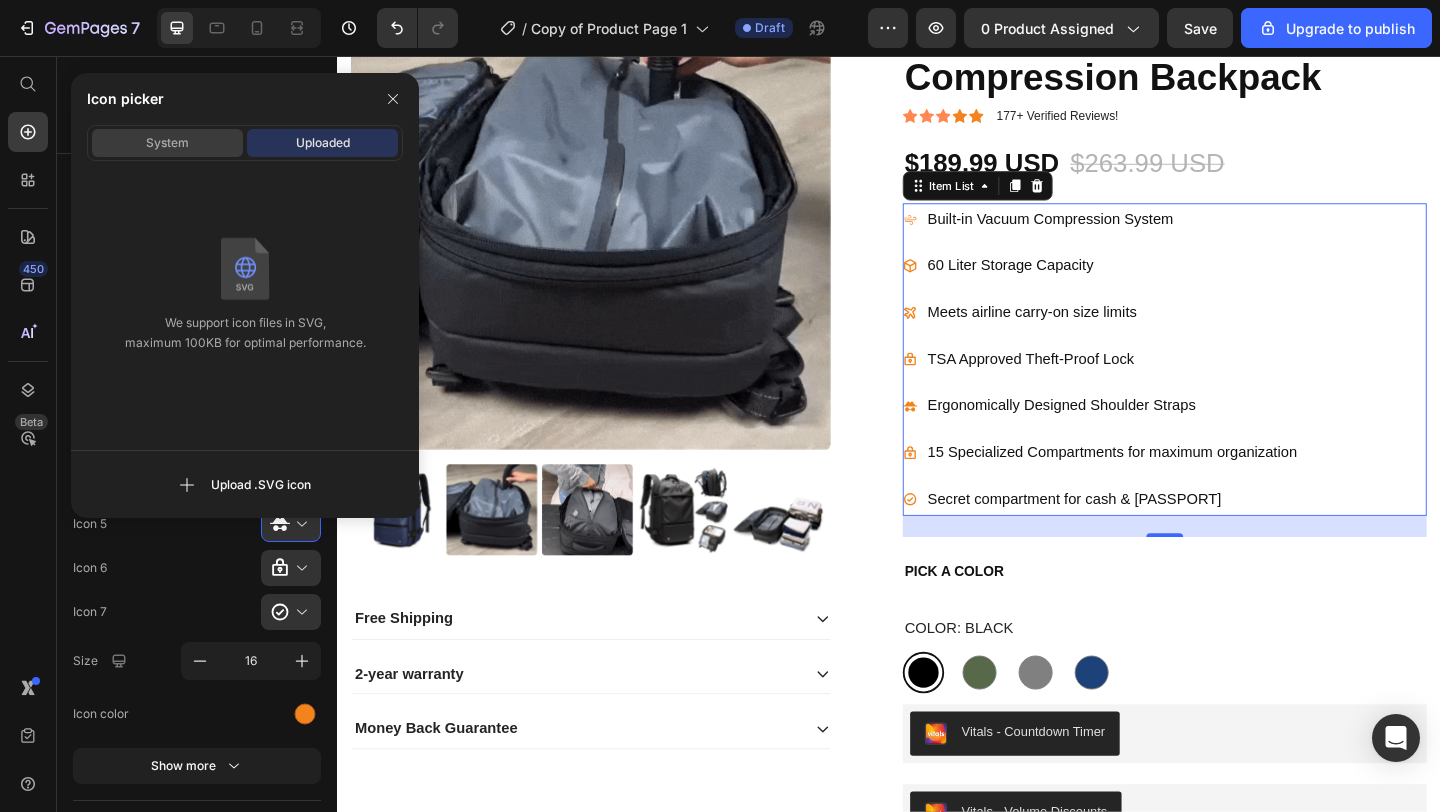 click on "System" at bounding box center [167, 143] 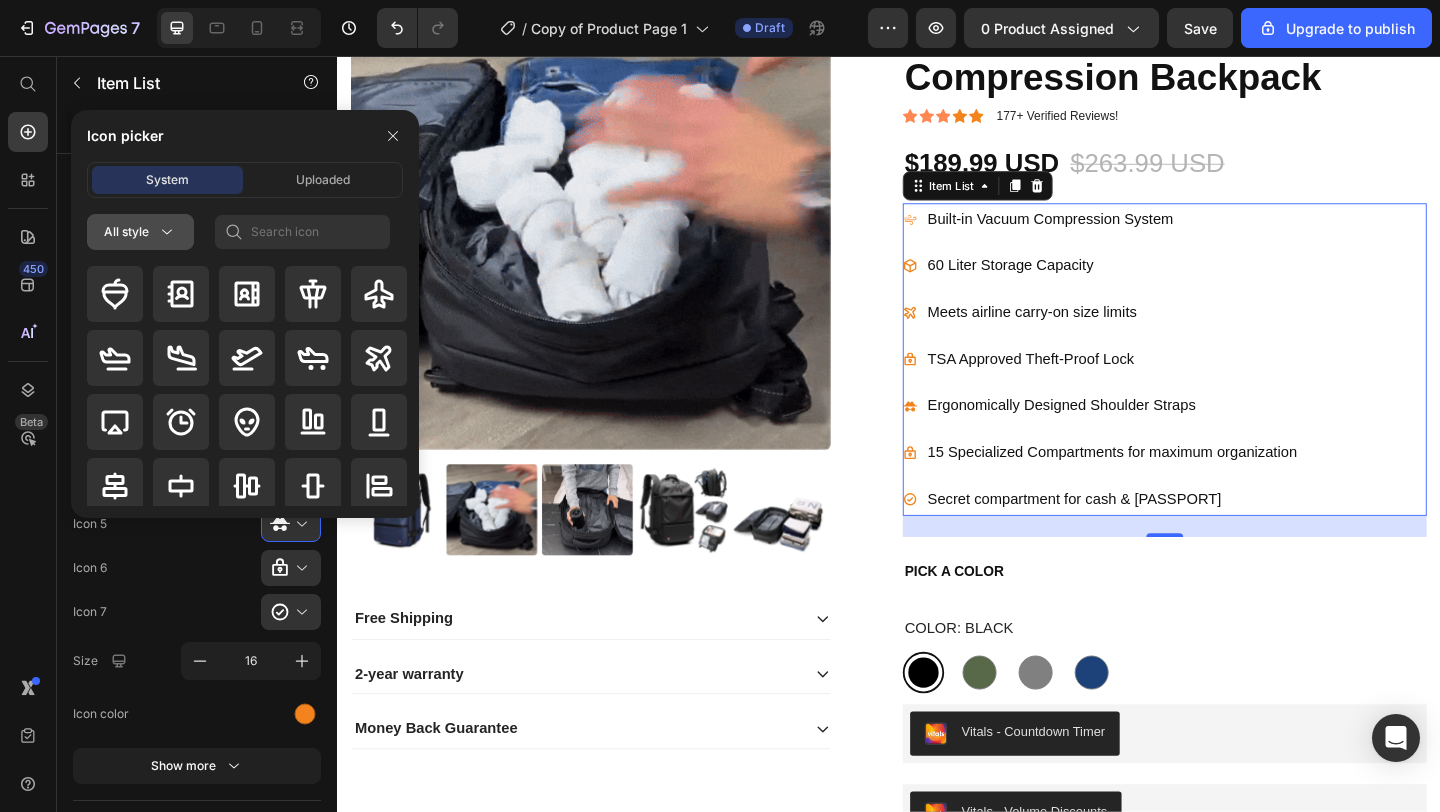 click on "All style" at bounding box center (140, 232) 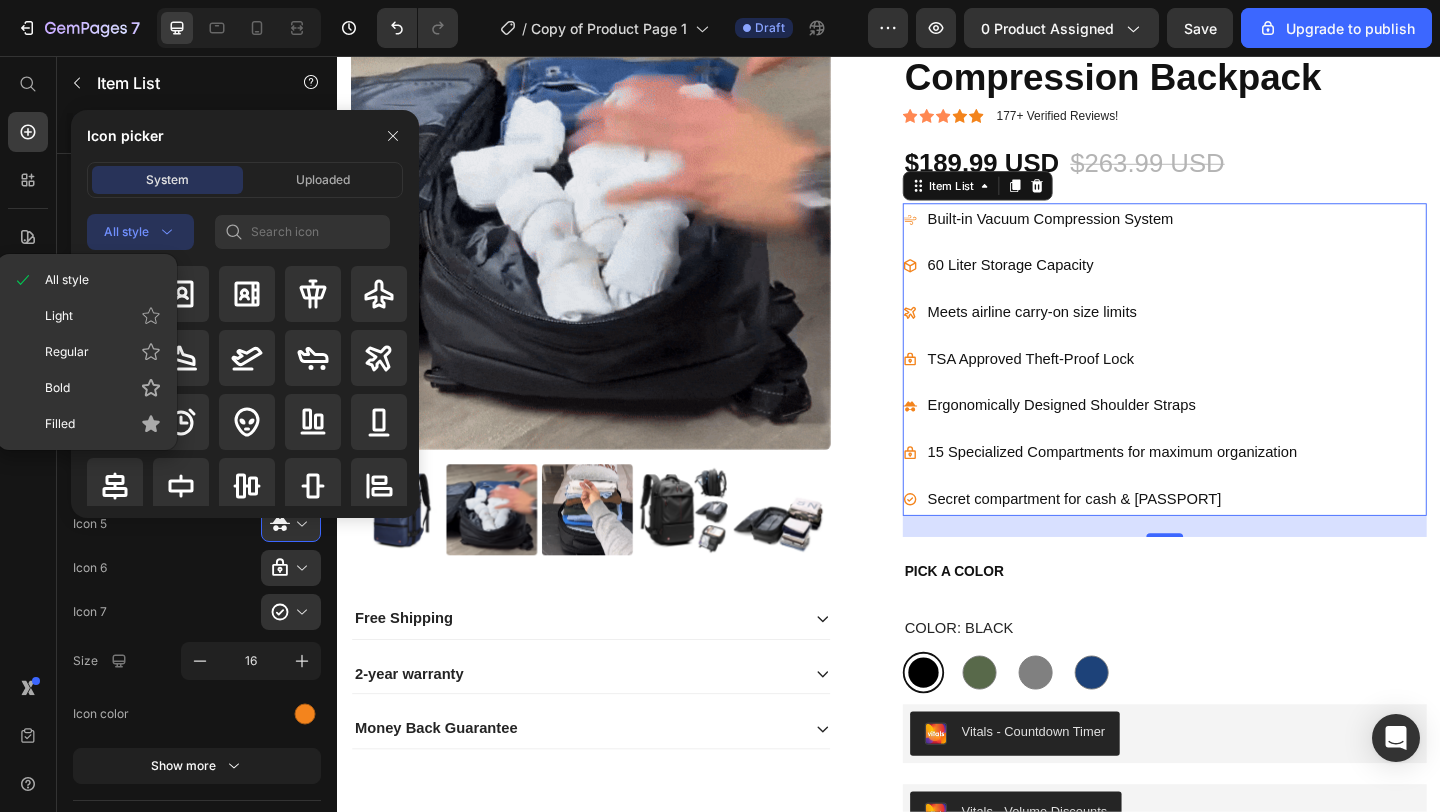 click on "All style" at bounding box center [140, 232] 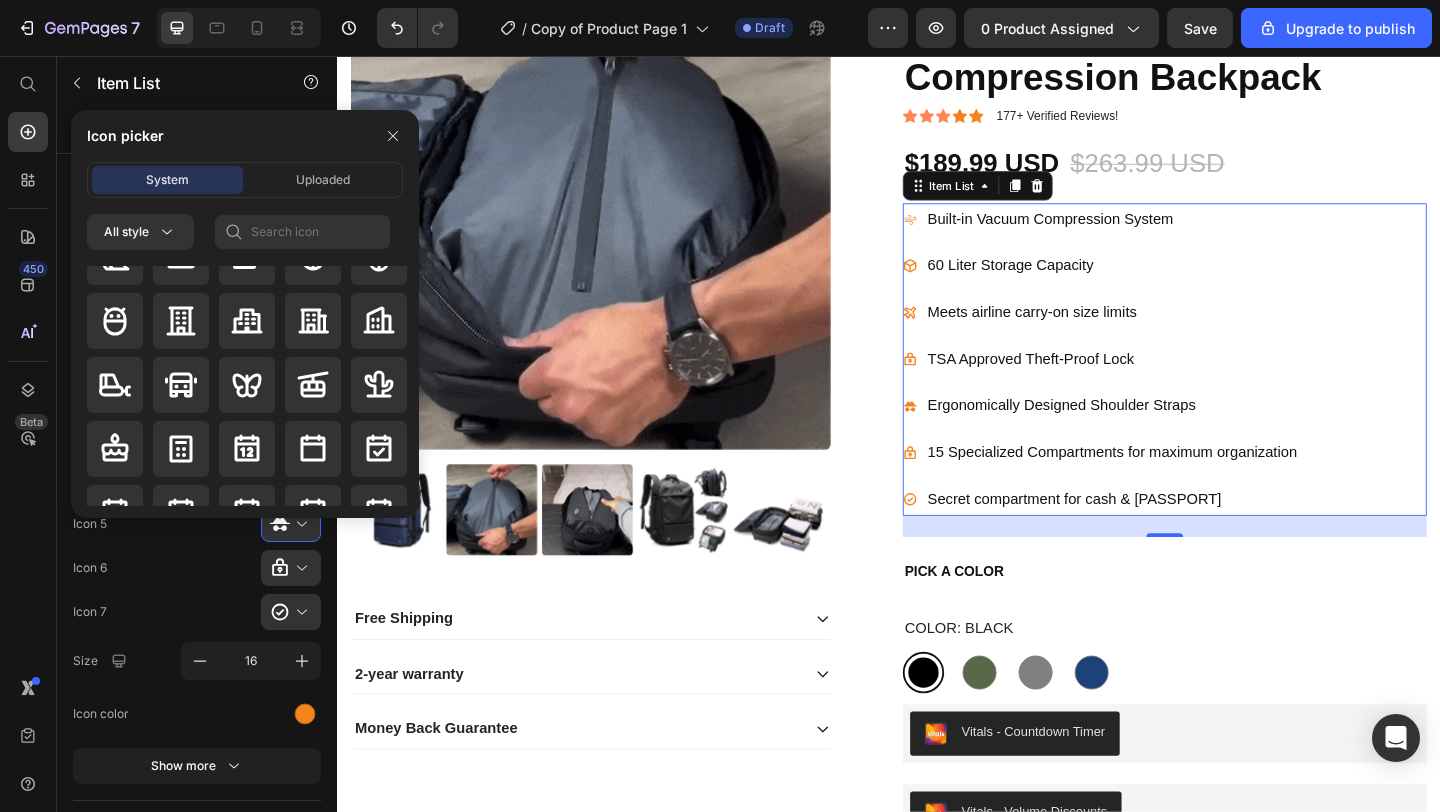 scroll, scrollTop: 2790, scrollLeft: 0, axis: vertical 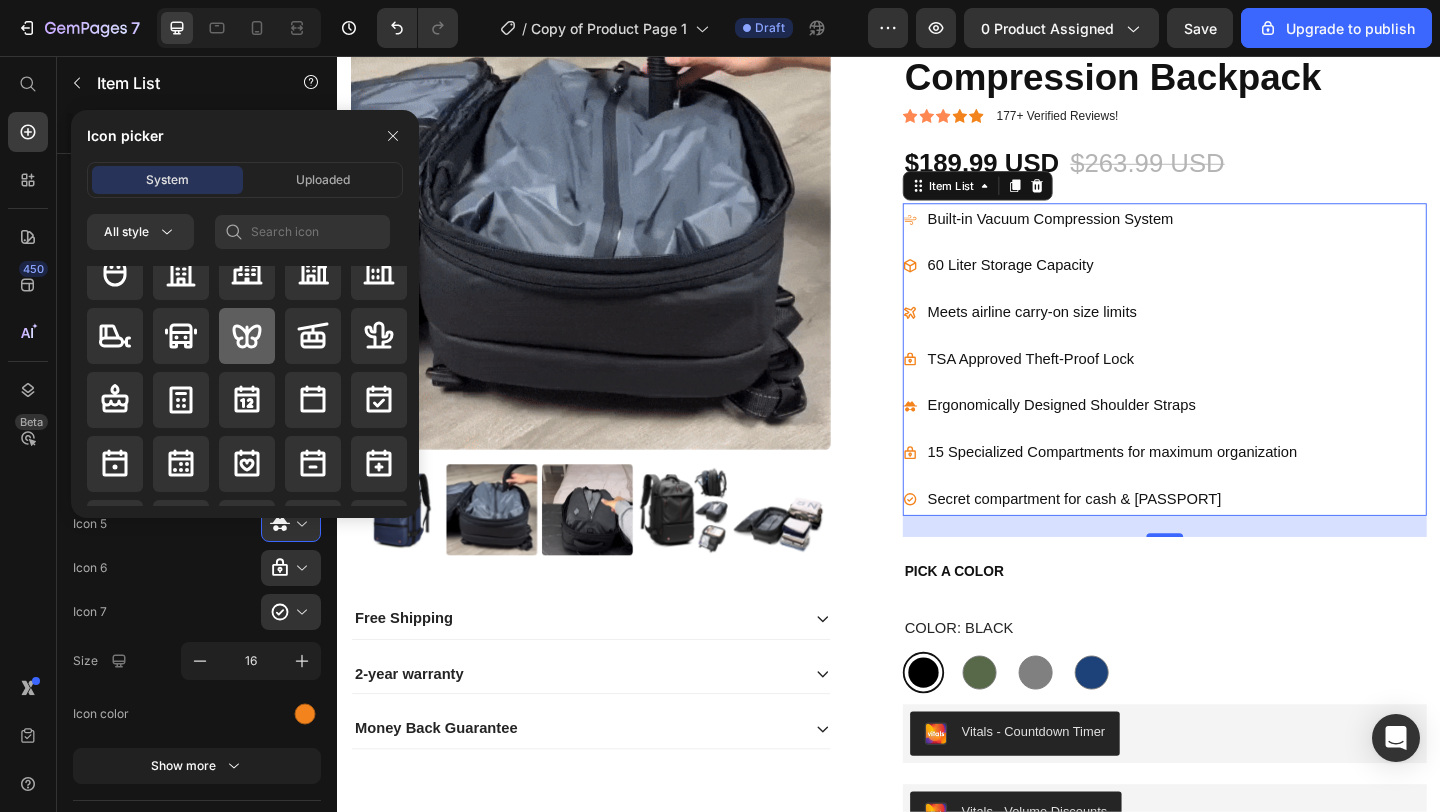 click 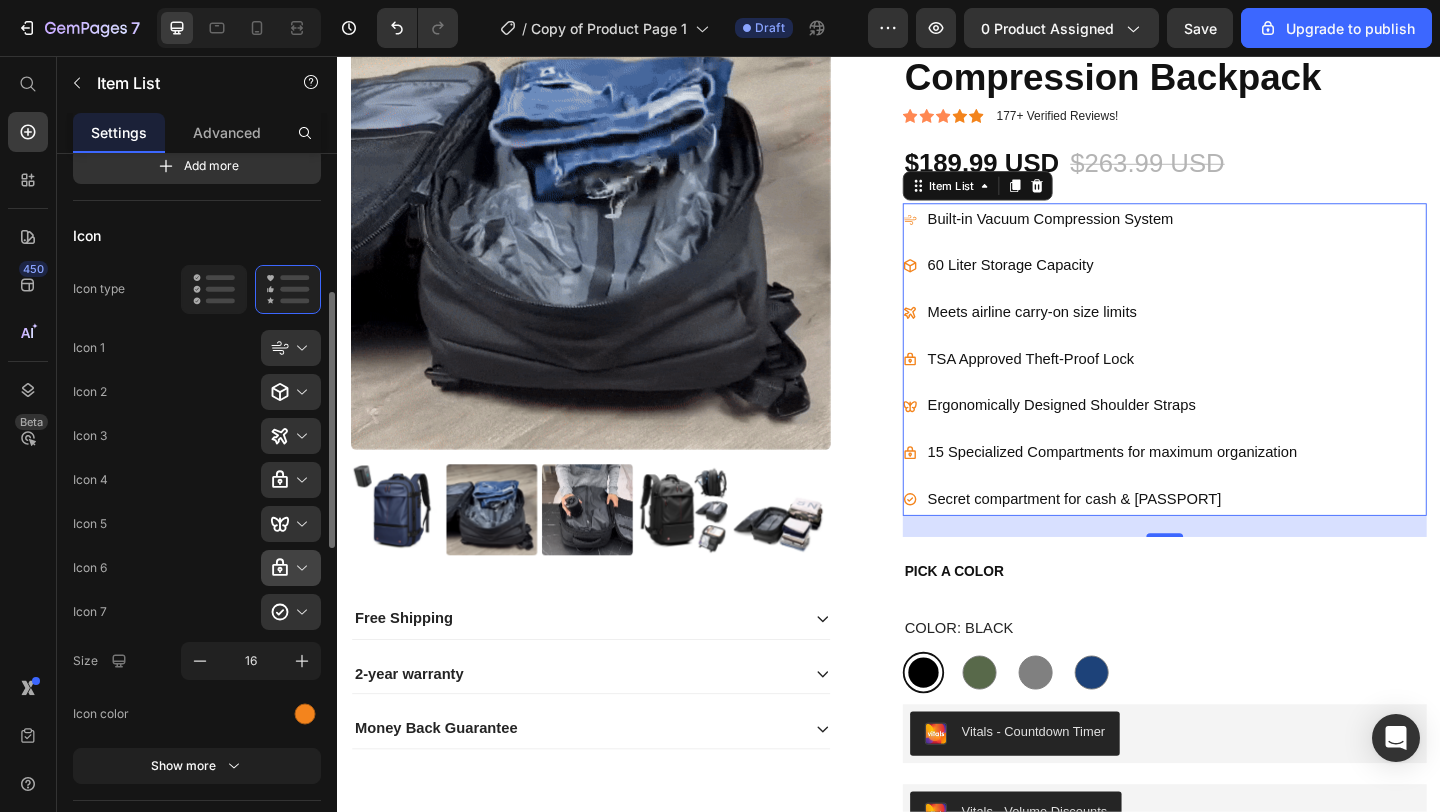 click at bounding box center (299, 568) 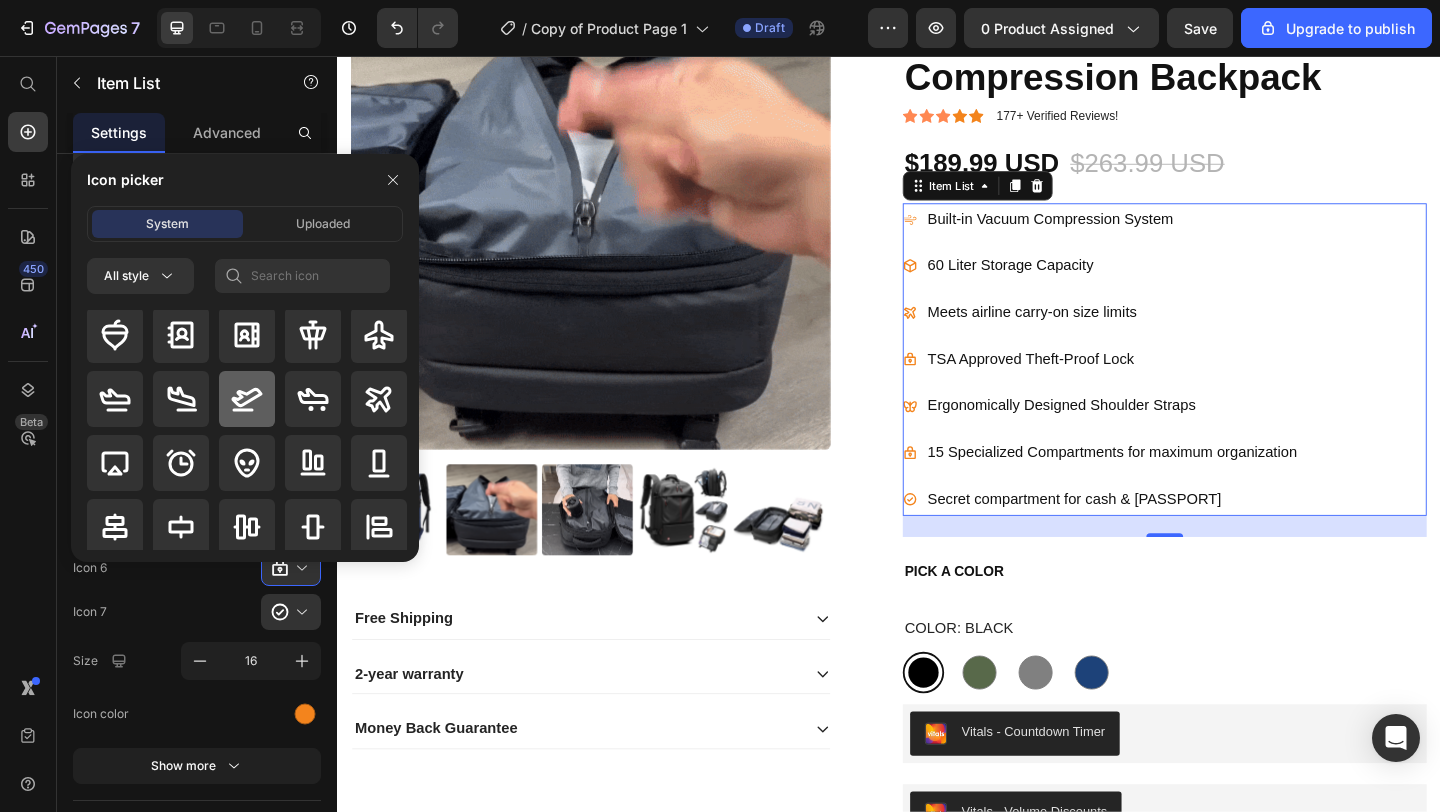 scroll, scrollTop: 4, scrollLeft: 0, axis: vertical 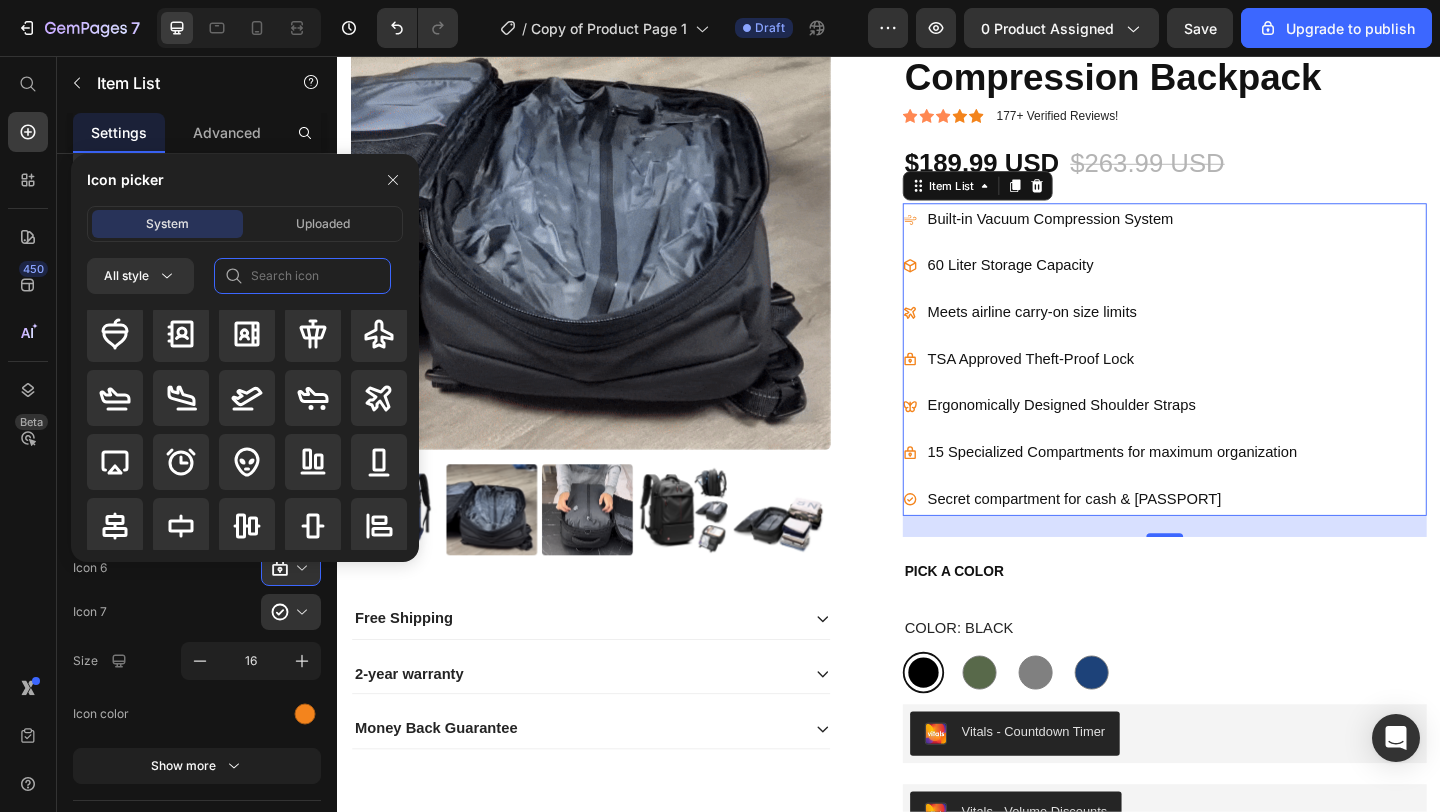 click 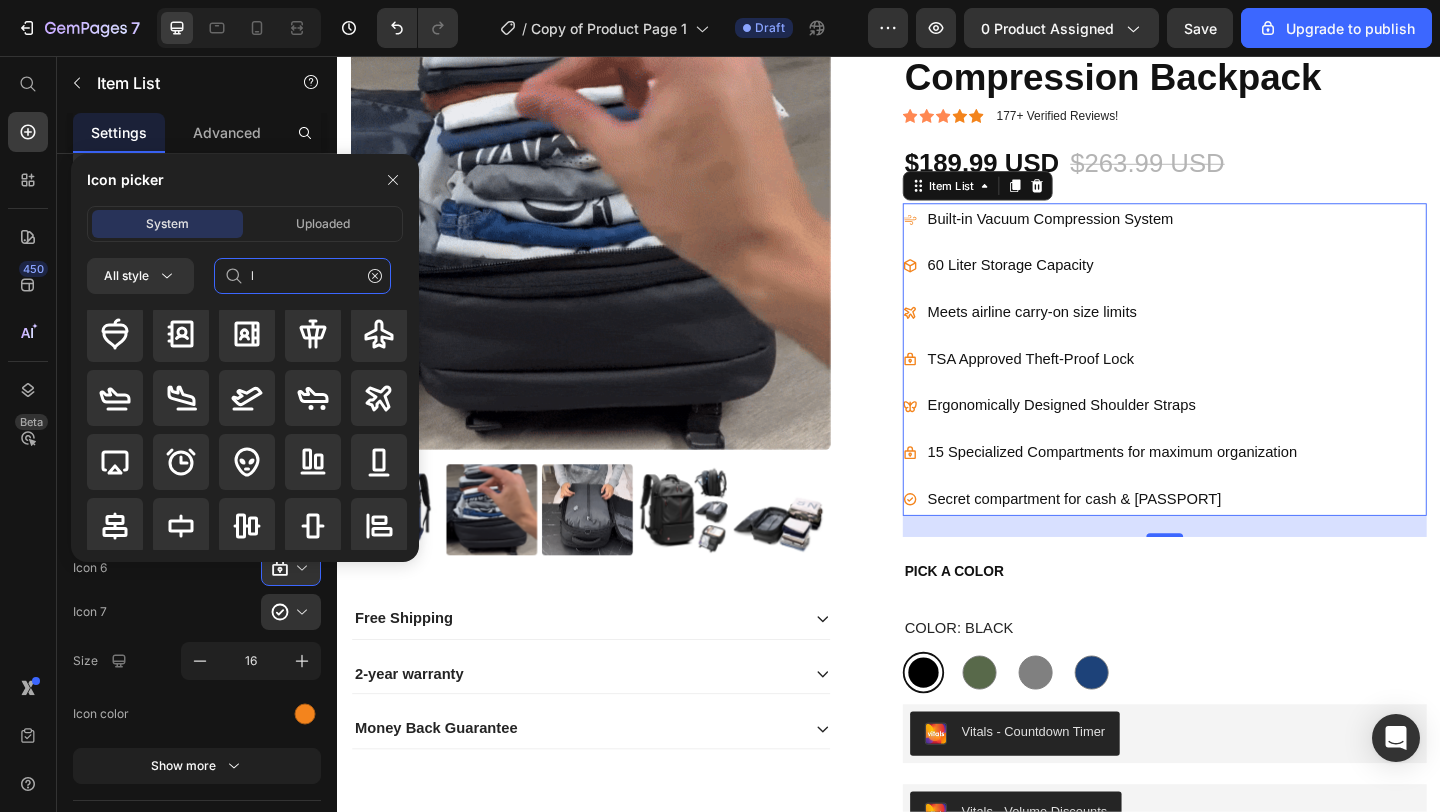 scroll, scrollTop: 0, scrollLeft: 0, axis: both 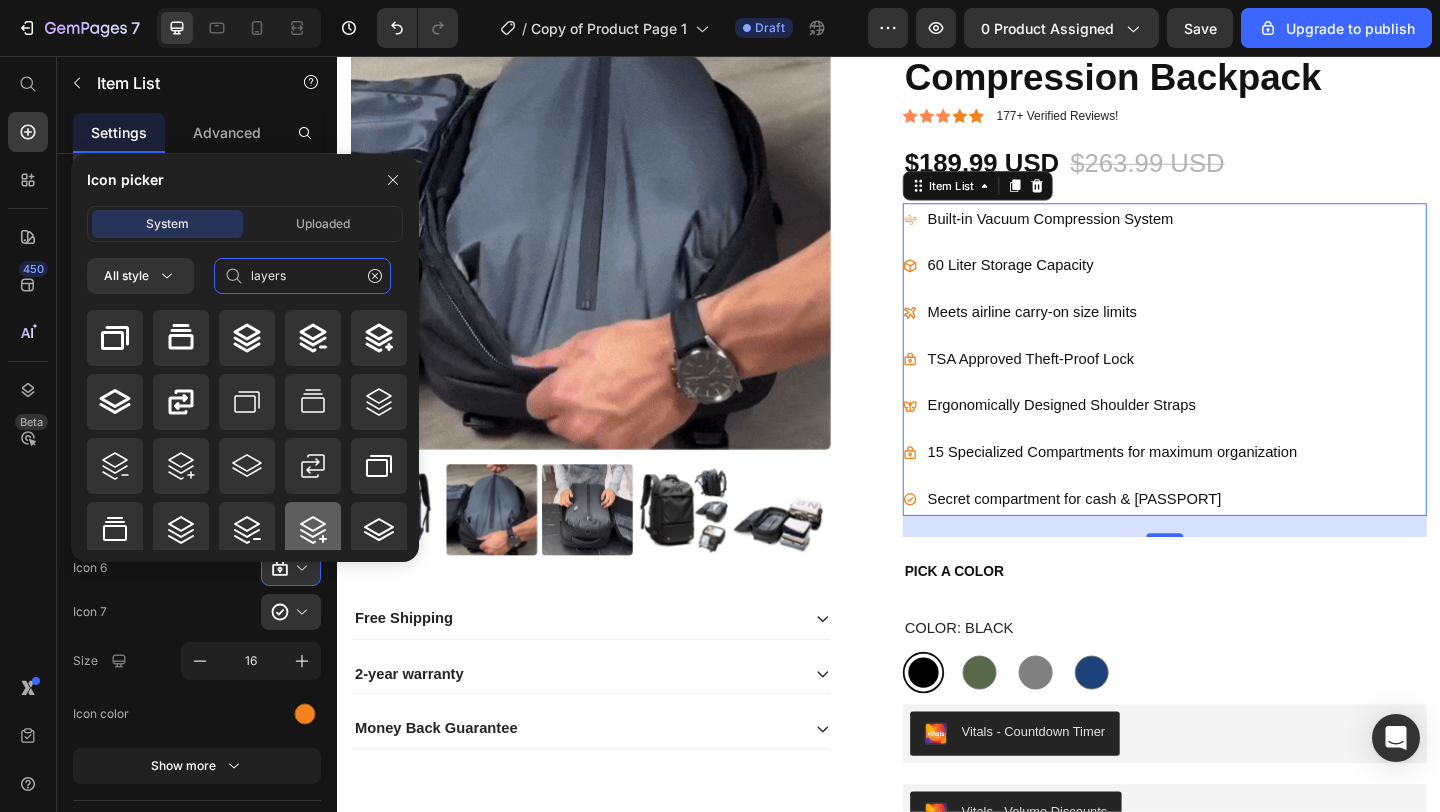 type on "layers" 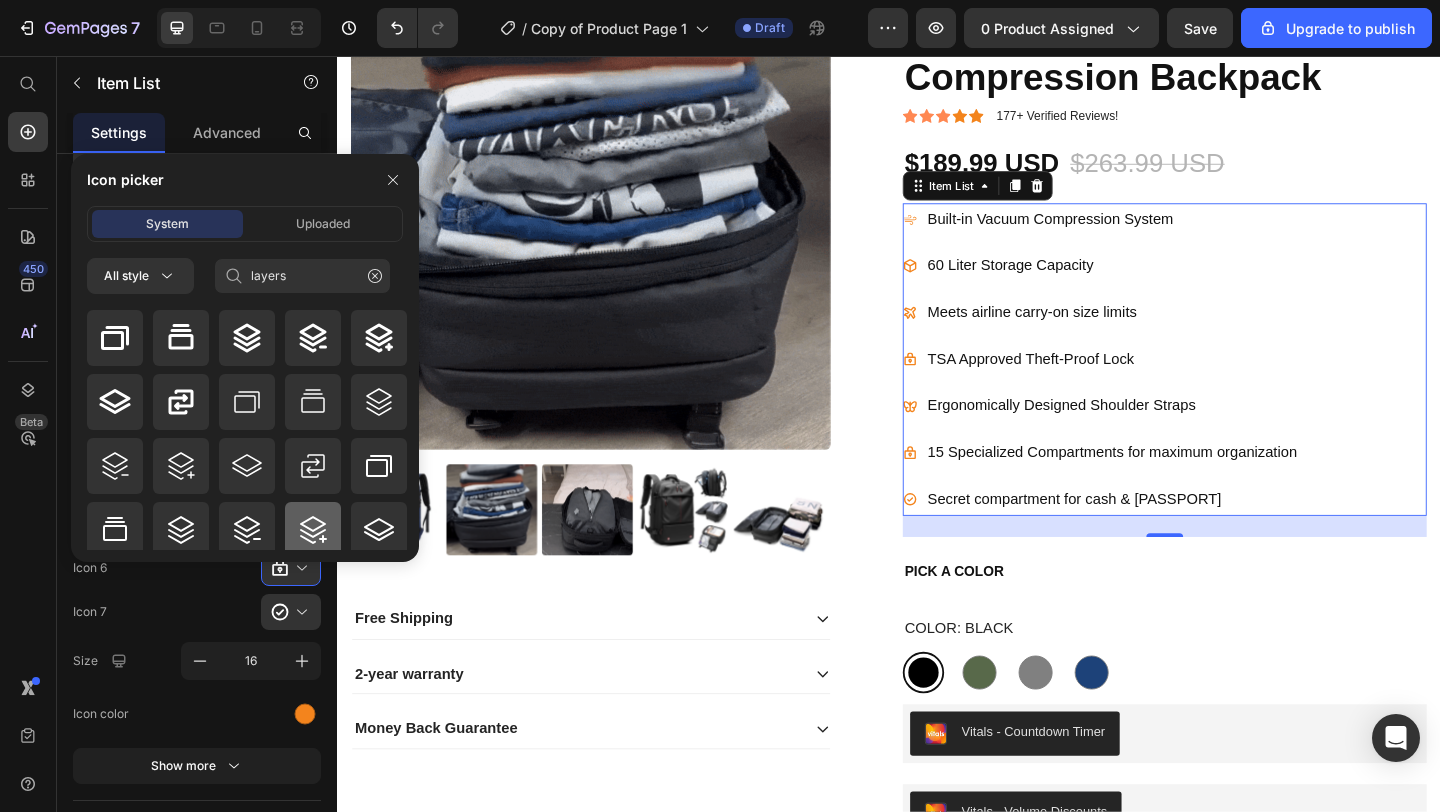 click 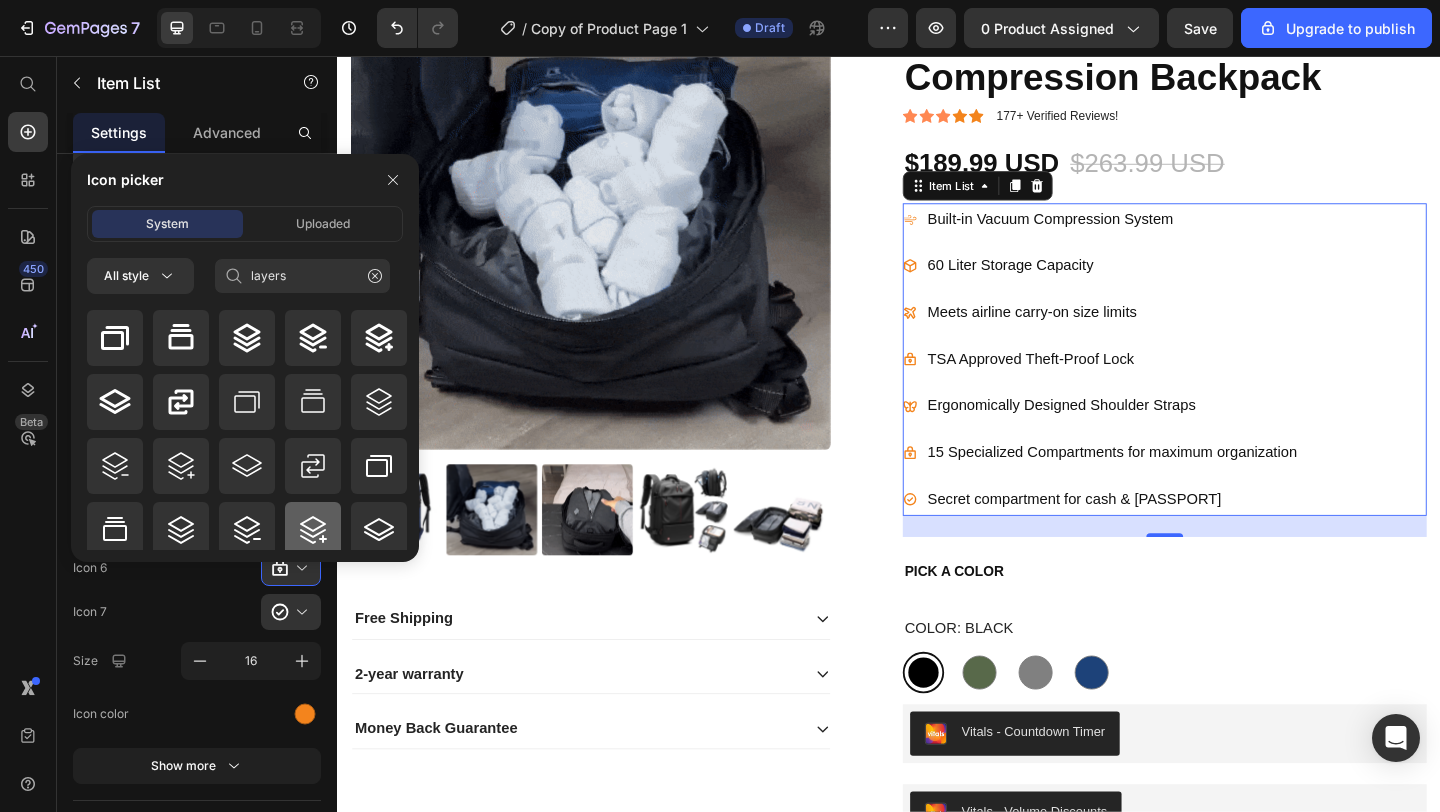 type 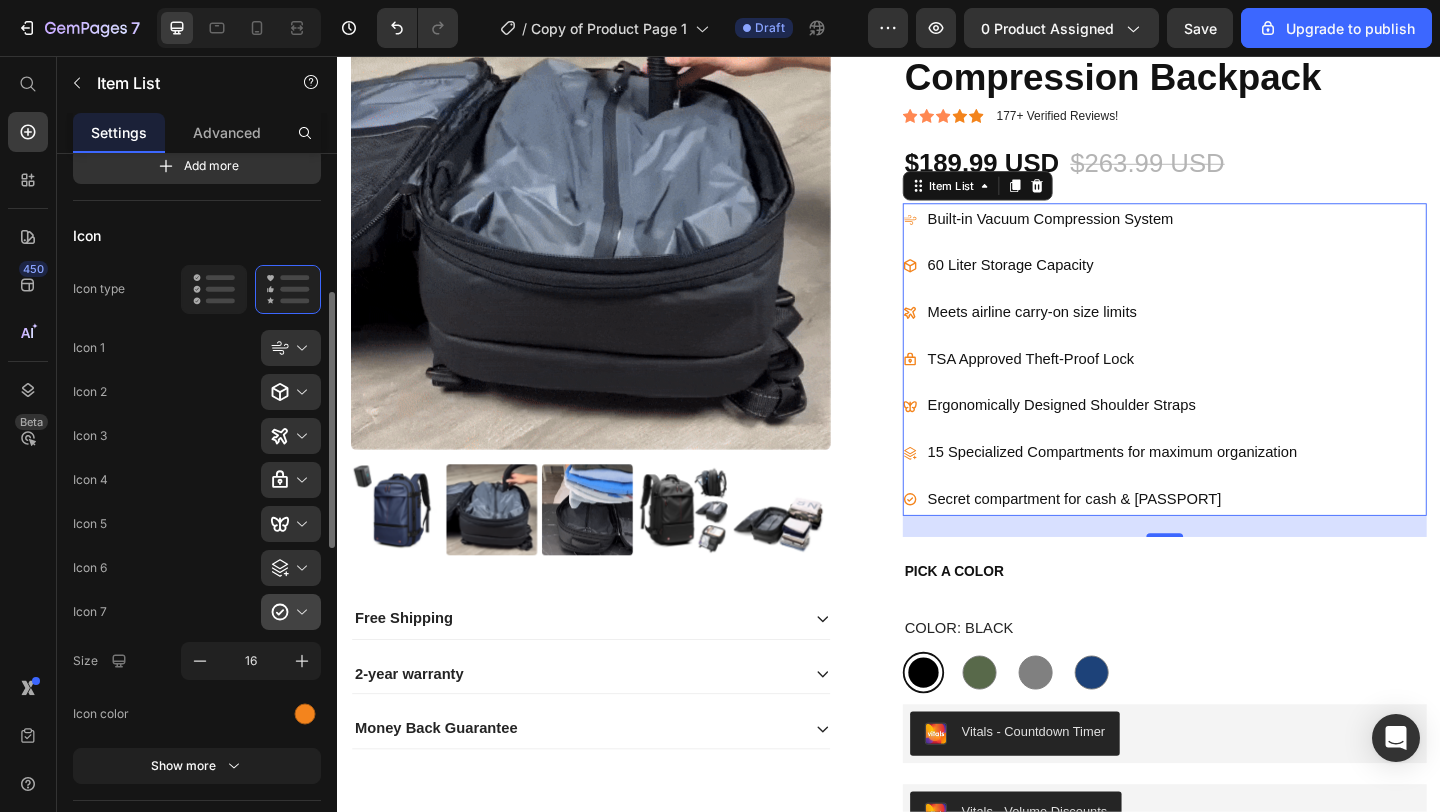 click at bounding box center [299, 612] 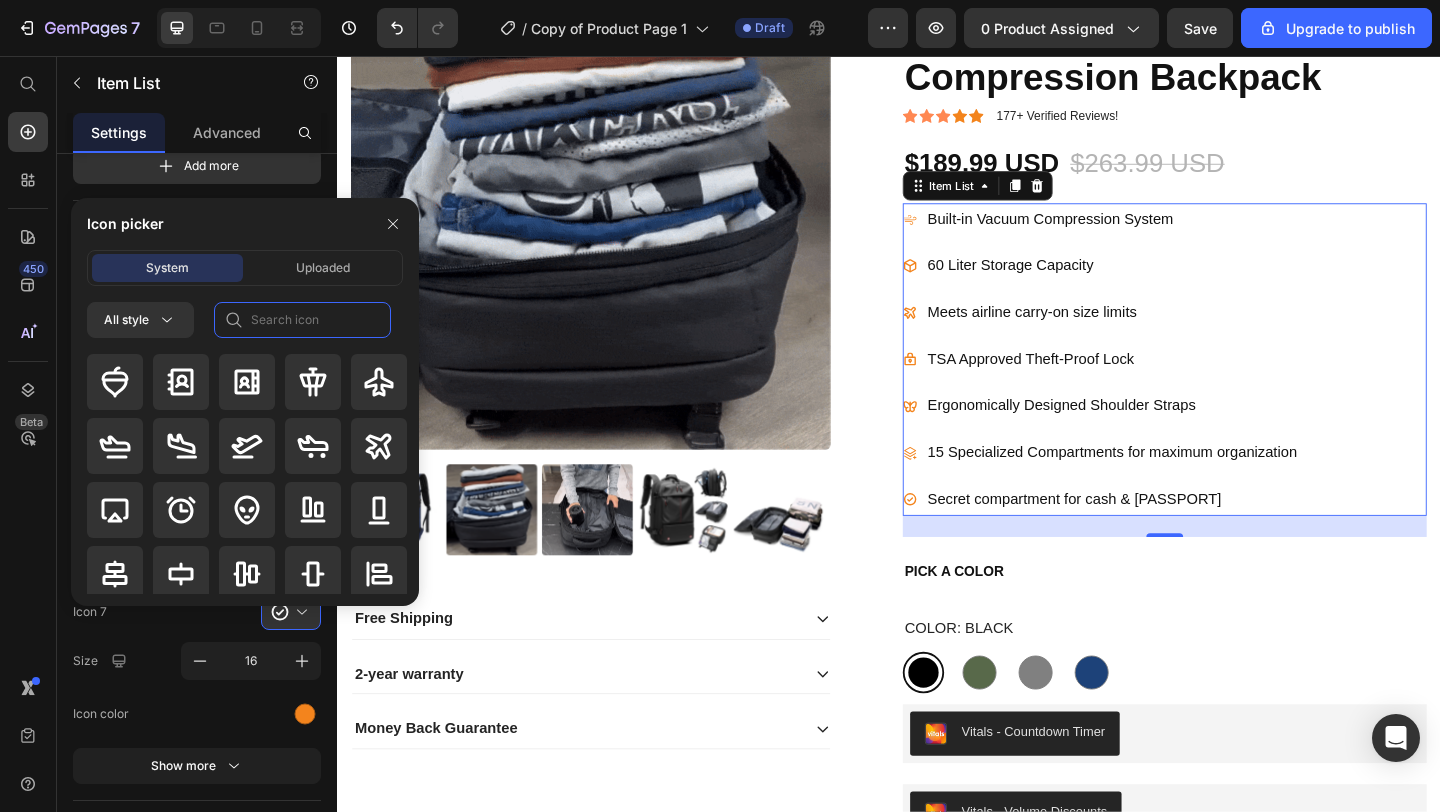 click 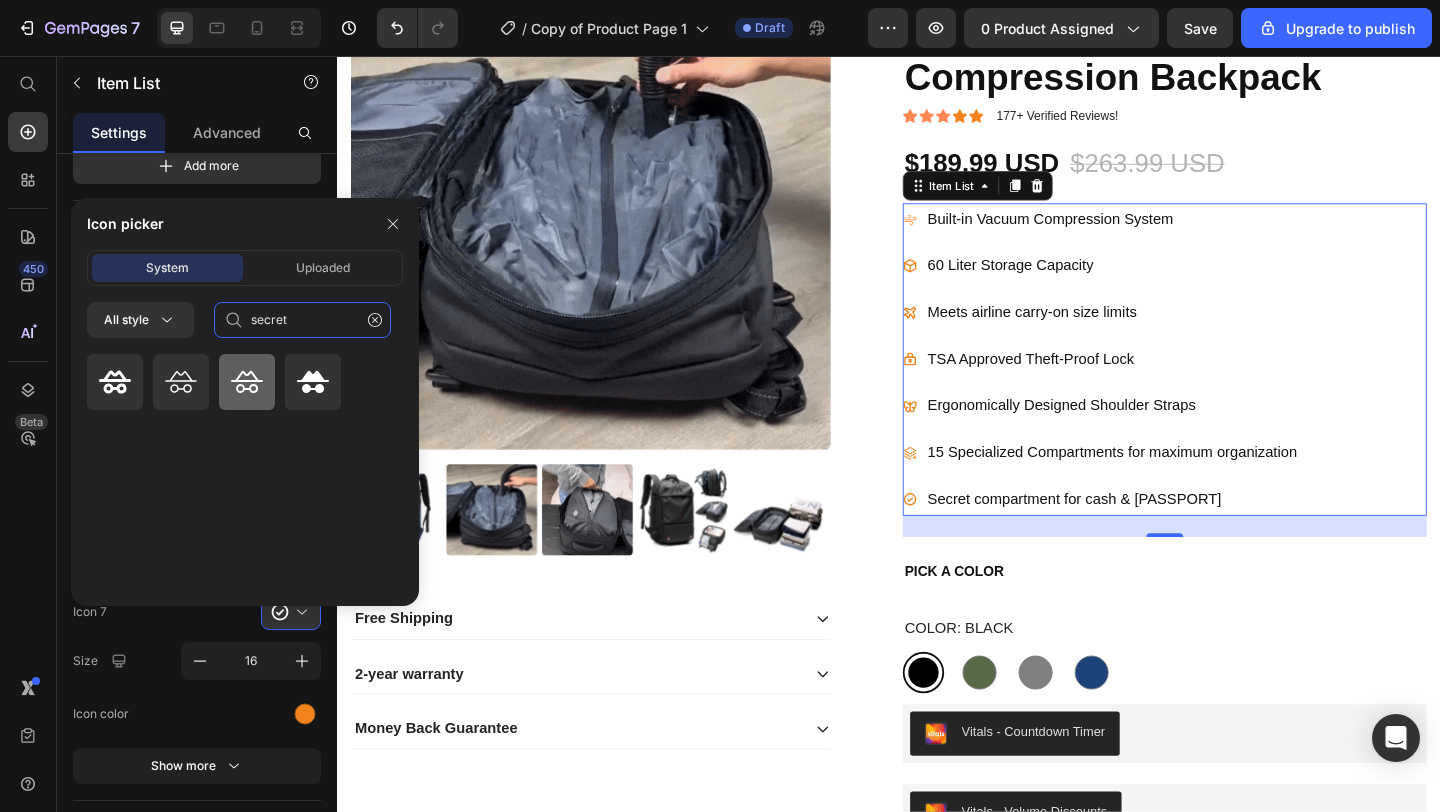 type on "secret" 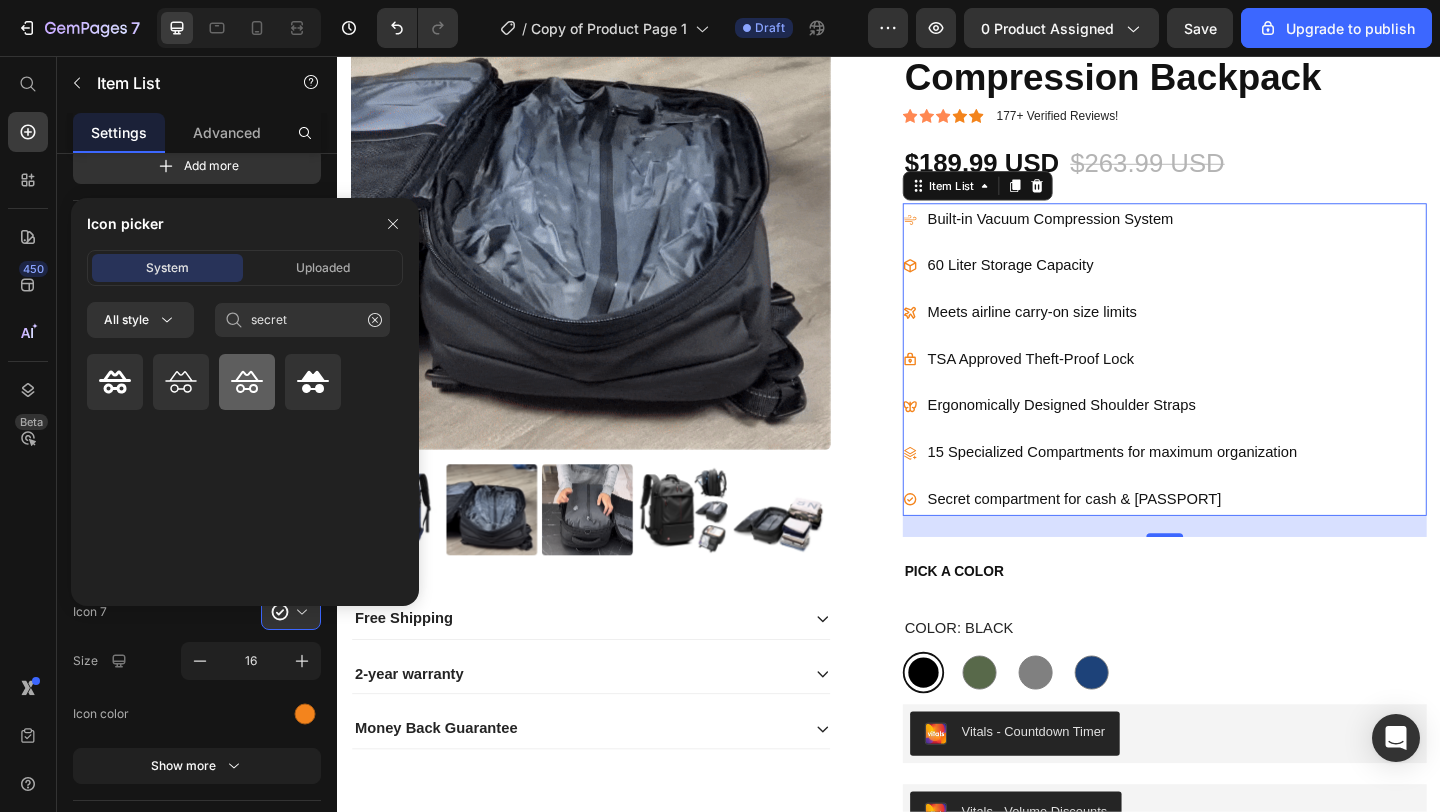 click 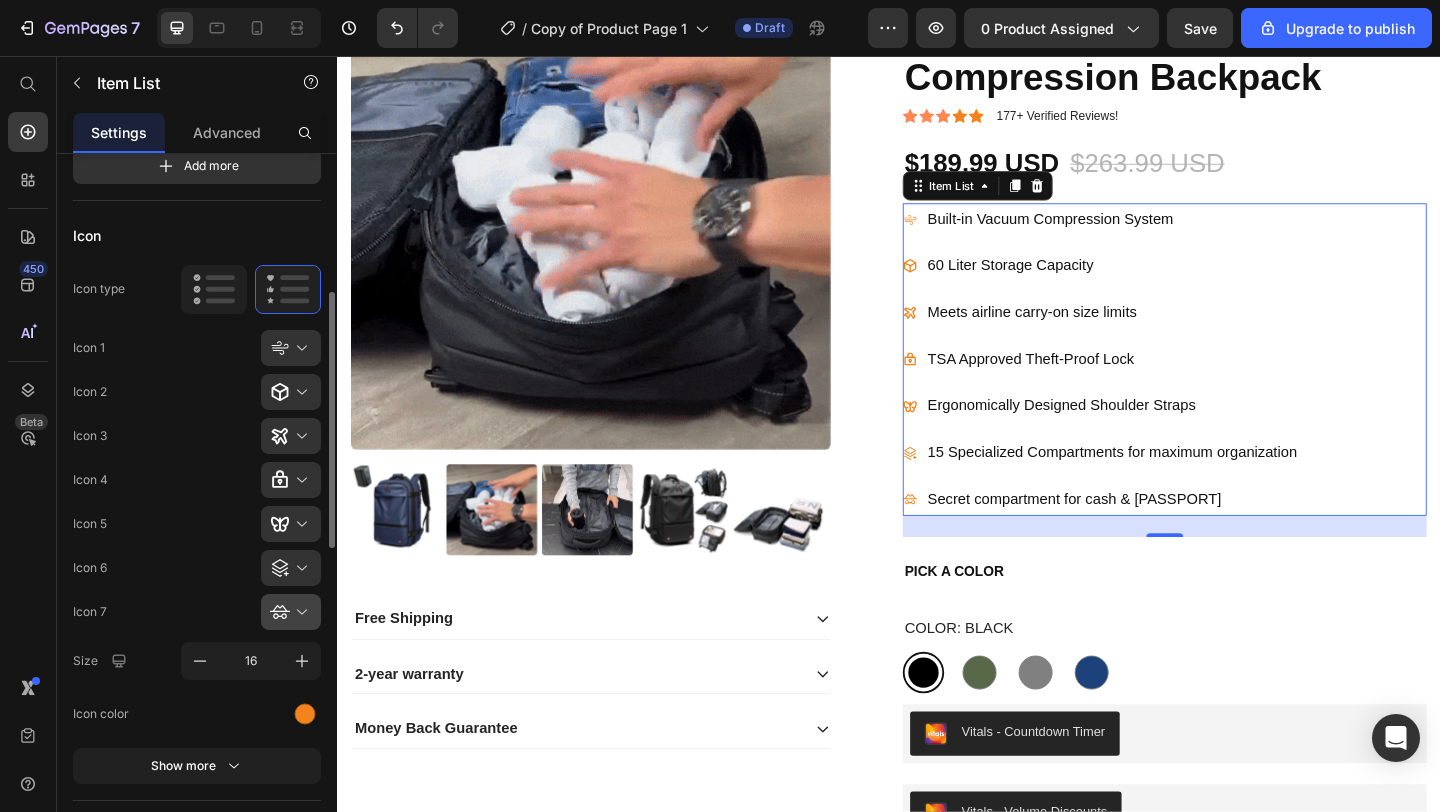click at bounding box center (299, 612) 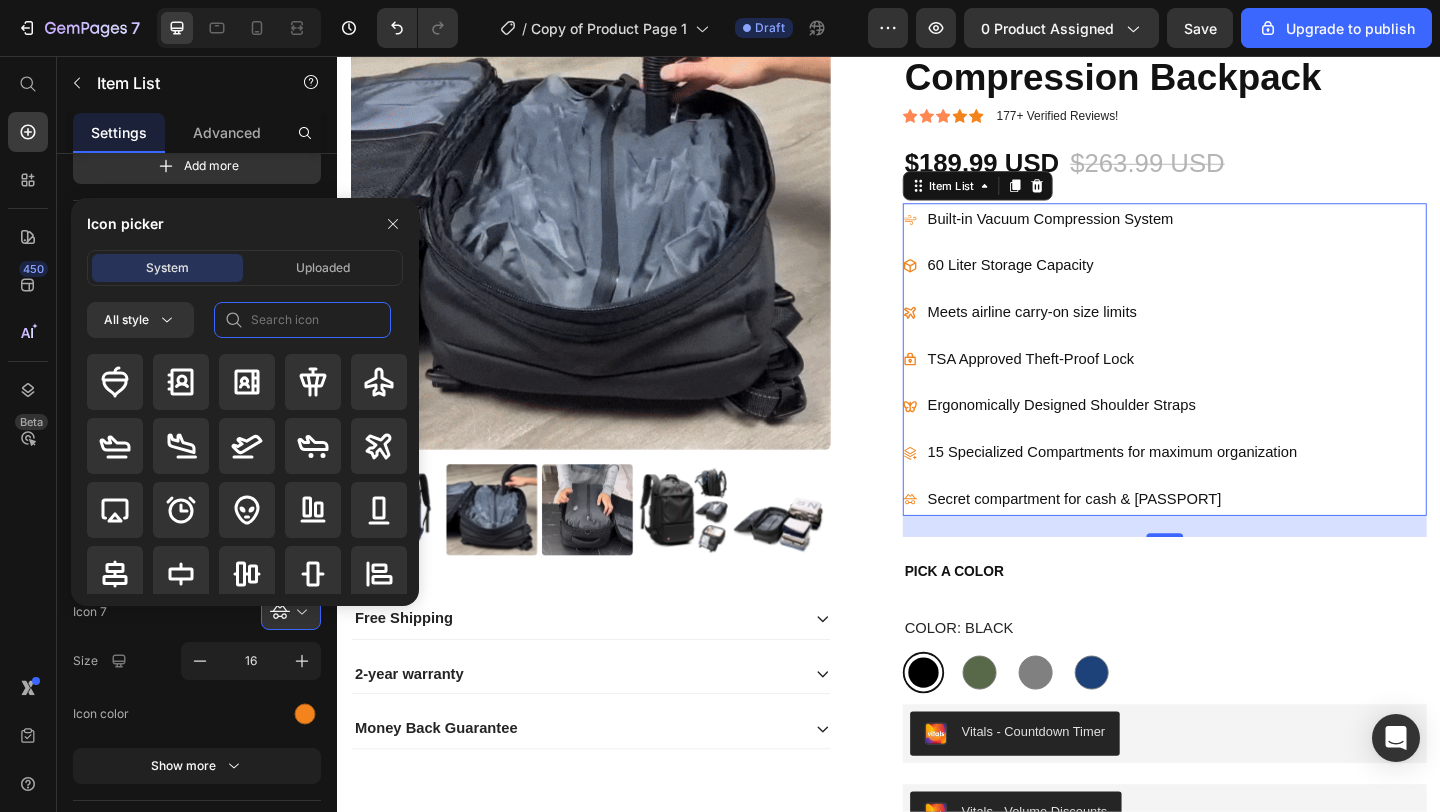 click 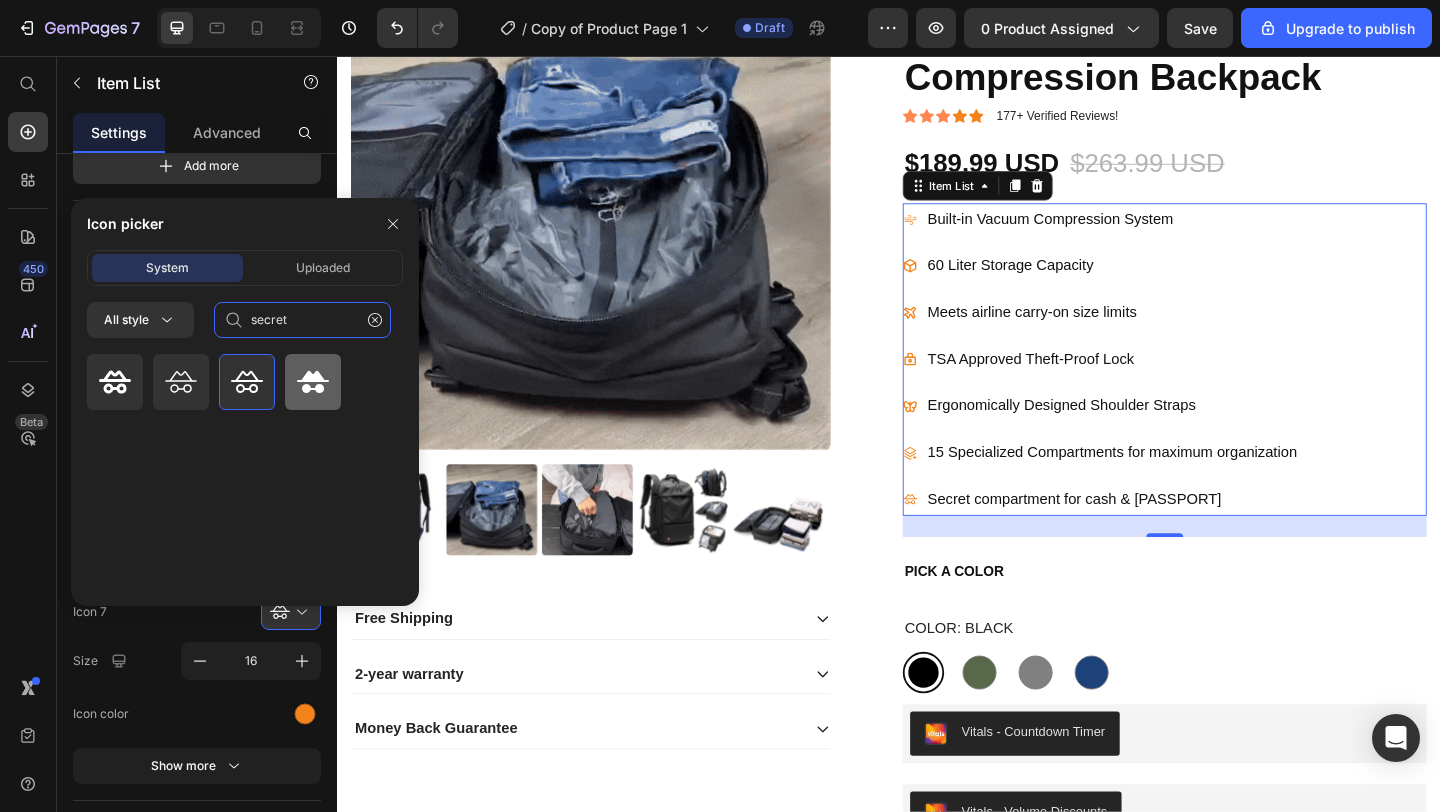 type on "secret" 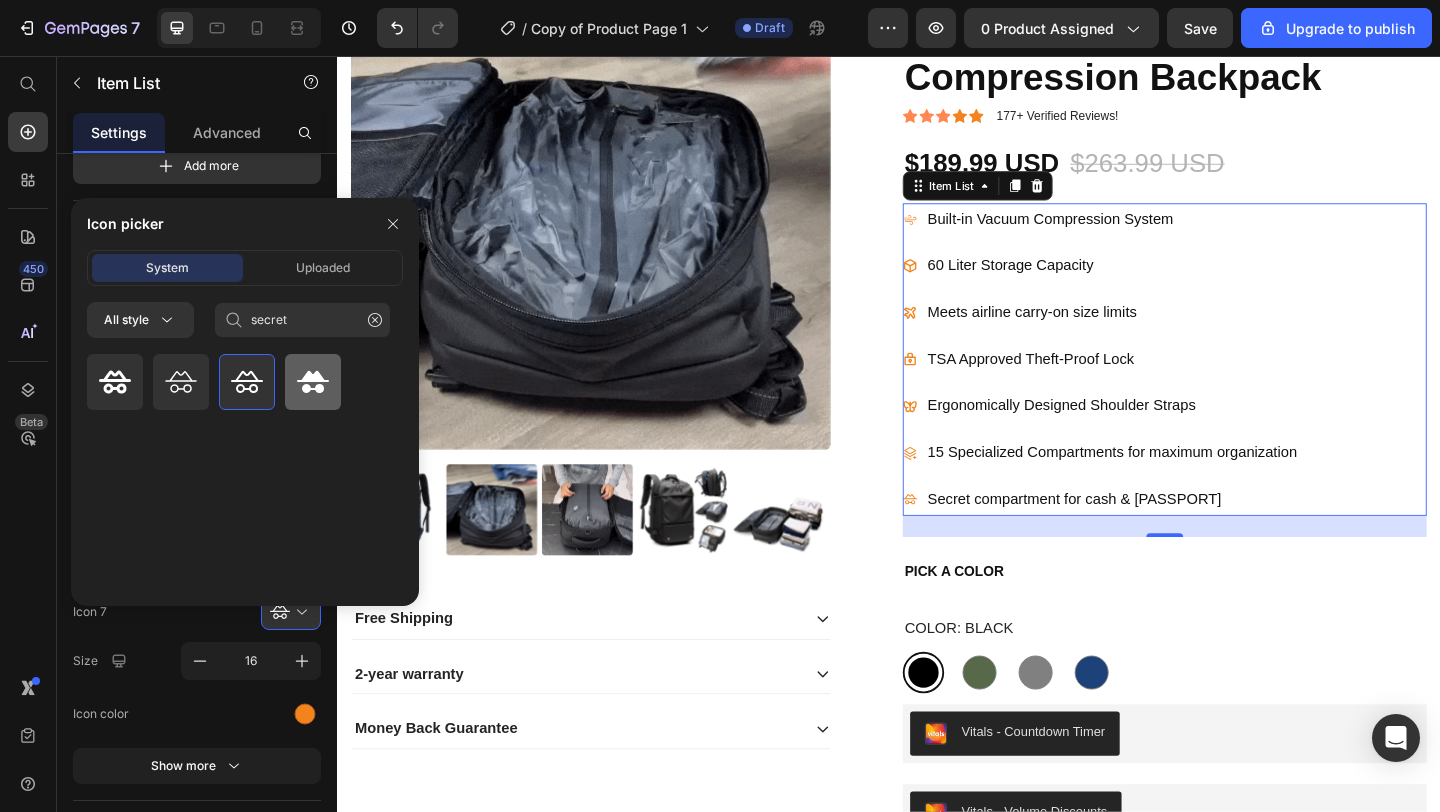 click 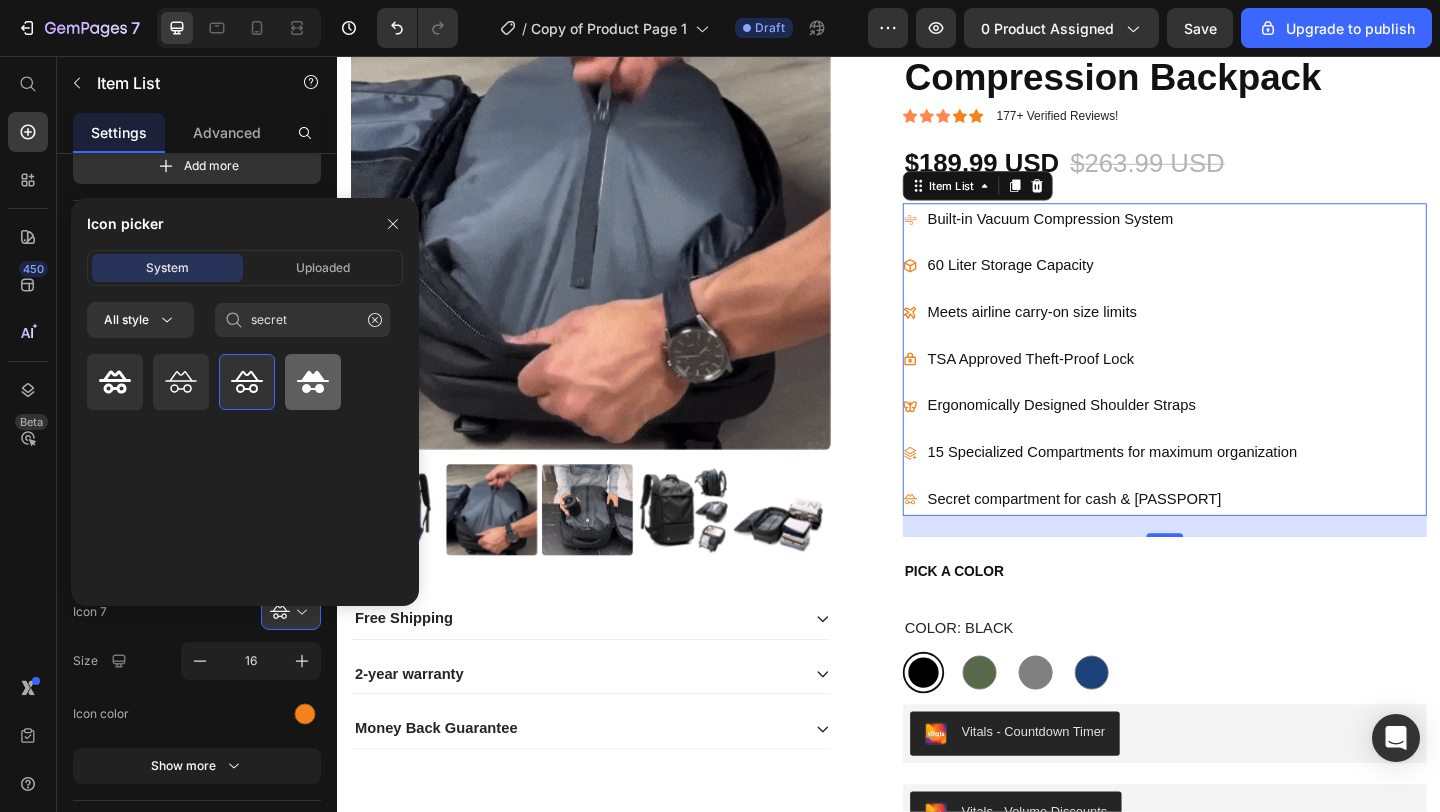 type 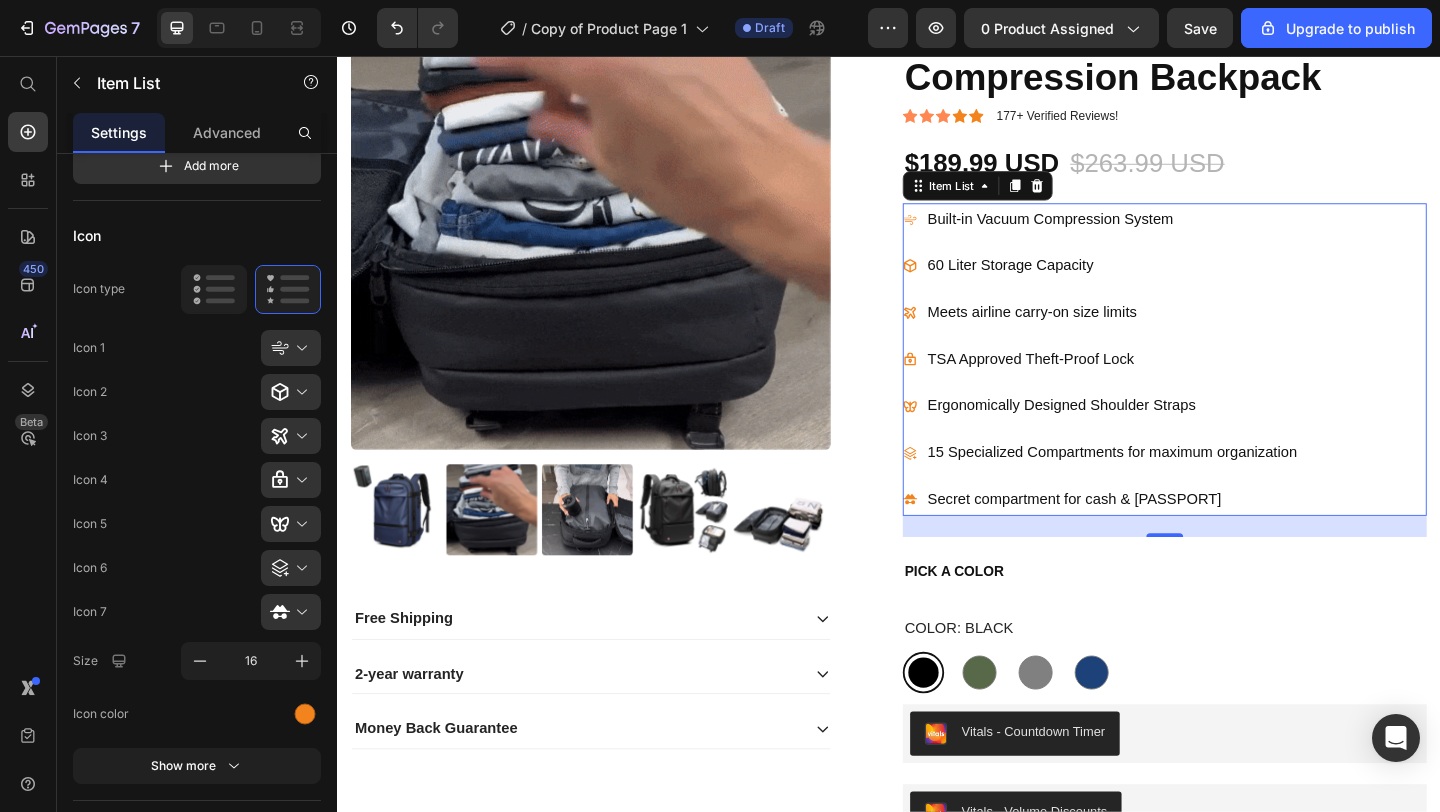 scroll, scrollTop: 2459, scrollLeft: 0, axis: vertical 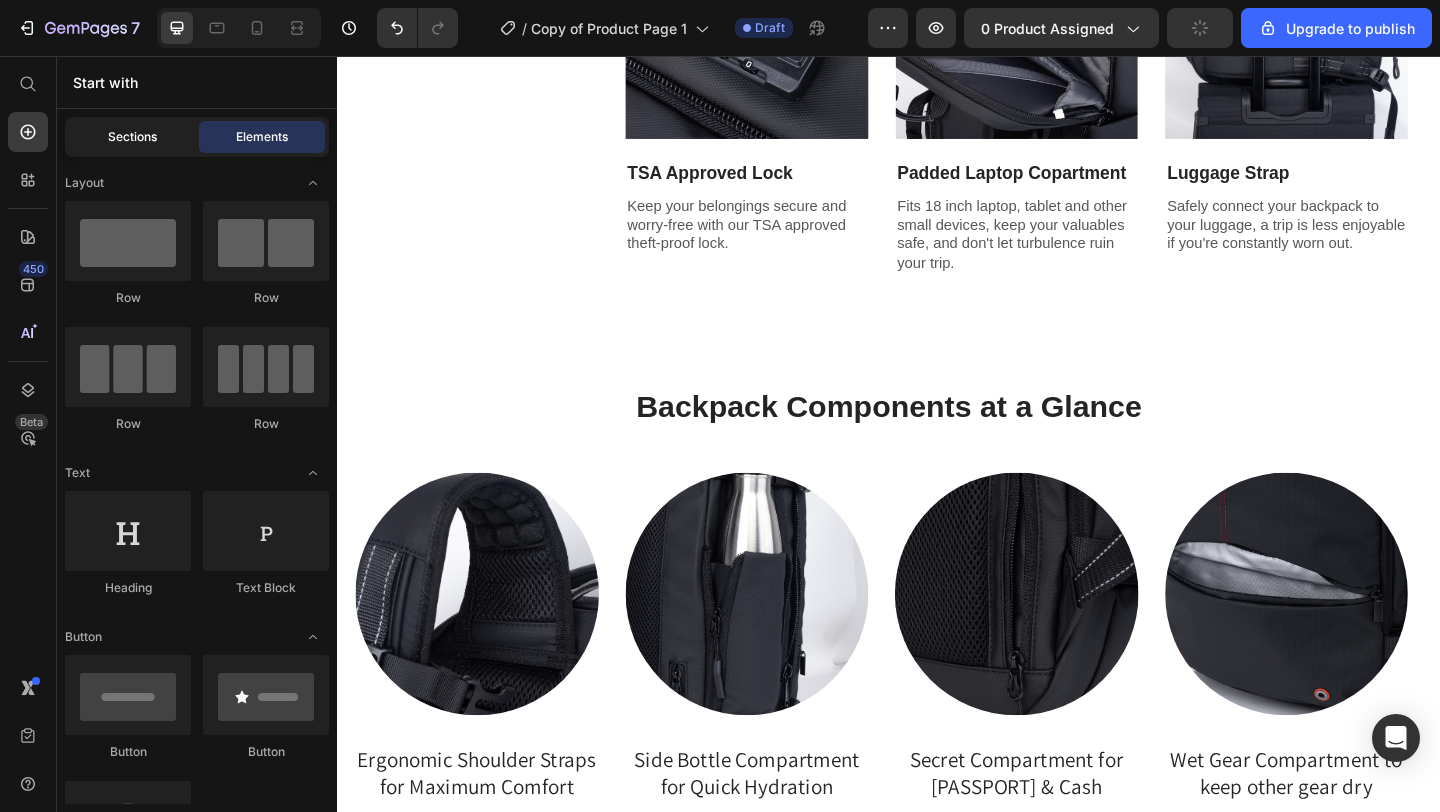 click on "Sections" at bounding box center [132, 137] 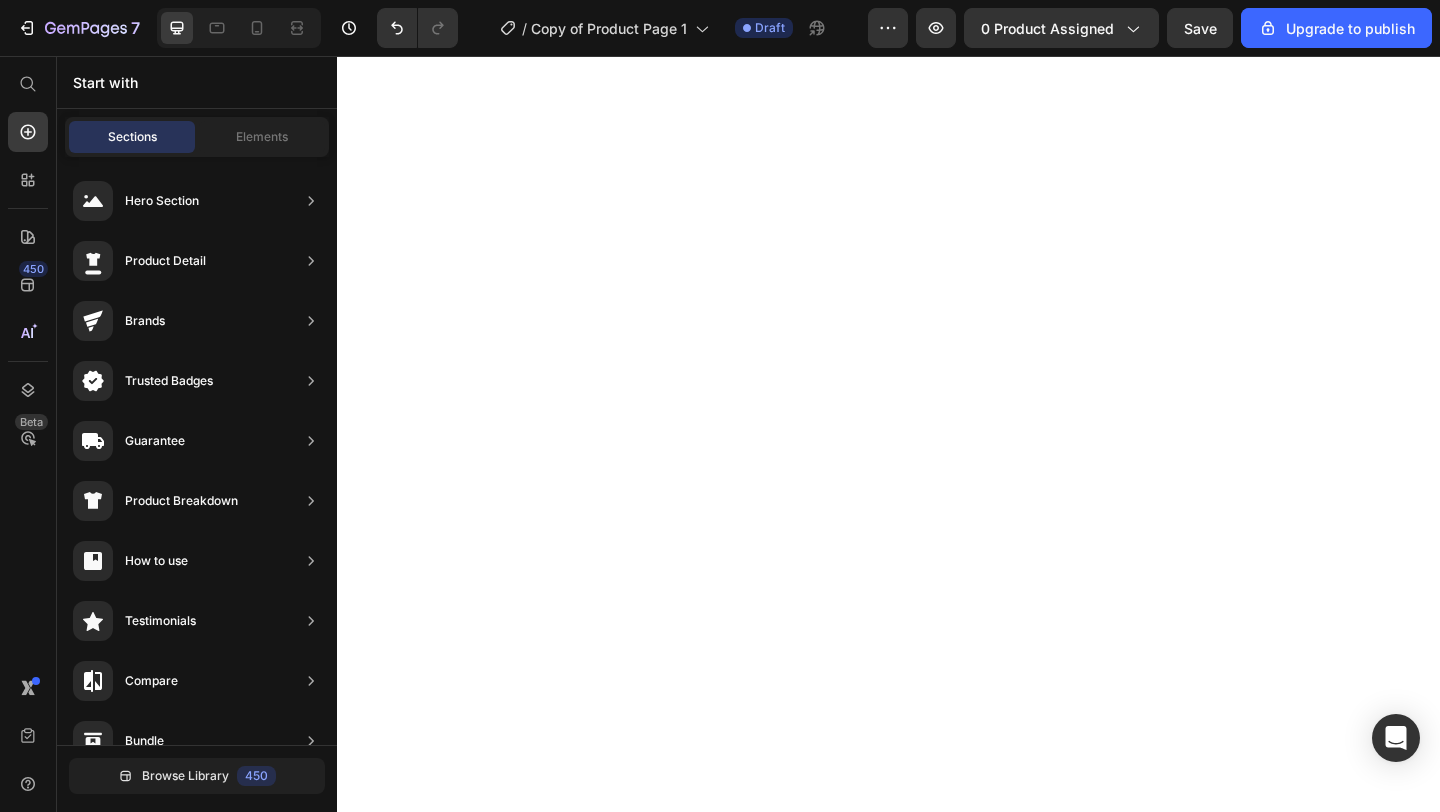 scroll, scrollTop: 0, scrollLeft: 0, axis: both 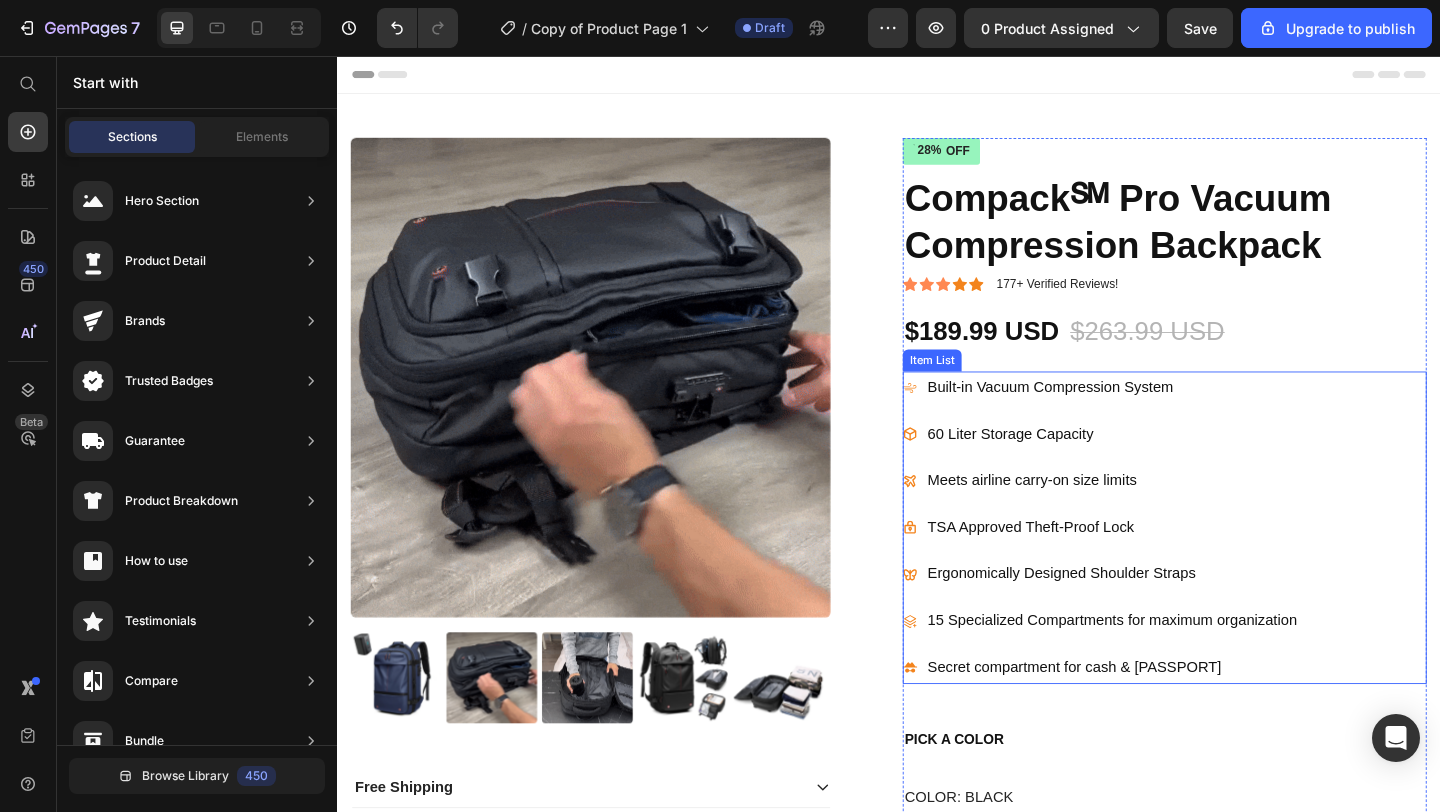 click on "Built-in Vacuum Compression System
60 Liter Storage Capacity
Meets airline carry-on size limits
TSA Approved Theft-Proof Lock
Ergonomically Designed Shoulder Straps
15 Specialized Compartments for maximum organization
Secret compartment for cash & passport" at bounding box center (1237, 569) 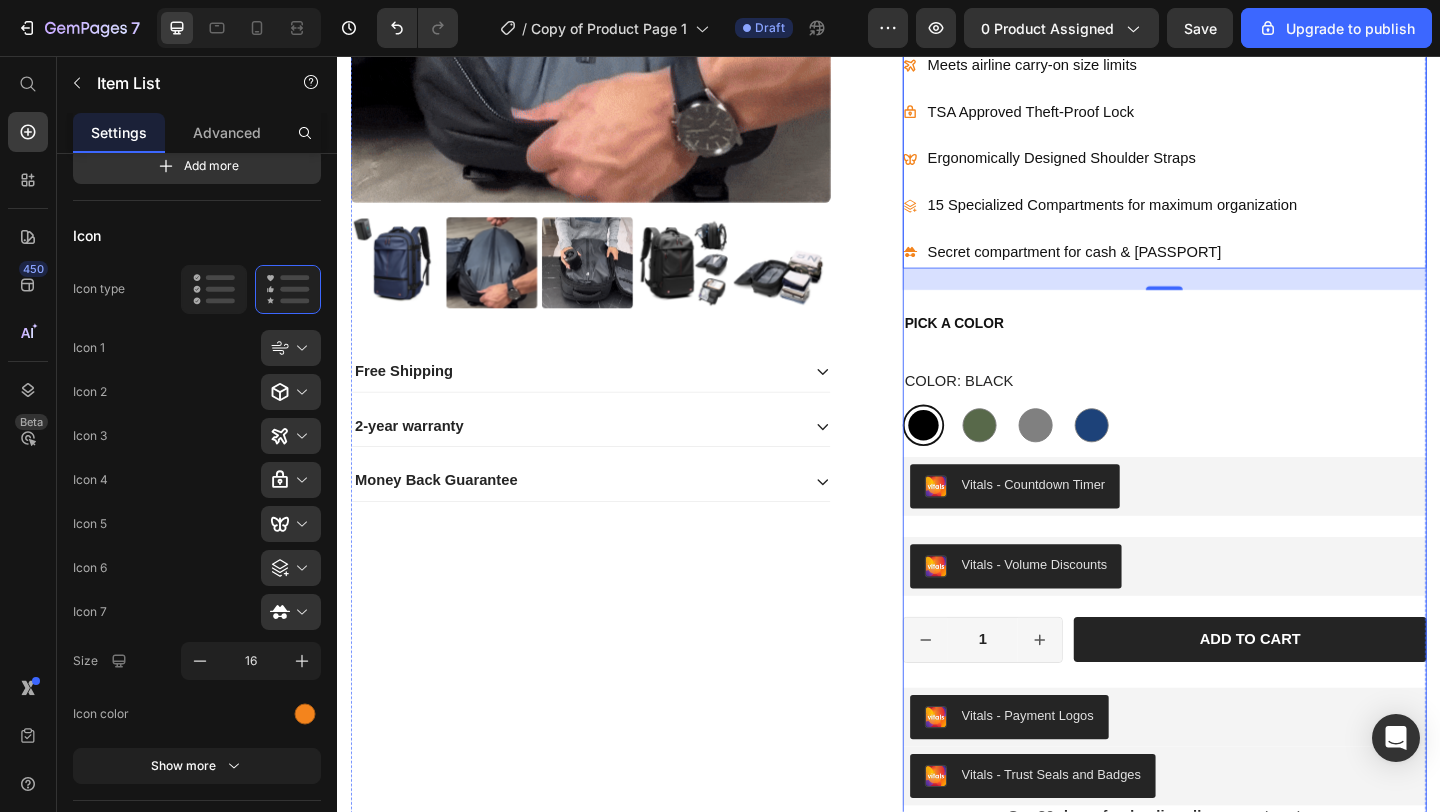 scroll, scrollTop: 490, scrollLeft: 0, axis: vertical 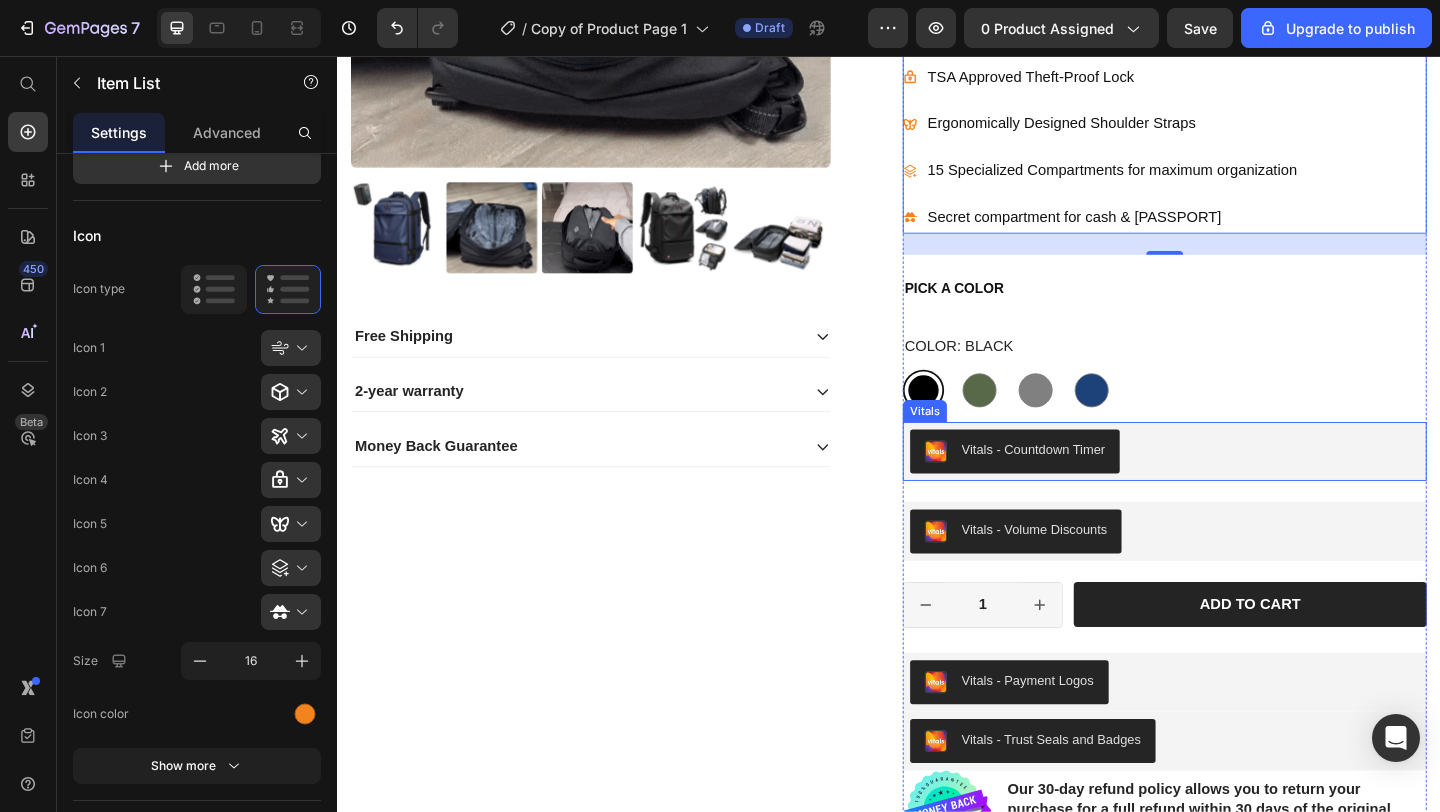 click on "Vitals - Countdown Timer" at bounding box center [1237, 486] 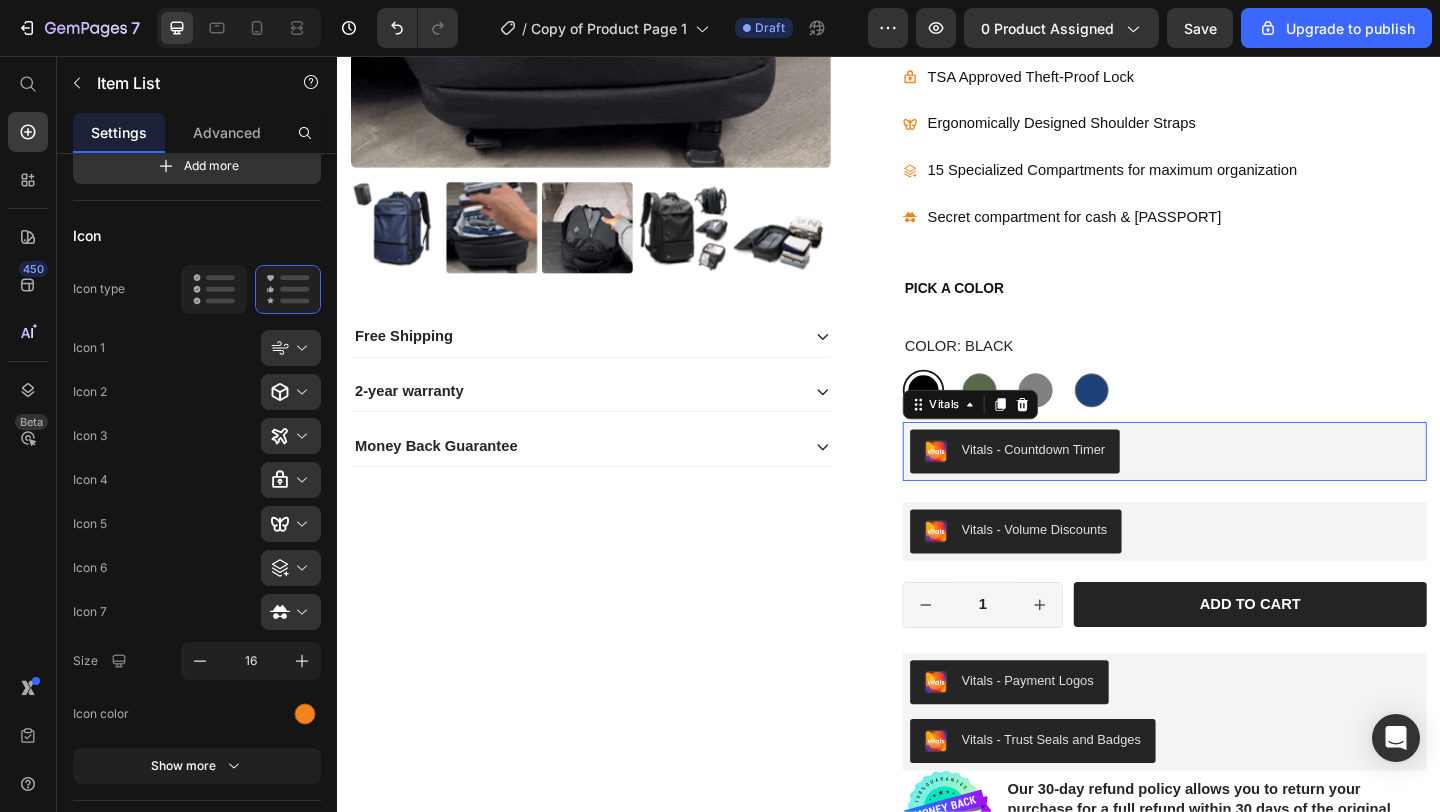 scroll, scrollTop: 0, scrollLeft: 0, axis: both 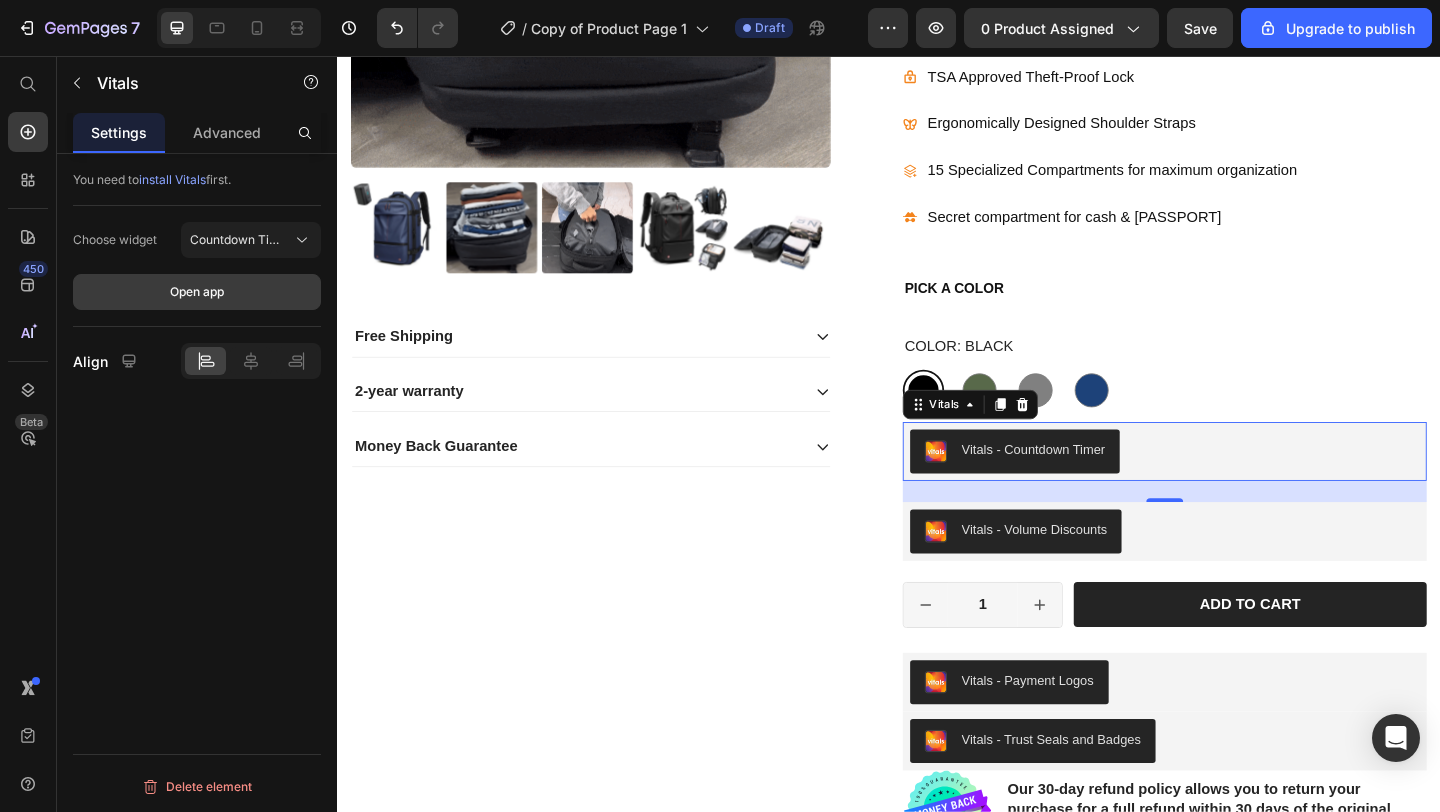 click on "Open app" at bounding box center [197, 292] 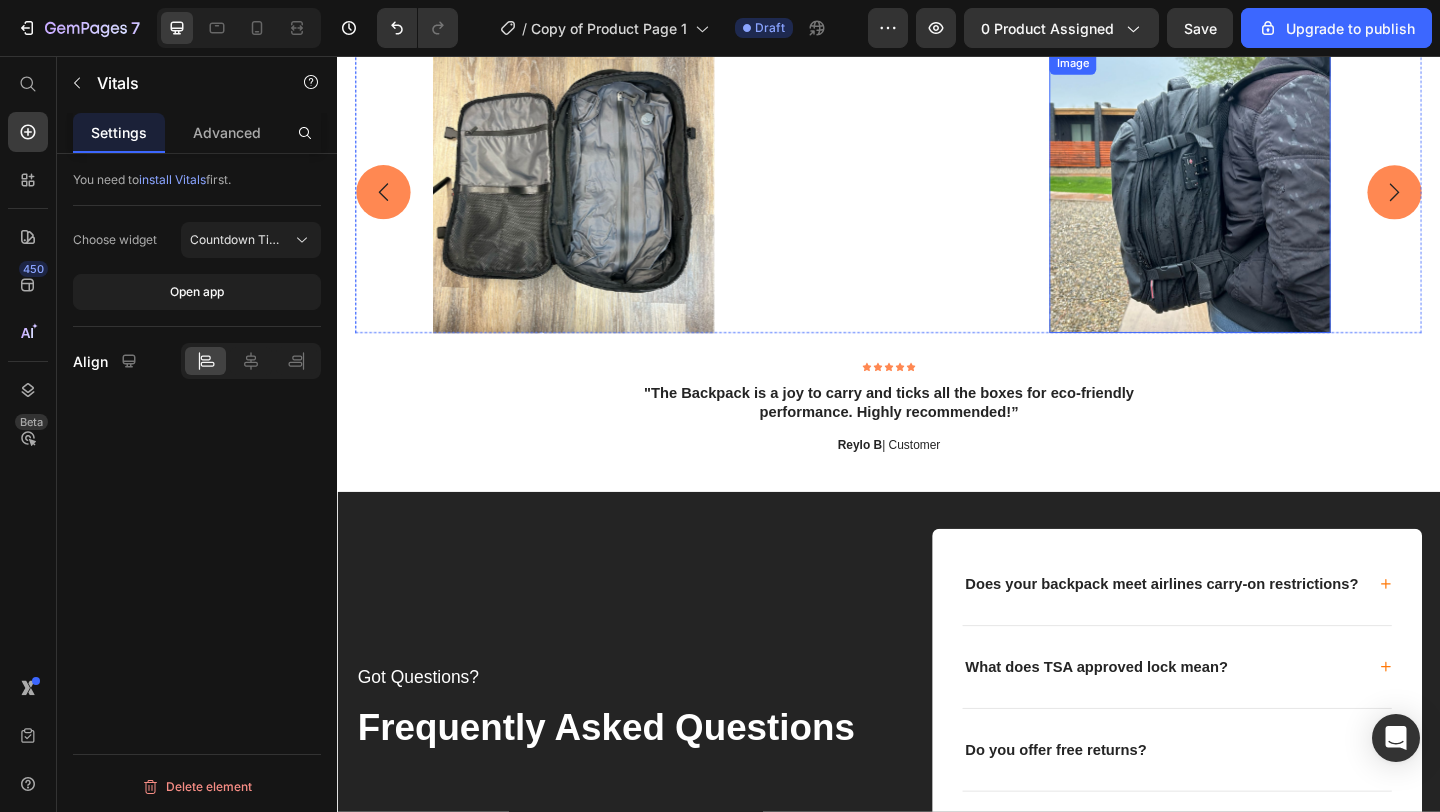 scroll, scrollTop: 4949, scrollLeft: 0, axis: vertical 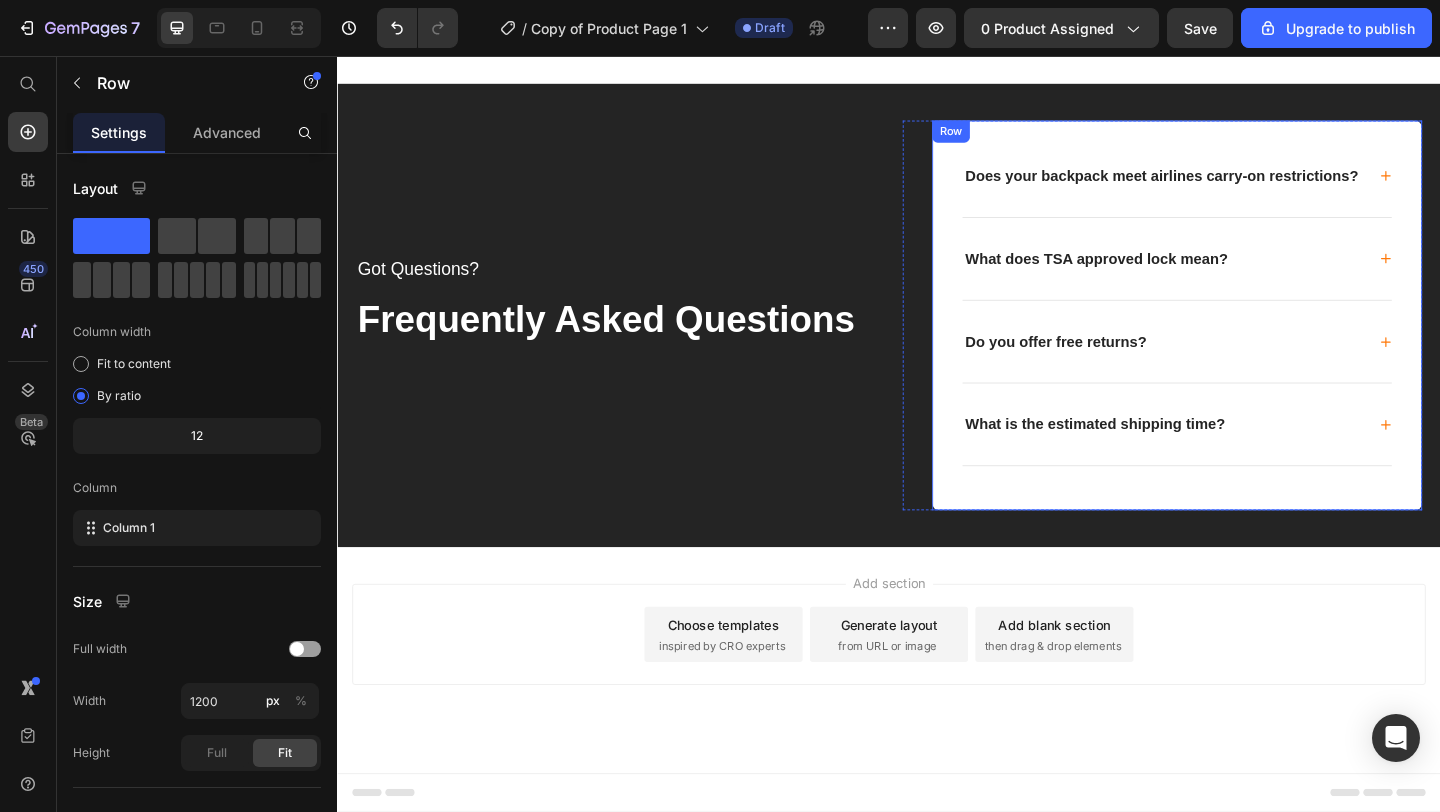 click on "Does your backpack meet airlines carry-on restrictions?
What does TSA approved lock mean?
Do you offer free returns?
What is the estimated shipping time? Accordion Row" at bounding box center [1250, 338] 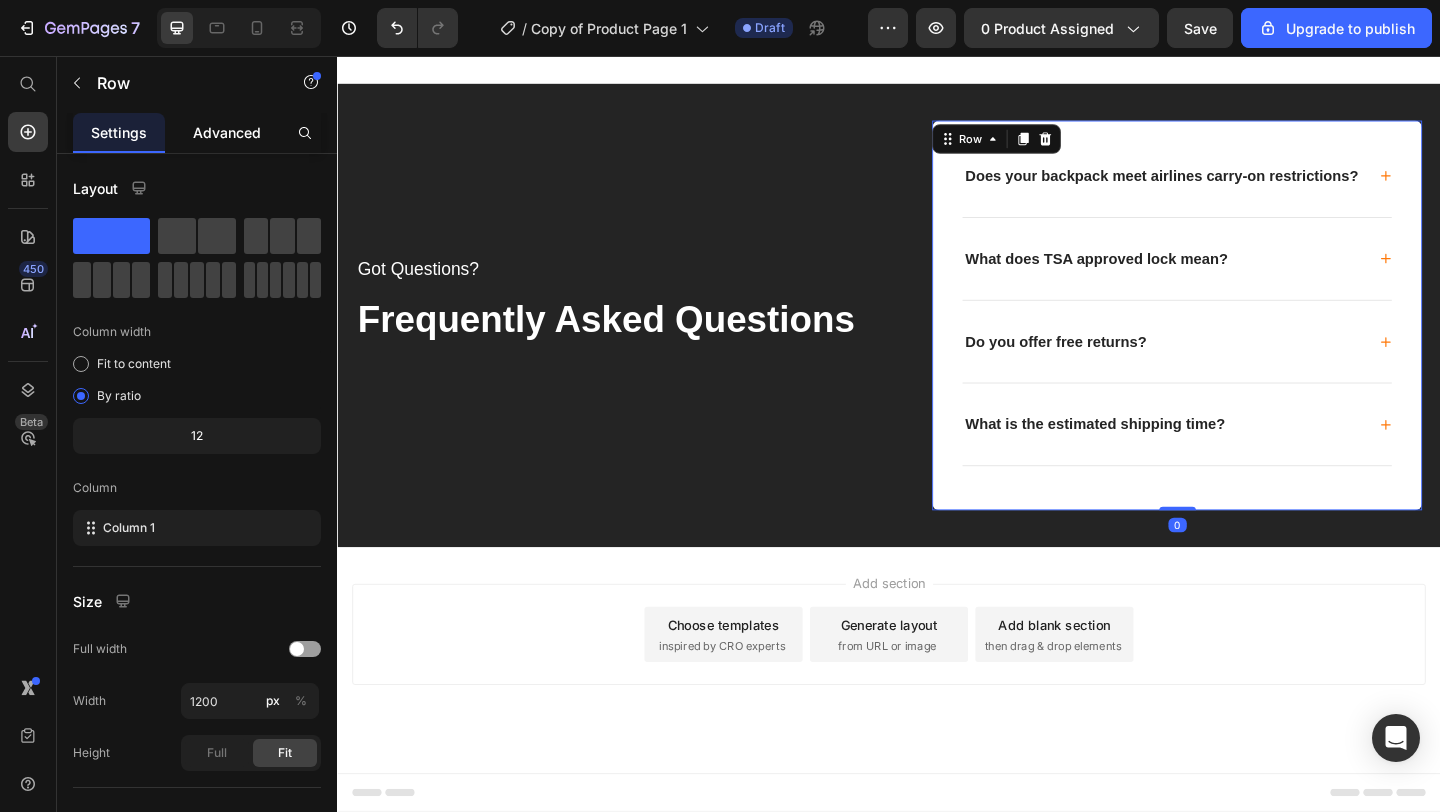 click on "Advanced" at bounding box center (227, 132) 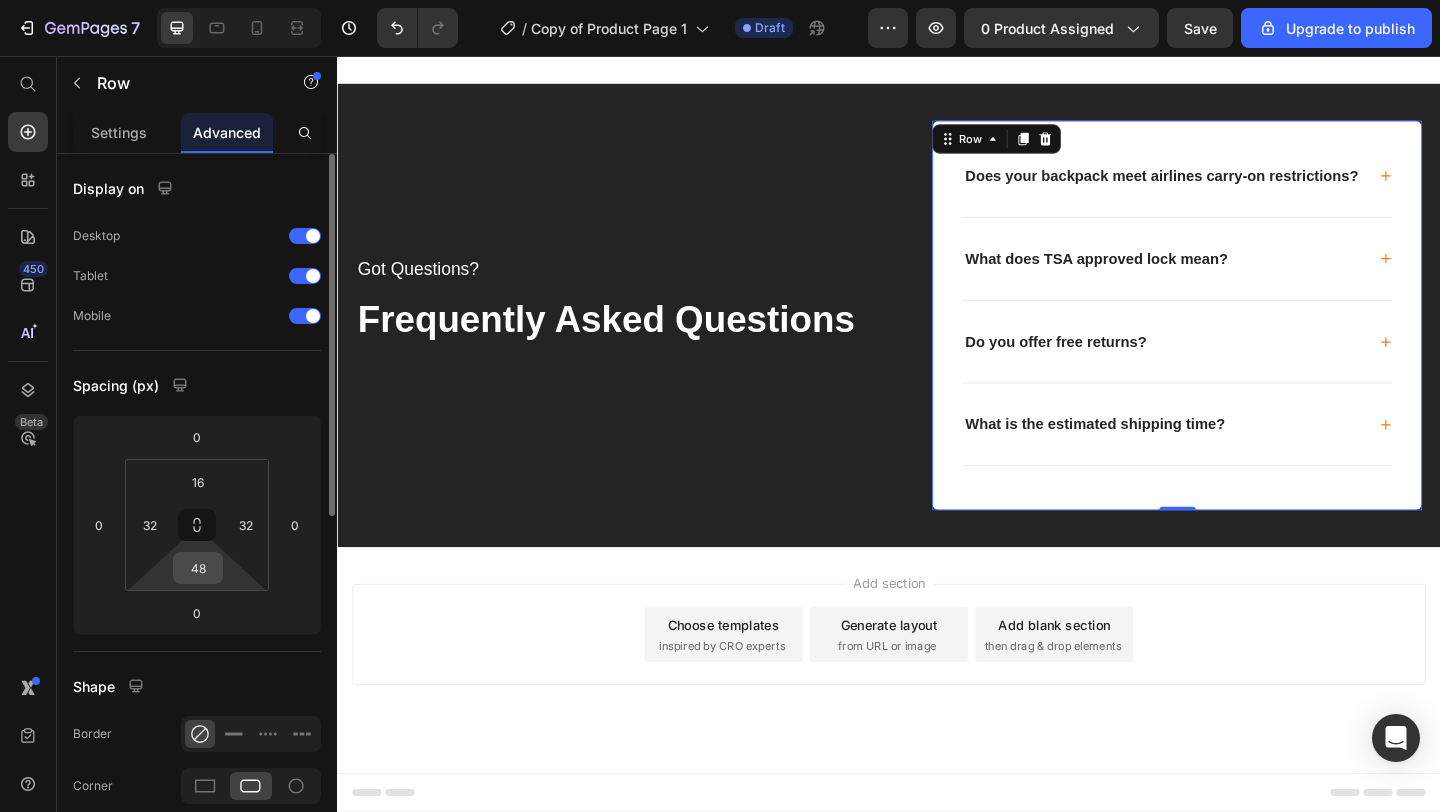 click on "48" at bounding box center (198, 568) 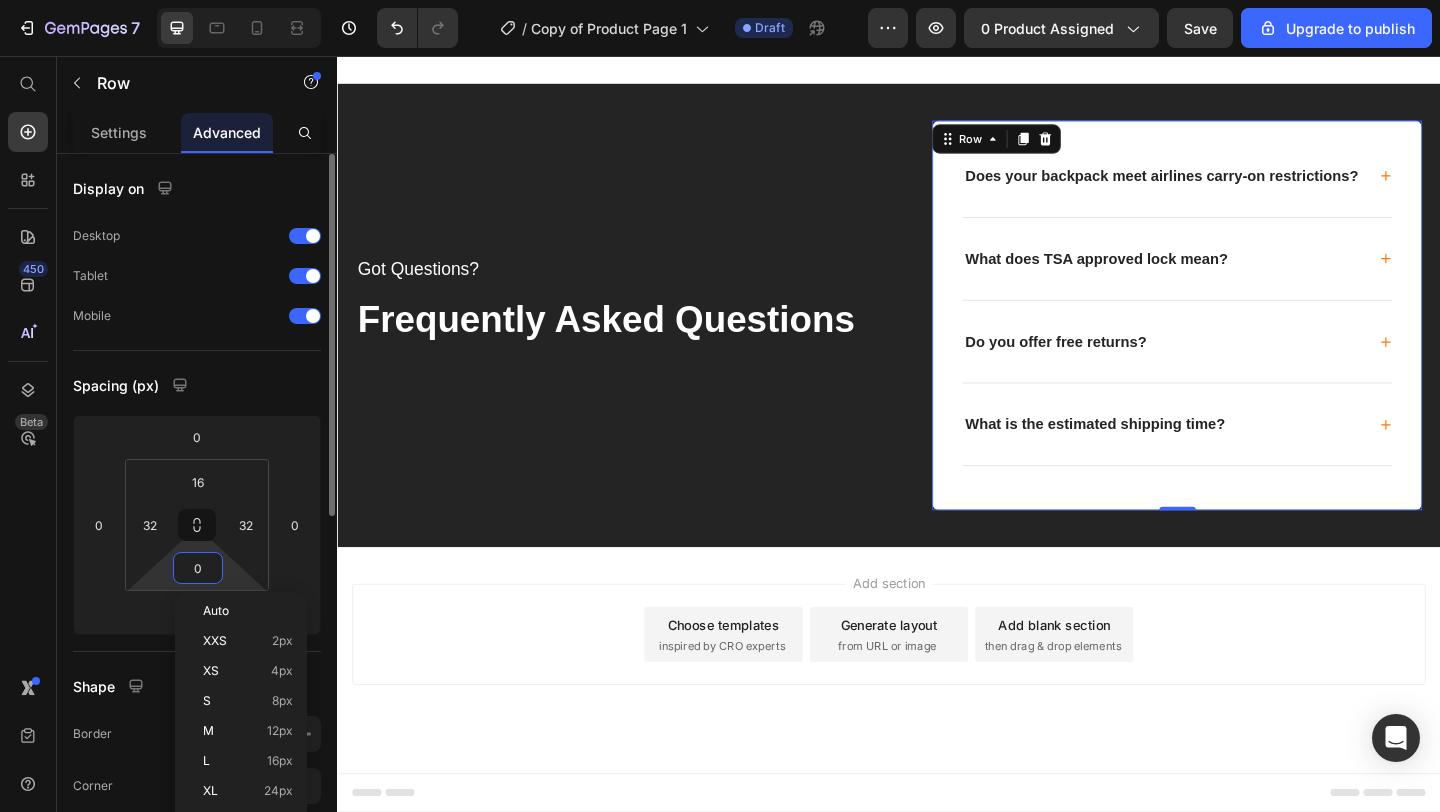 scroll, scrollTop: 4901, scrollLeft: 0, axis: vertical 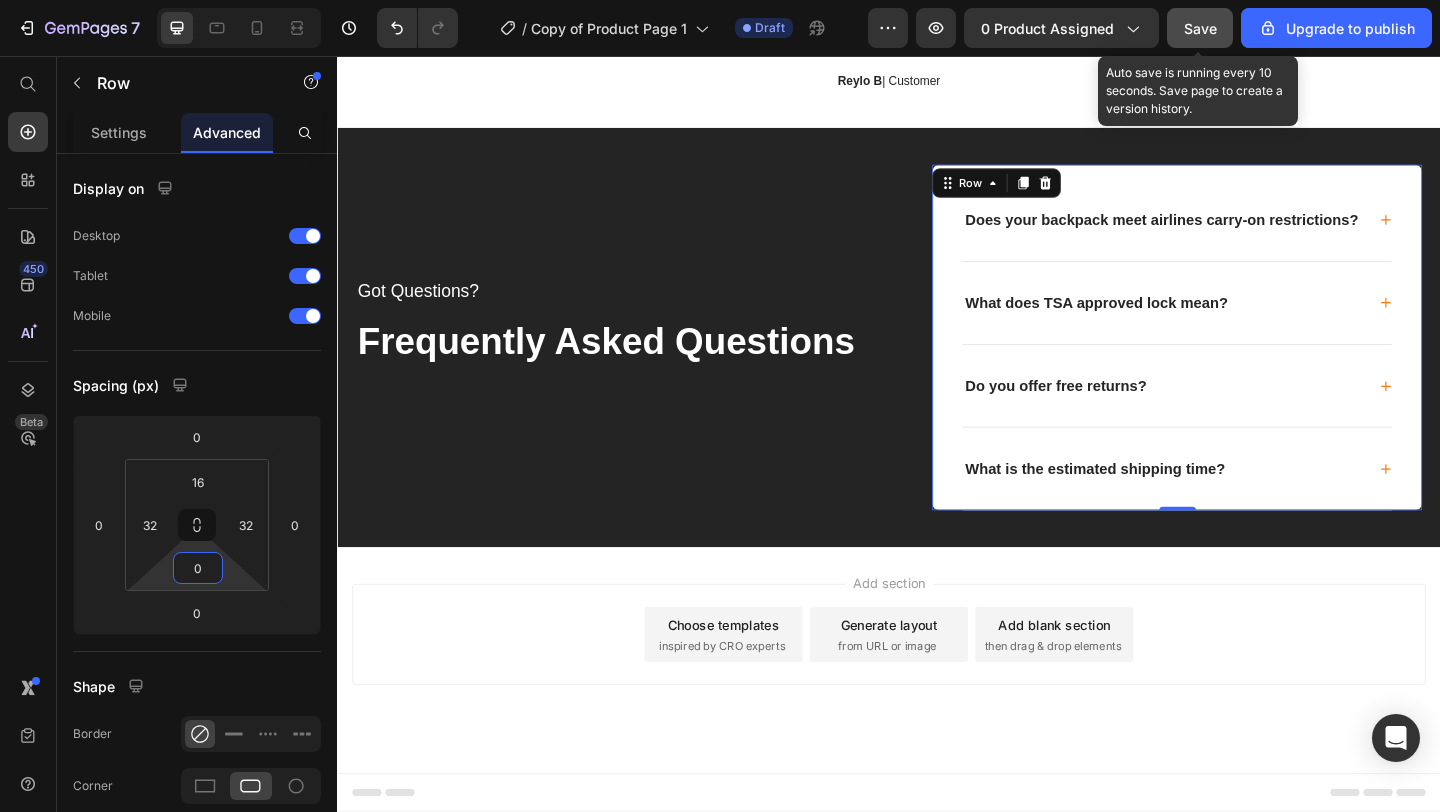 type on "0" 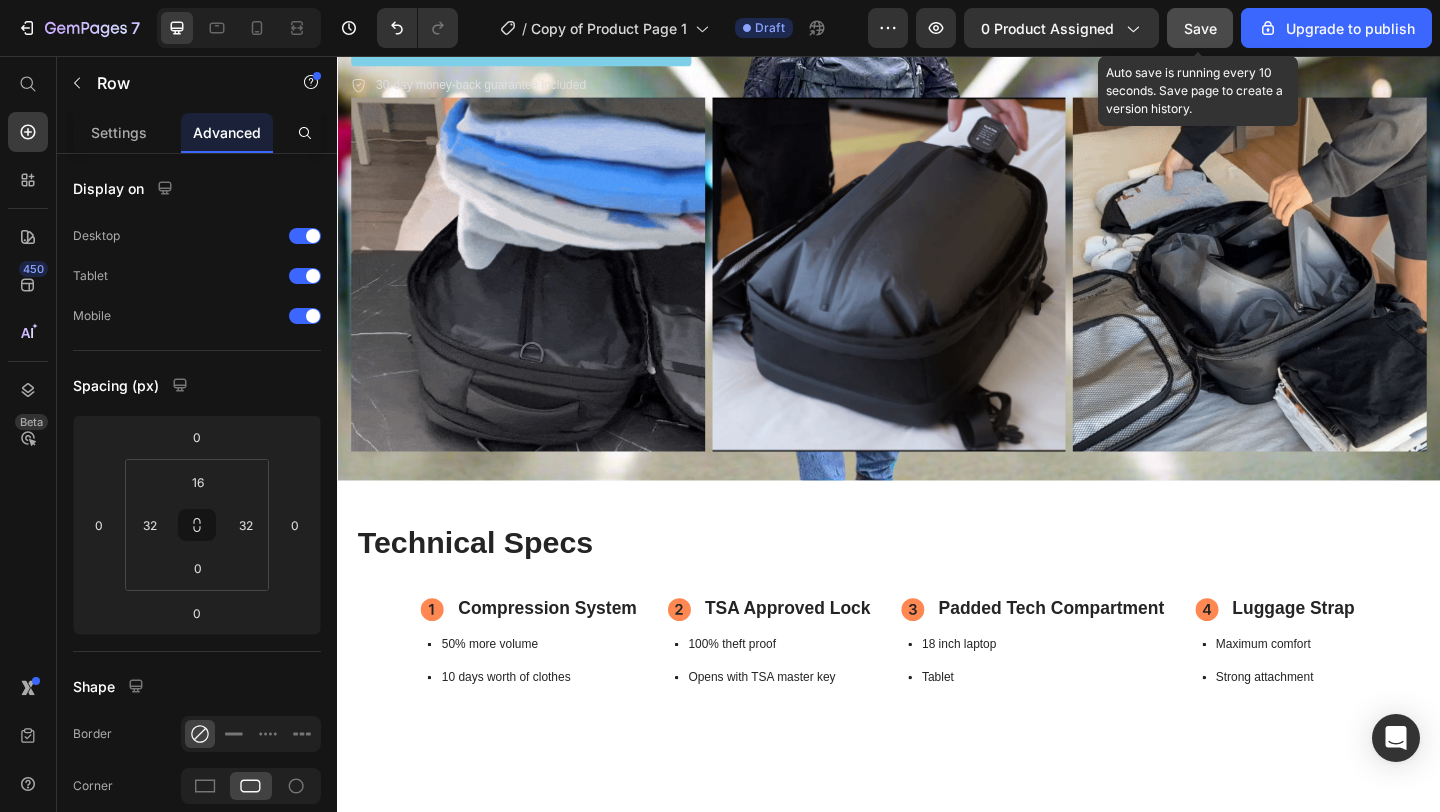 scroll, scrollTop: 1107, scrollLeft: 0, axis: vertical 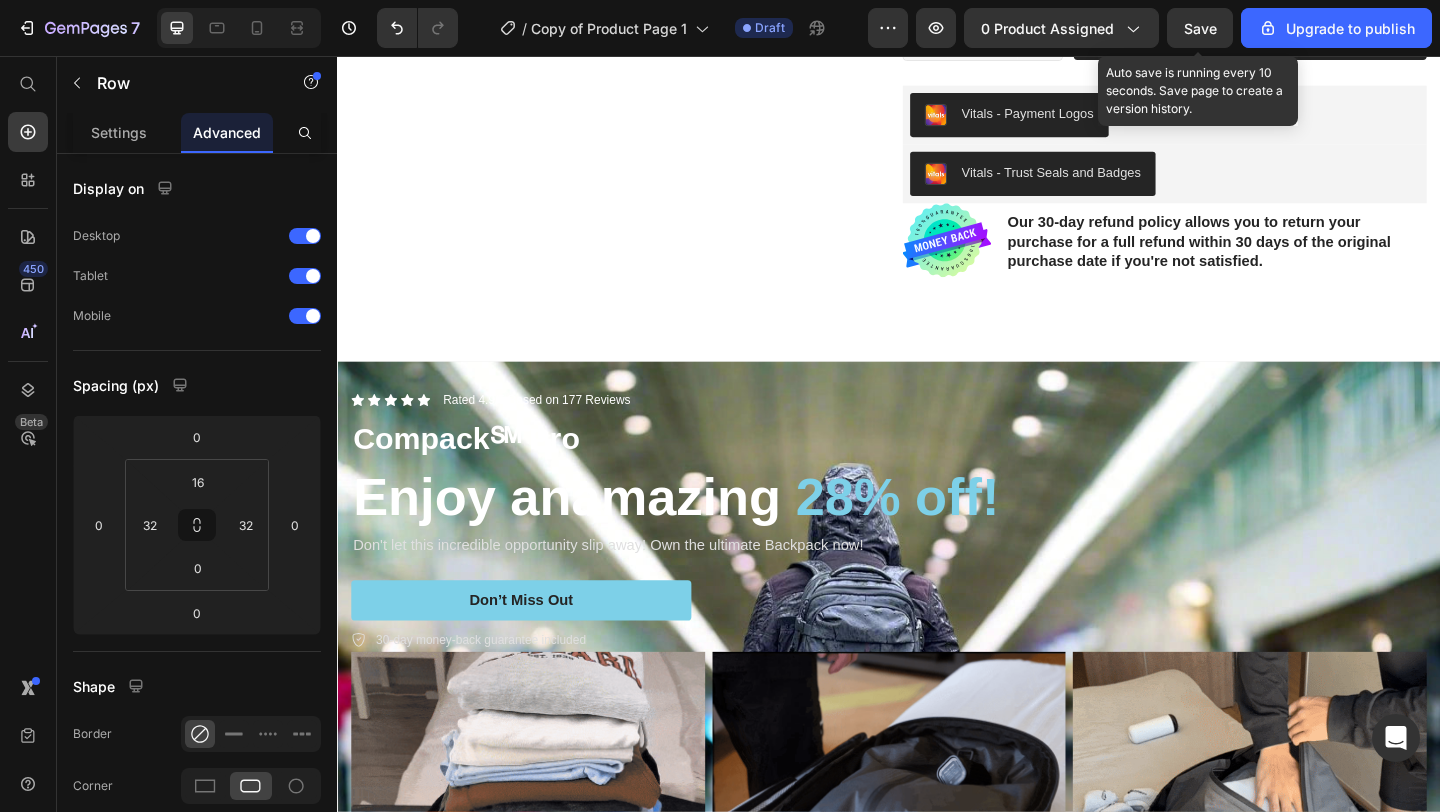 drag, startPoint x: 1200, startPoint y: 29, endPoint x: 1200, endPoint y: 48, distance: 19 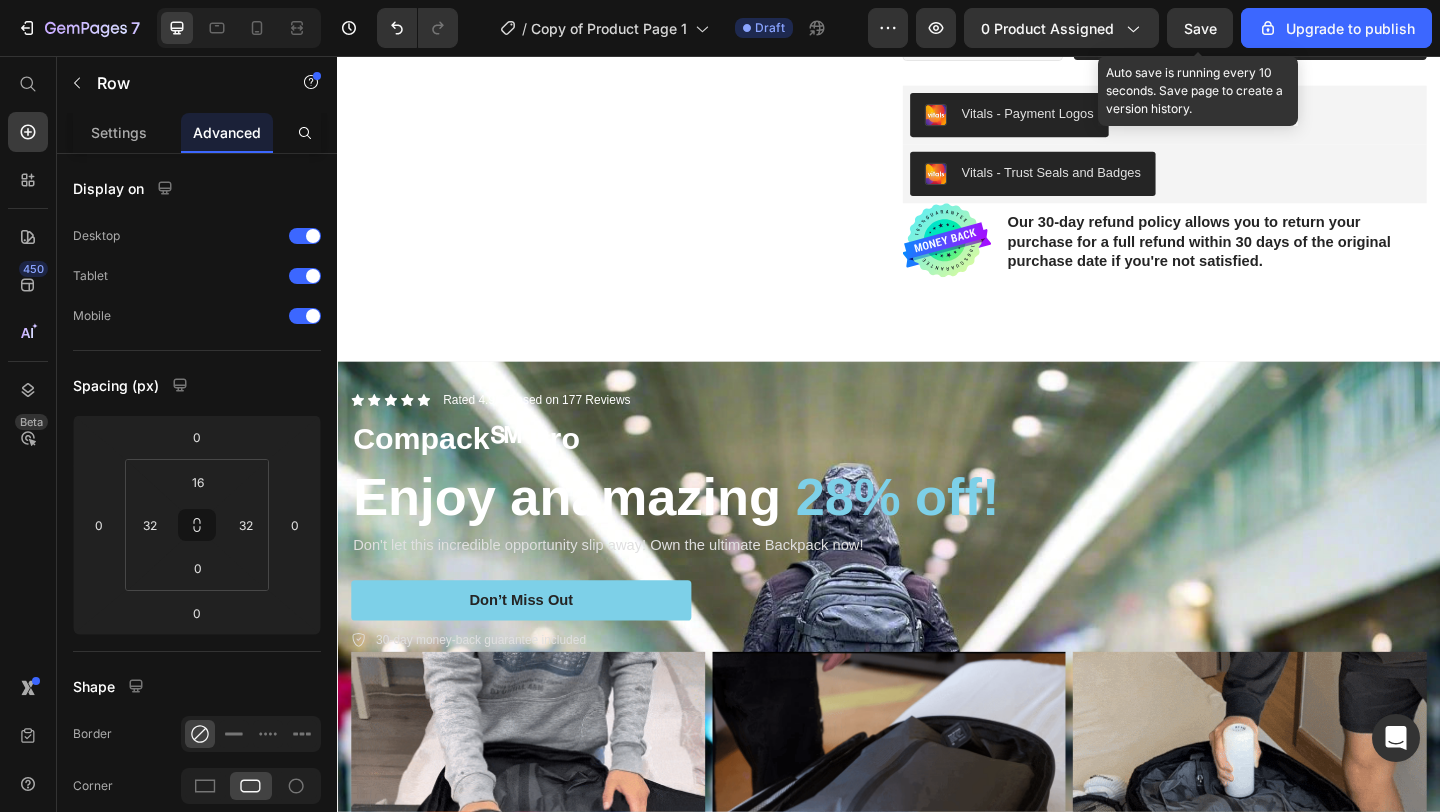 click on "Save" at bounding box center [1200, 28] 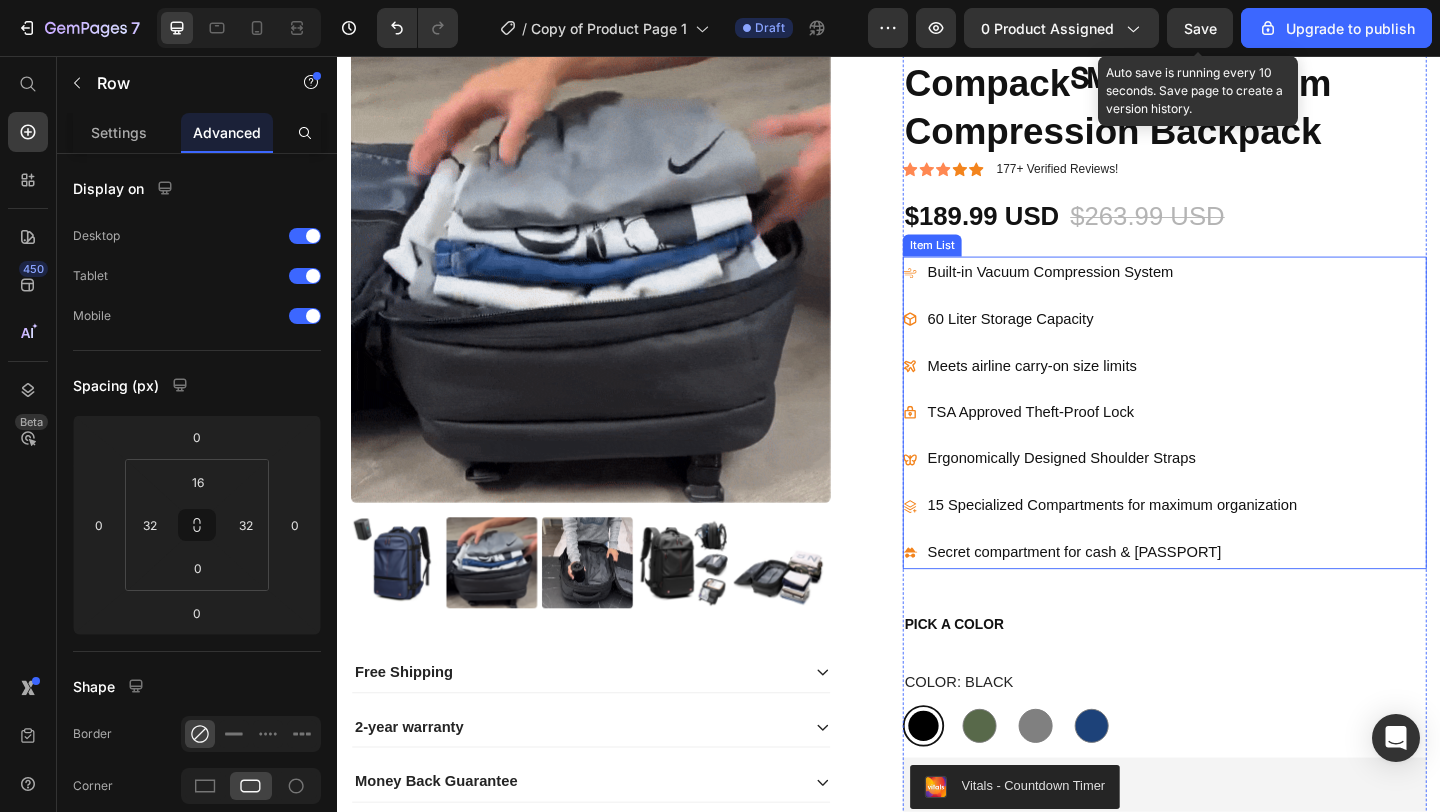 scroll, scrollTop: 320, scrollLeft: 0, axis: vertical 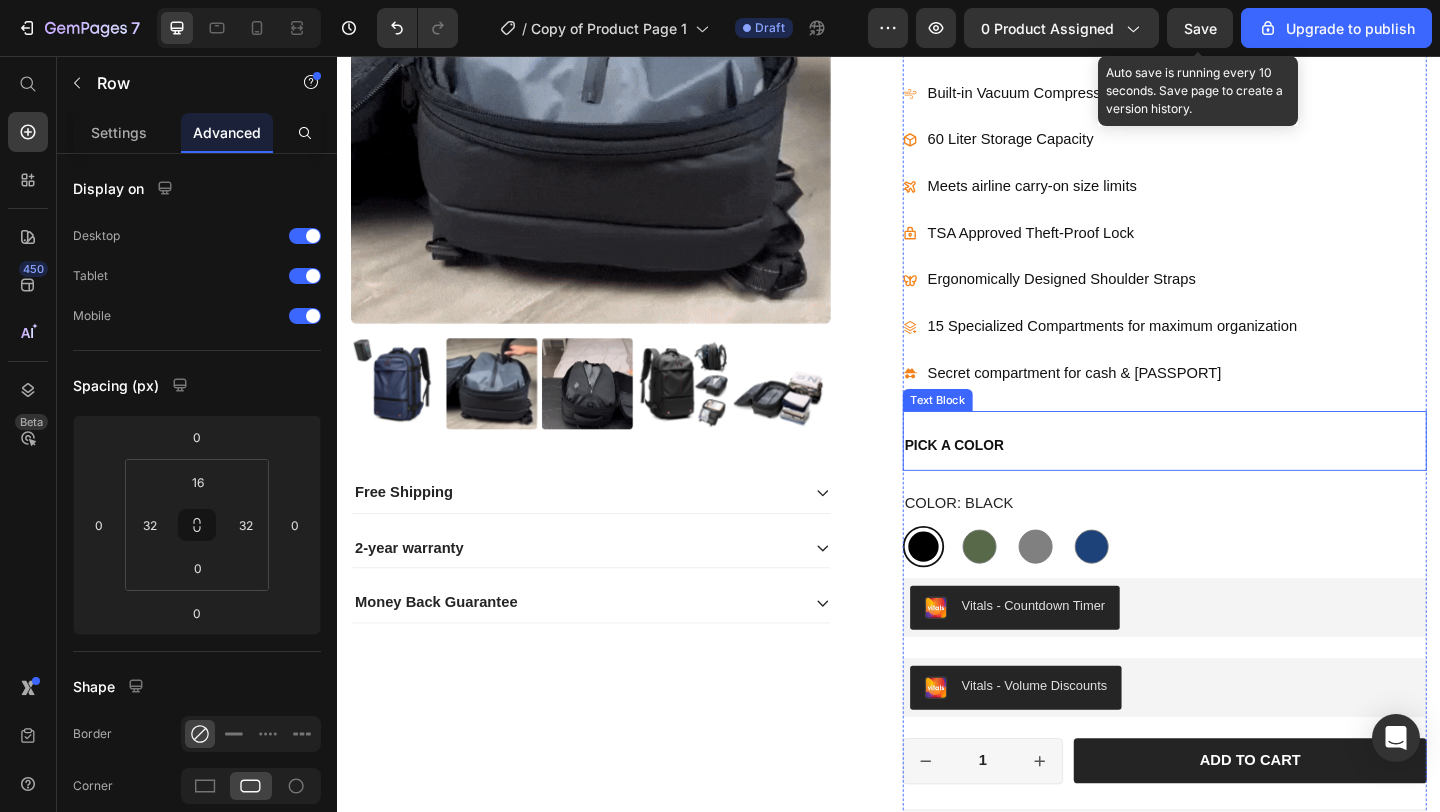 click on "PICK A COLOR" at bounding box center [1237, 474] 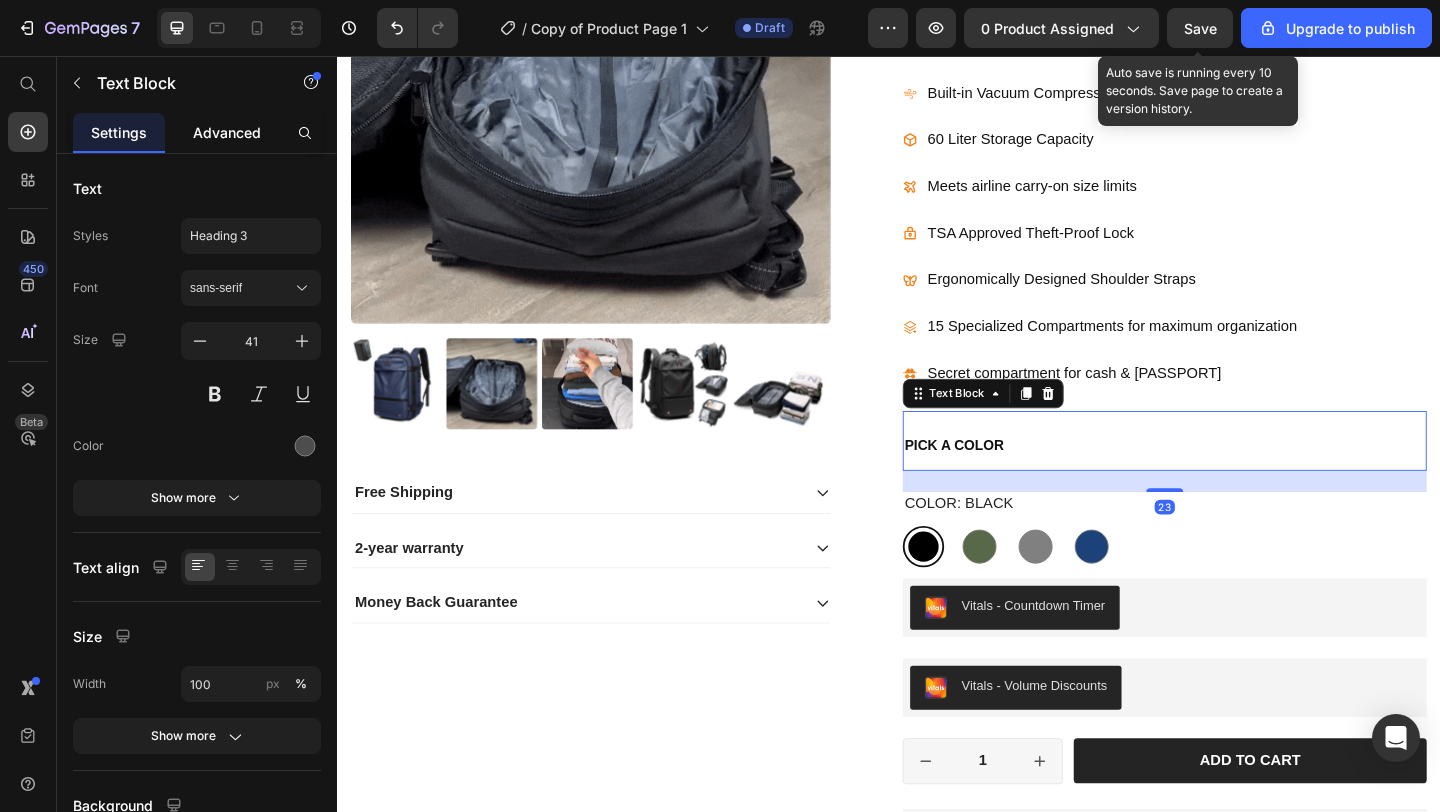 click on "Advanced" at bounding box center [227, 132] 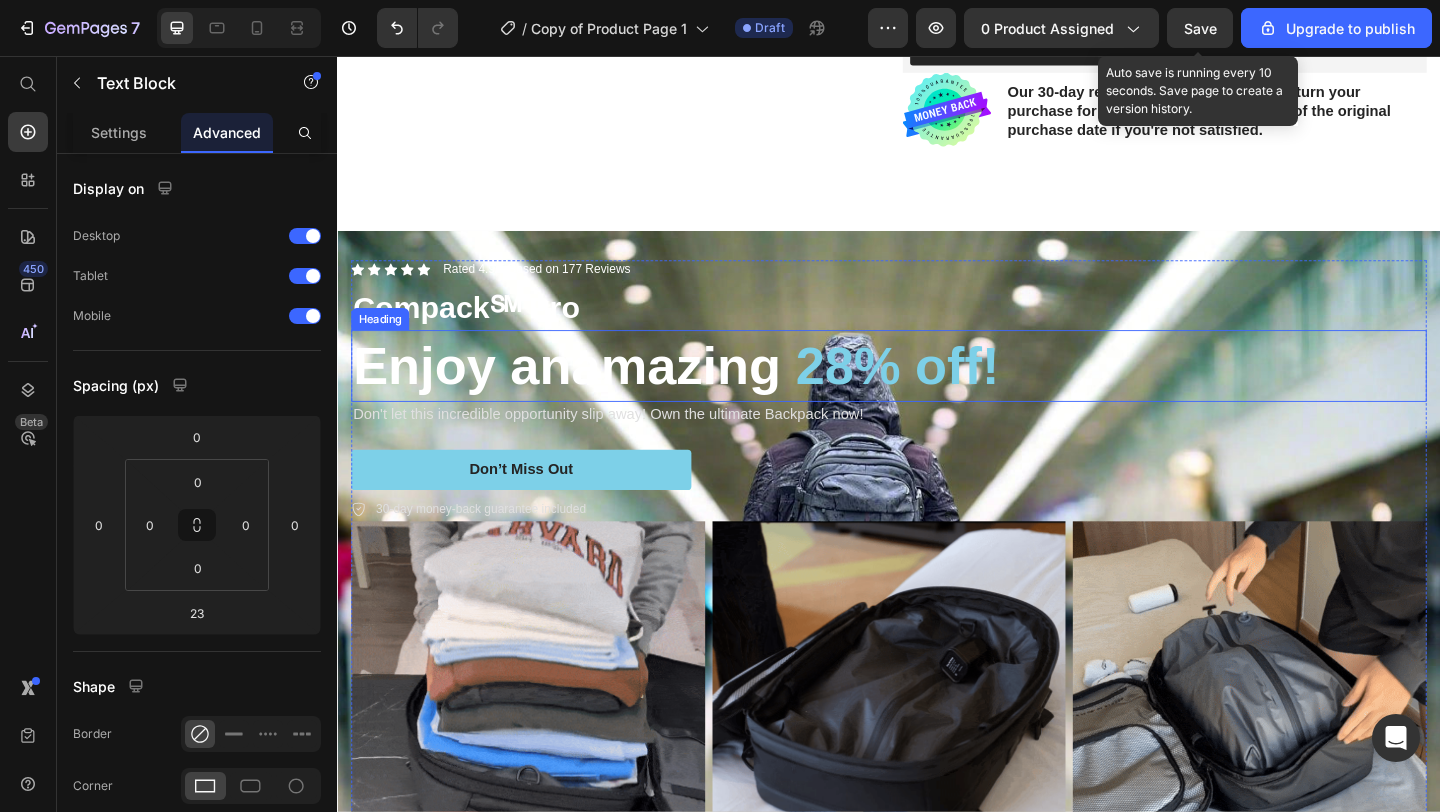 scroll, scrollTop: 0, scrollLeft: 0, axis: both 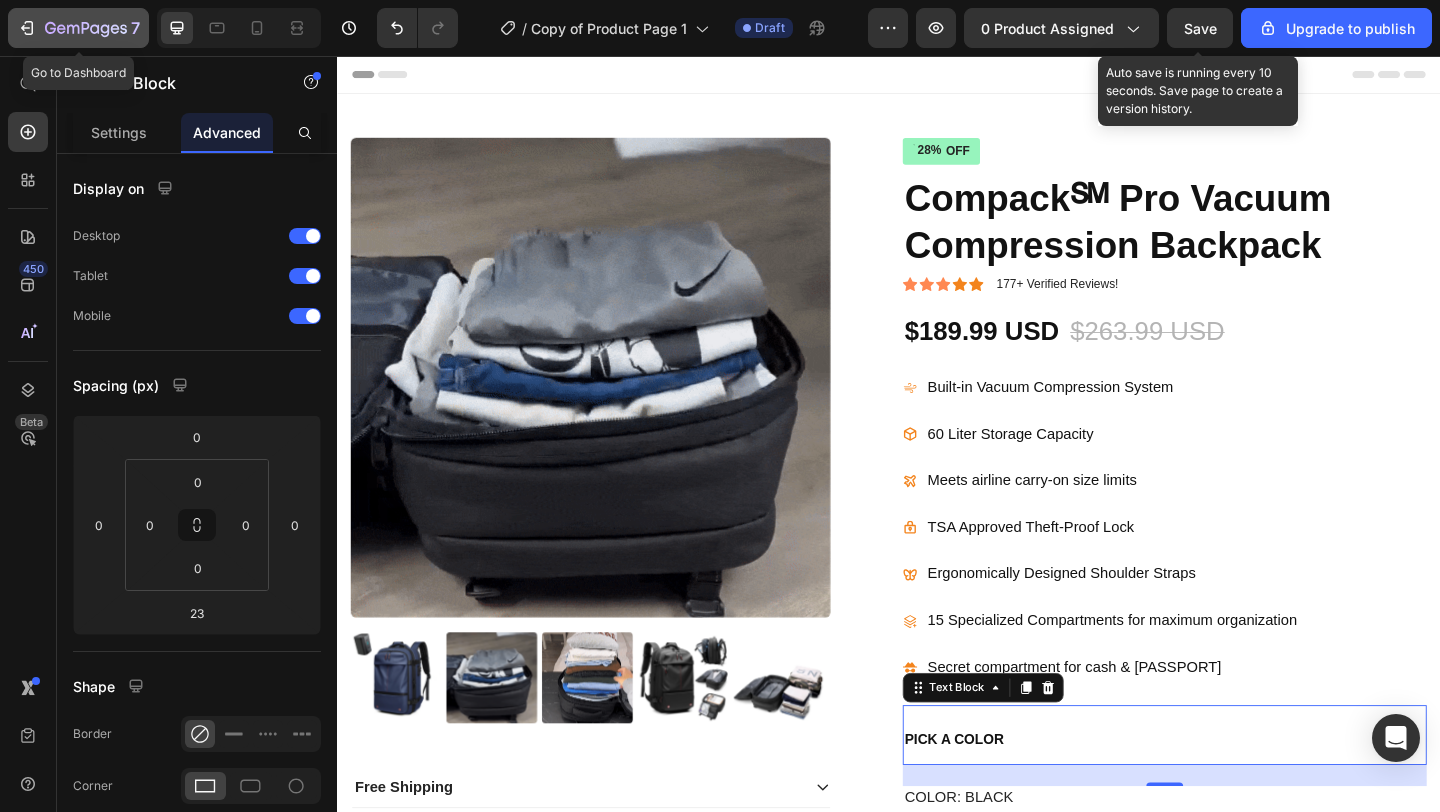 click on "7" at bounding box center (78, 28) 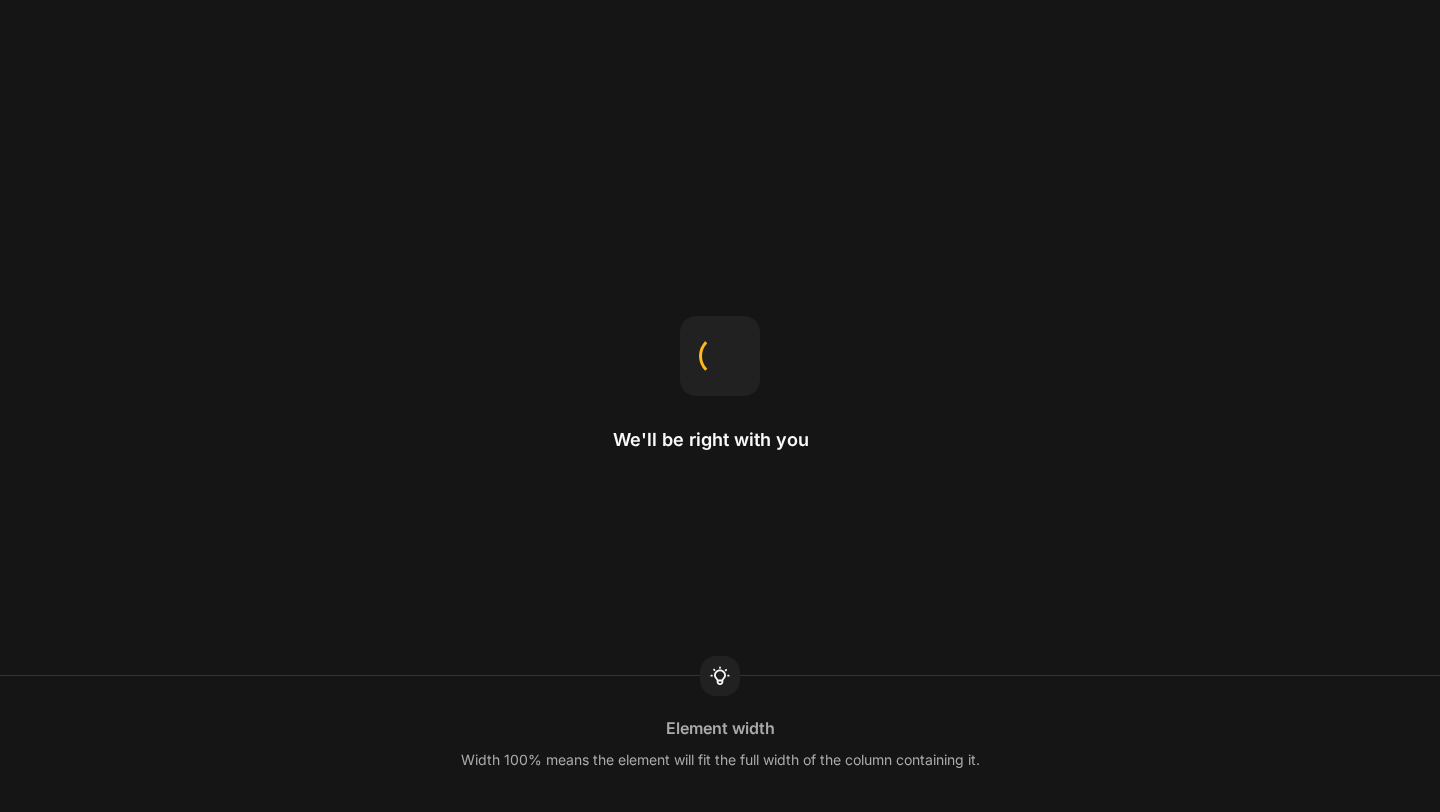 scroll, scrollTop: 0, scrollLeft: 0, axis: both 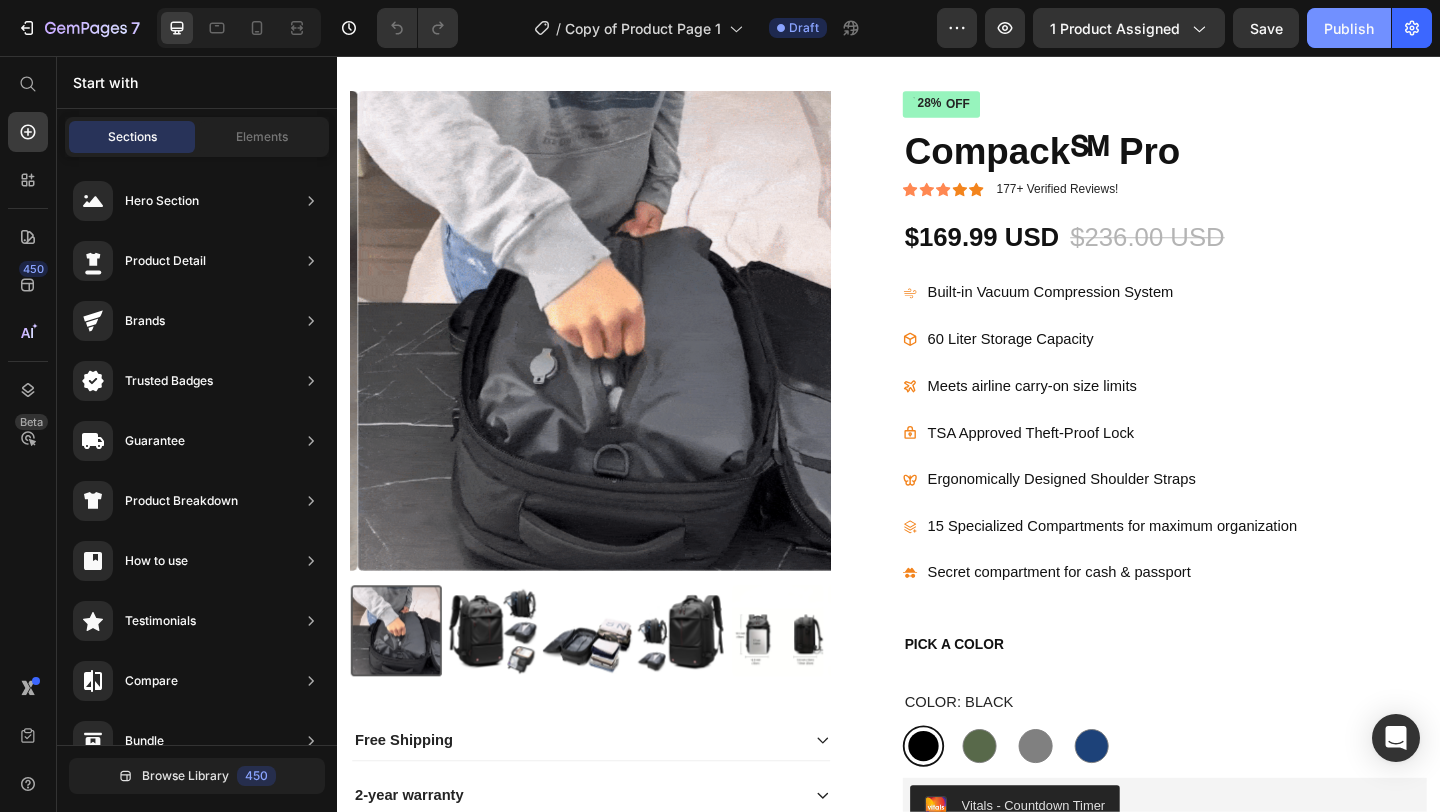 click on "Publish" at bounding box center (1349, 28) 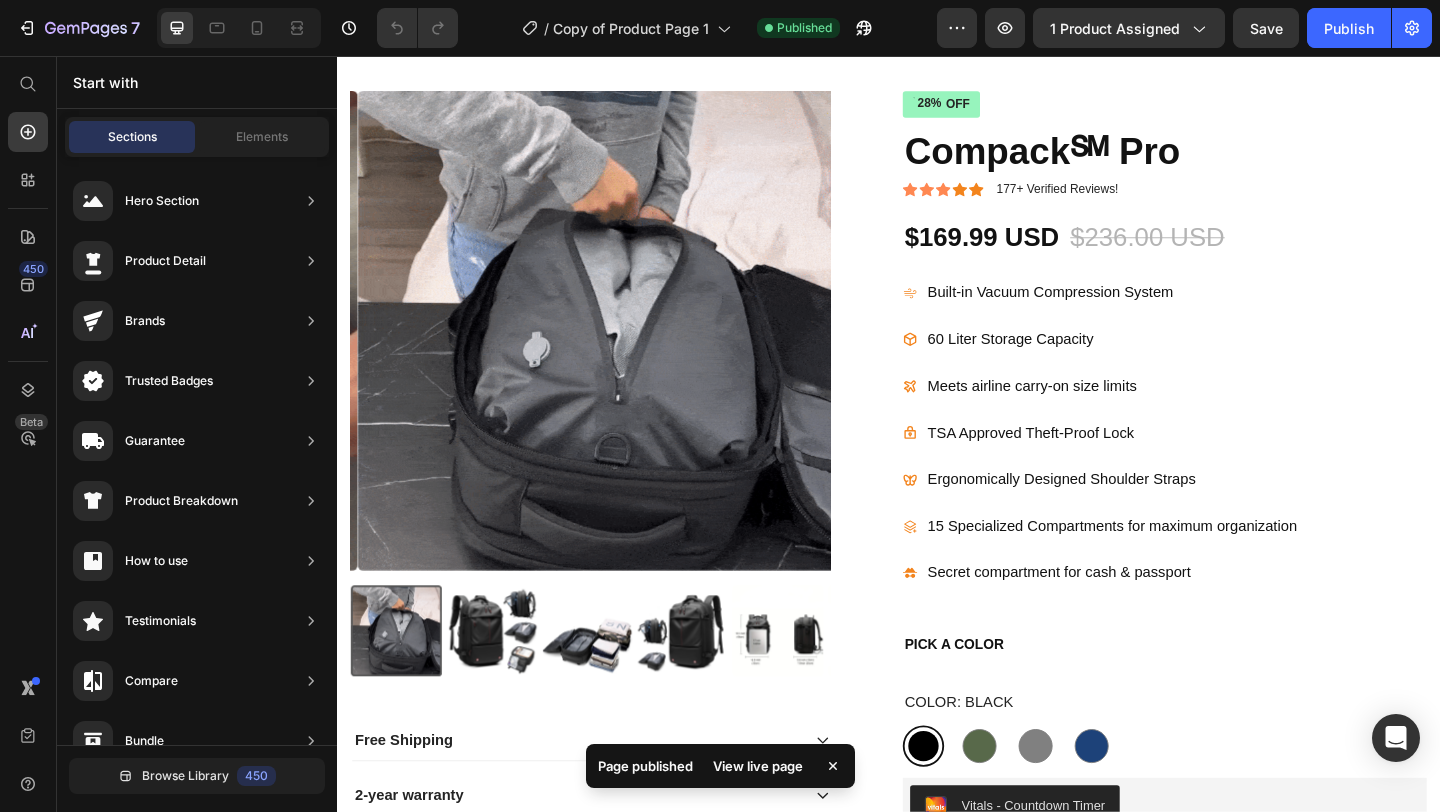 click on "View live page" at bounding box center (758, 766) 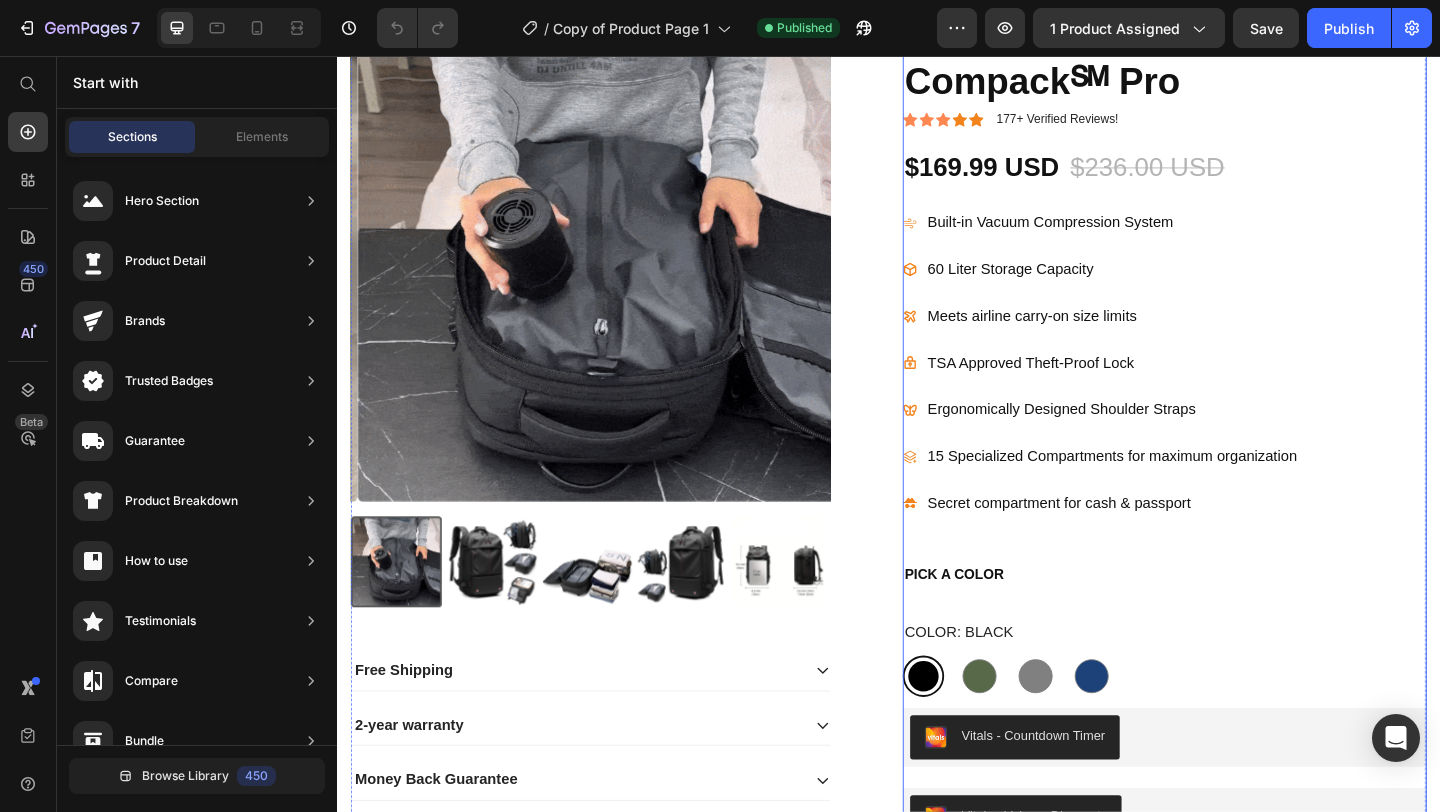 scroll, scrollTop: 0, scrollLeft: 0, axis: both 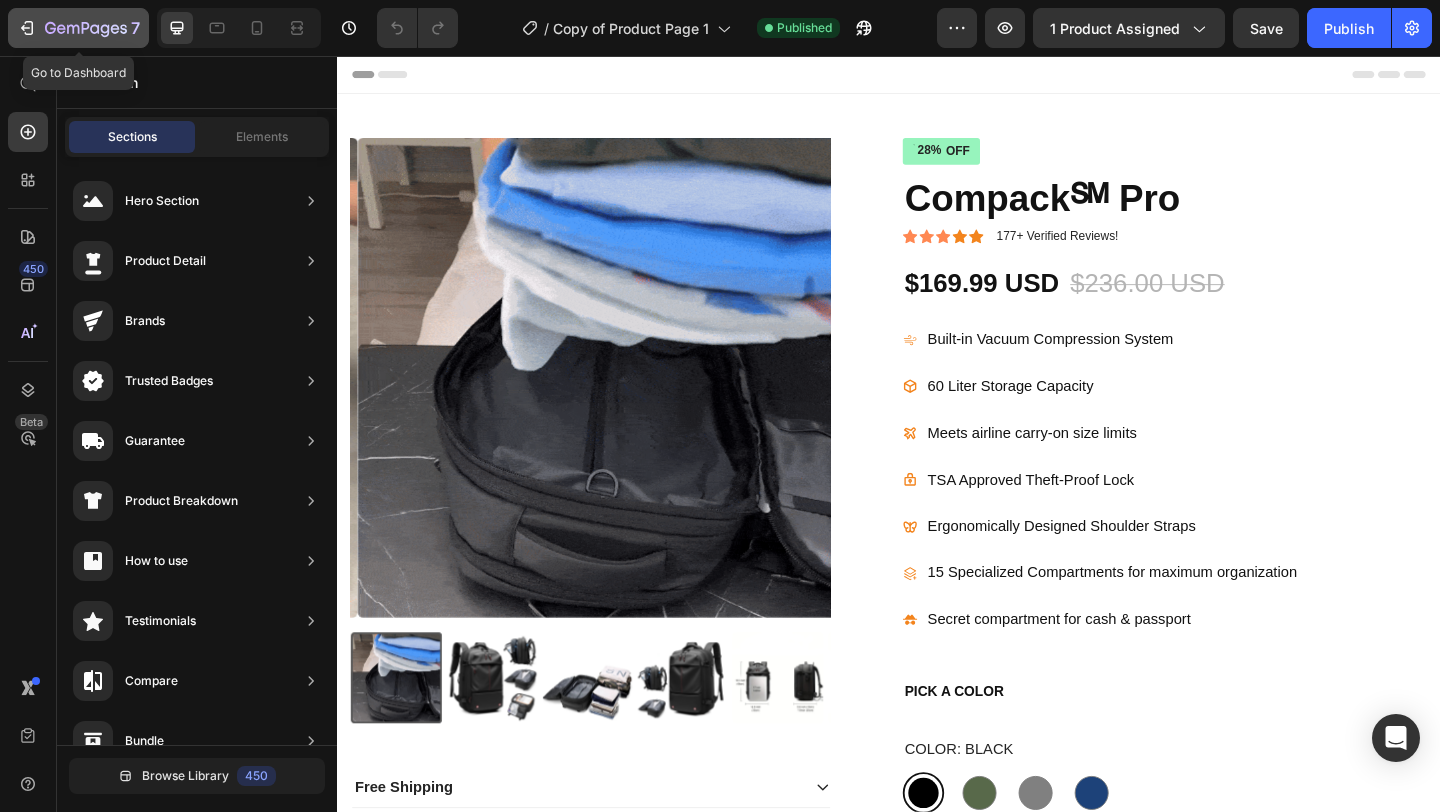 click on "7" at bounding box center (78, 28) 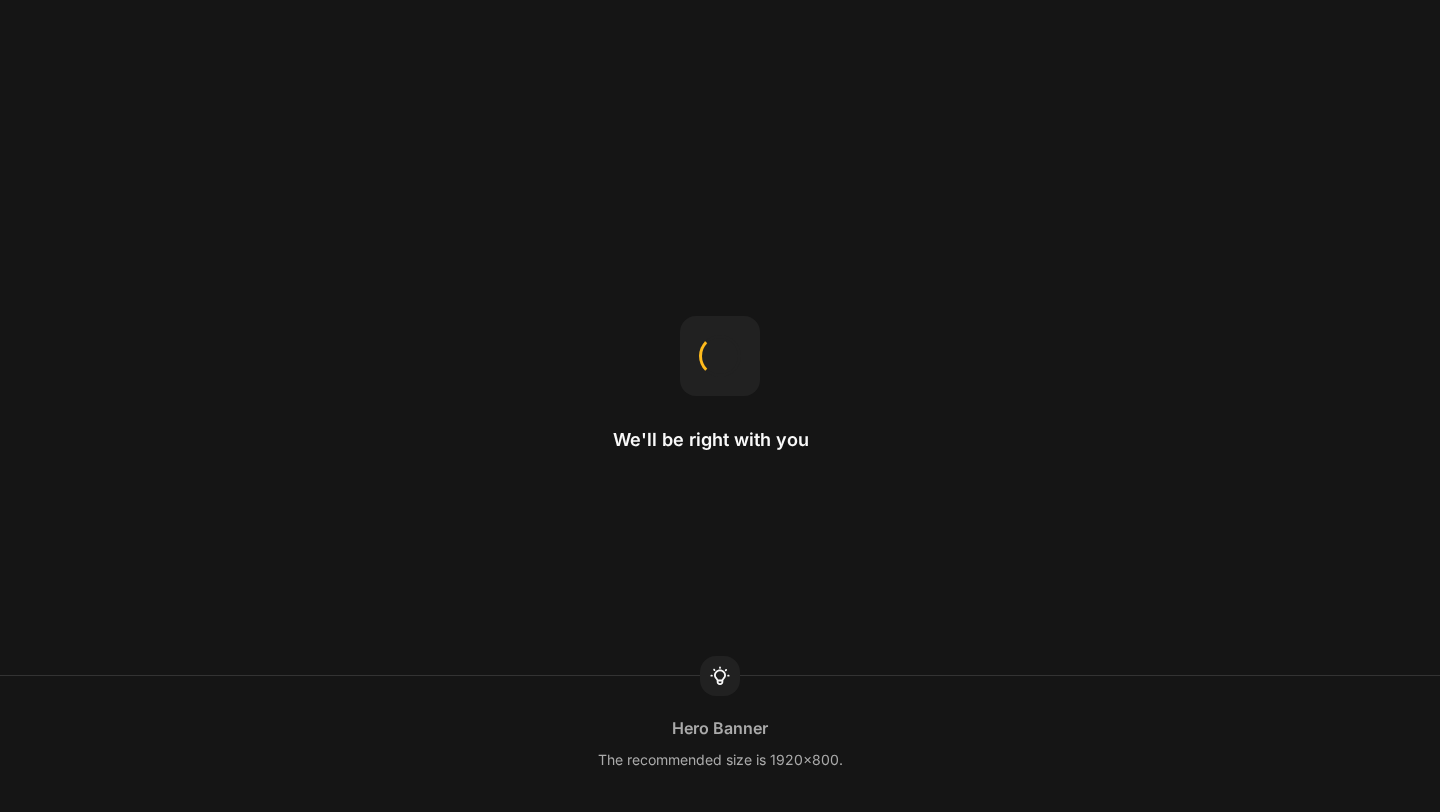 scroll, scrollTop: 0, scrollLeft: 0, axis: both 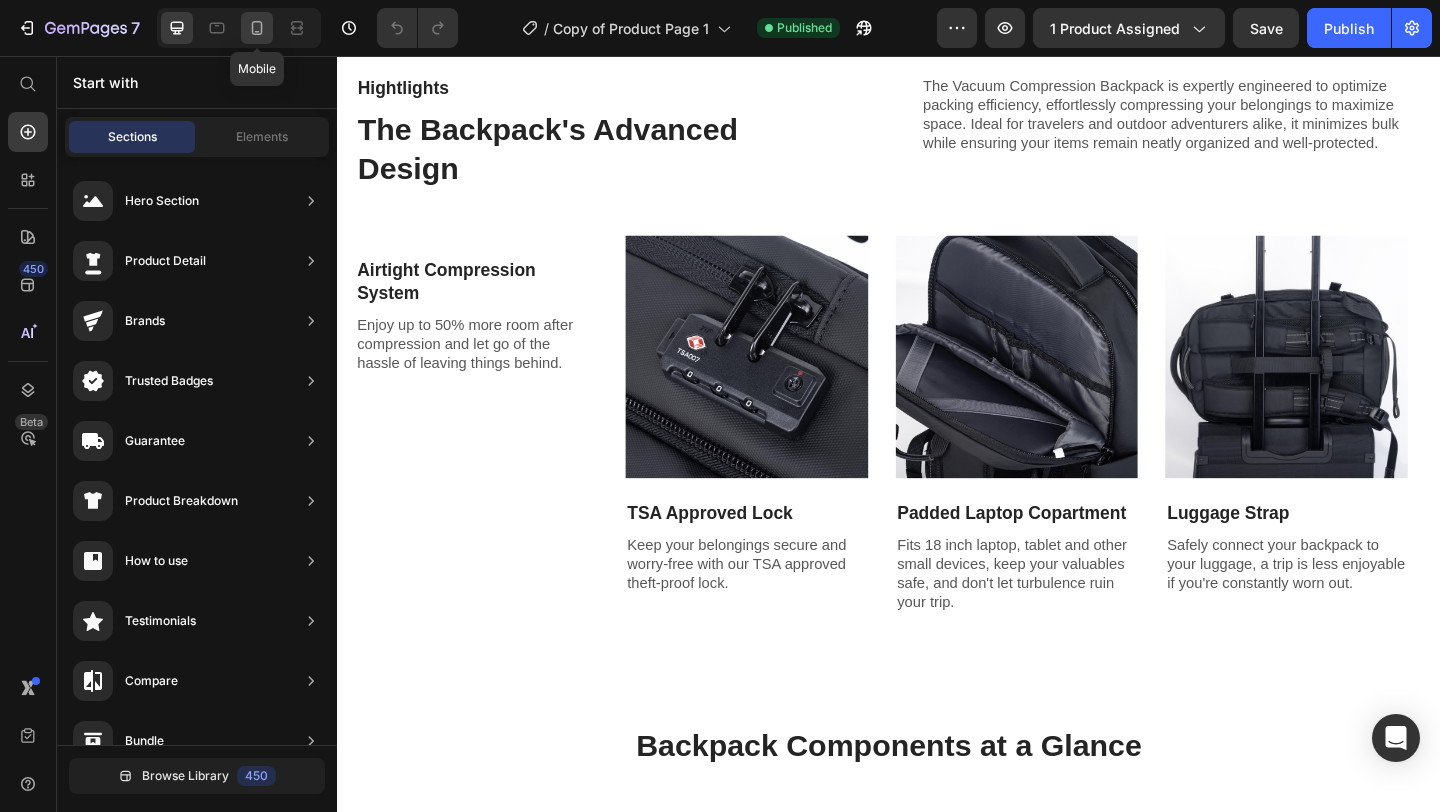 click 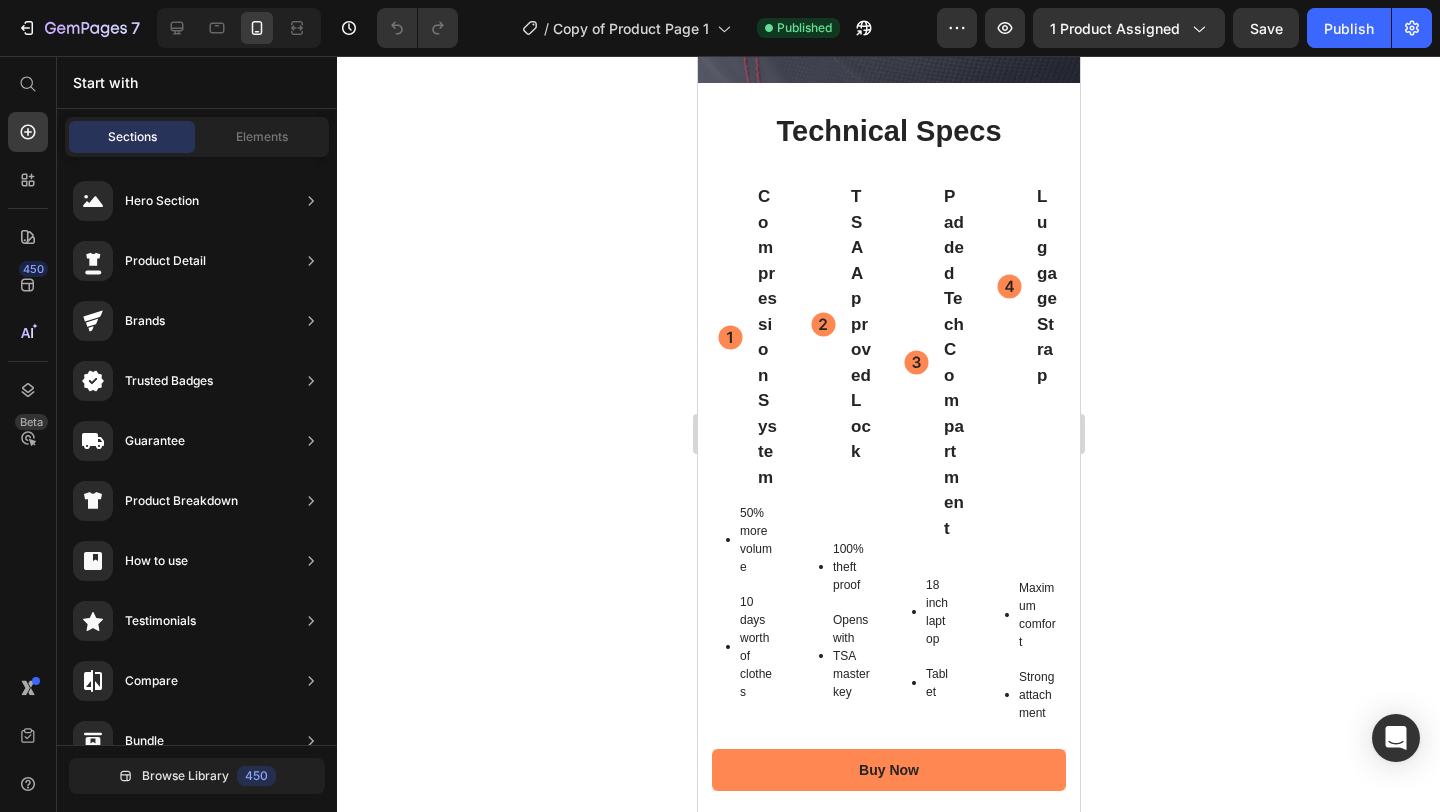 scroll, scrollTop: 1898, scrollLeft: 0, axis: vertical 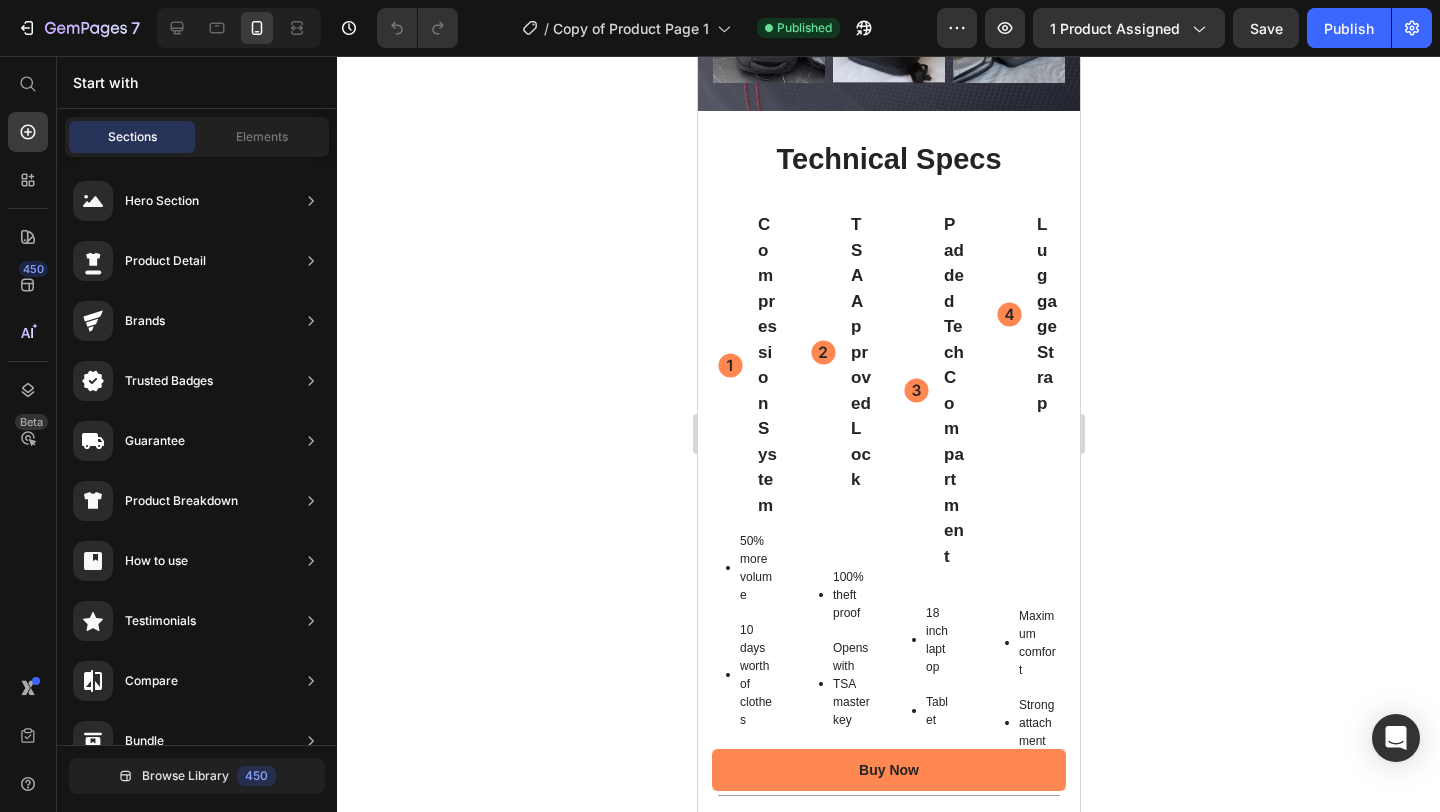 click on "Padded Tech Compartment" at bounding box center [934, 390] 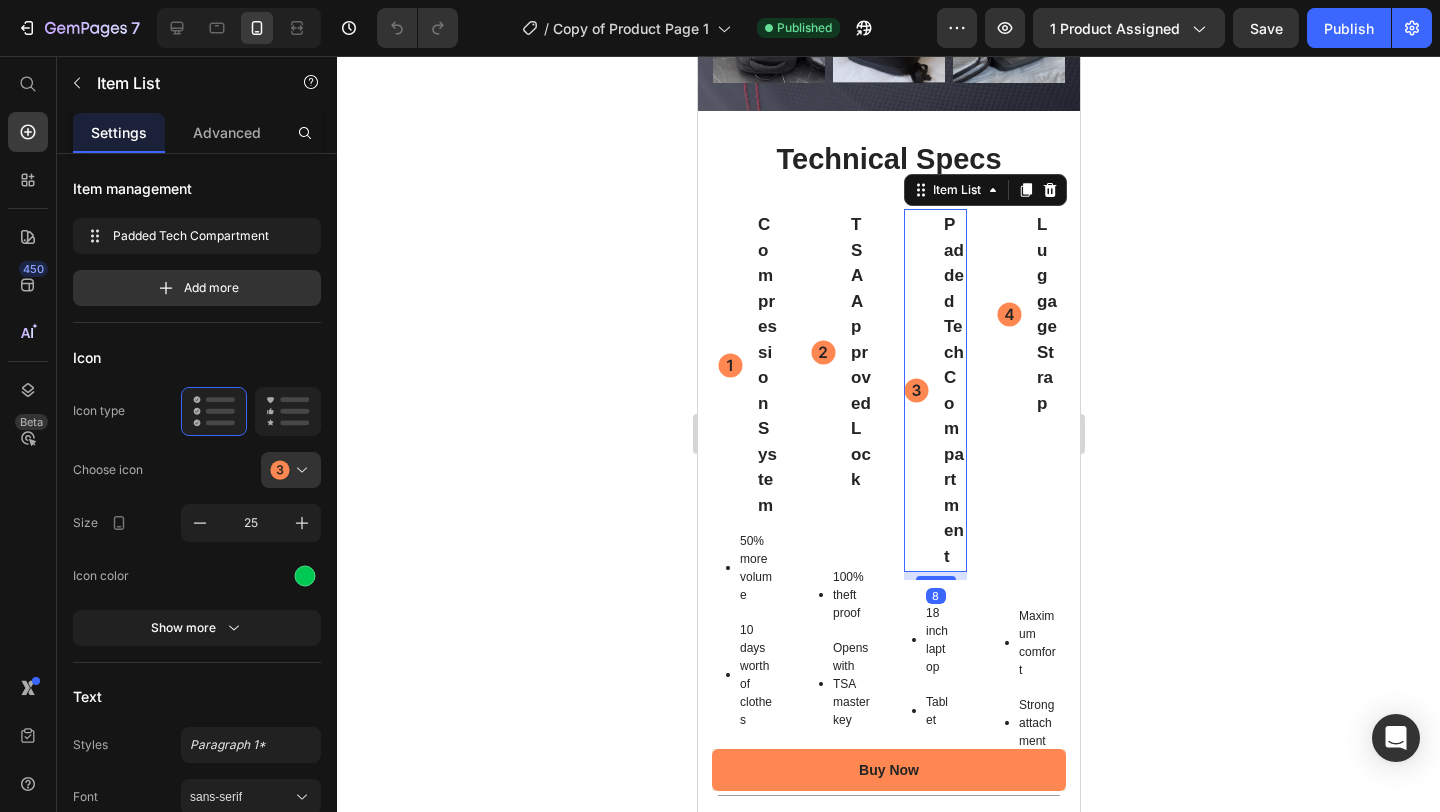 click 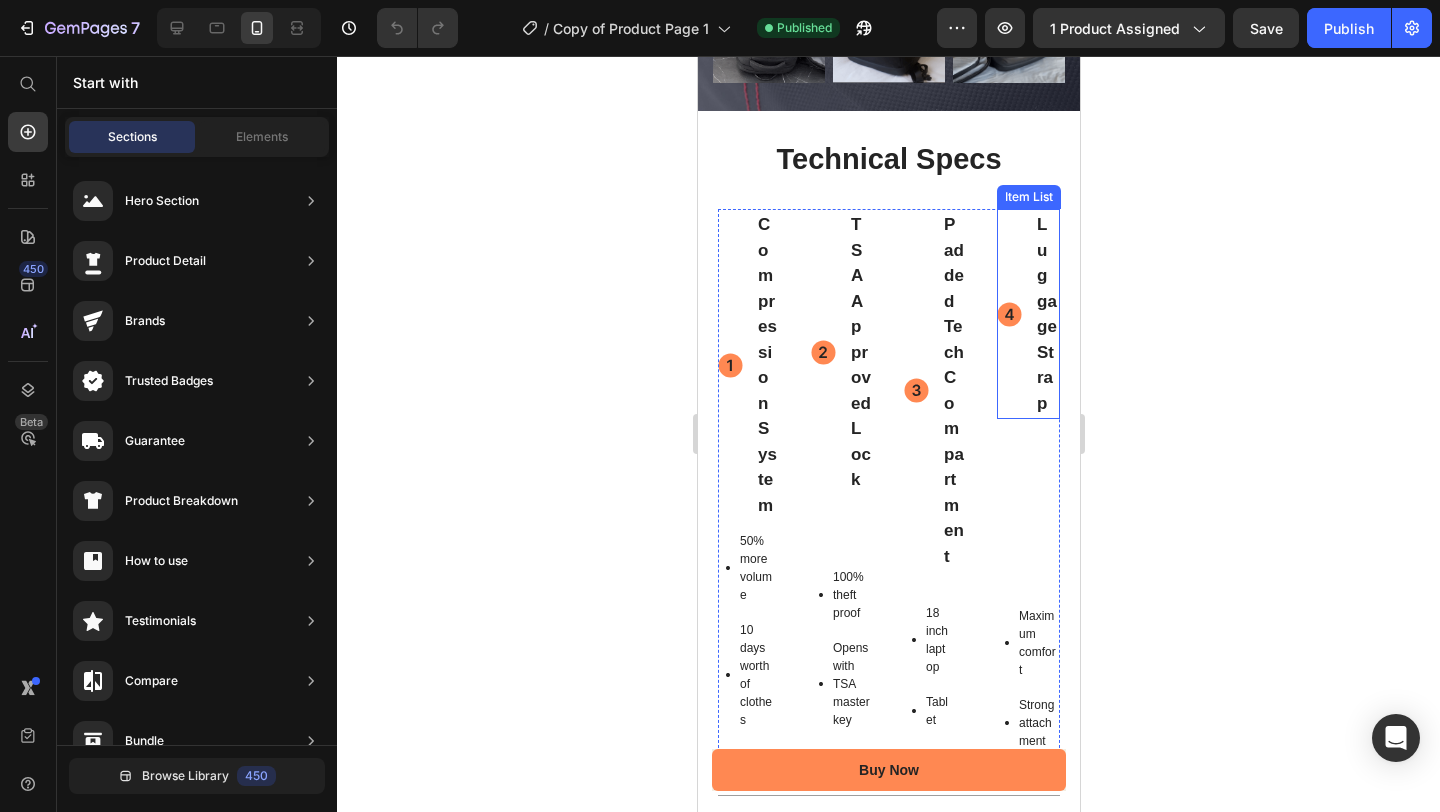 click on "Technical Specs" at bounding box center [888, 160] 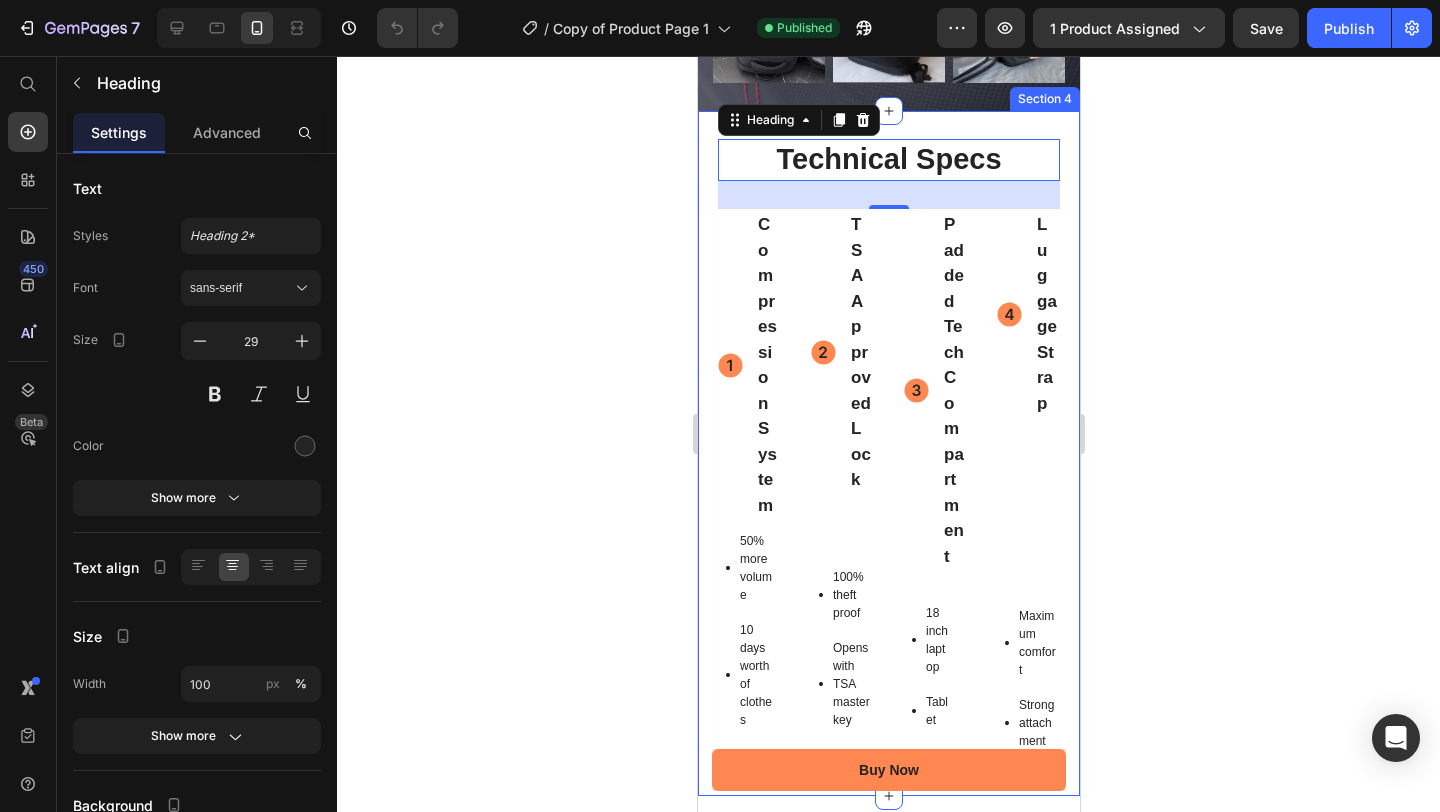 click on "Technical Specs Heading   28
Compression System Item List
50% more volume
10 days worth of clothes Item List
TSA Approved Lock Item List
100% theft proof
Opens with TSA master key Item List
Padded Tech Compartment Item List
18 inch laptop
Tablet Item List
Luggage Strap Item List
Maximum comfort
Strong attachment Item List Row Row                Title Line Section 4" at bounding box center (888, 453) 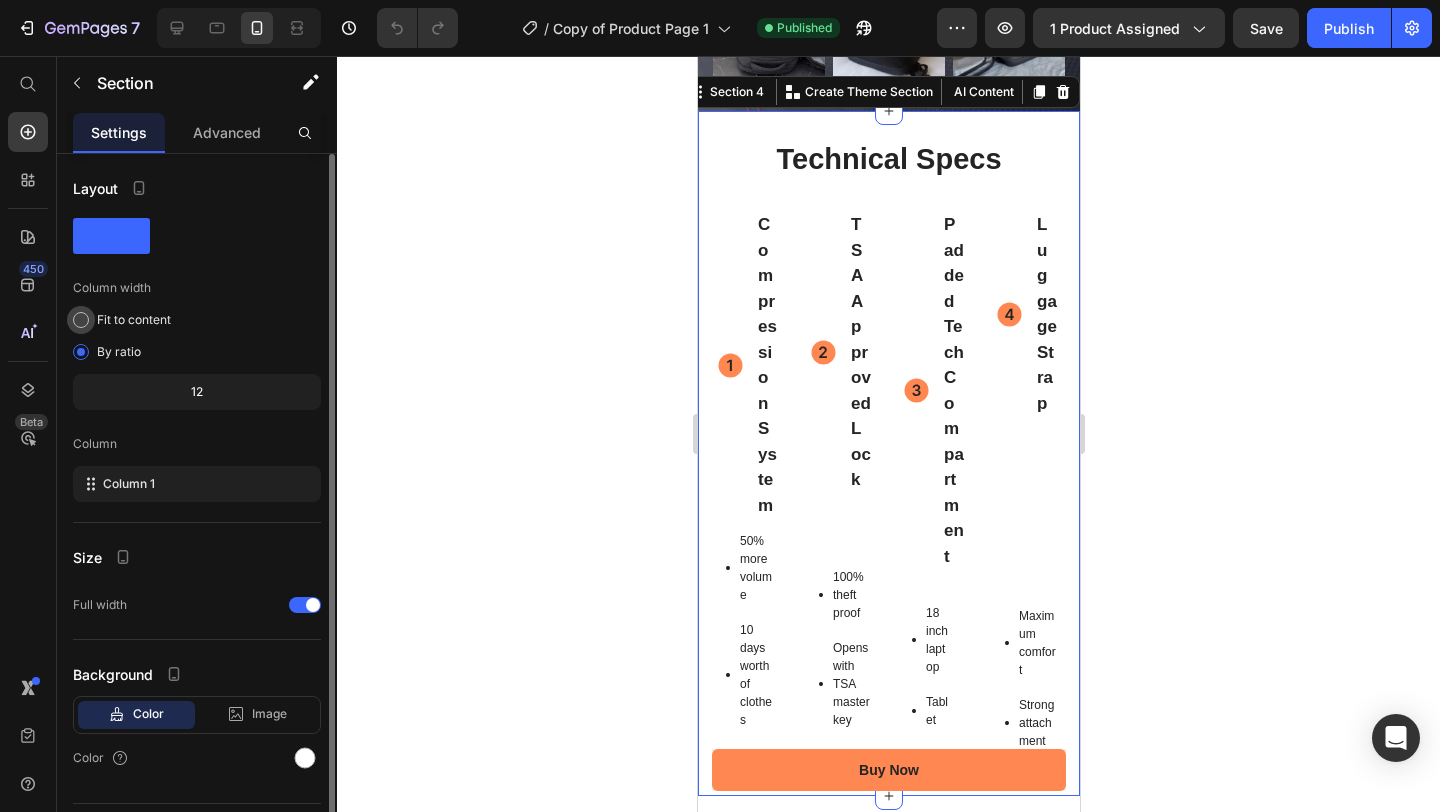 click on "Fit to content" 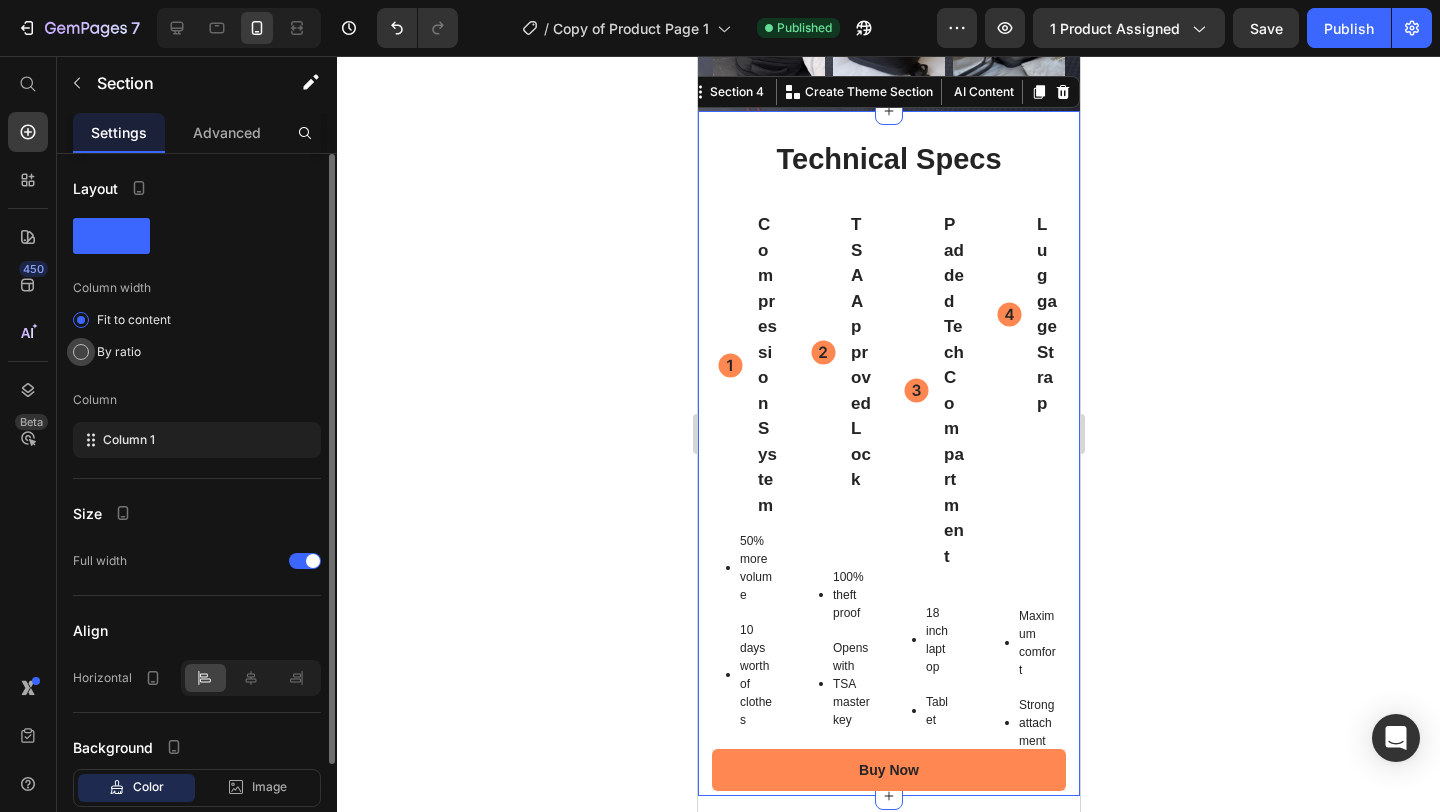 click on "By ratio" at bounding box center (119, 352) 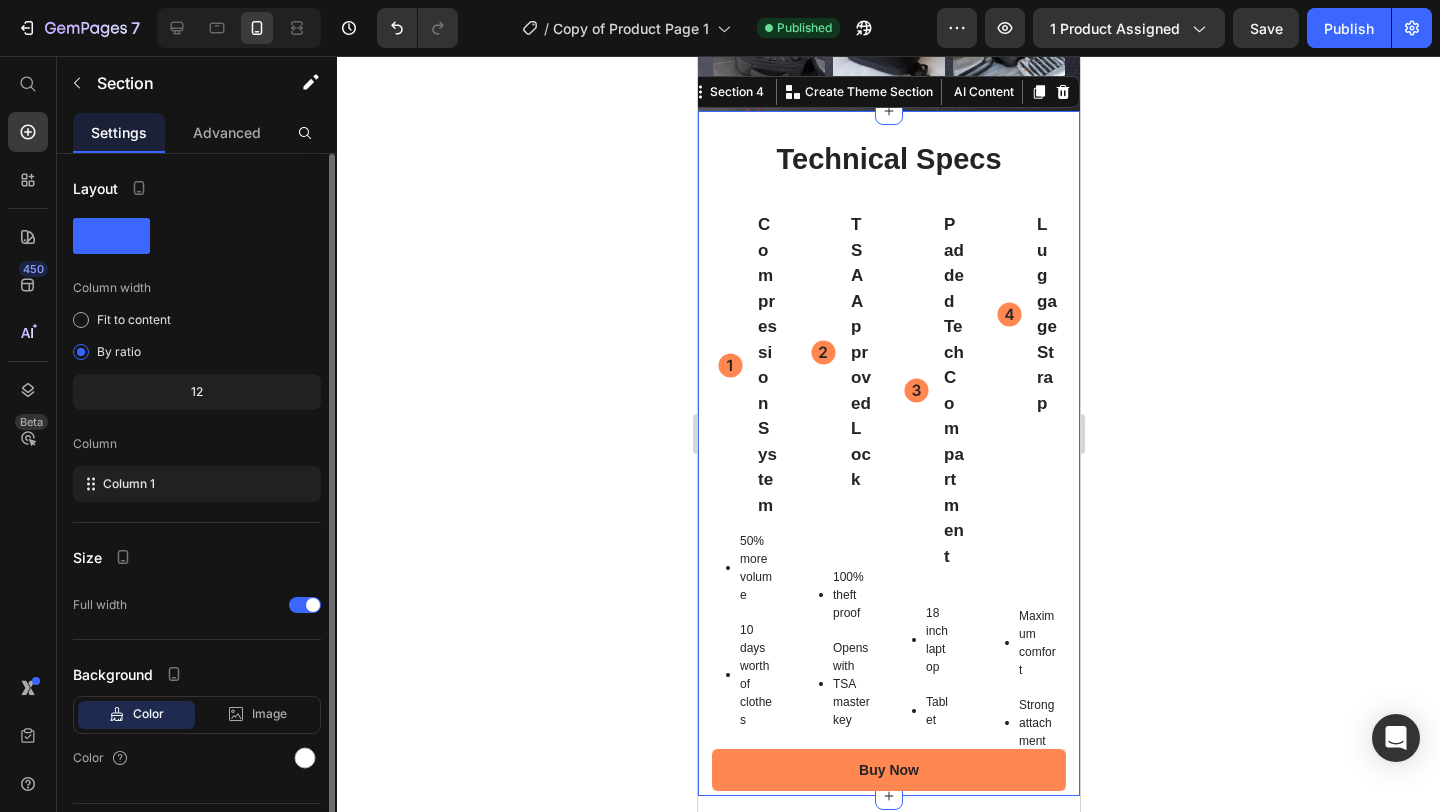 click 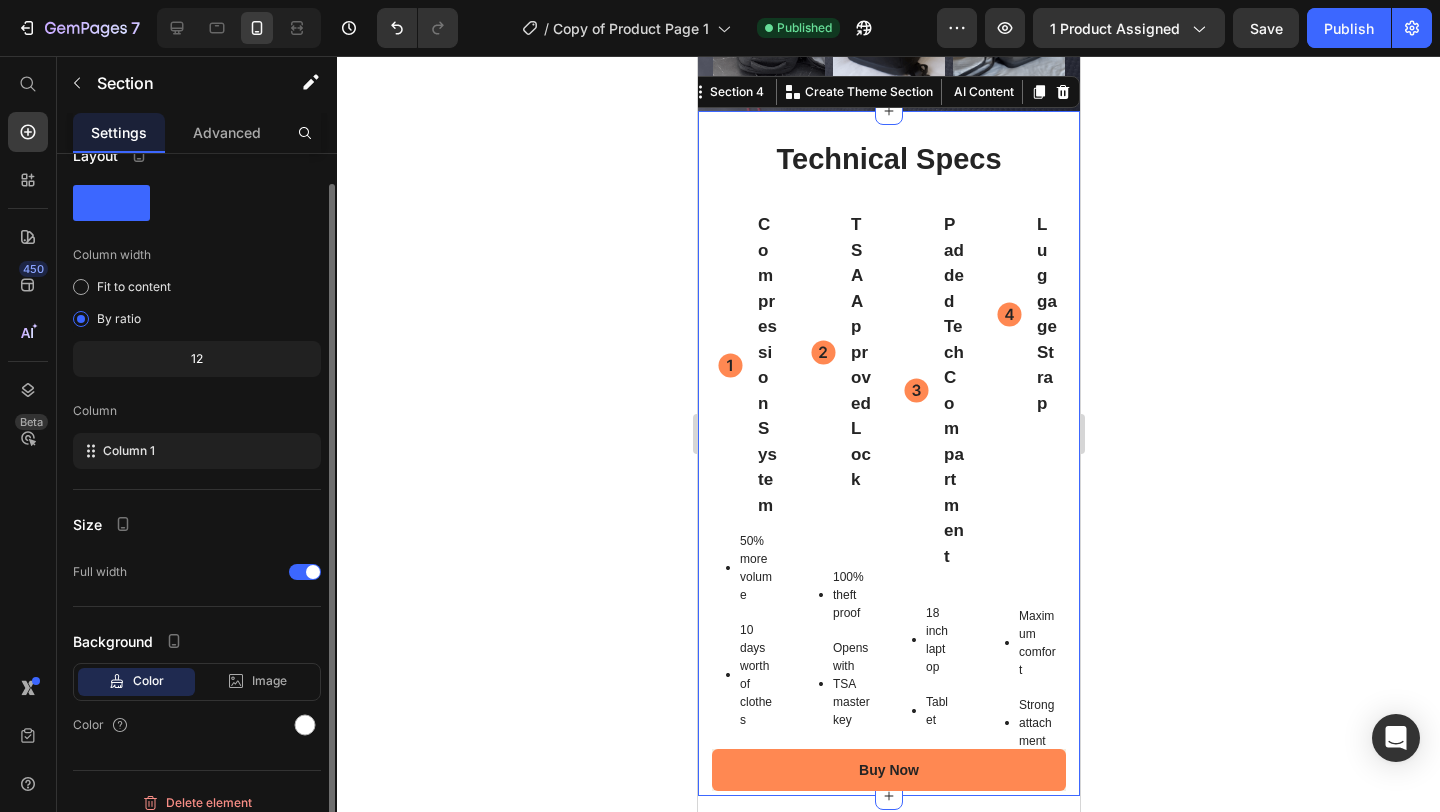 scroll, scrollTop: 49, scrollLeft: 0, axis: vertical 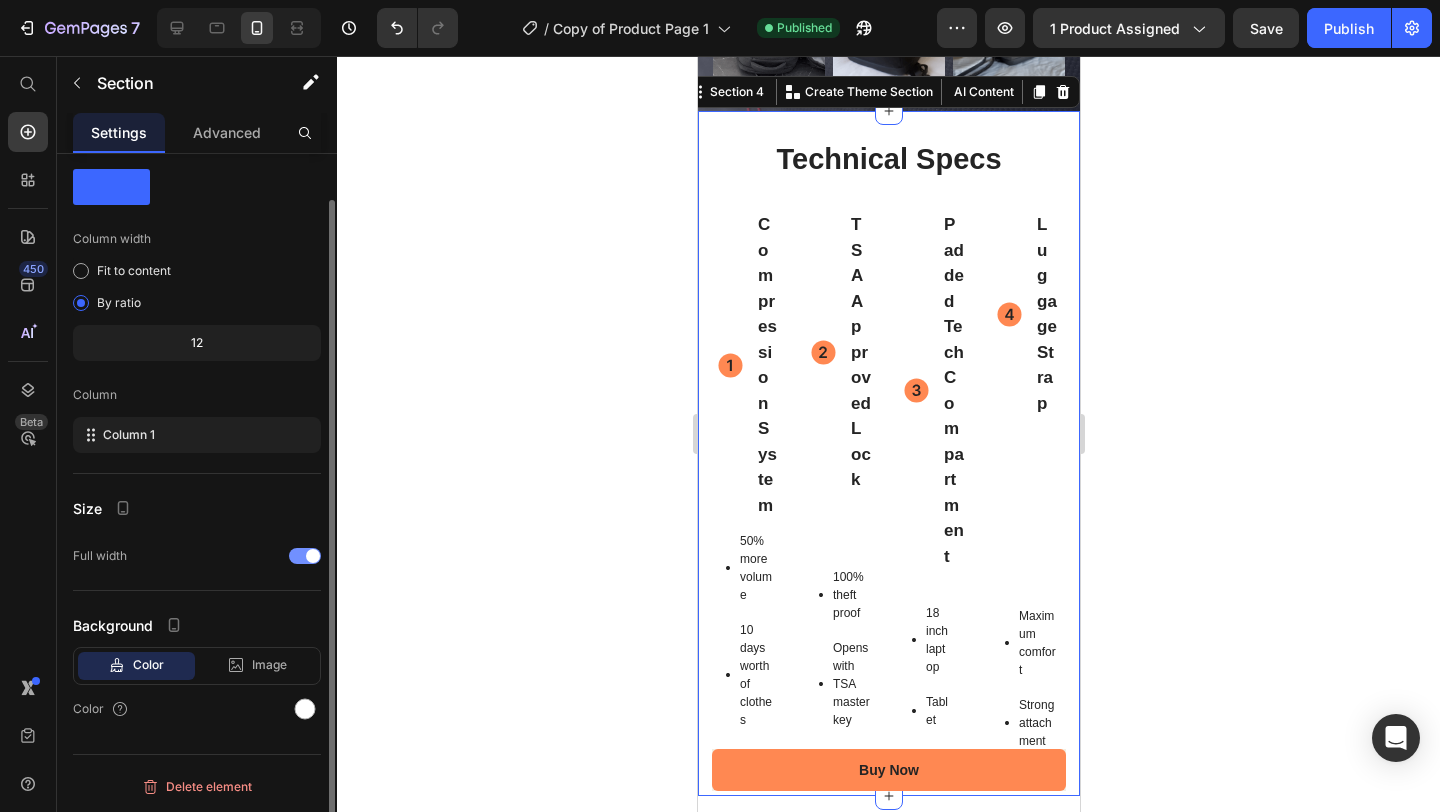 click at bounding box center (305, 556) 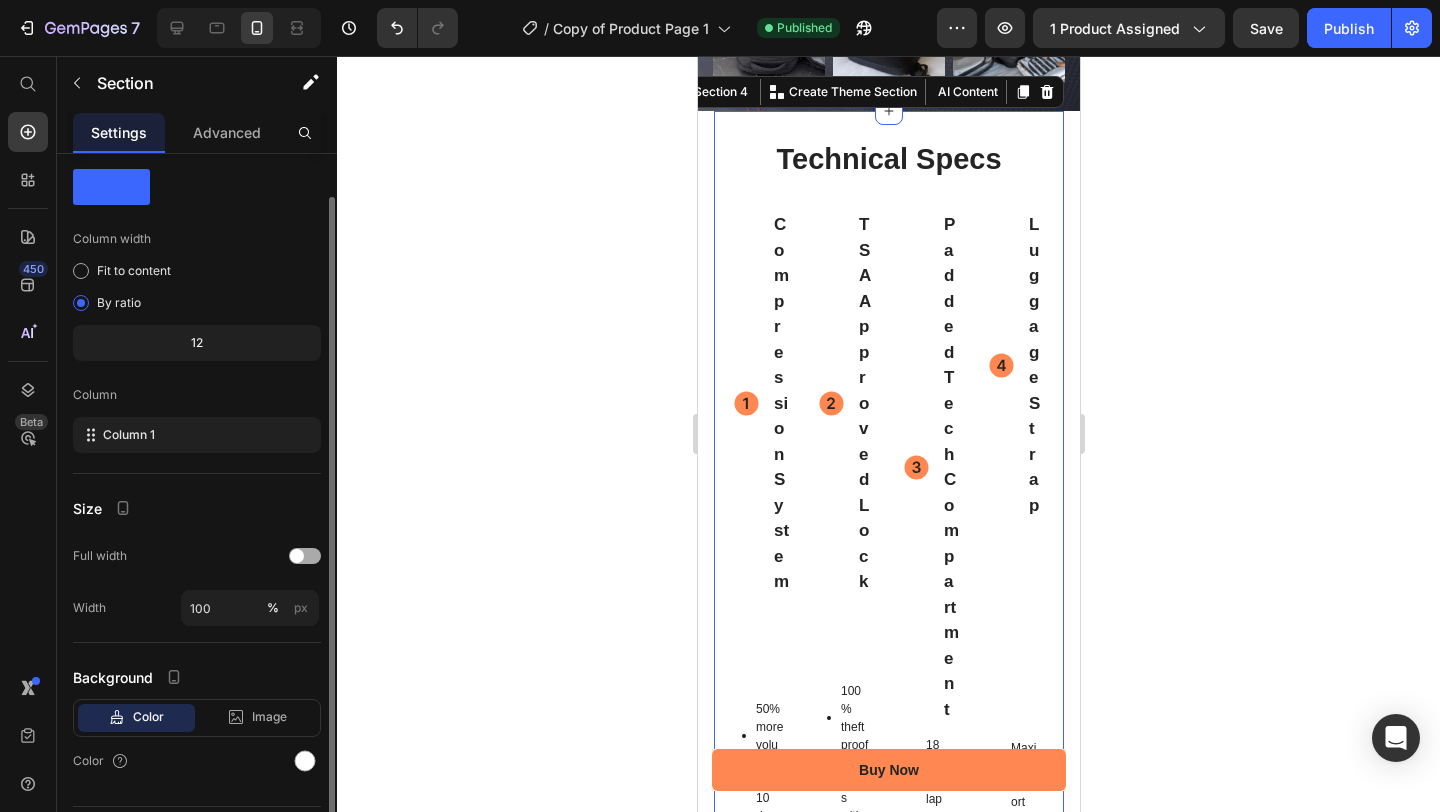 click at bounding box center (305, 556) 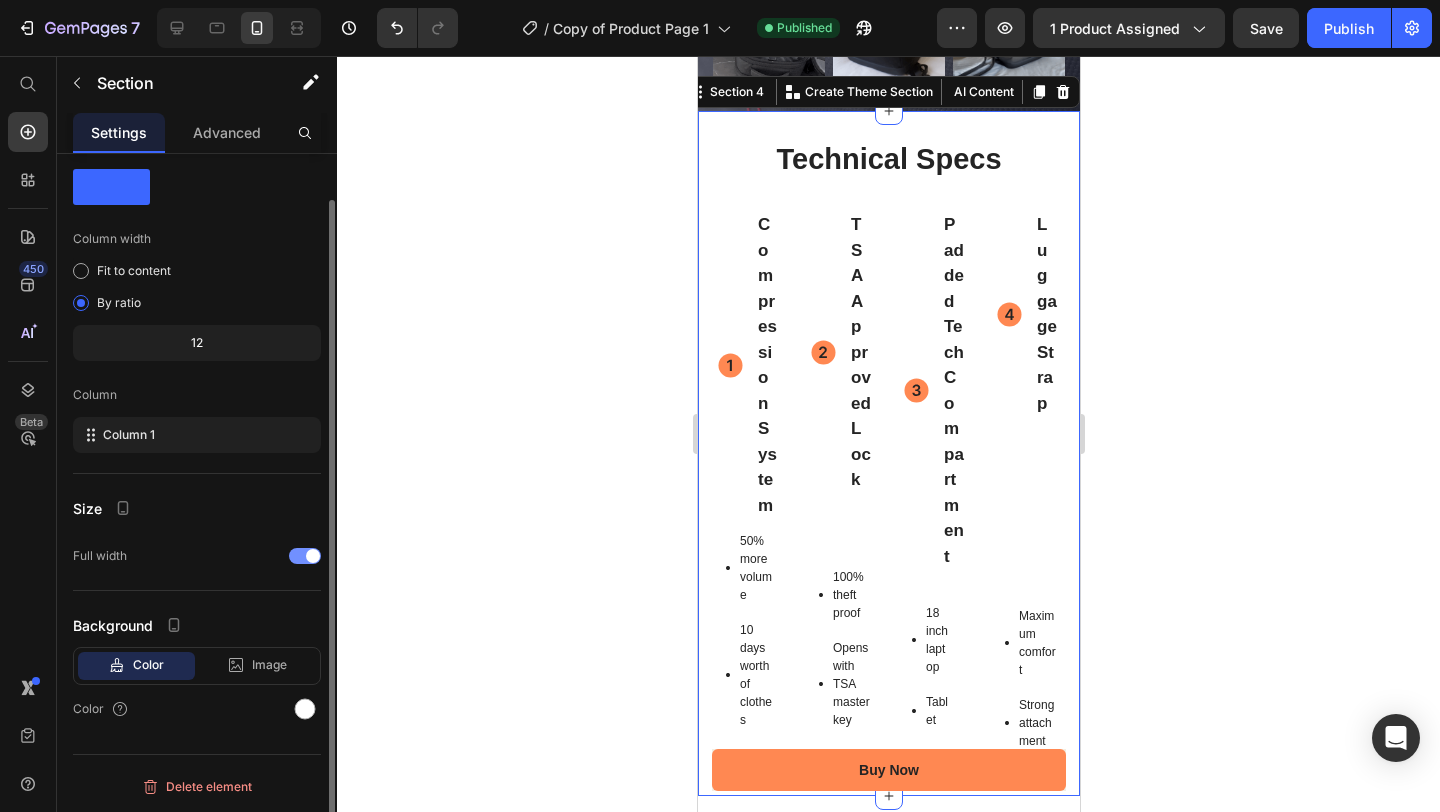 scroll, scrollTop: 0, scrollLeft: 0, axis: both 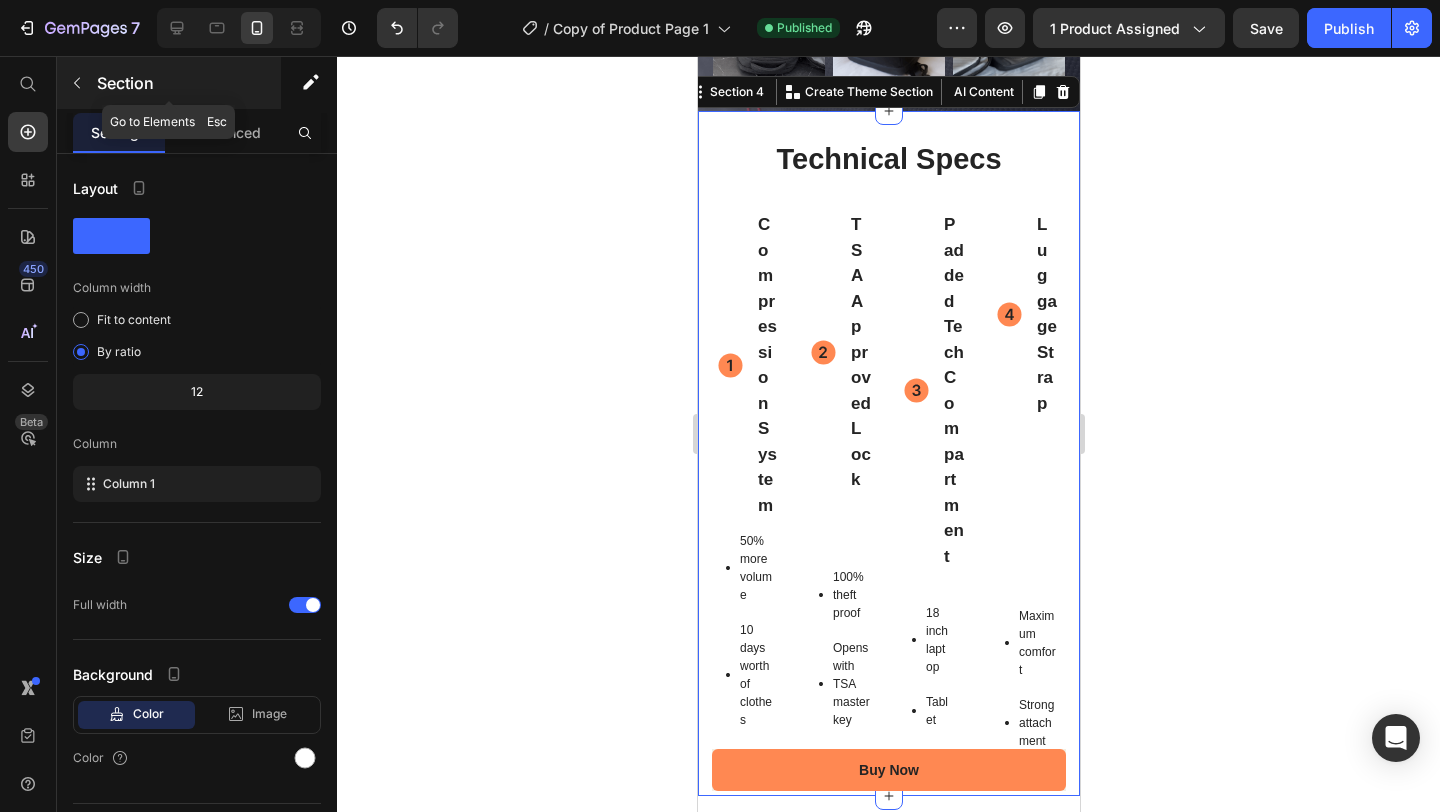click 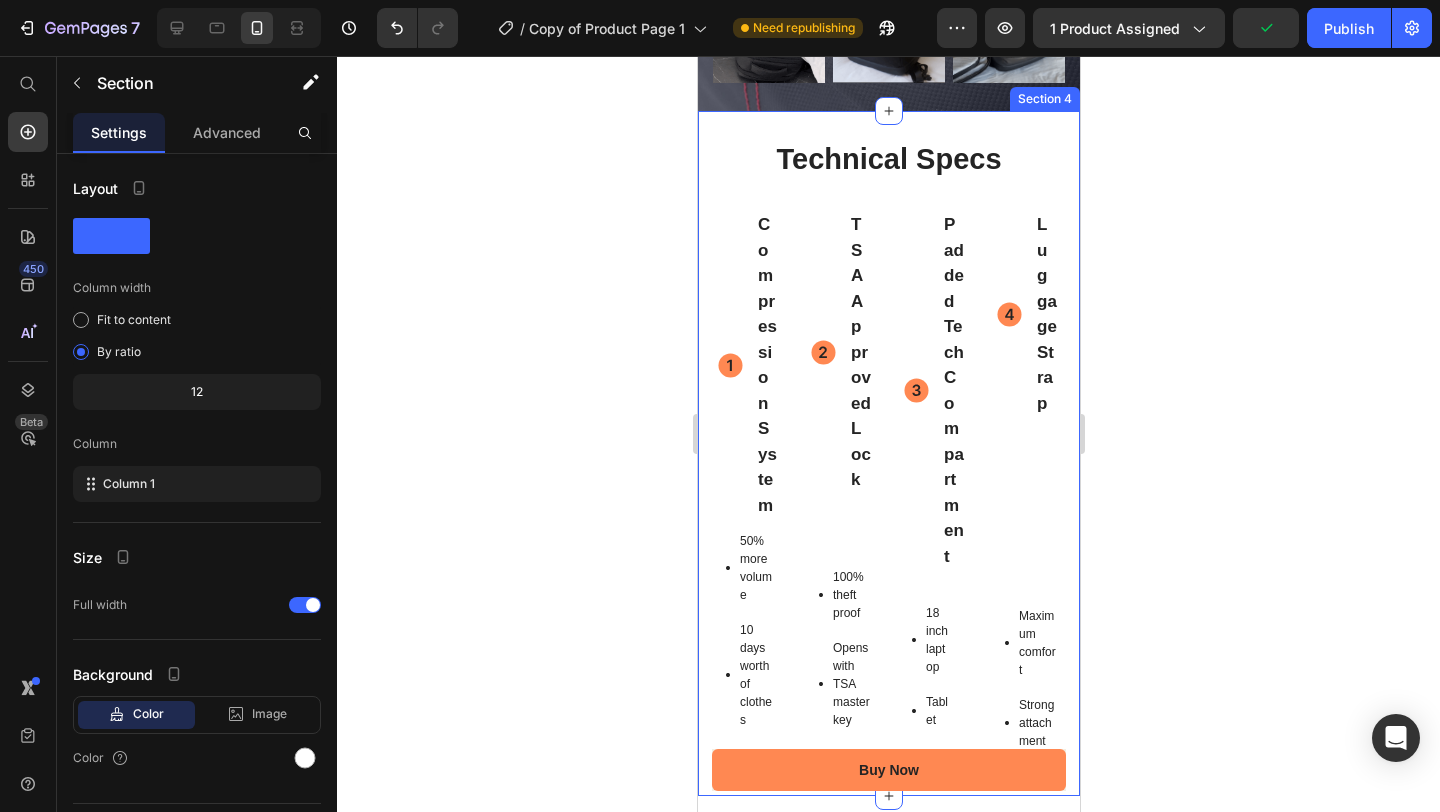 click on "Technical Specs Heading
Compression System Item List
50% more volume
10 days worth of clothes Item List
TSA Approved Lock Item List
100% theft proof
Opens with TSA master key Item List
Padded Tech Compartment Item List
18 inch laptop
Tablet Item List
Luggage Strap Item List
Maximum comfort
Strong attachment Item List Row Row                Title Line Section 4" at bounding box center (888, 453) 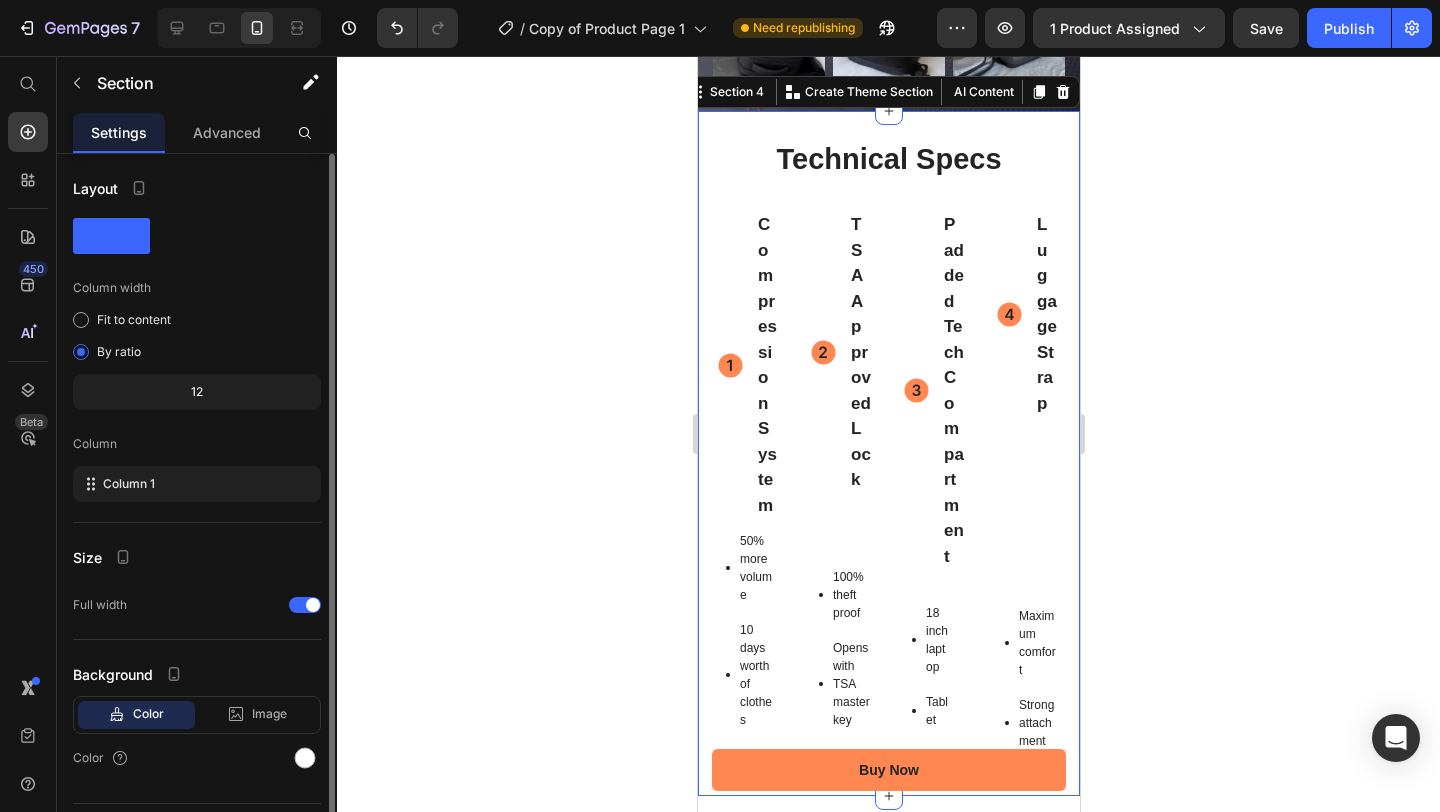 click 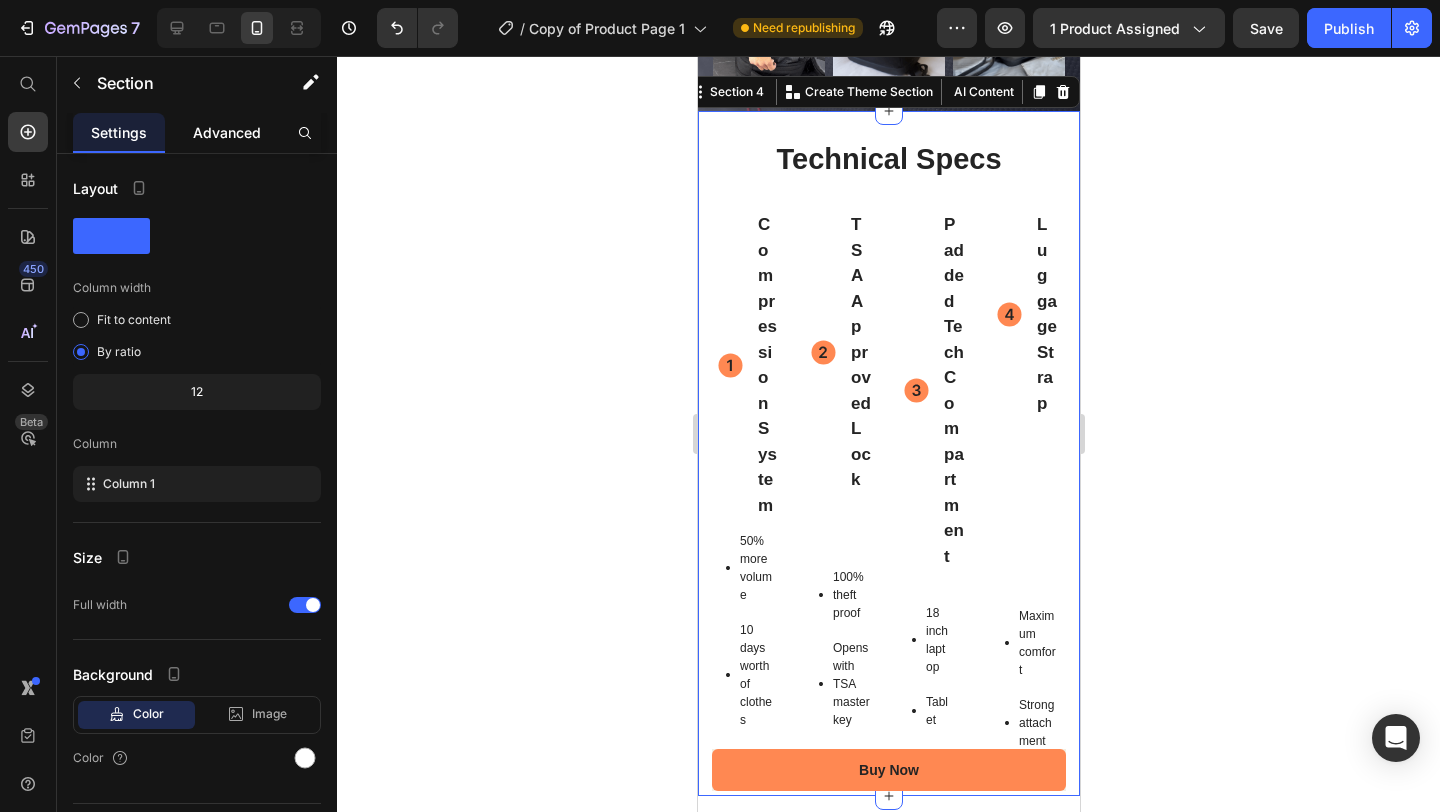 click on "Advanced" at bounding box center [227, 132] 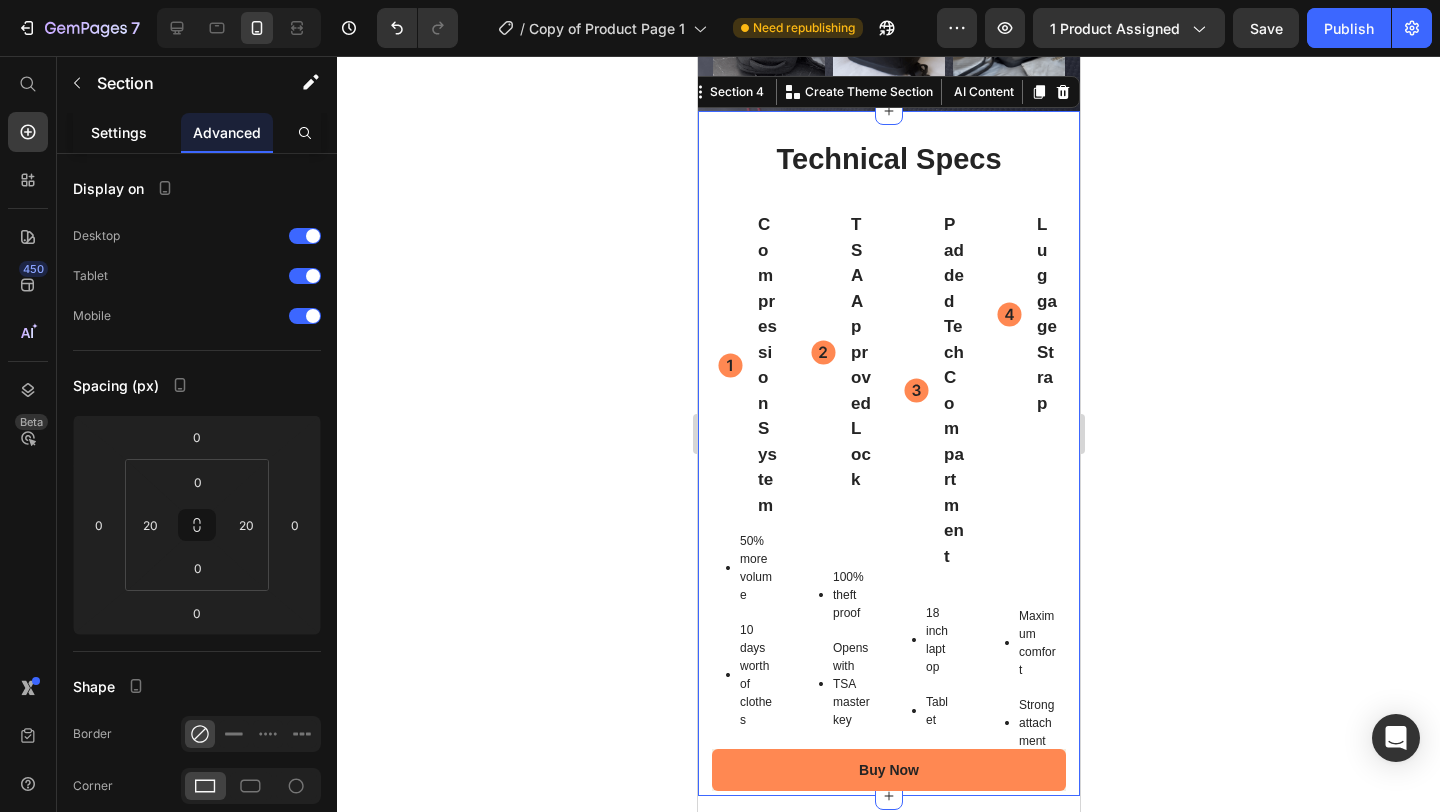 click on "Settings" at bounding box center (119, 132) 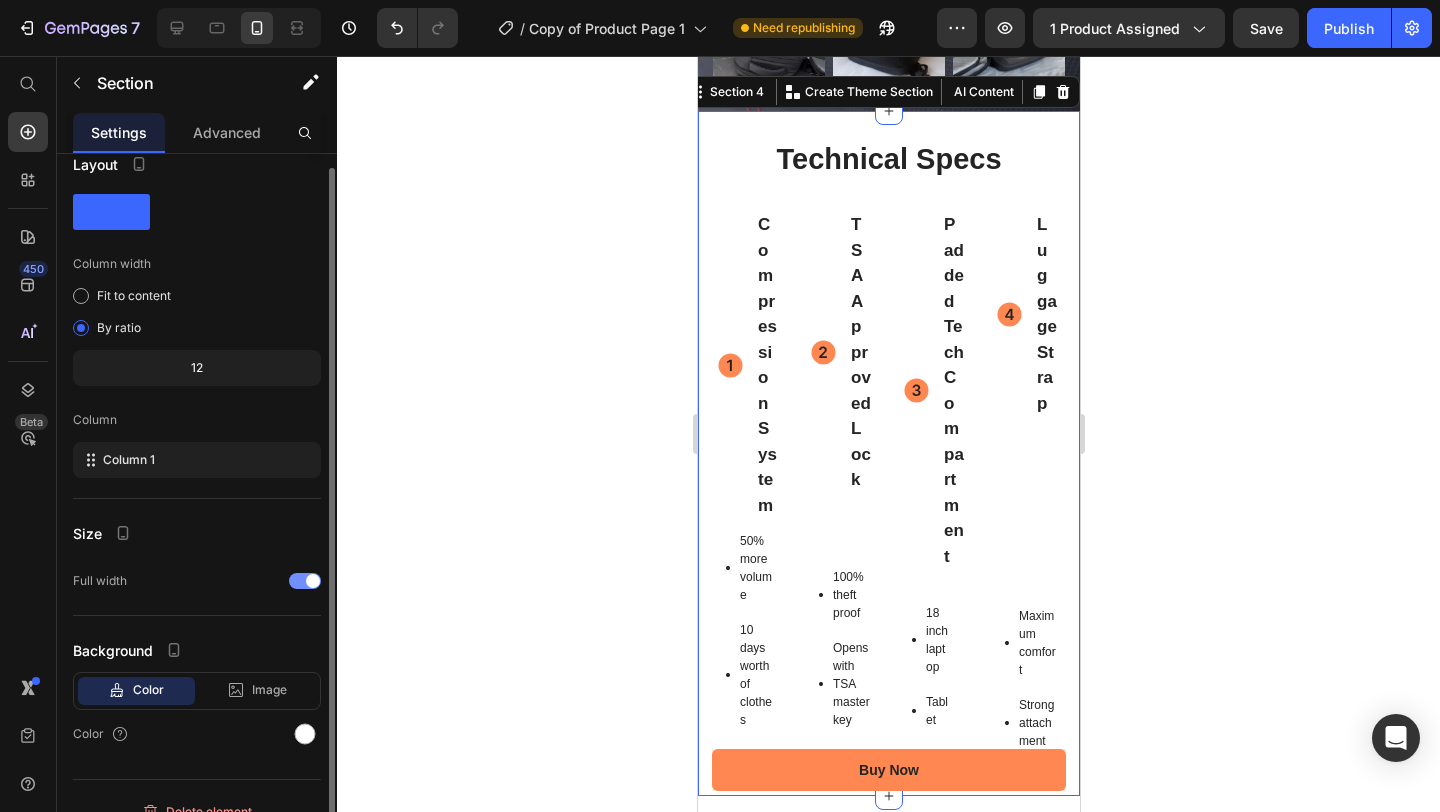scroll, scrollTop: 0, scrollLeft: 0, axis: both 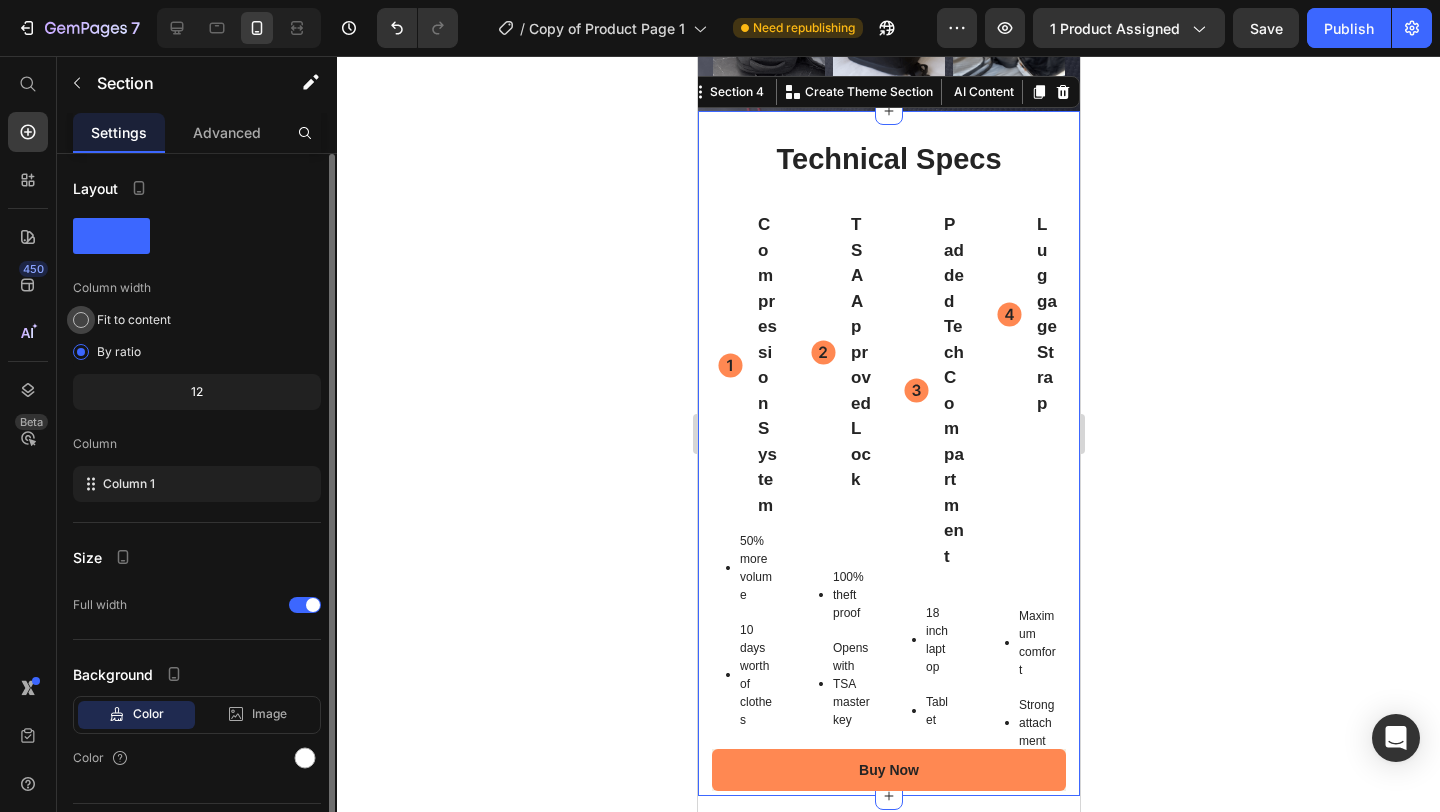 click on "Fit to content" at bounding box center (134, 320) 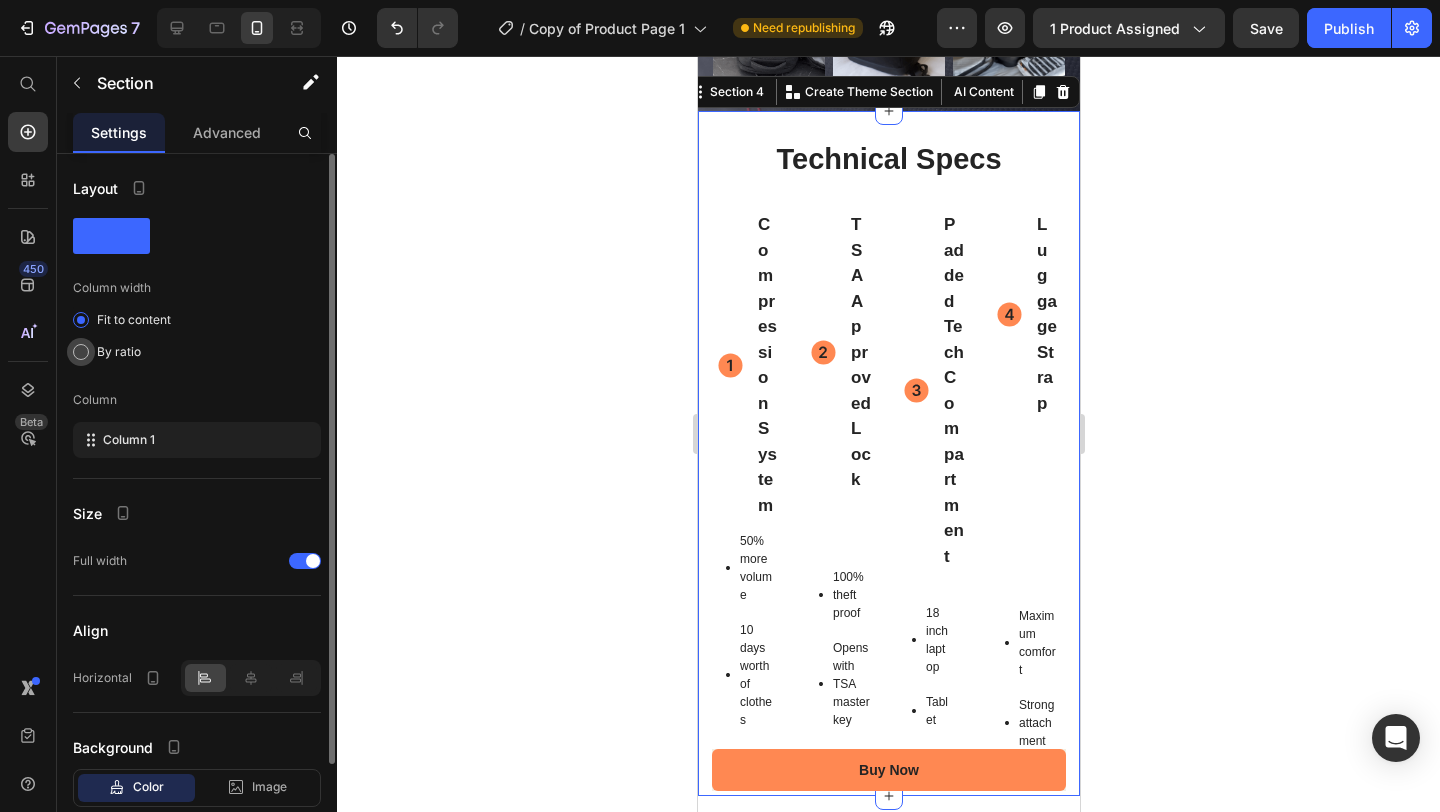 click on "By ratio" at bounding box center [119, 352] 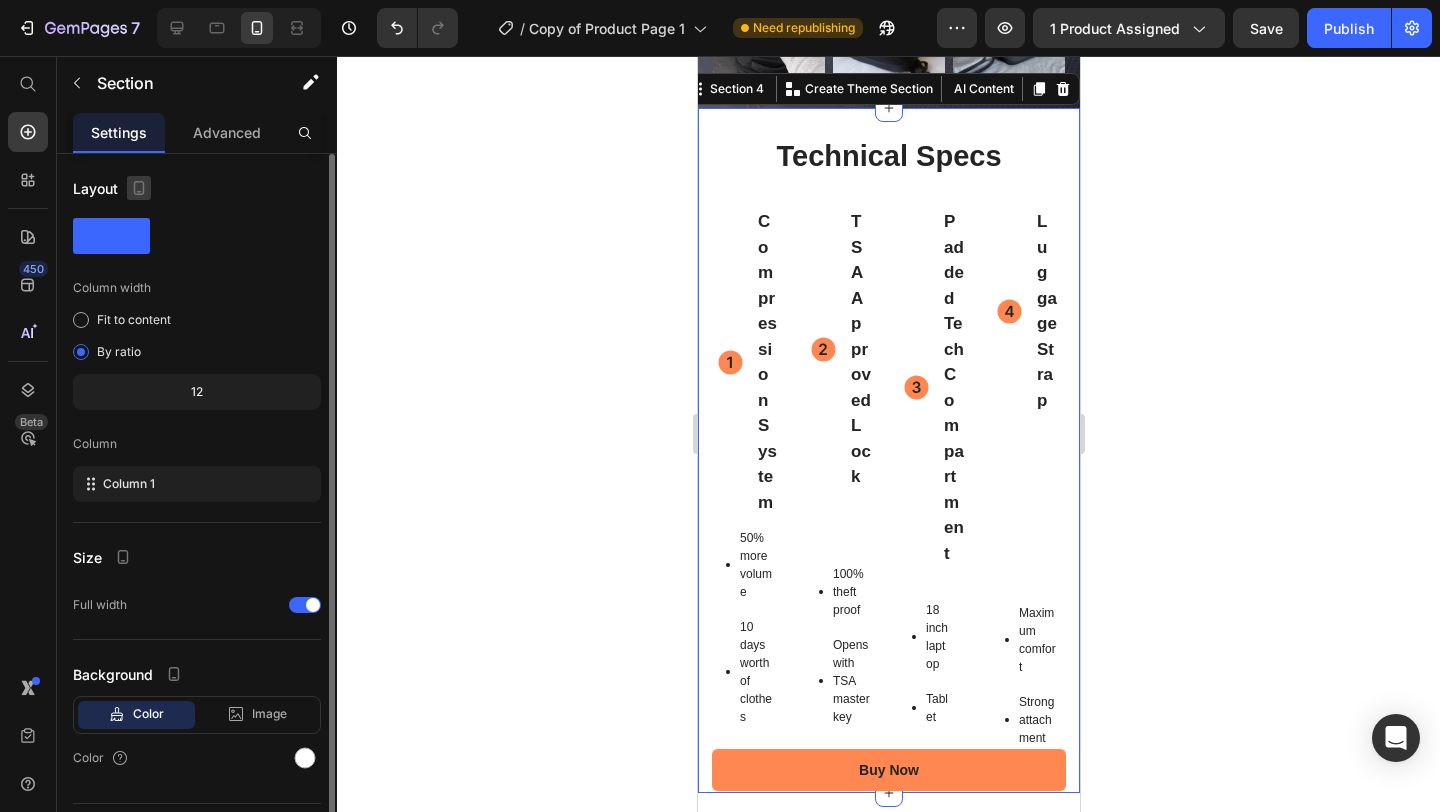 scroll, scrollTop: 1902, scrollLeft: 0, axis: vertical 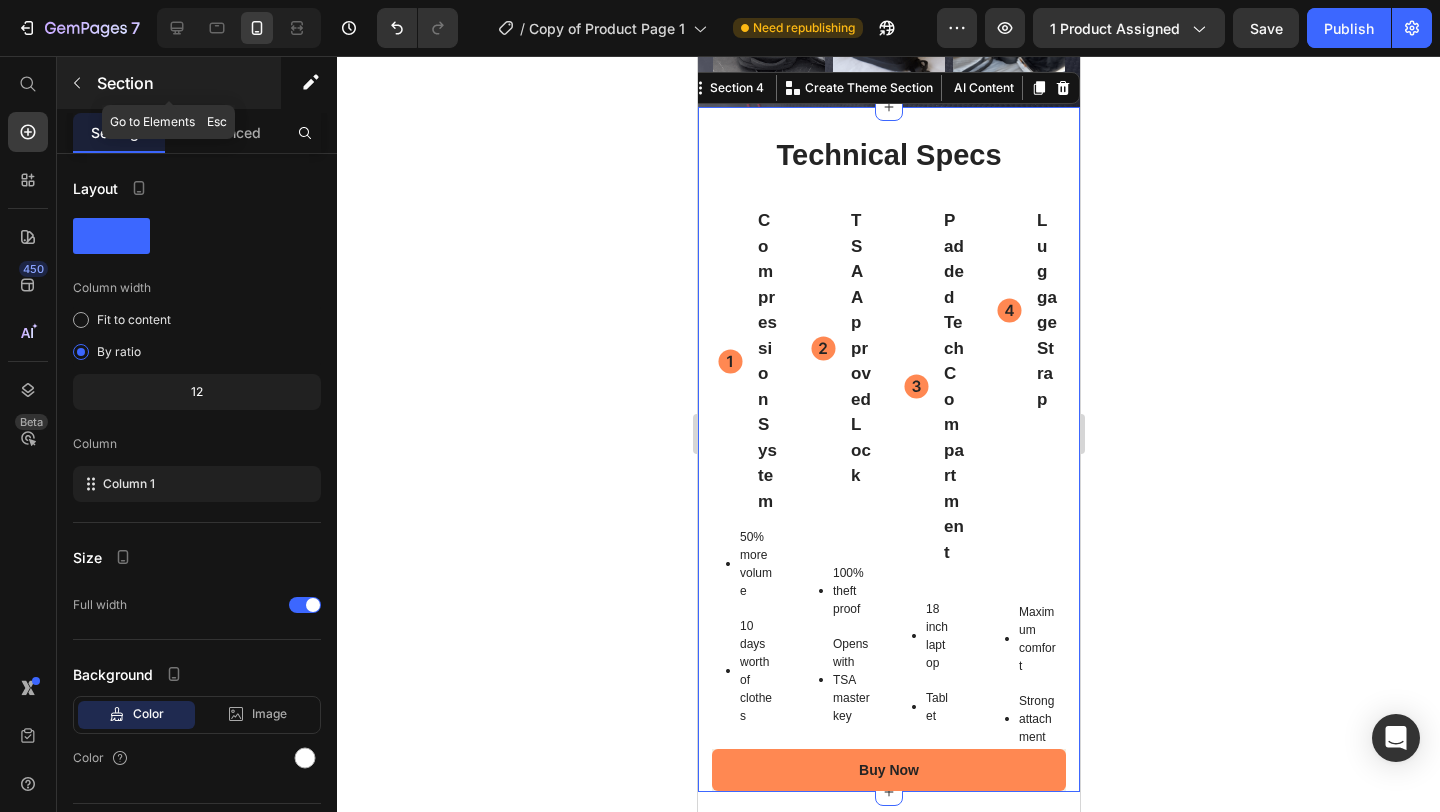 click 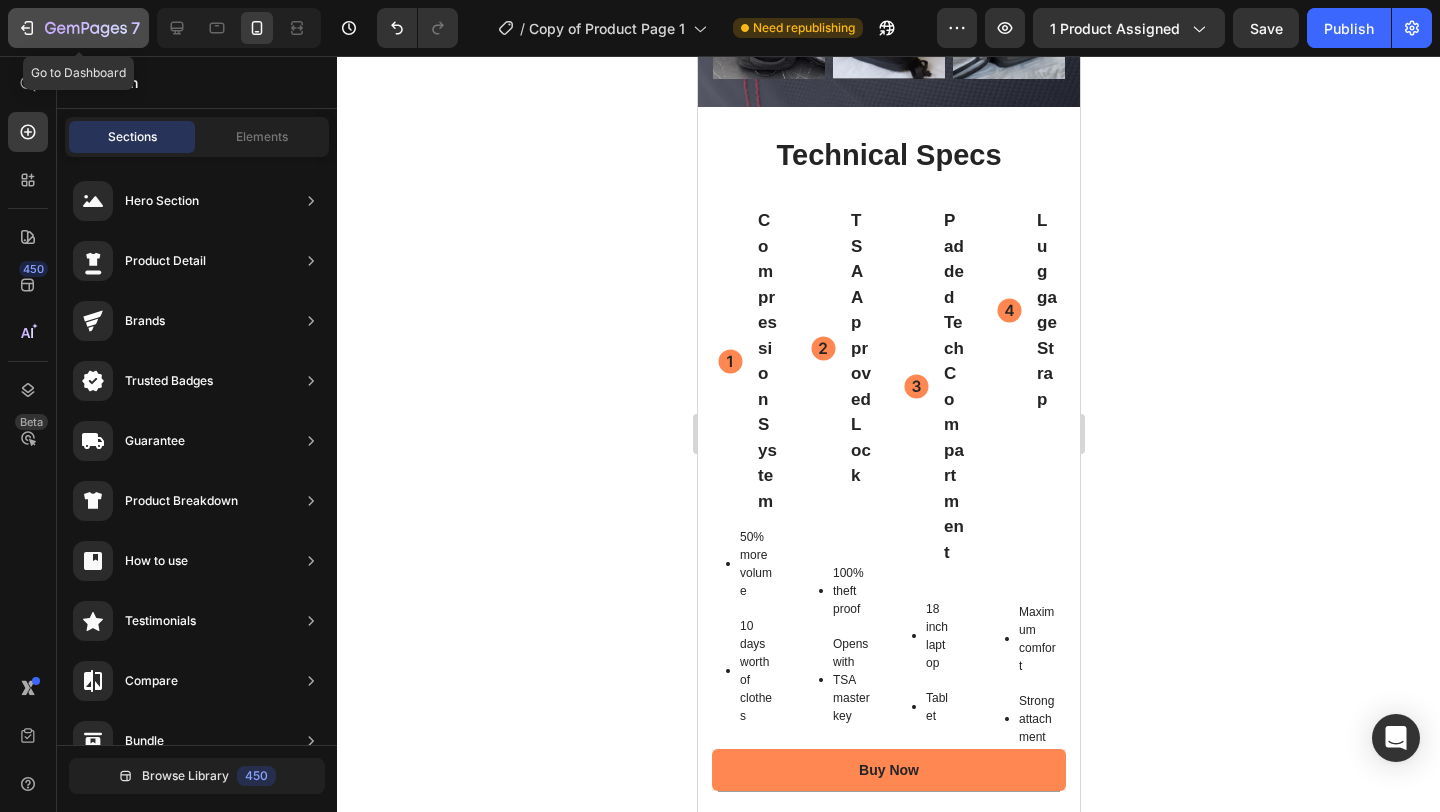 click on "7" at bounding box center (78, 28) 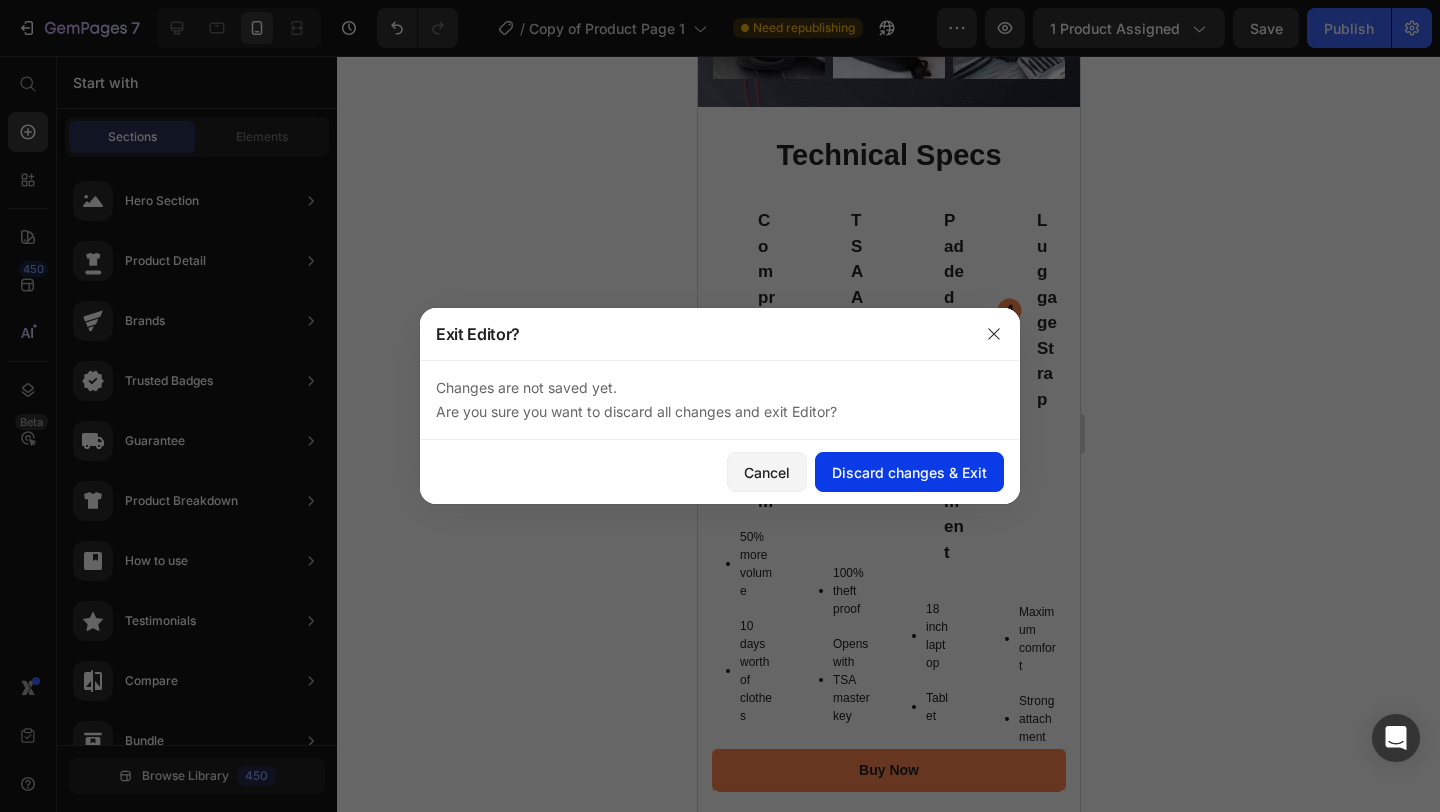 click on "Discard changes & Exit" 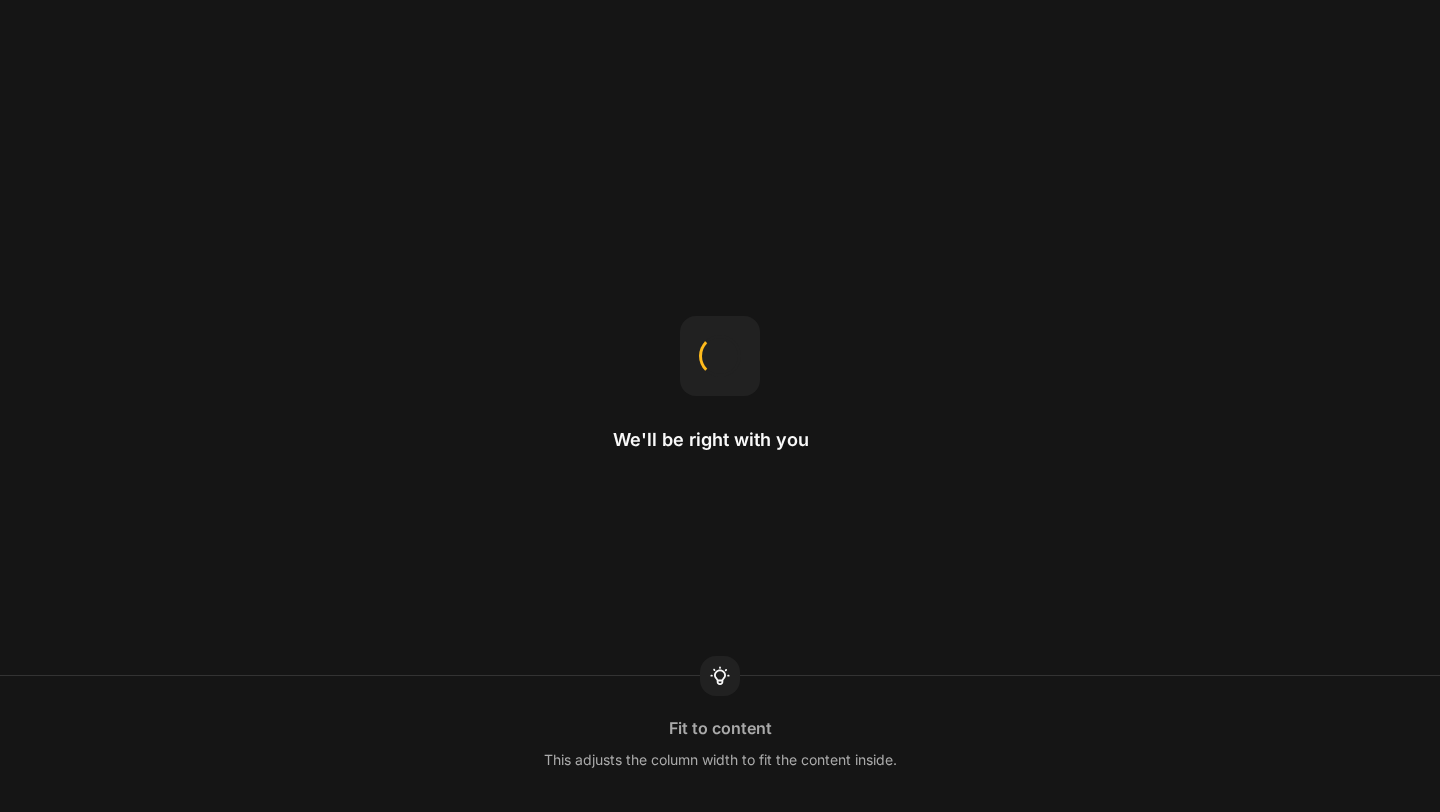 scroll, scrollTop: 0, scrollLeft: 0, axis: both 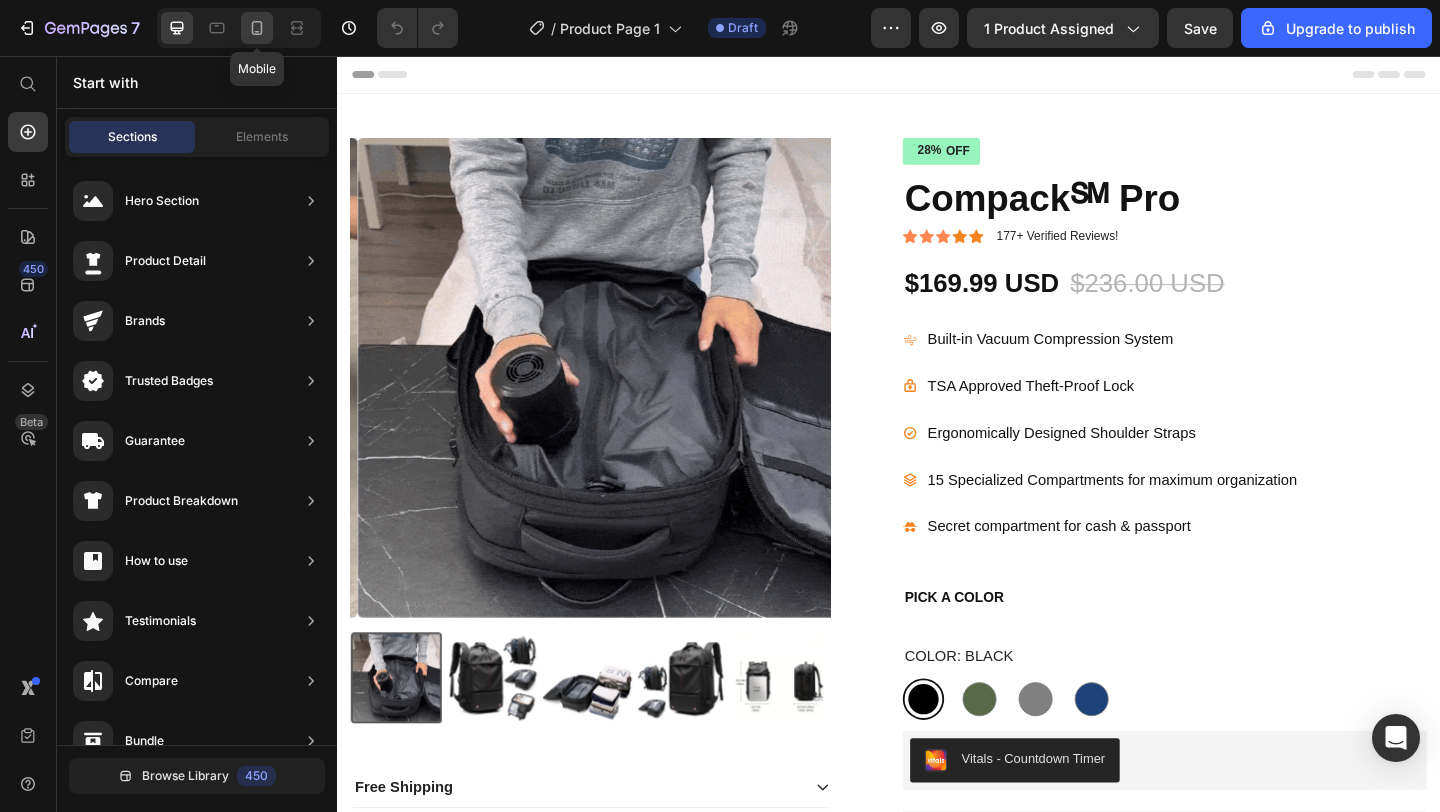 click 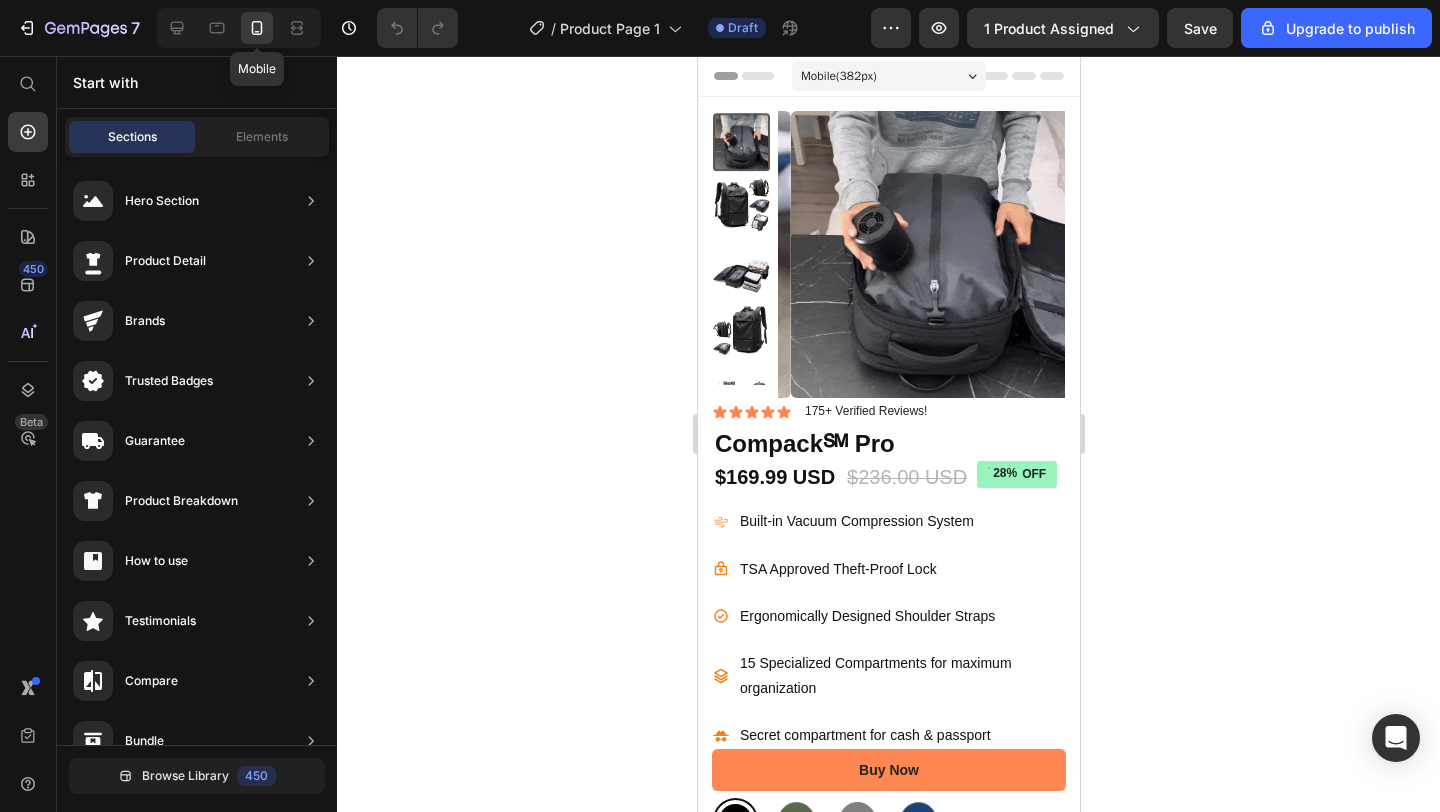 radio on "false" 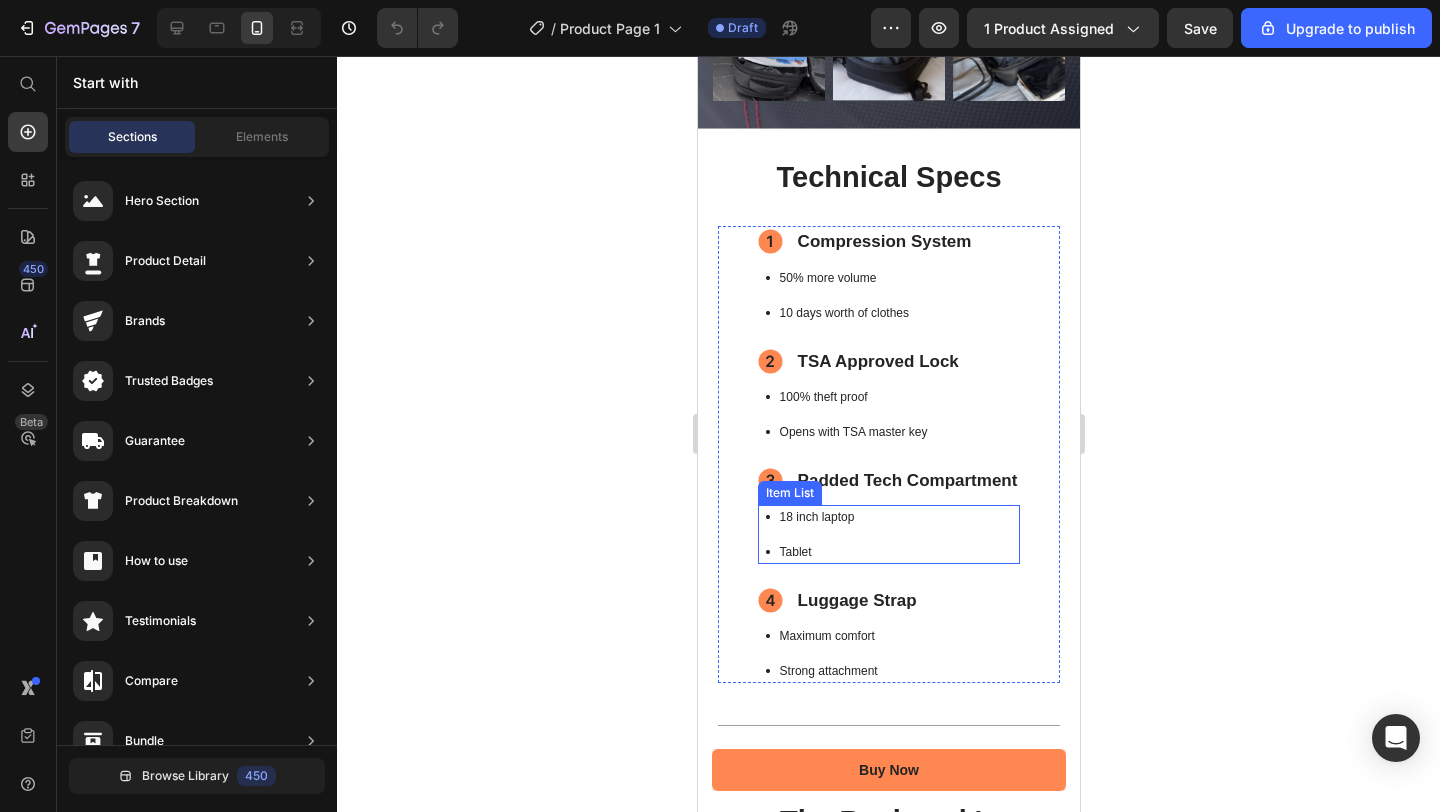 scroll, scrollTop: 1829, scrollLeft: 0, axis: vertical 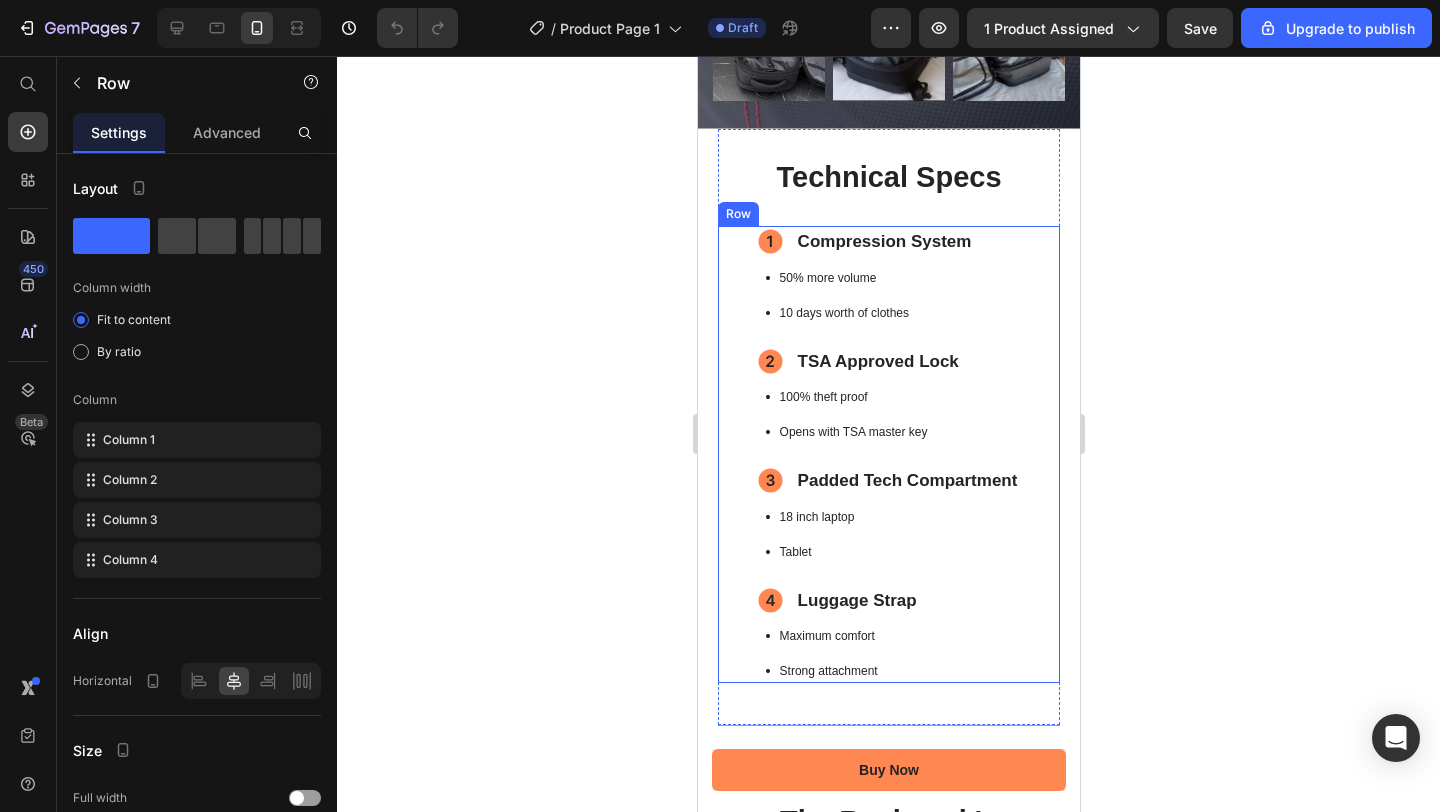 click on "Compression System Item List
50% more volume
10 days worth of clothes Item List
TSA Approved Lock Item List
100% theft proof
Opens with TSA master key Item List
Padded Tech Compartment Item List
18 inch laptop
Tablet Item List
Luggage Strap Item List
Maximum comfort
Strong attachment Item List Row" at bounding box center (888, 454) 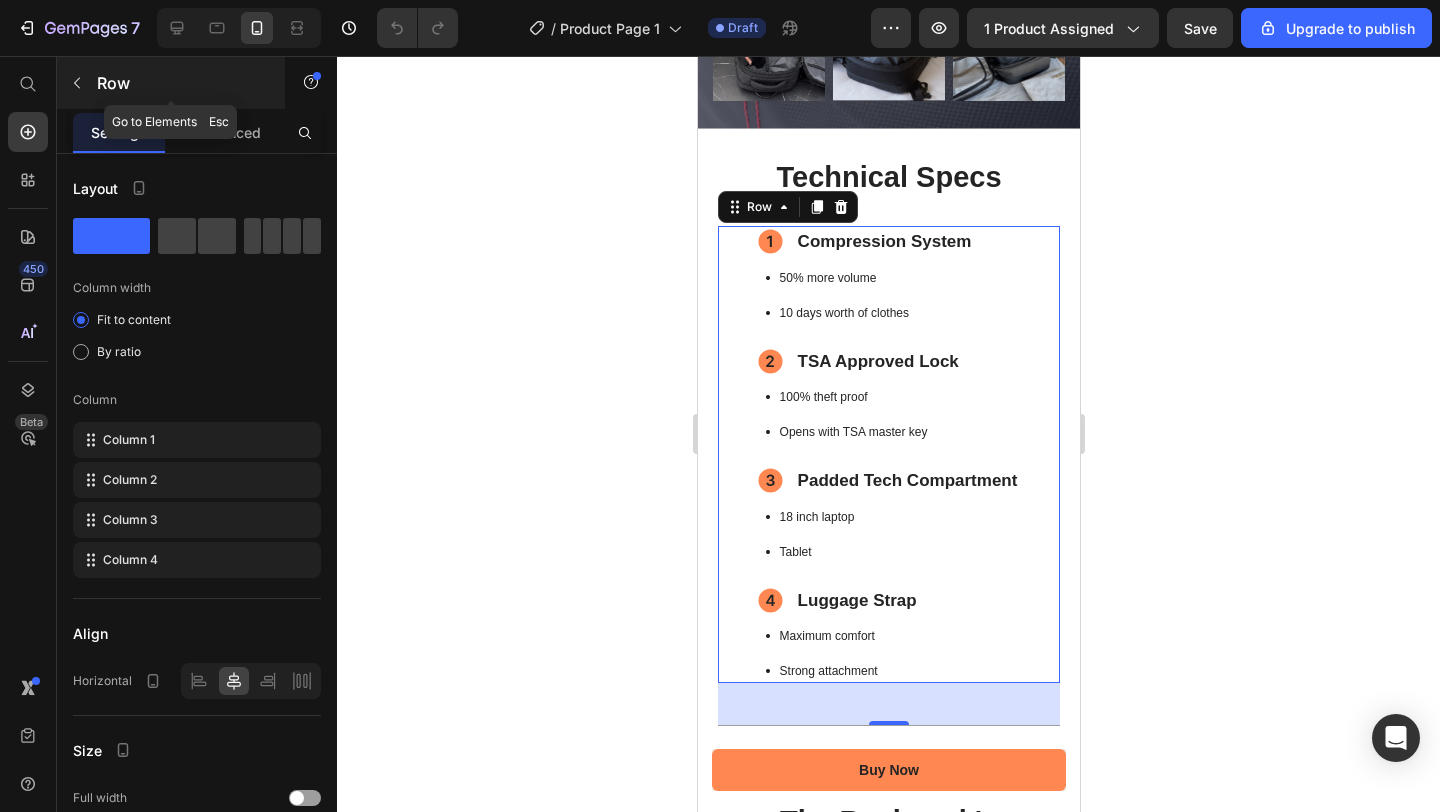 click at bounding box center (77, 83) 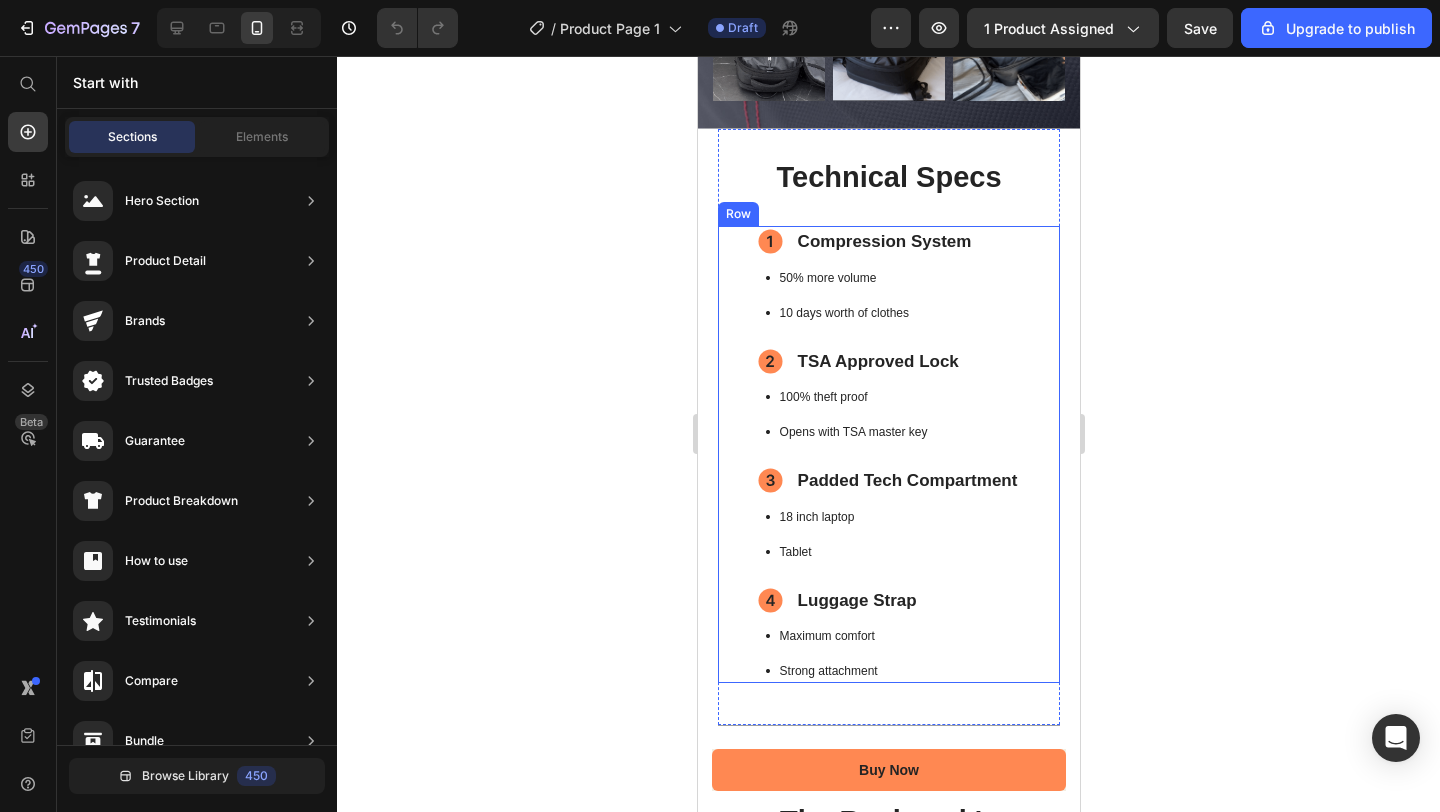 click on "Compression System Item List
50% more volume
10 days worth of clothes Item List
TSA Approved Lock Item List
100% theft proof
Opens with TSA master key Item List
Padded Tech Compartment Item List
18 inch laptop
Tablet Item List
Luggage Strap Item List
Maximum comfort
Strong attachment Item List Row" at bounding box center (888, 454) 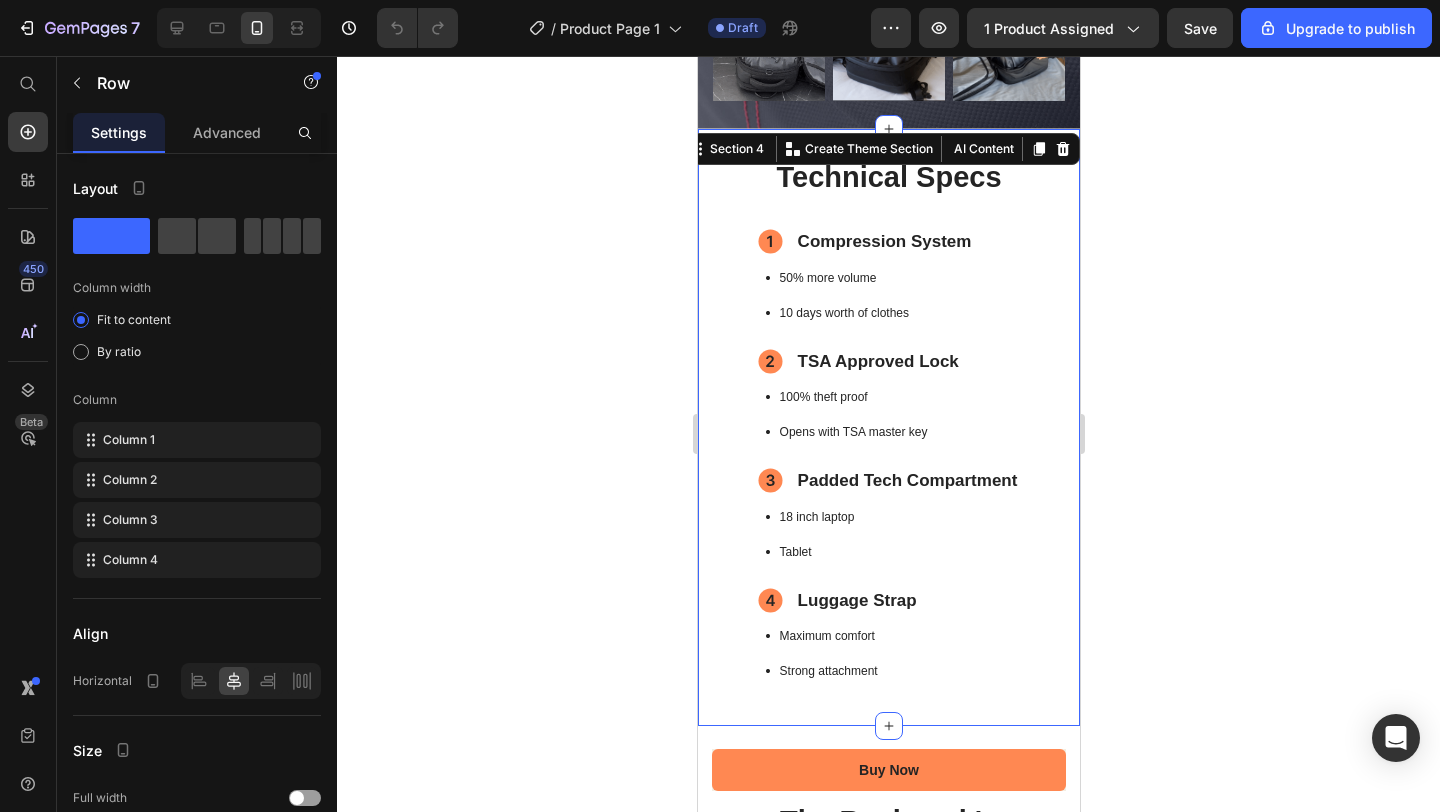 click on "Technical Specs Heading
Compression System Item List
50% more volume
10 days worth of clothes Item List
TSA Approved Lock Item List
100% theft proof
Opens with TSA master key Item List
Padded Tech Compartment Item List
18 inch laptop
Tablet Item List
Luggage Strap Item List
Maximum comfort
Strong attachment Item List Row Row                Title Line Section 4   You can create reusable sections Create Theme Section AI Content Write with GemAI What would you like to describe here? Tone and Voice Persuasive Product Getting products... Show more Generate" at bounding box center (888, 428) 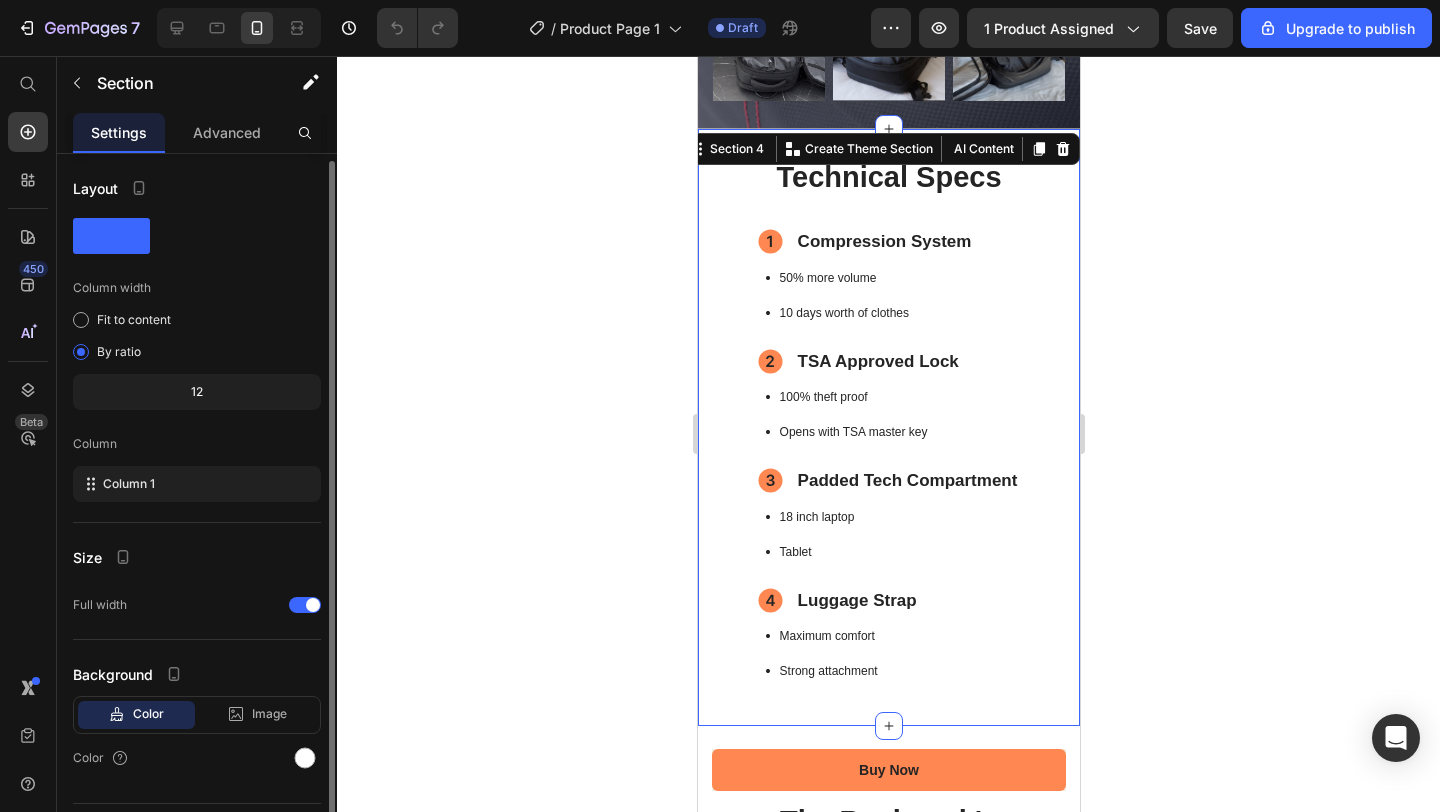 scroll, scrollTop: 8, scrollLeft: 0, axis: vertical 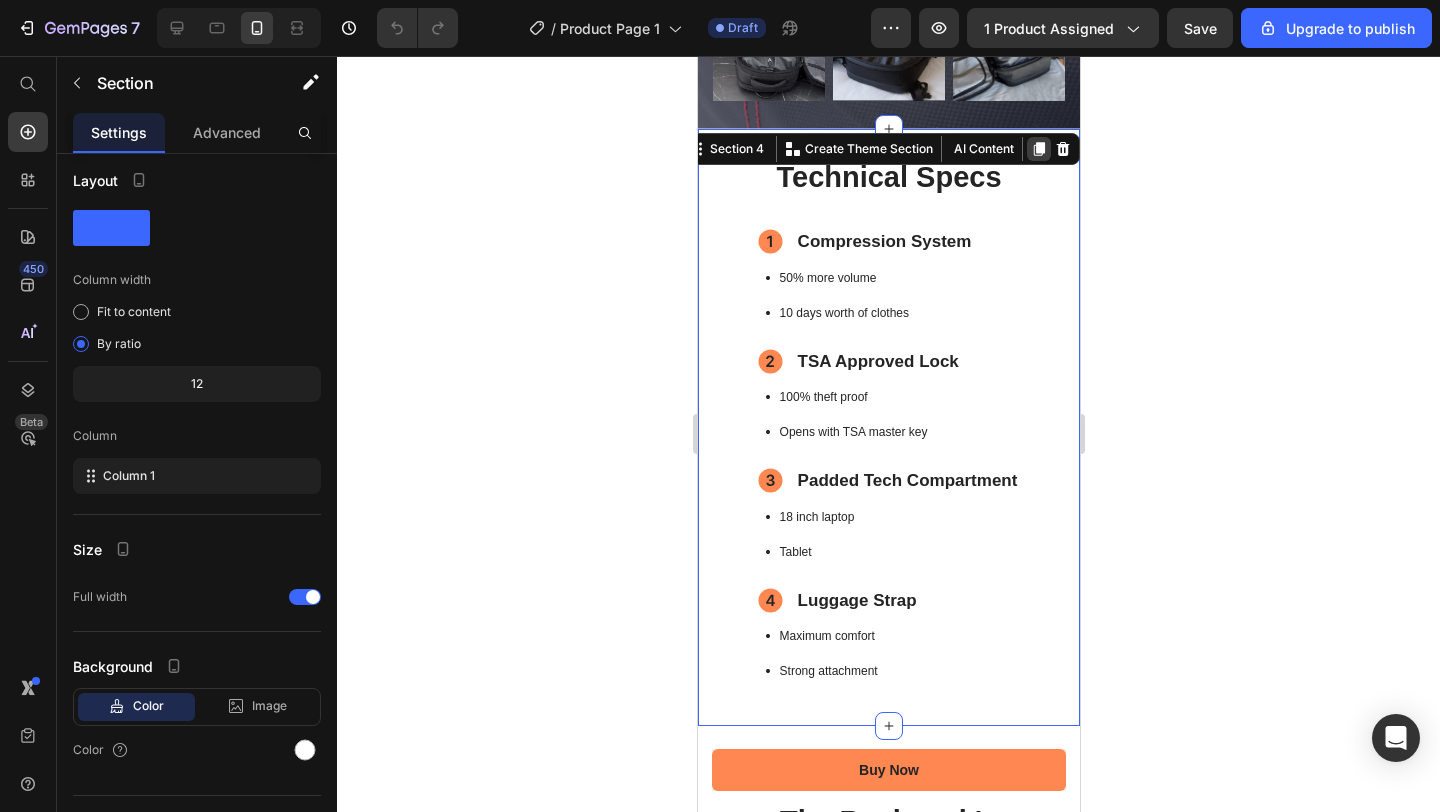click 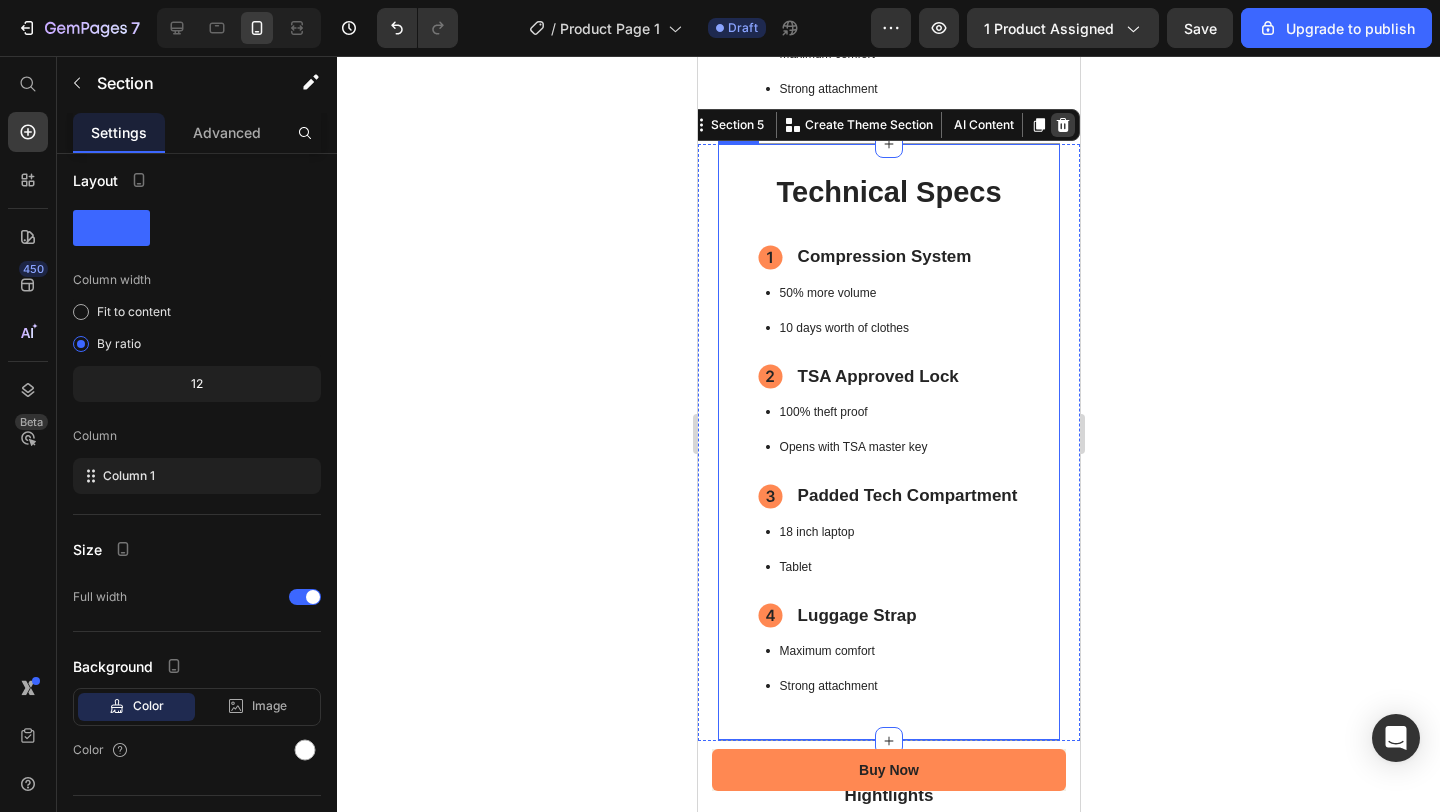 scroll, scrollTop: 2388, scrollLeft: 0, axis: vertical 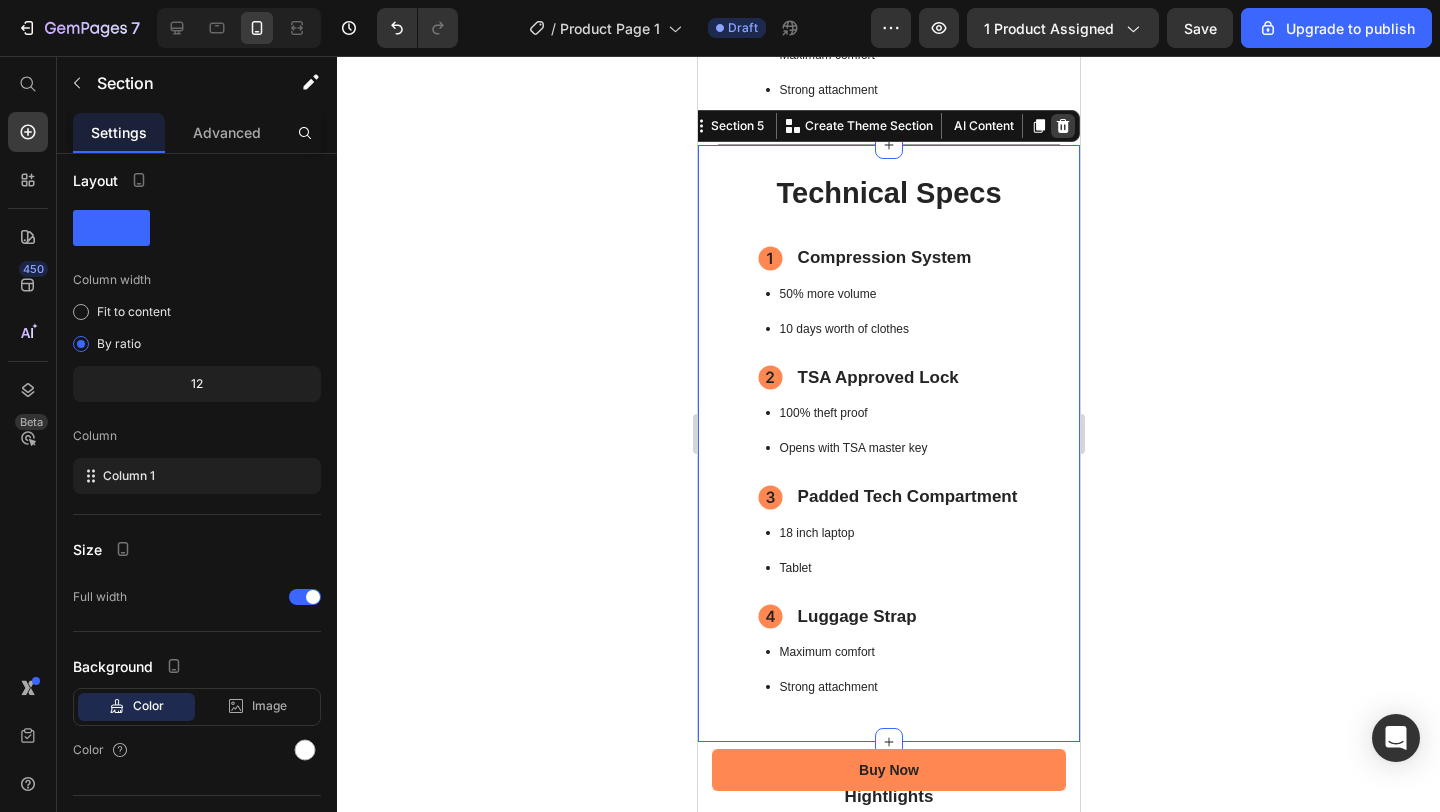 click 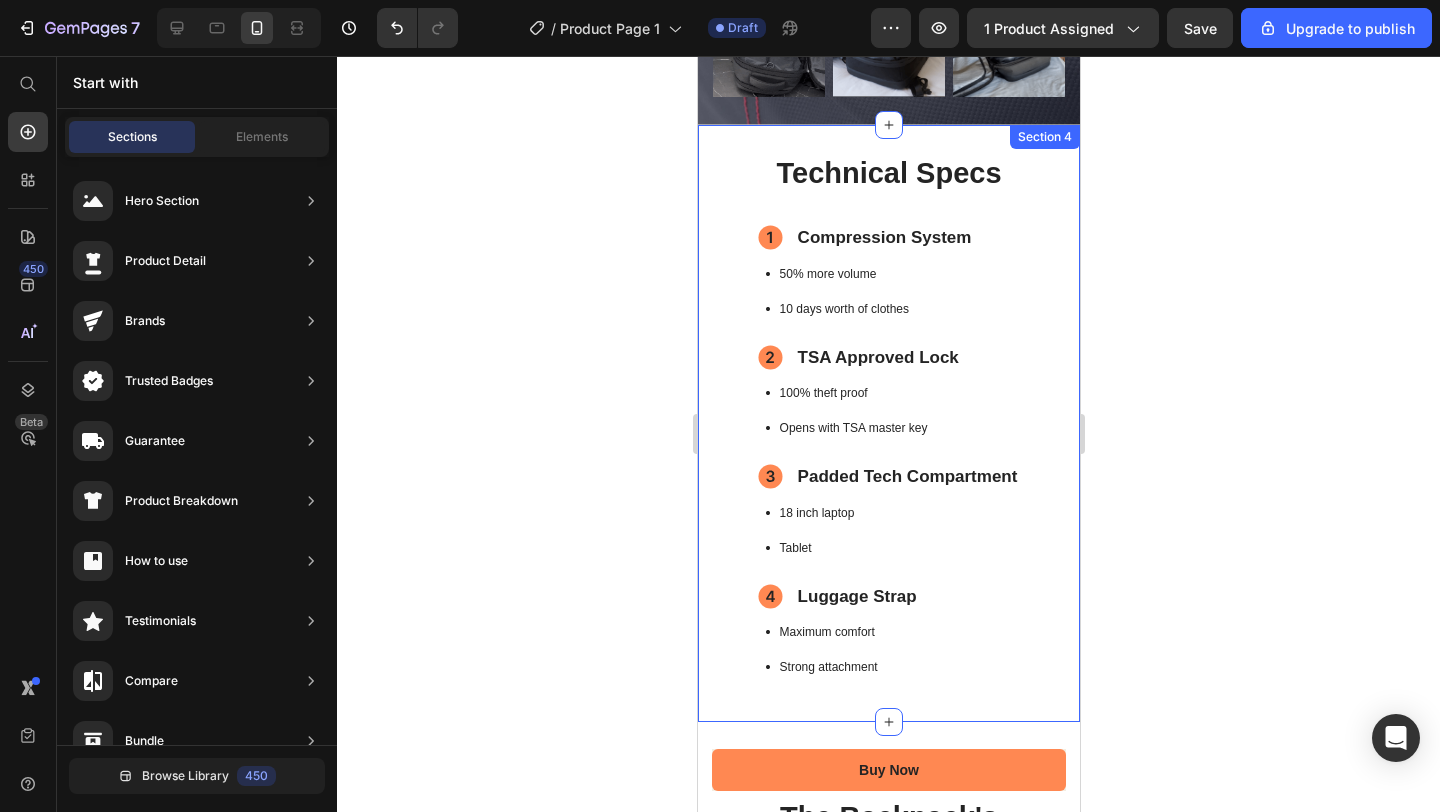 scroll, scrollTop: 1831, scrollLeft: 0, axis: vertical 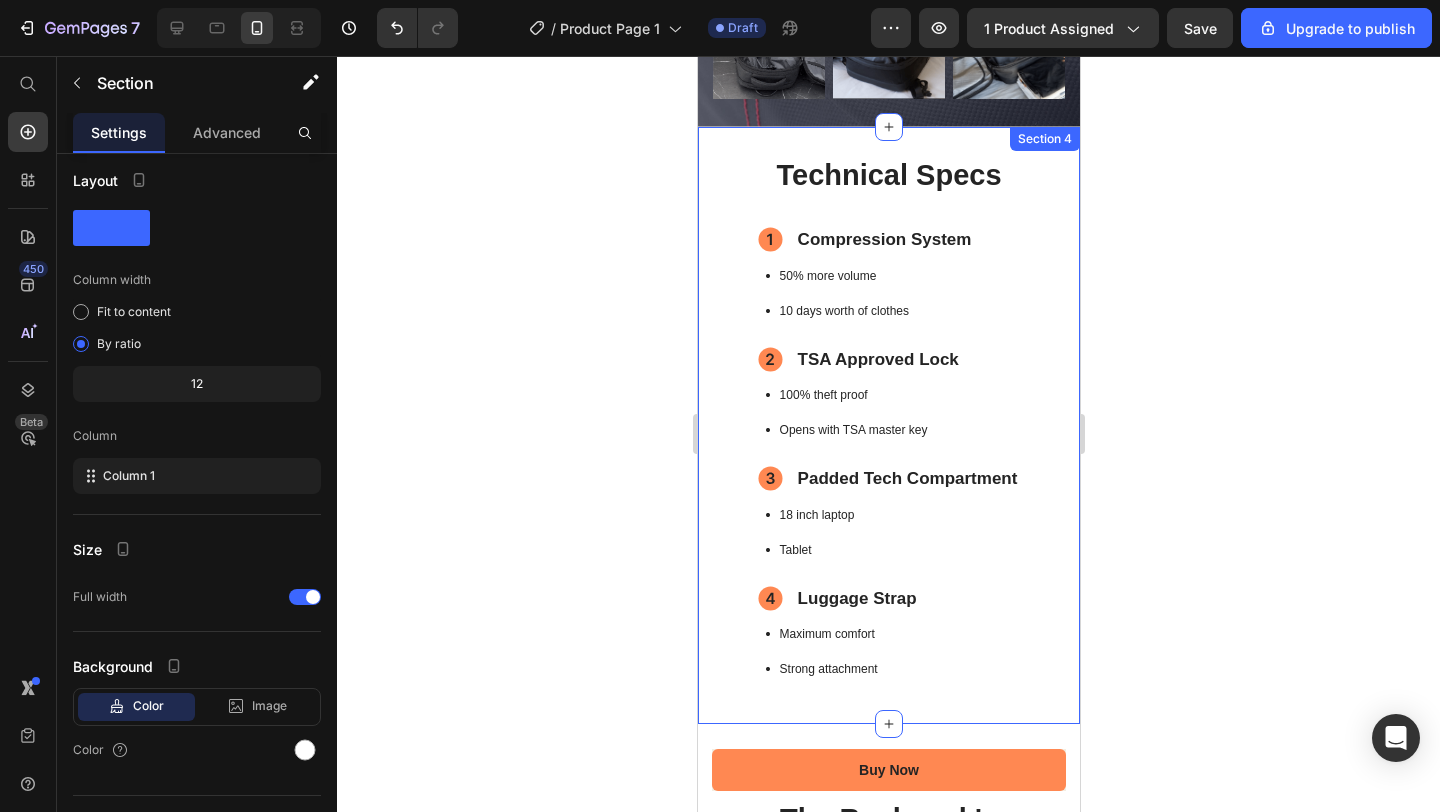 click on "Technical Specs Heading
Compression System Item List
50% more volume
10 days worth of clothes Item List
TSA Approved Lock Item List
100% theft proof
Opens with TSA master key Item List
Padded Tech Compartment Item List
18 inch laptop
Tablet Item List
Luggage Strap Item List
Maximum comfort
Strong attachment Item List Row Row                Title Line Section 4" at bounding box center [888, 426] 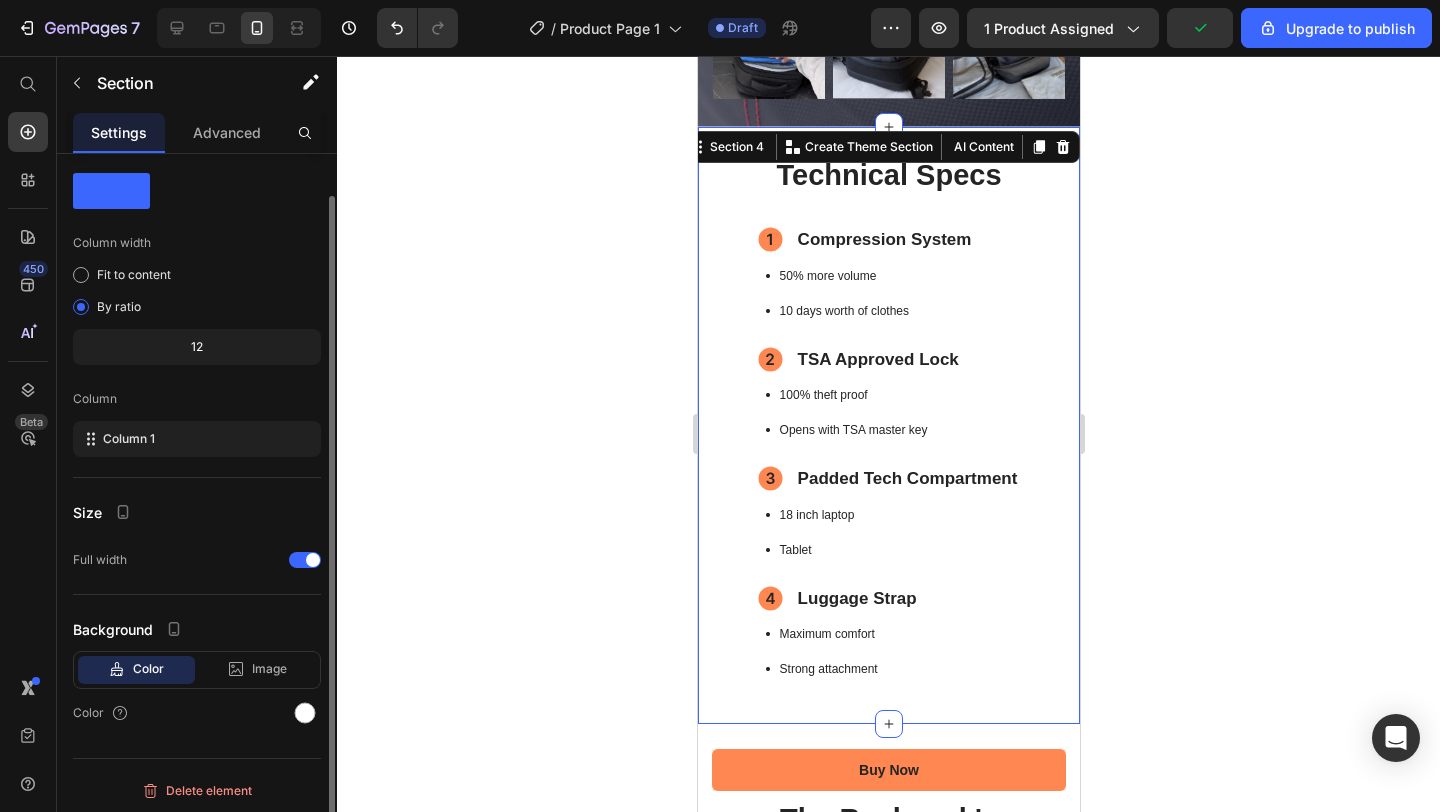 scroll, scrollTop: 0, scrollLeft: 0, axis: both 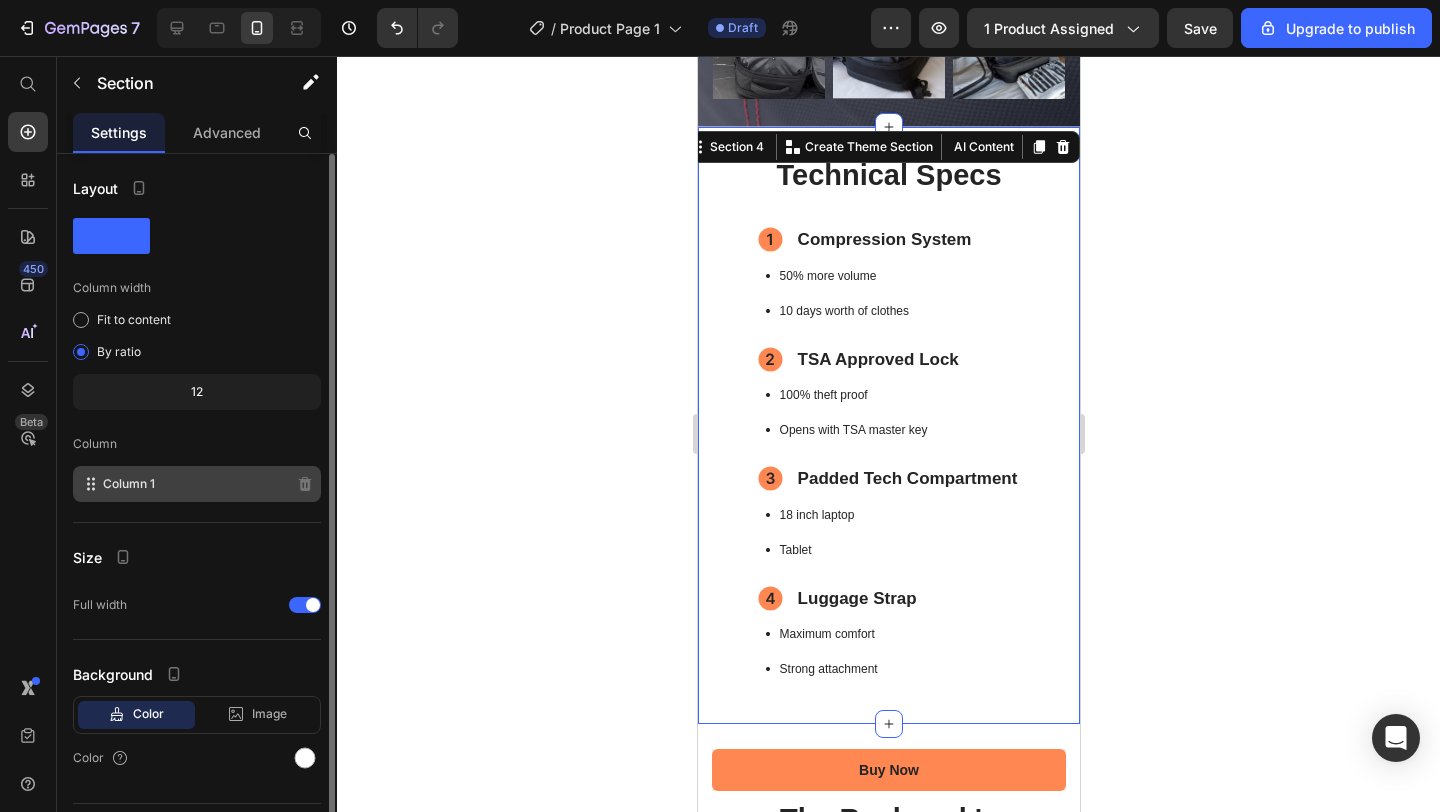 click on "Column 1" 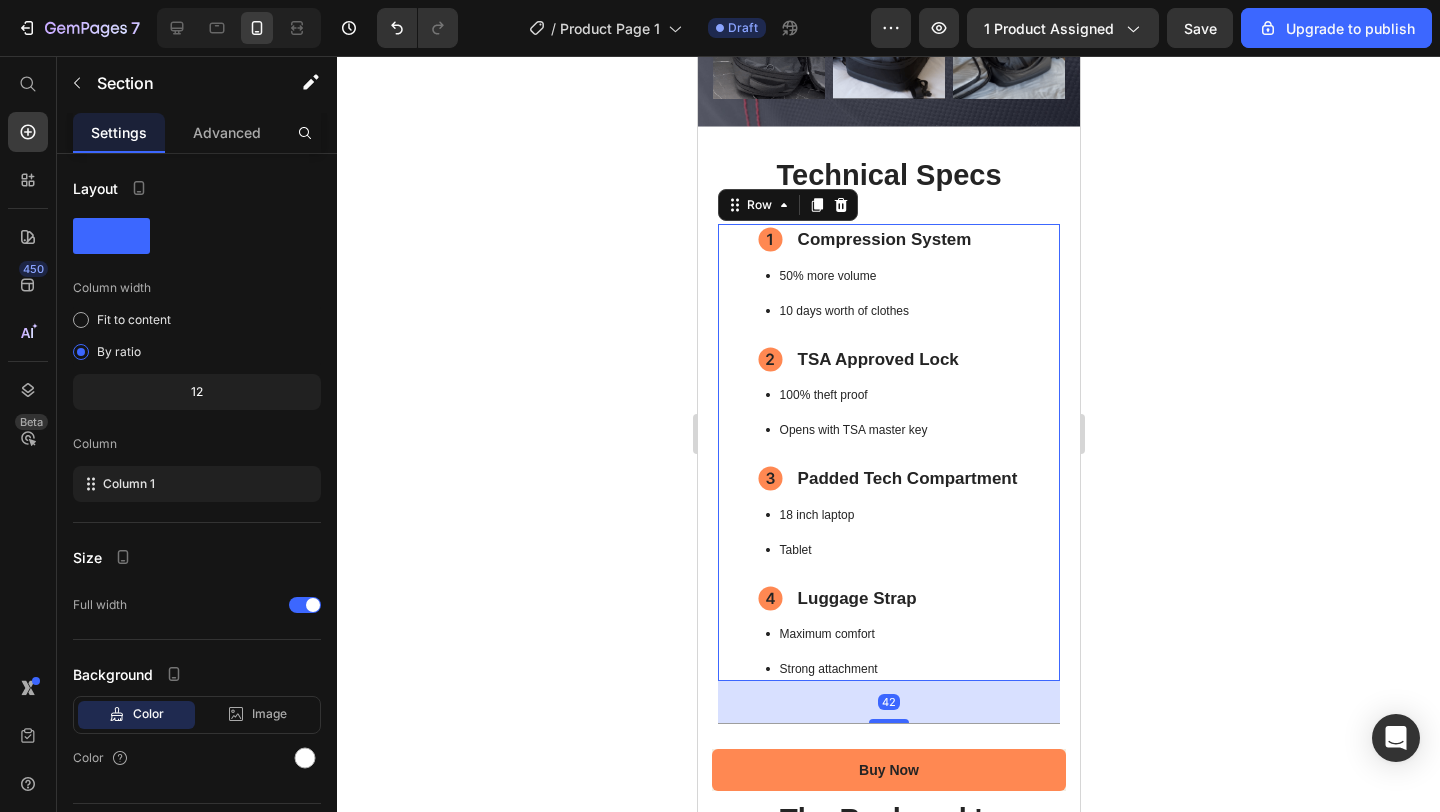 click on "Compression System Item List
50% more volume
10 days worth of clothes Item List
TSA Approved Lock Item List
100% theft proof
Opens with TSA master key Item List
Padded Tech Compartment Item List
18 inch laptop
Tablet Item List
Luggage Strap Item List
Maximum comfort
Strong attachment Item List Row   42" at bounding box center [888, 452] 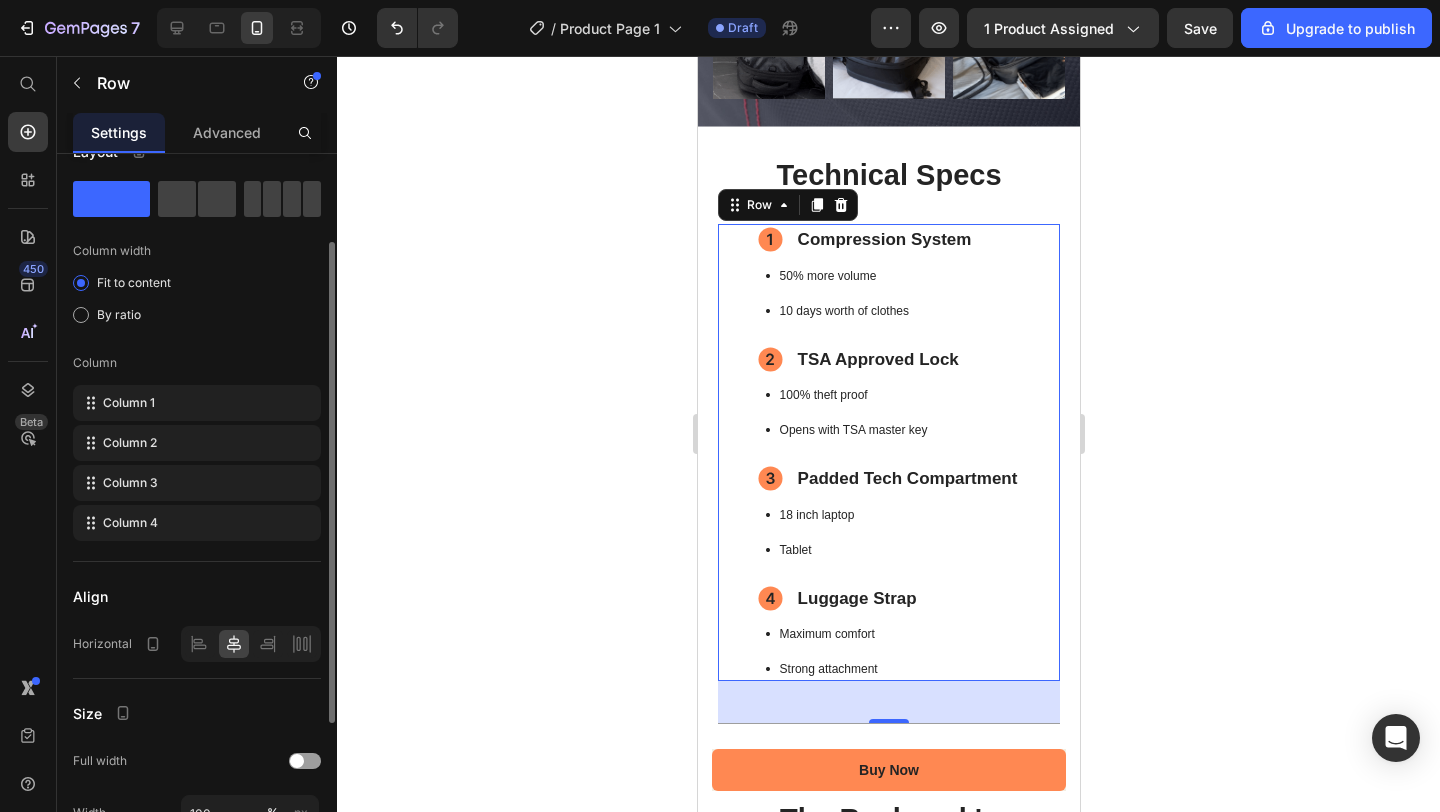 scroll, scrollTop: 140, scrollLeft: 0, axis: vertical 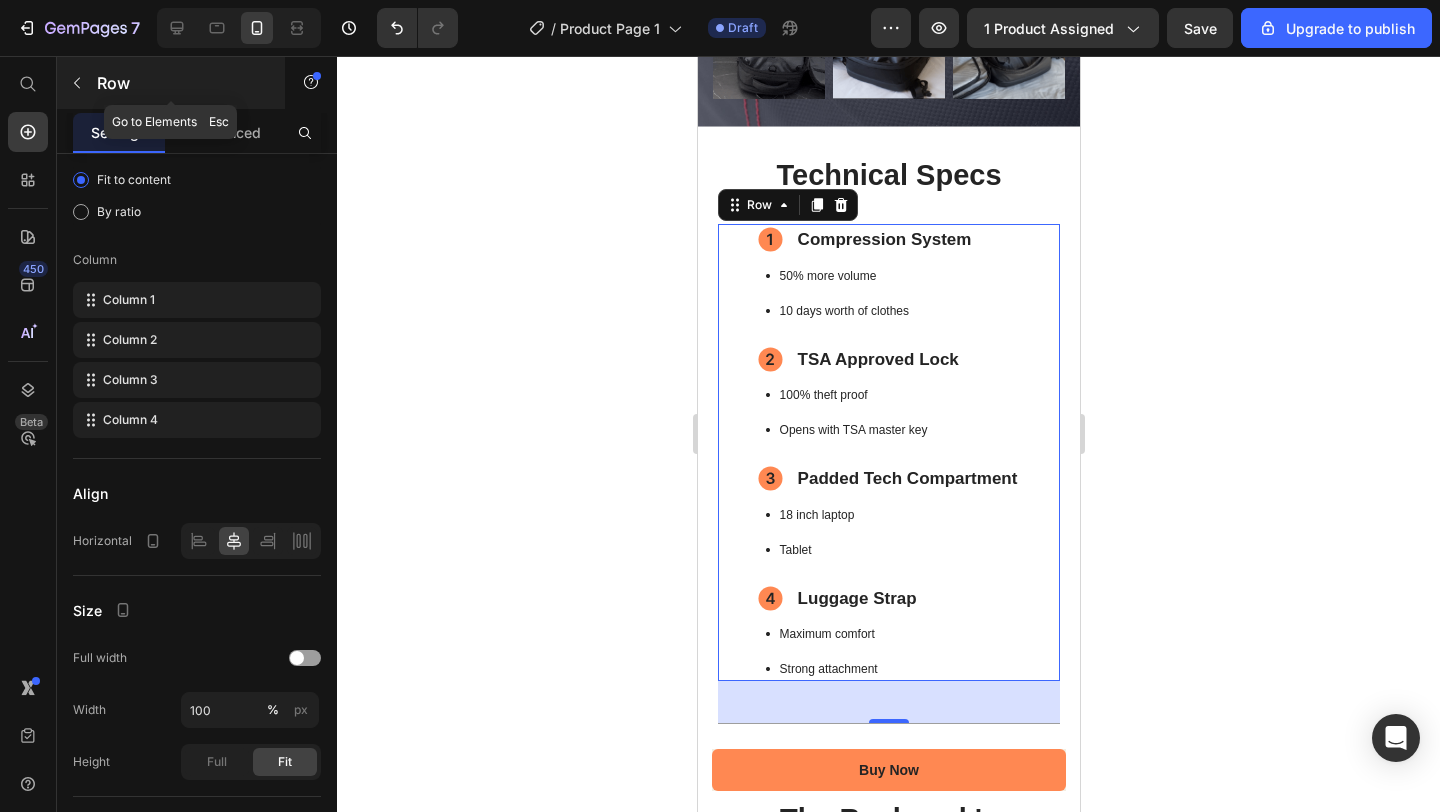 click 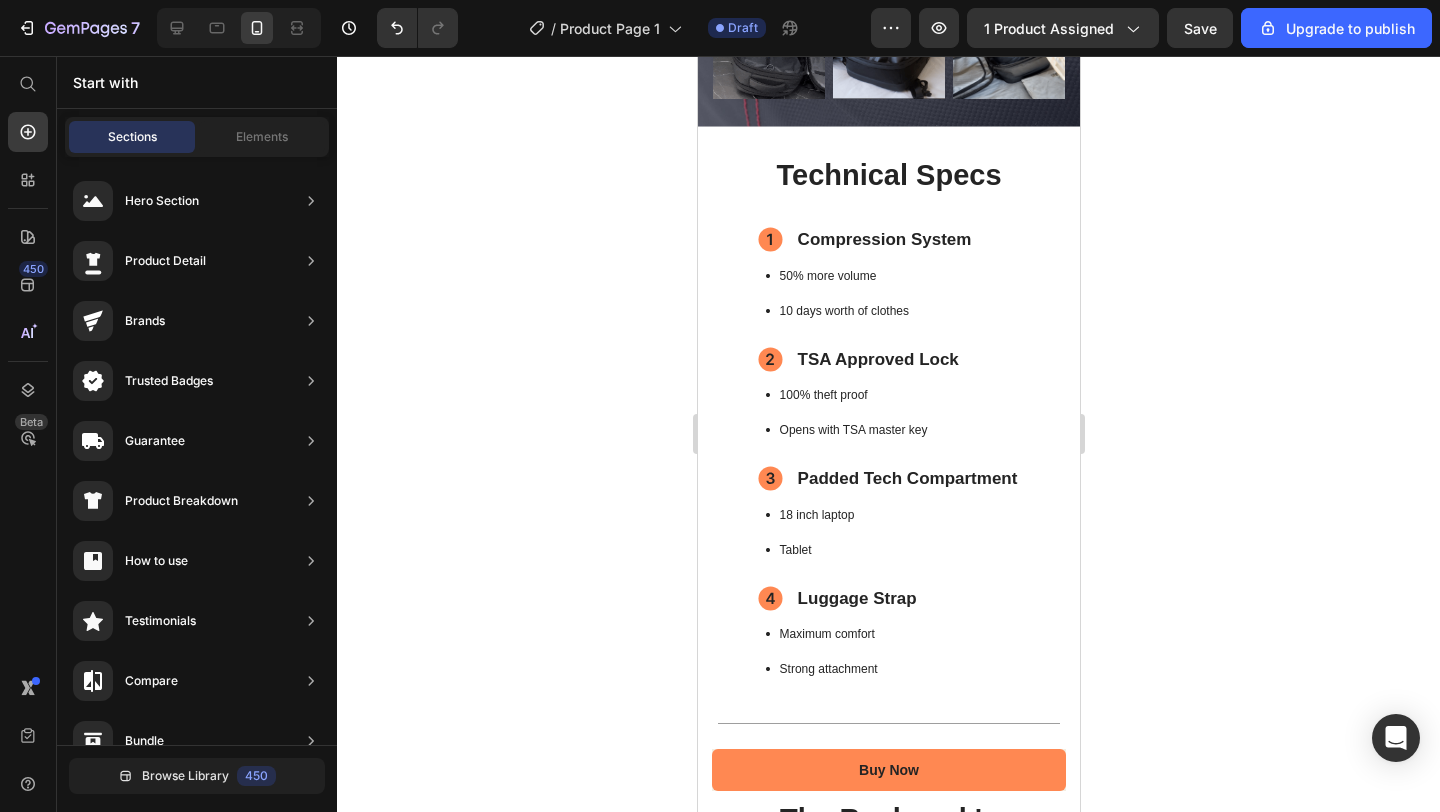 click 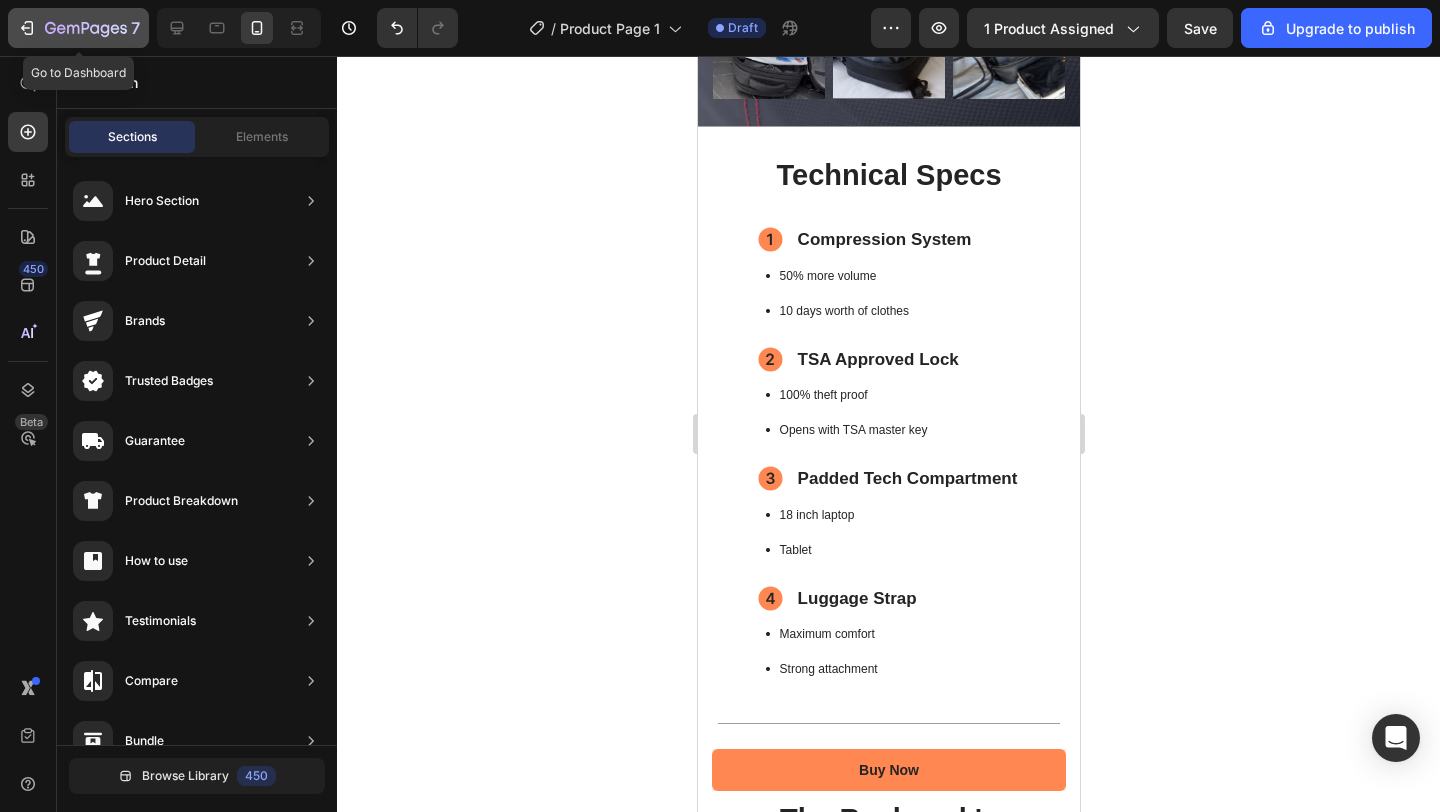 click 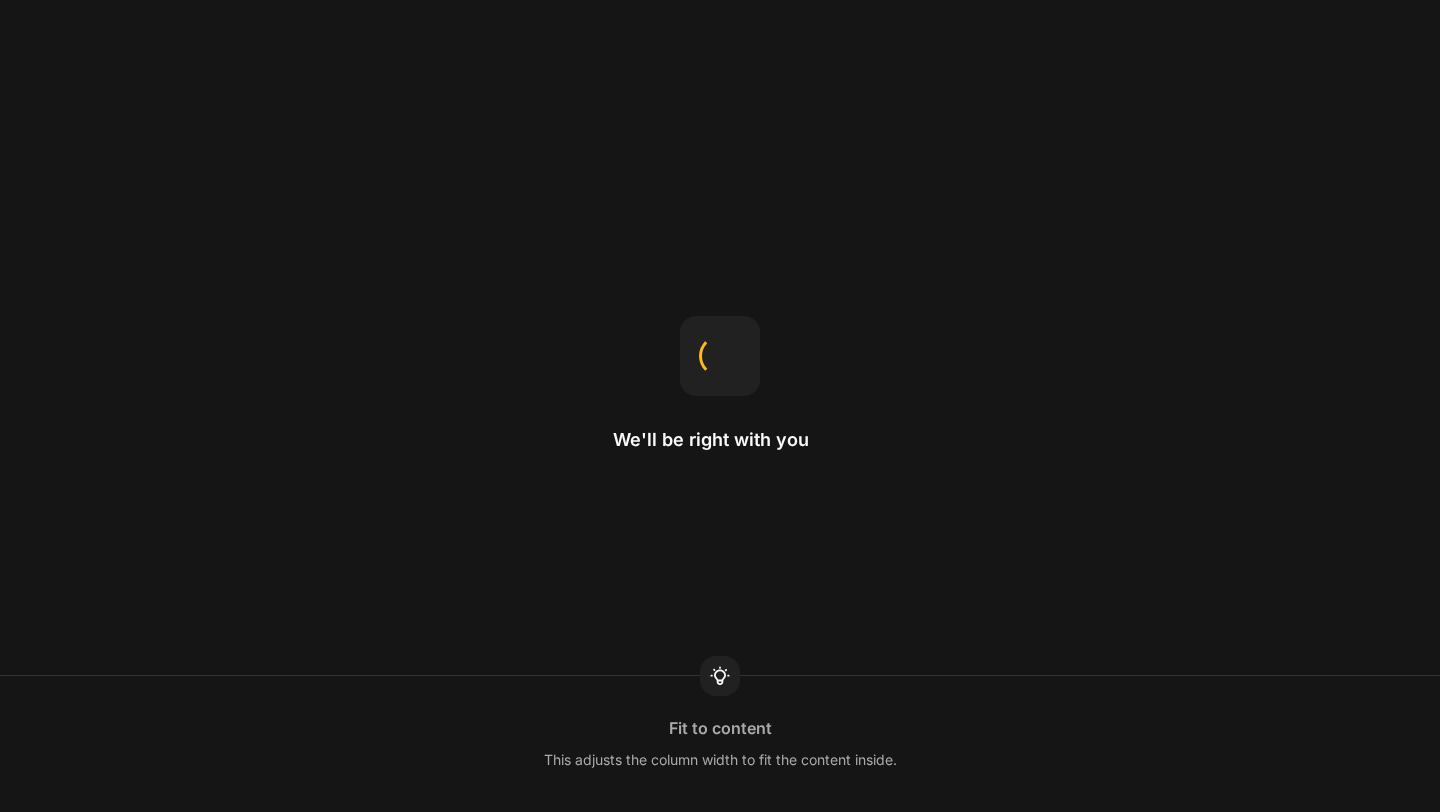 scroll, scrollTop: 0, scrollLeft: 0, axis: both 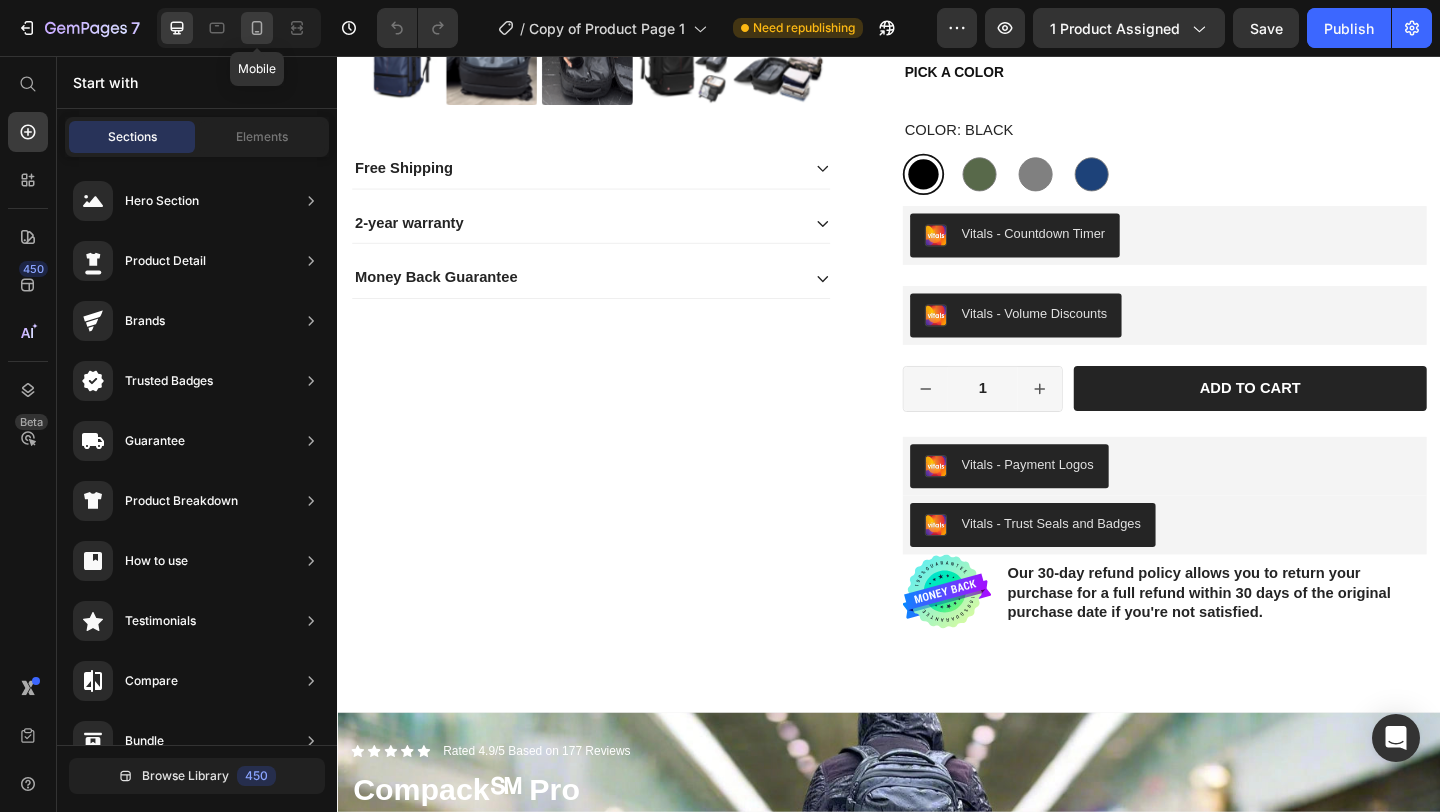 drag, startPoint x: 247, startPoint y: 34, endPoint x: 266, endPoint y: 112, distance: 80.280754 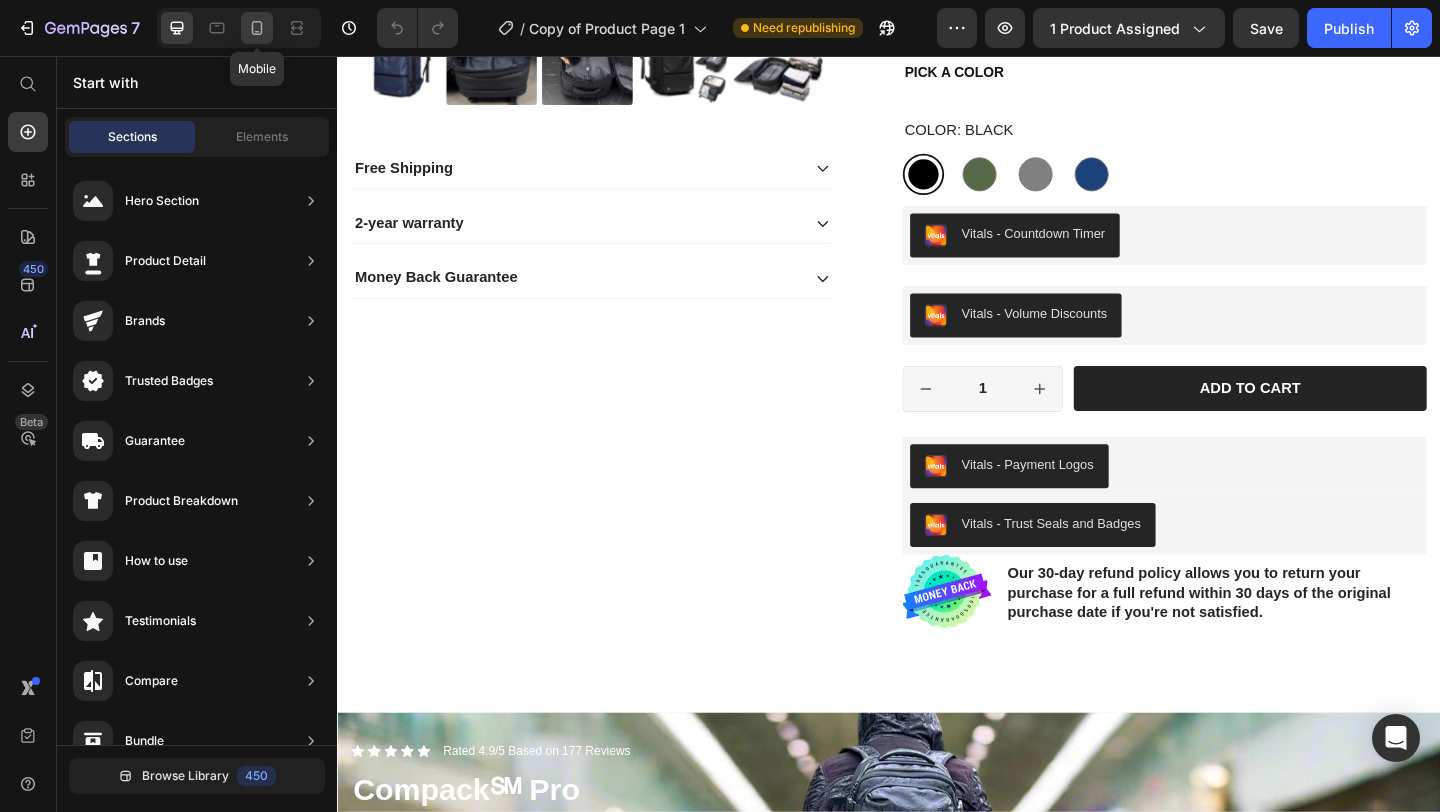 click 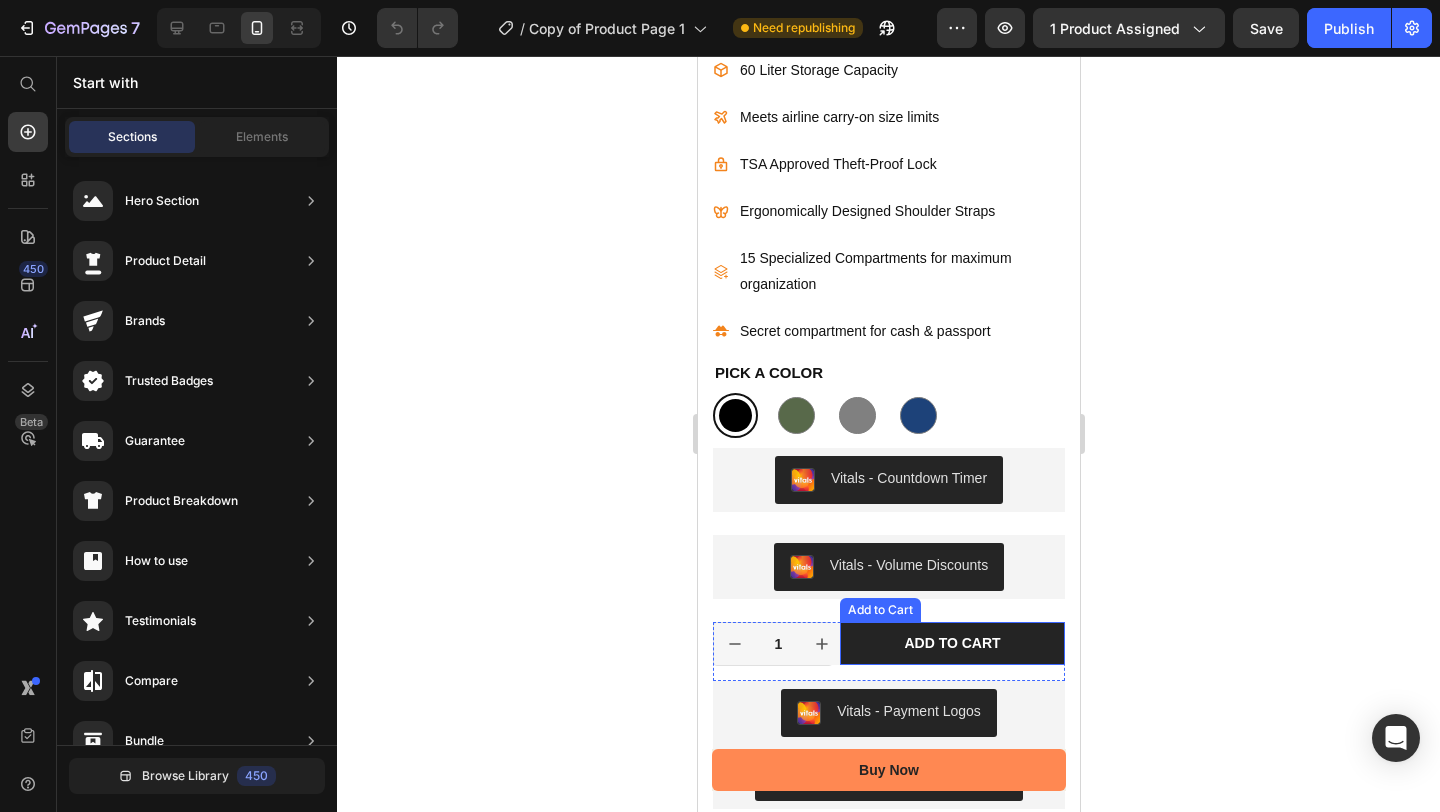 radio on "false" 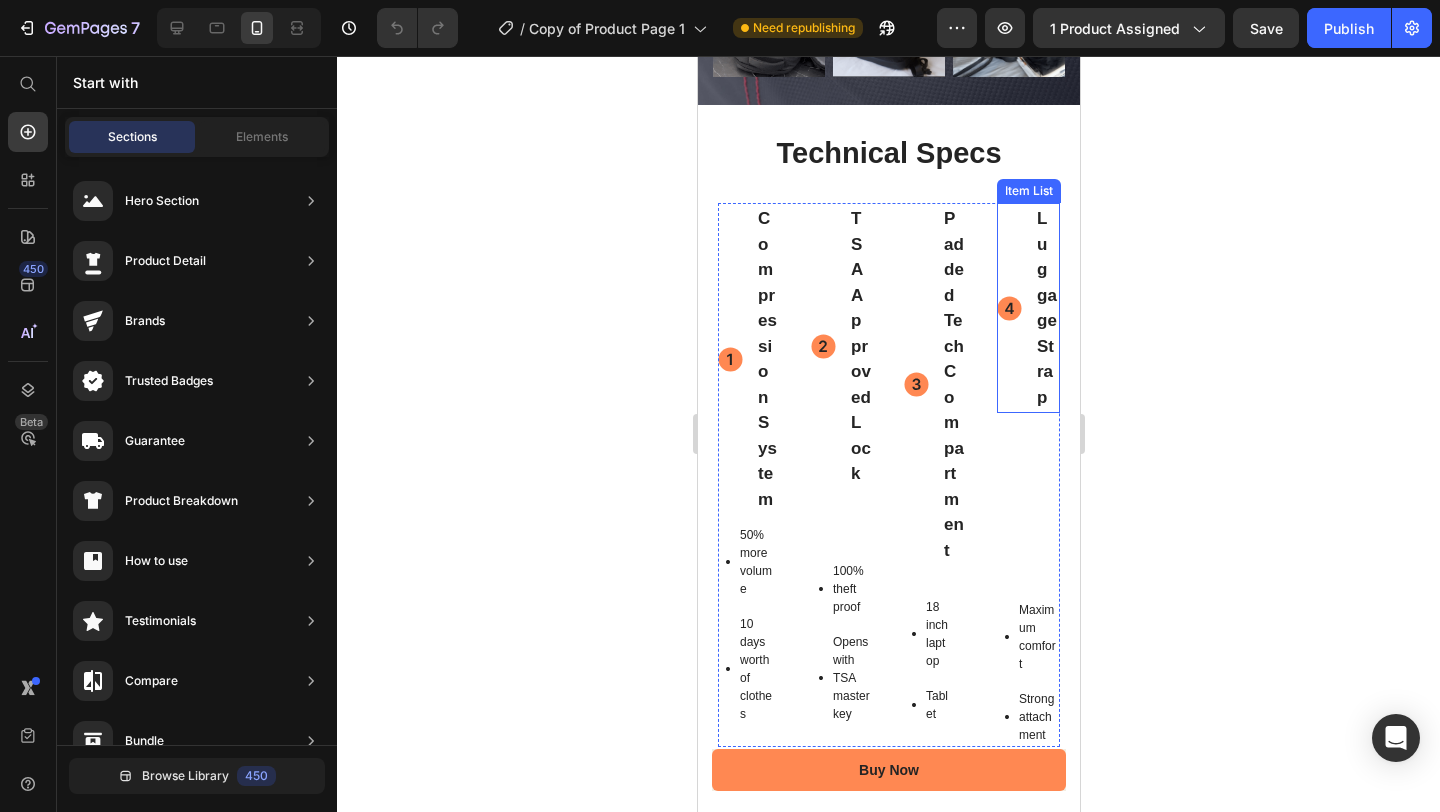 scroll, scrollTop: 1953, scrollLeft: 0, axis: vertical 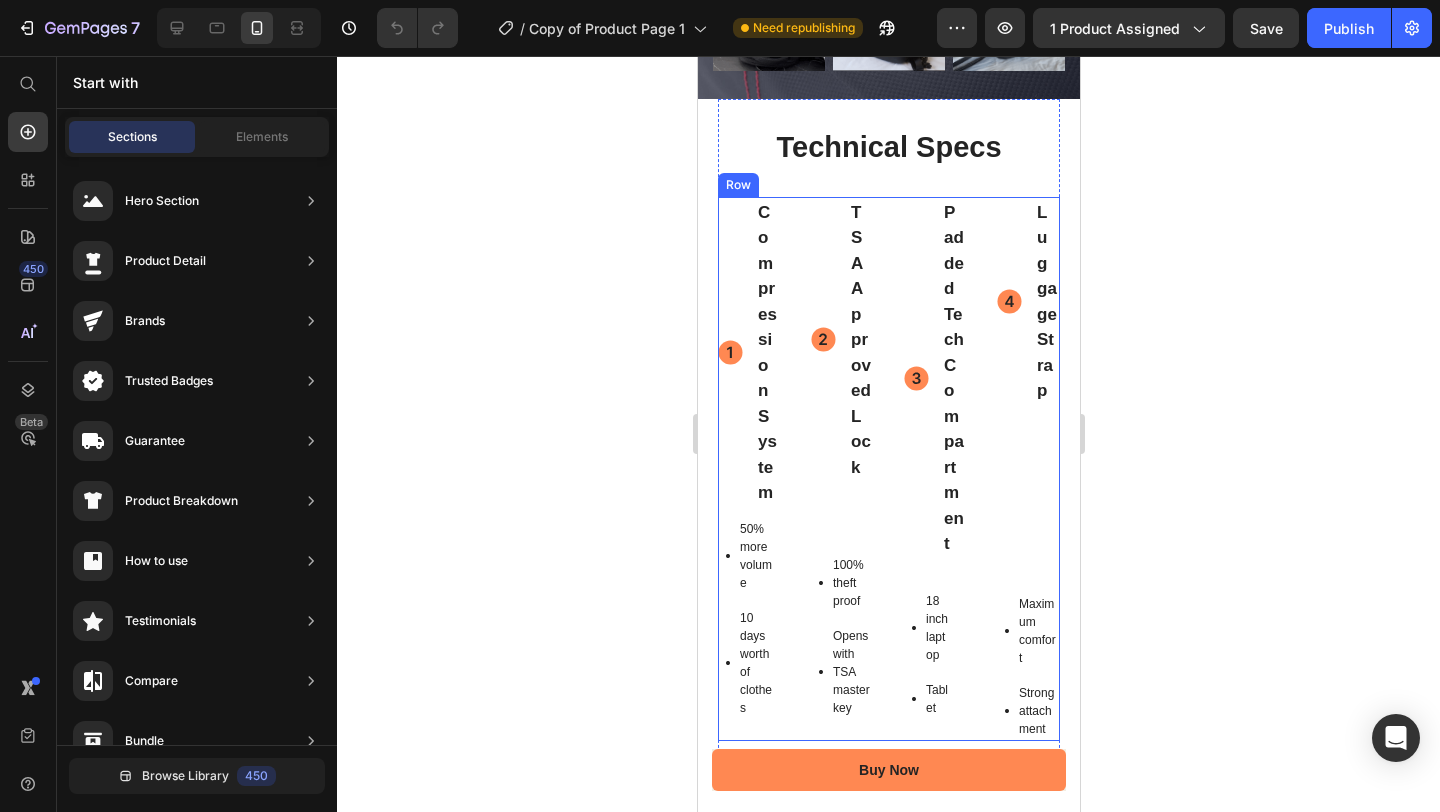click on "Luggage Strap Item List
Maximum comfort
Strong attachment Item List" at bounding box center [1027, 469] 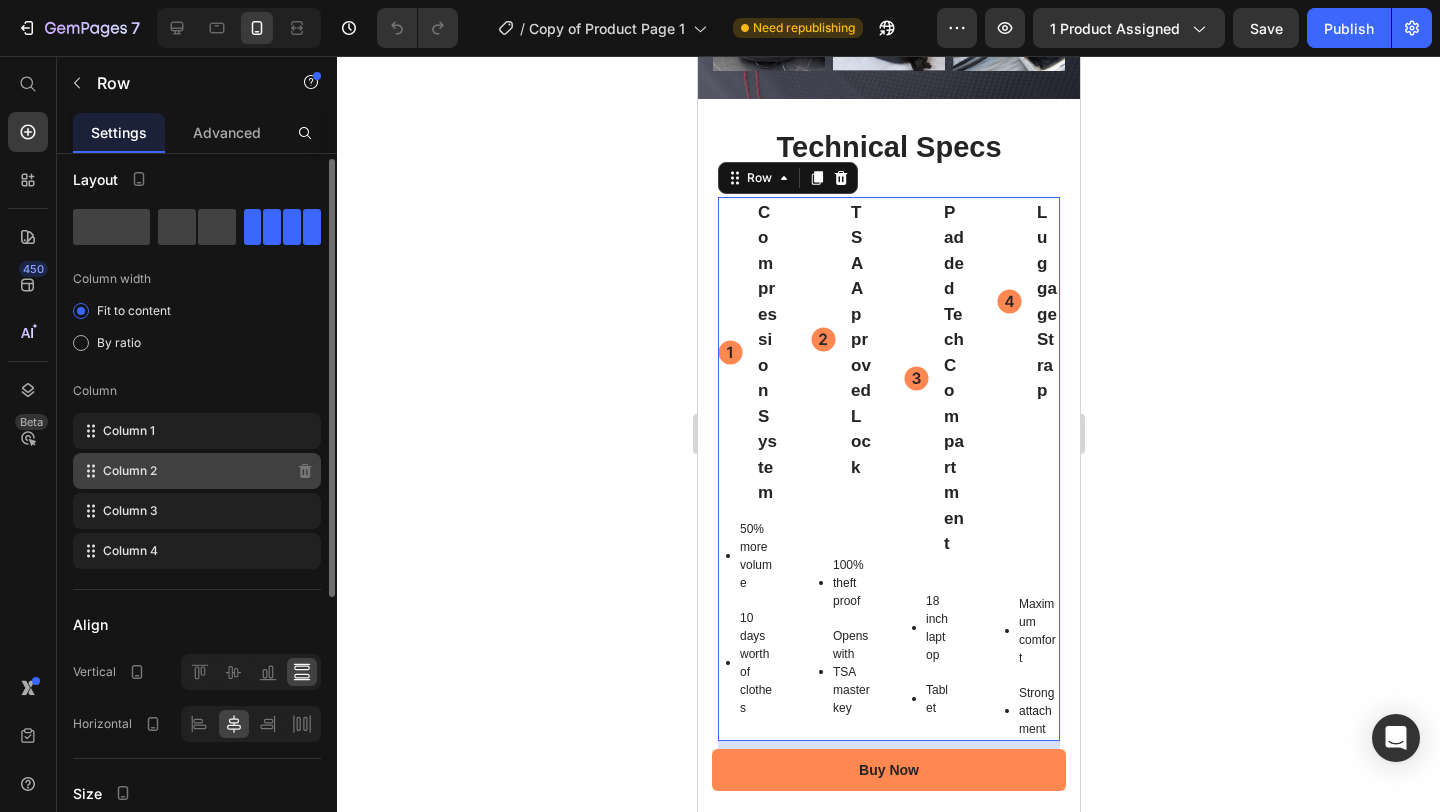 scroll, scrollTop: 47, scrollLeft: 0, axis: vertical 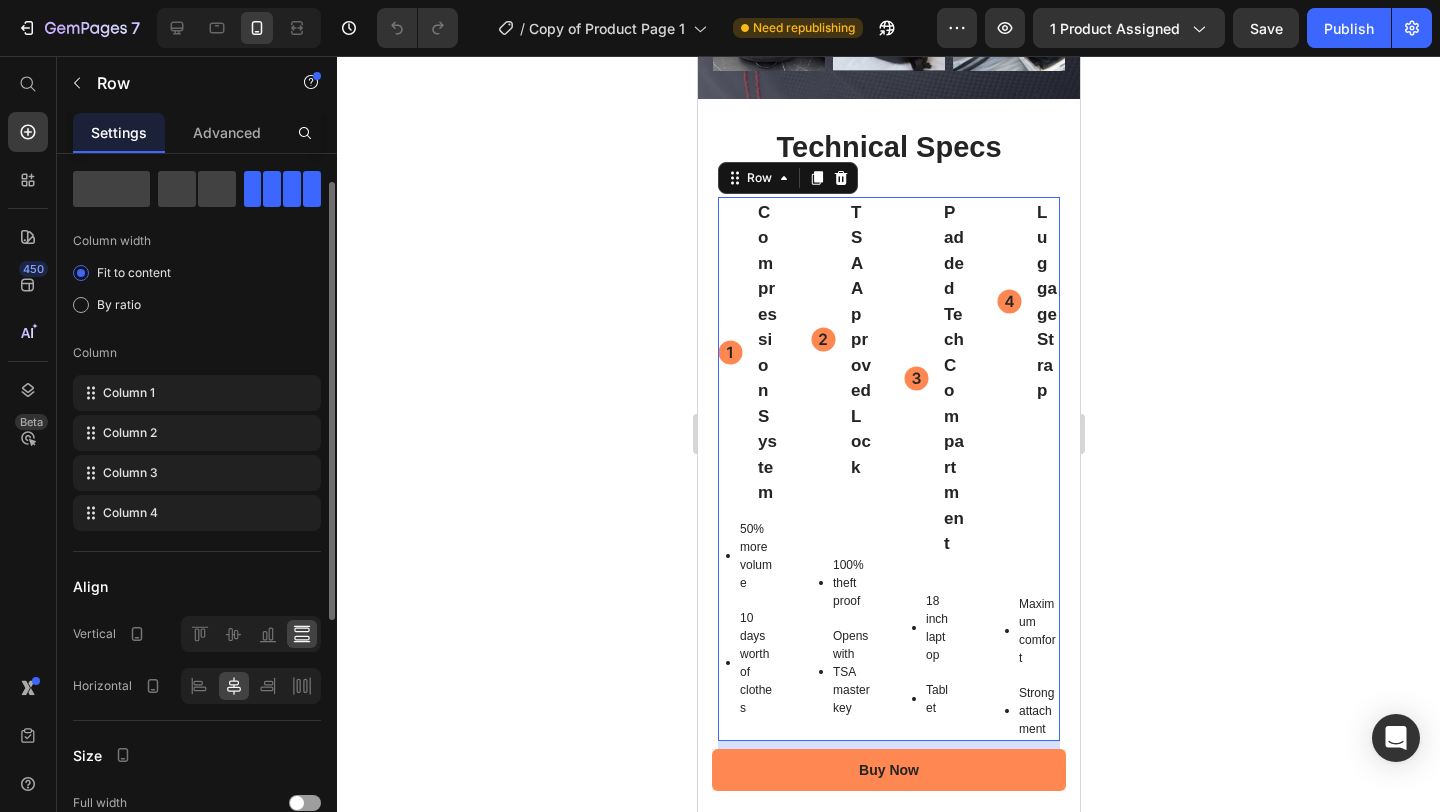 click 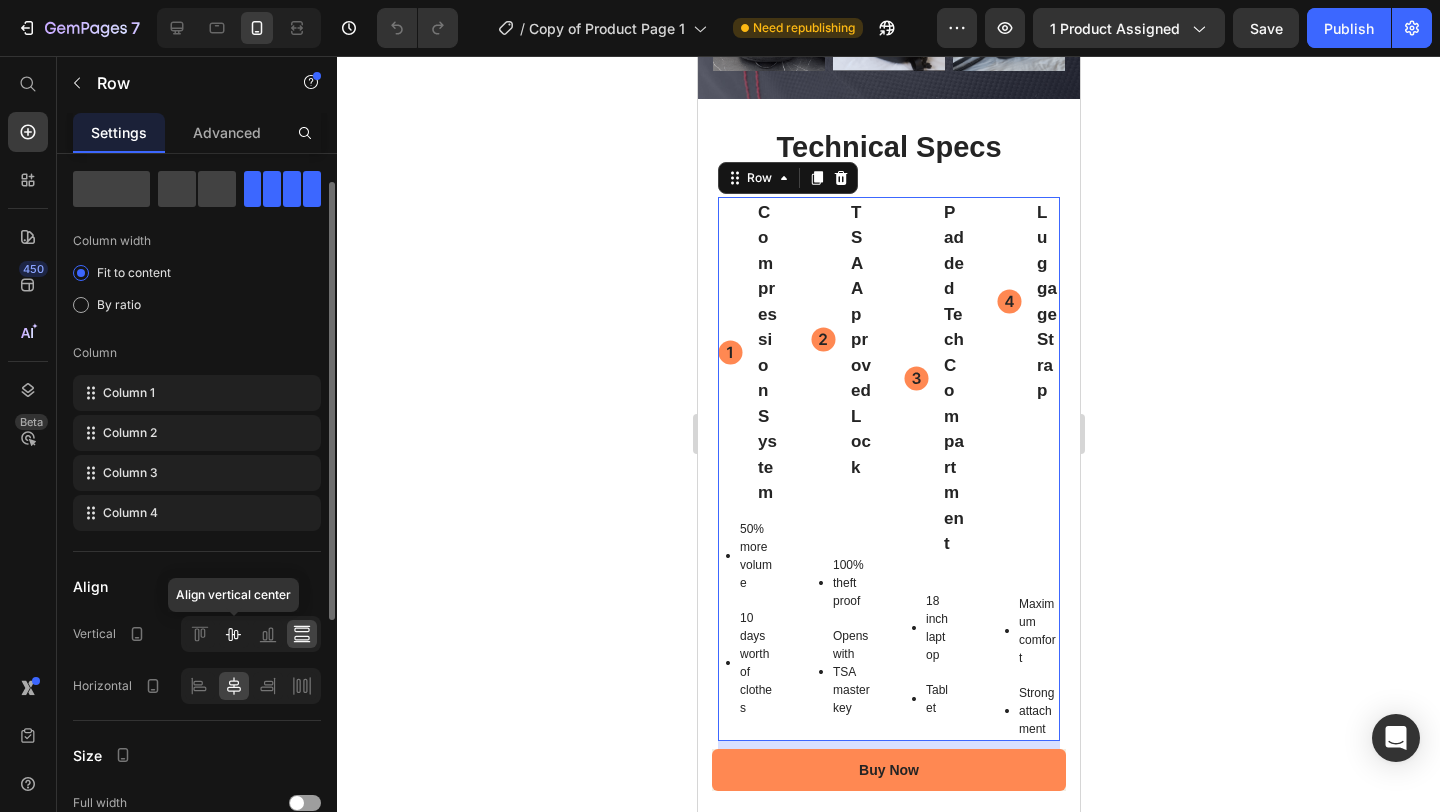 click 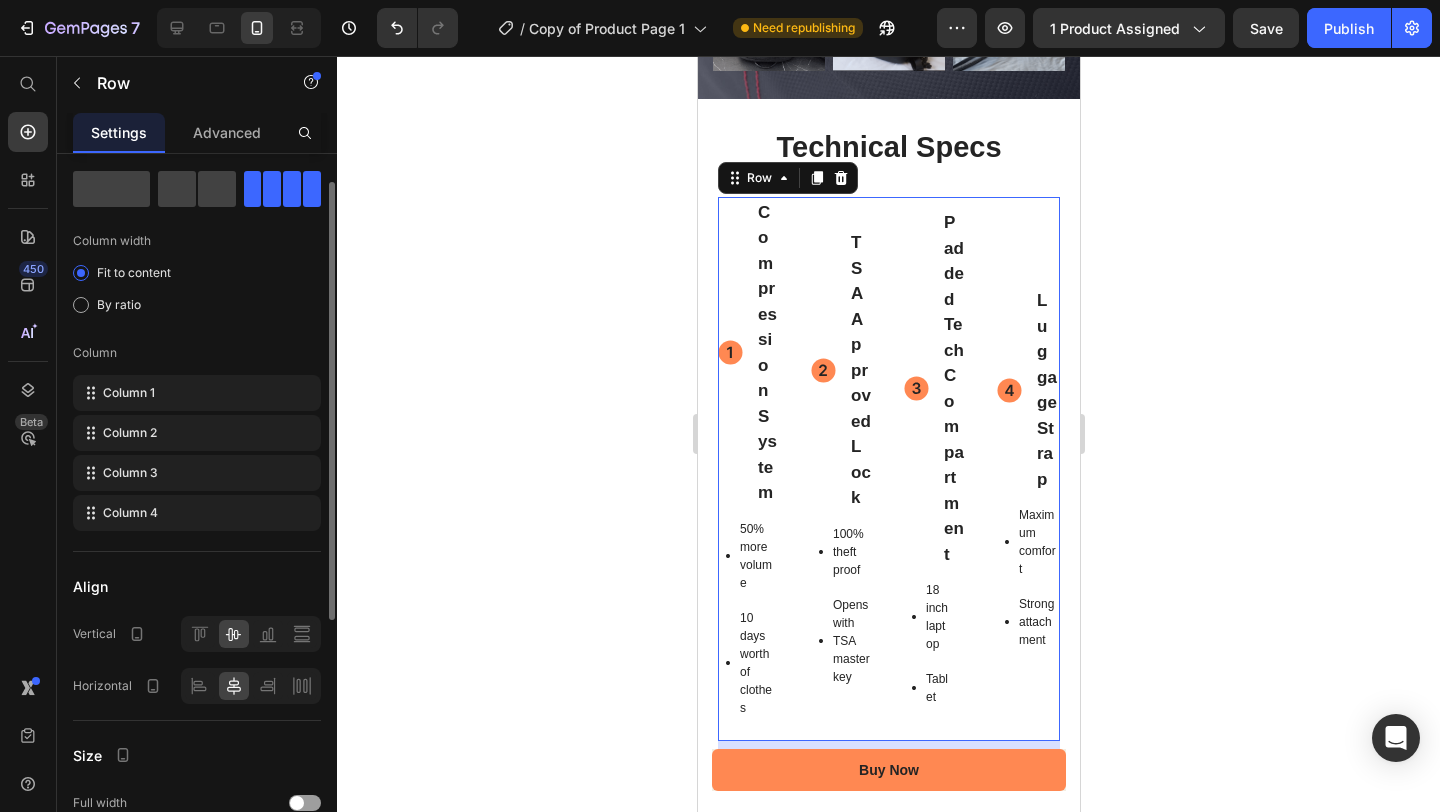 click 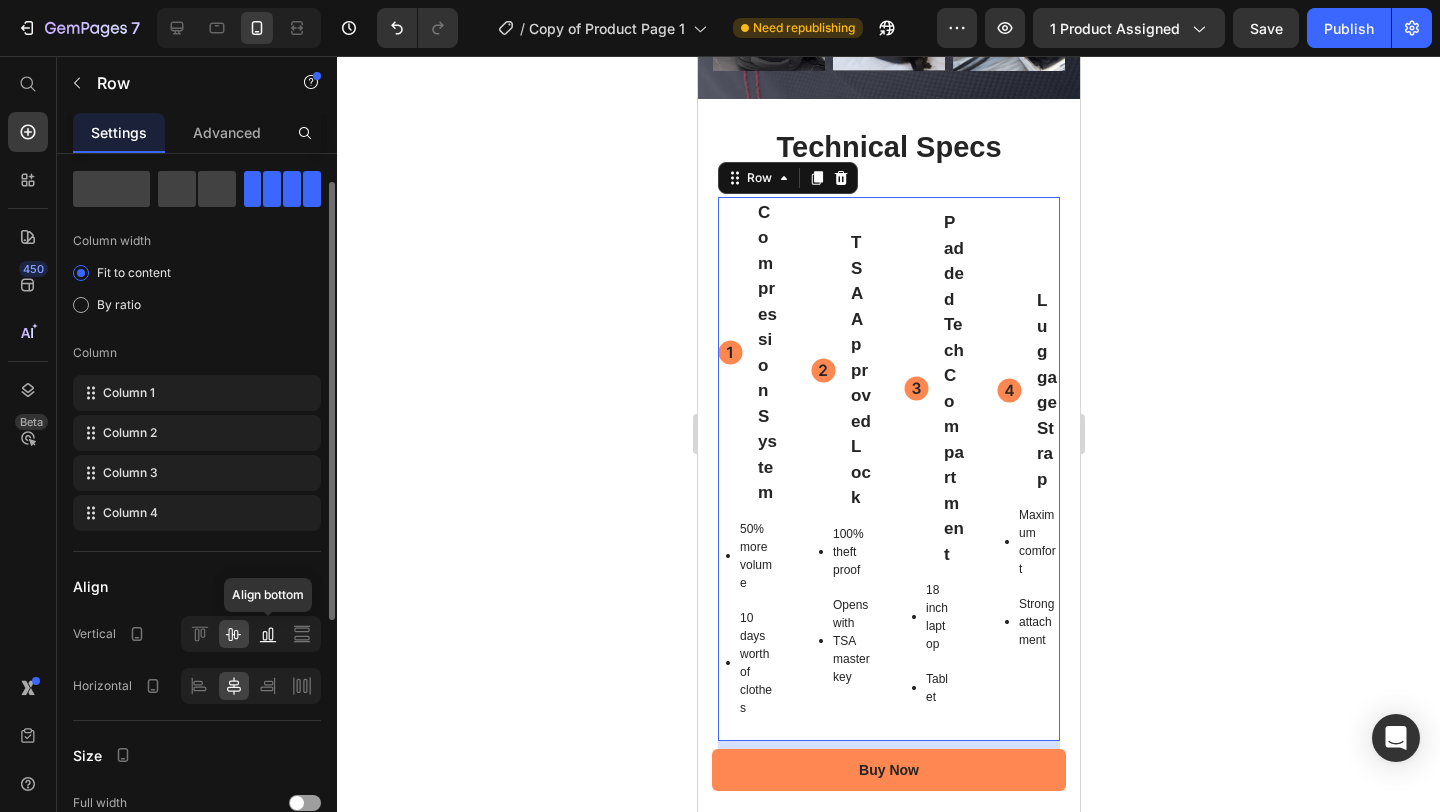 drag, startPoint x: 266, startPoint y: 638, endPoint x: 254, endPoint y: 638, distance: 12 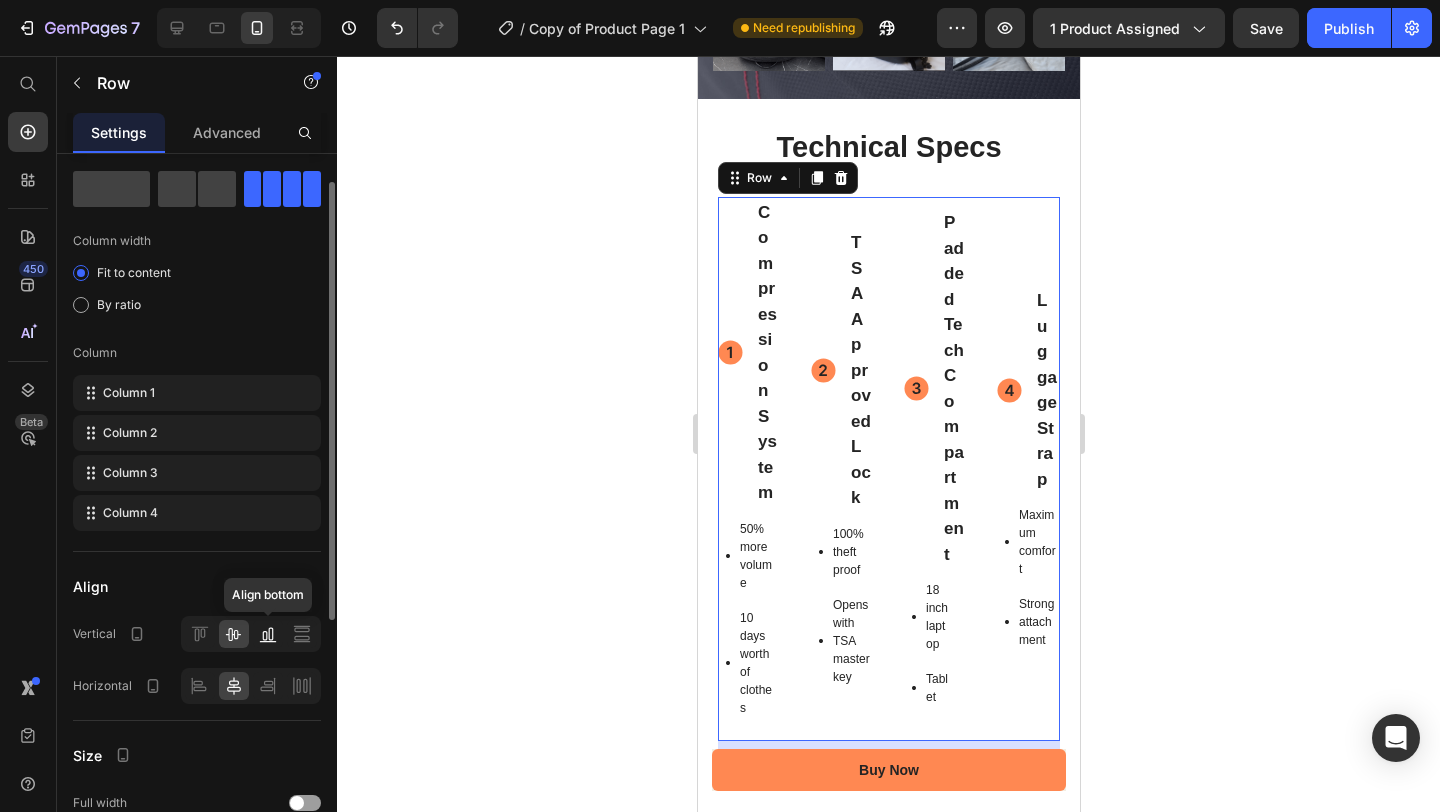 click 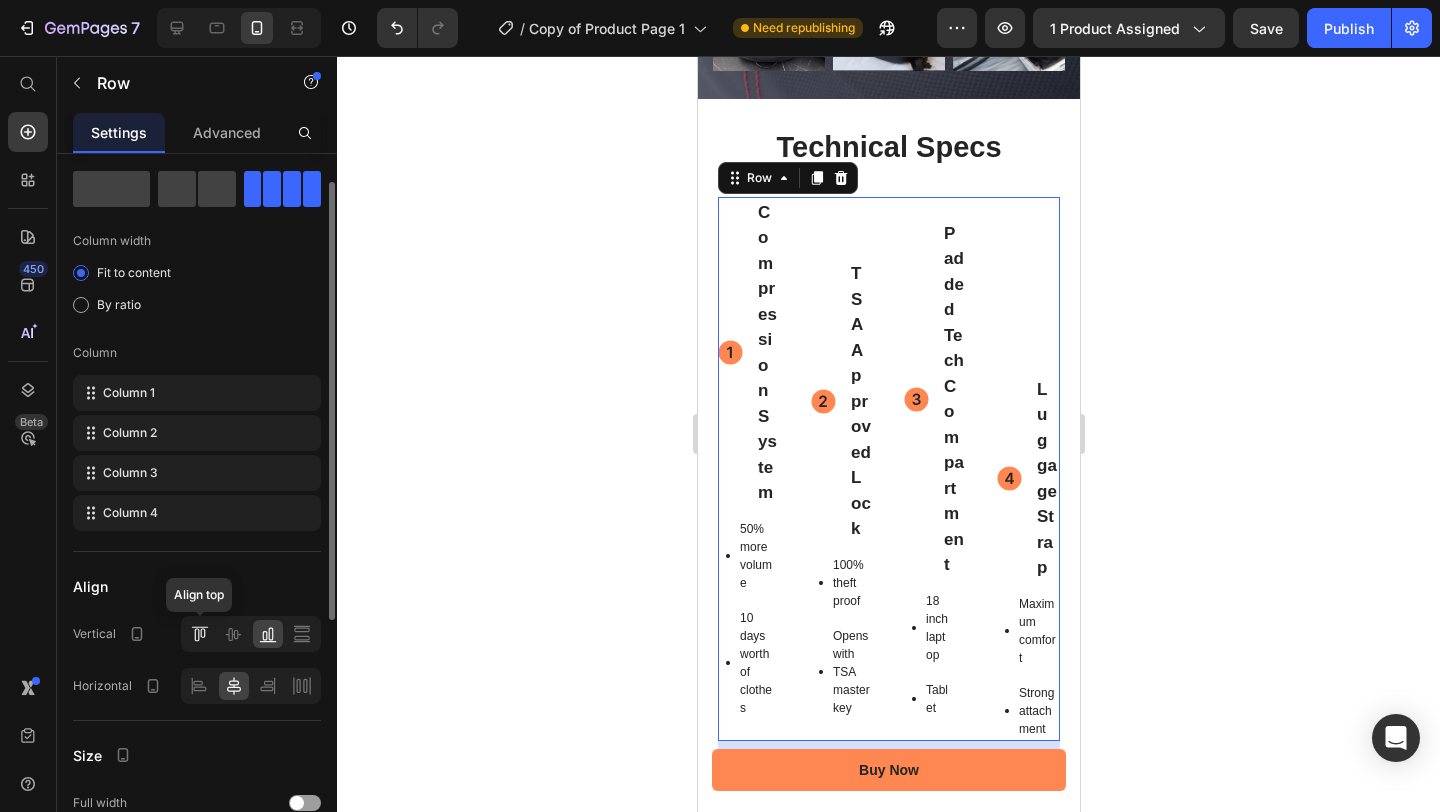 click 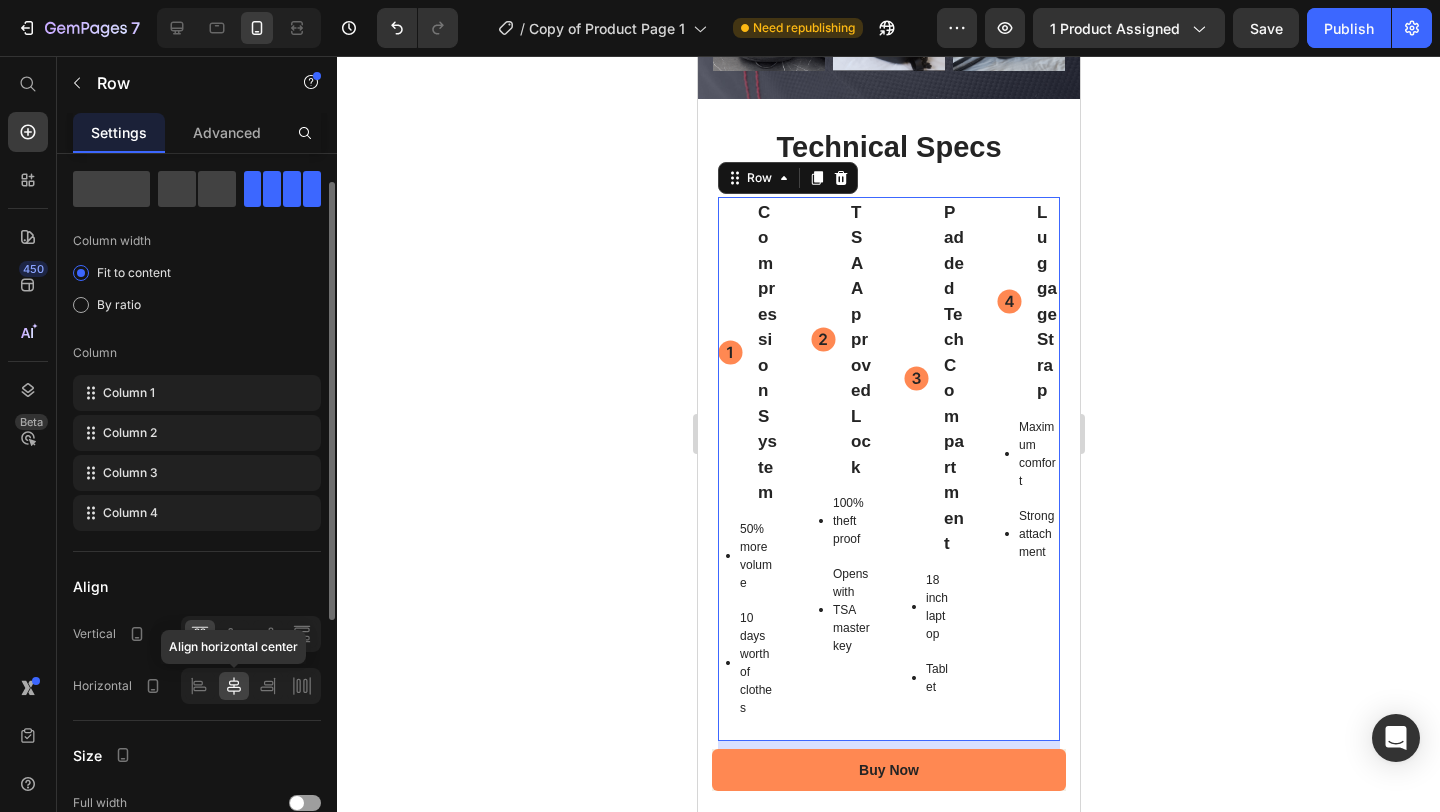 click 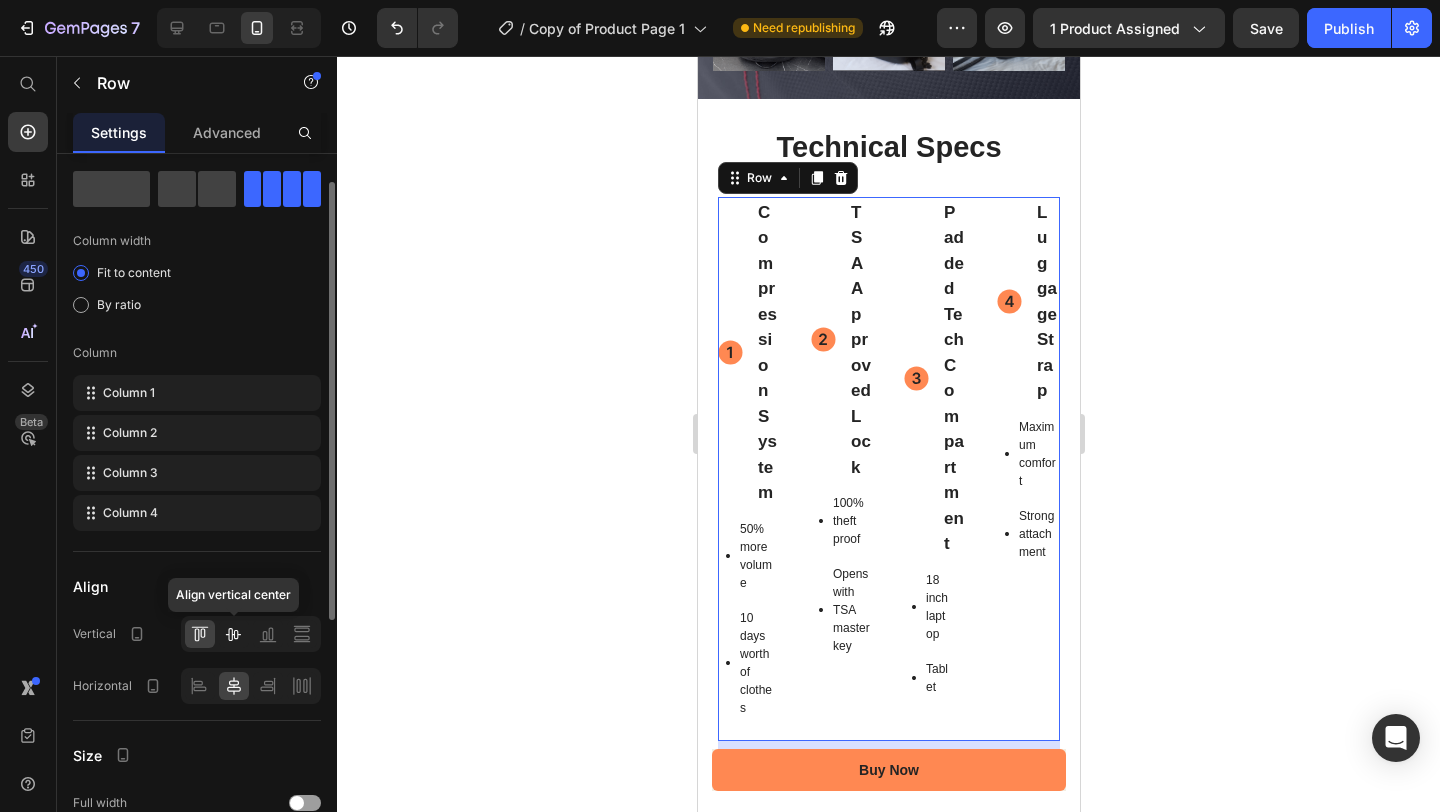 click 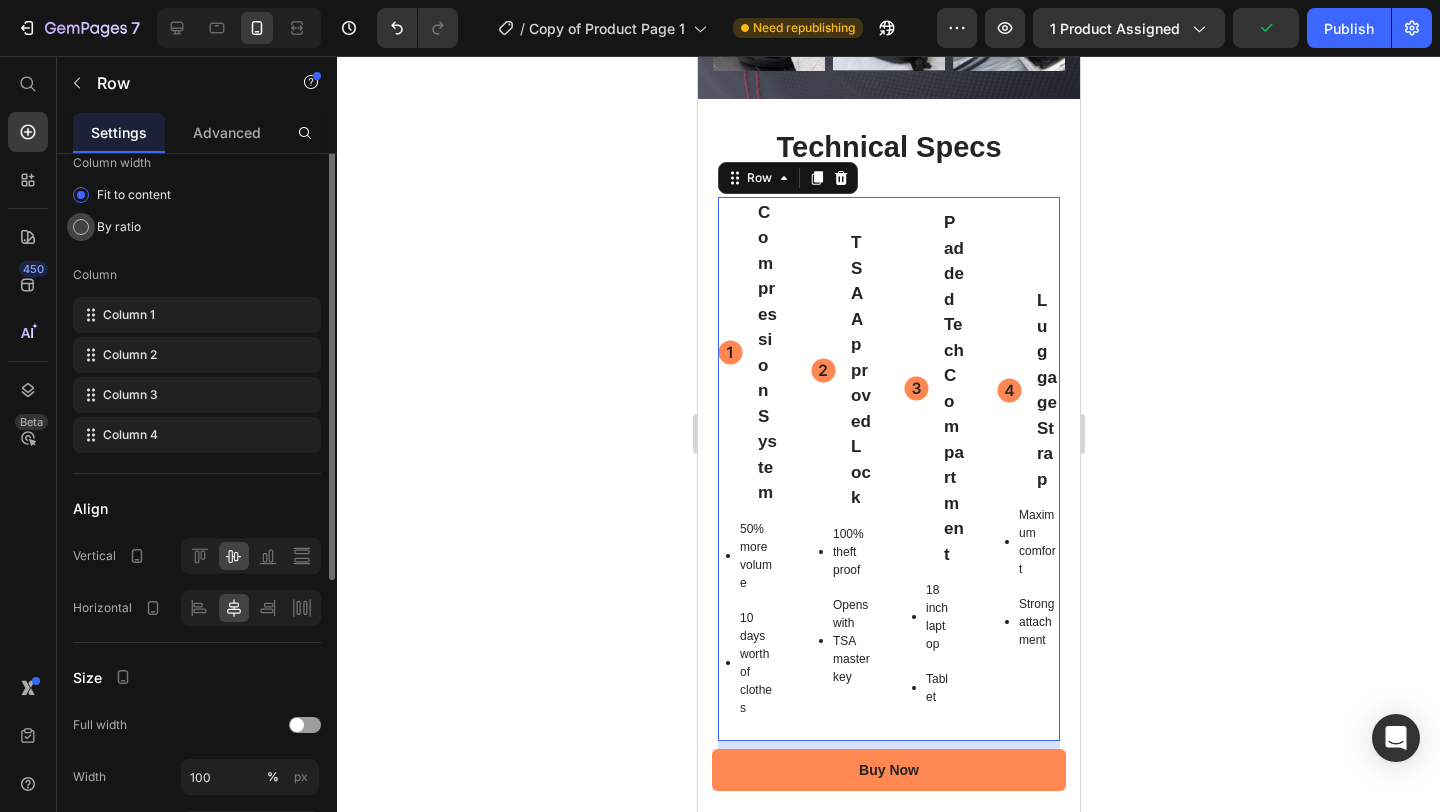 scroll, scrollTop: 0, scrollLeft: 0, axis: both 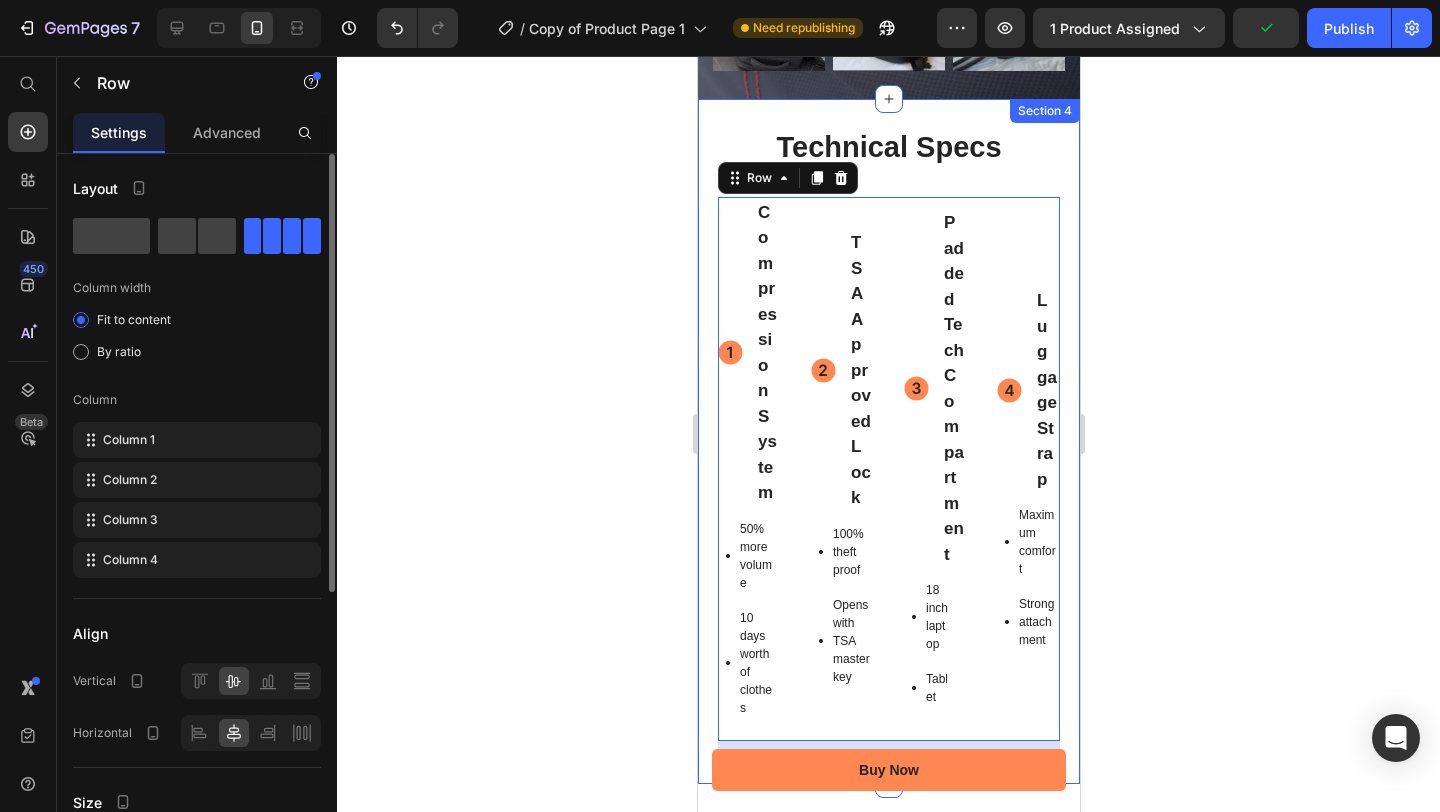 click on "Technical Specs Heading
Compression System Item List
50% more volume
[NUMBER] days worth of clothes Item List
TSA Approved Lock Item List
100% theft proof
Opens with TSA master key Item List
Padded Tech Compartment Item List
[NUMBER] inch laptop
Tablet Item List
Luggage Strap Item List
Maximum comfort
Strong attachment Item List Row   [NUMBER] Row                Title Line Section [NUMBER]" at bounding box center (888, 441) 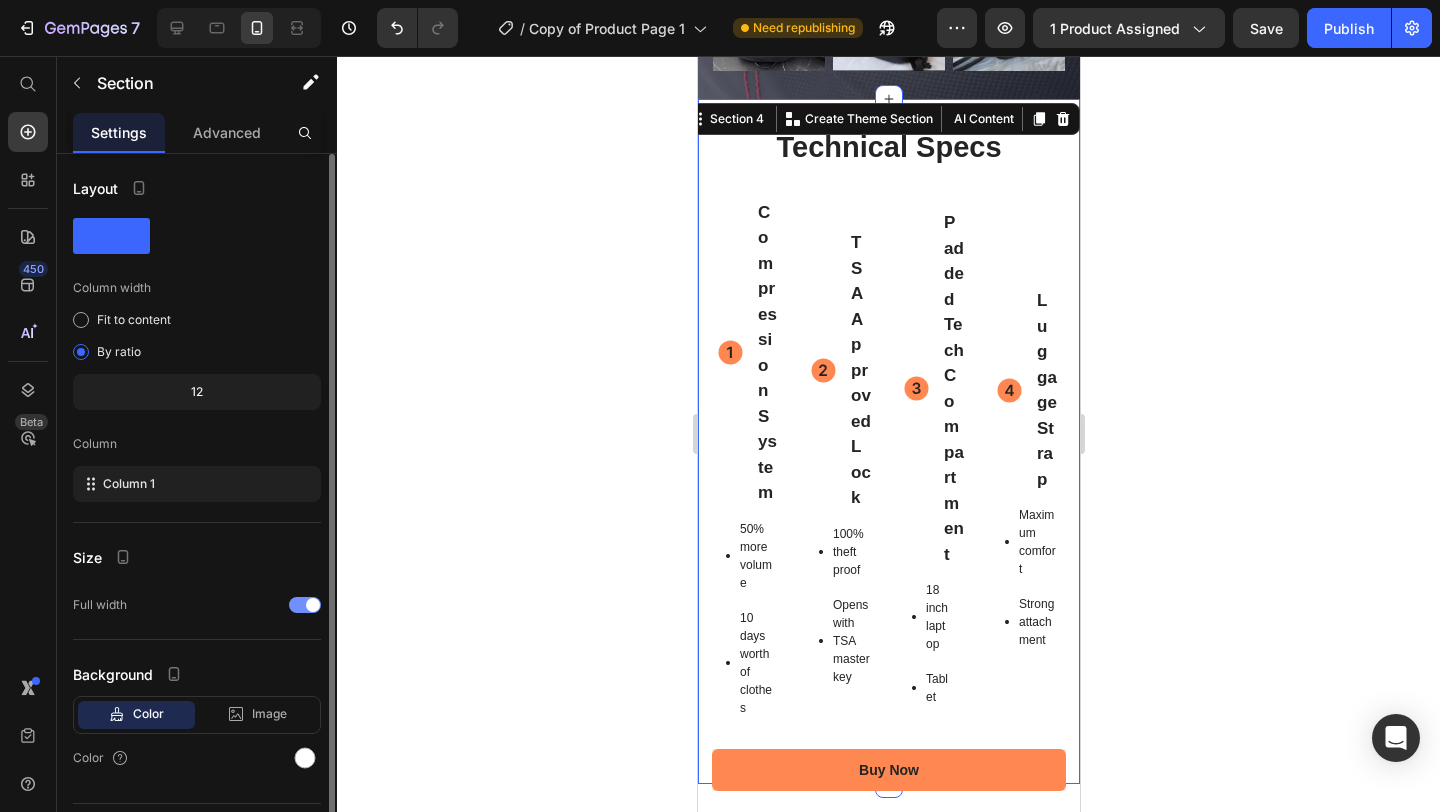 click on "Full width" 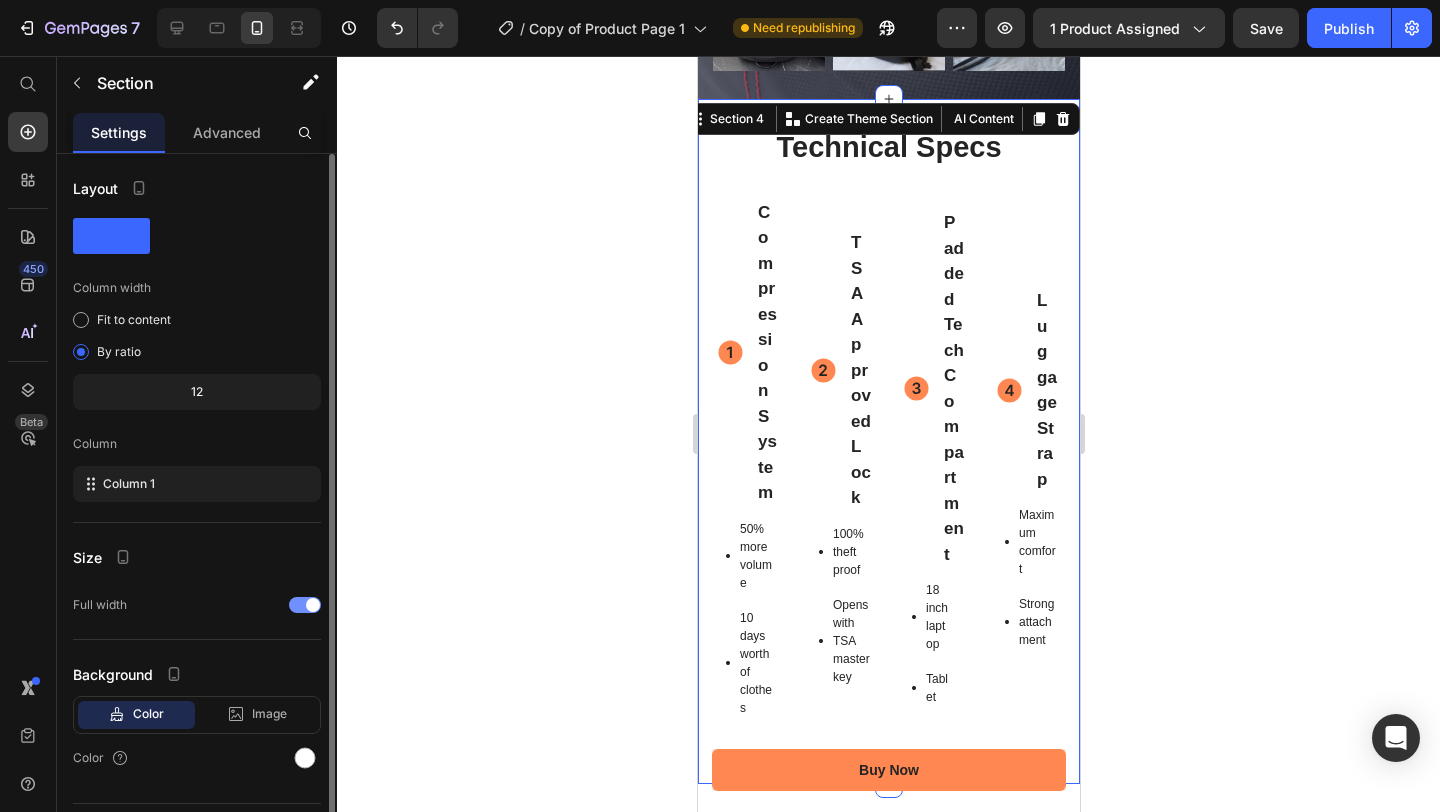 click at bounding box center [305, 605] 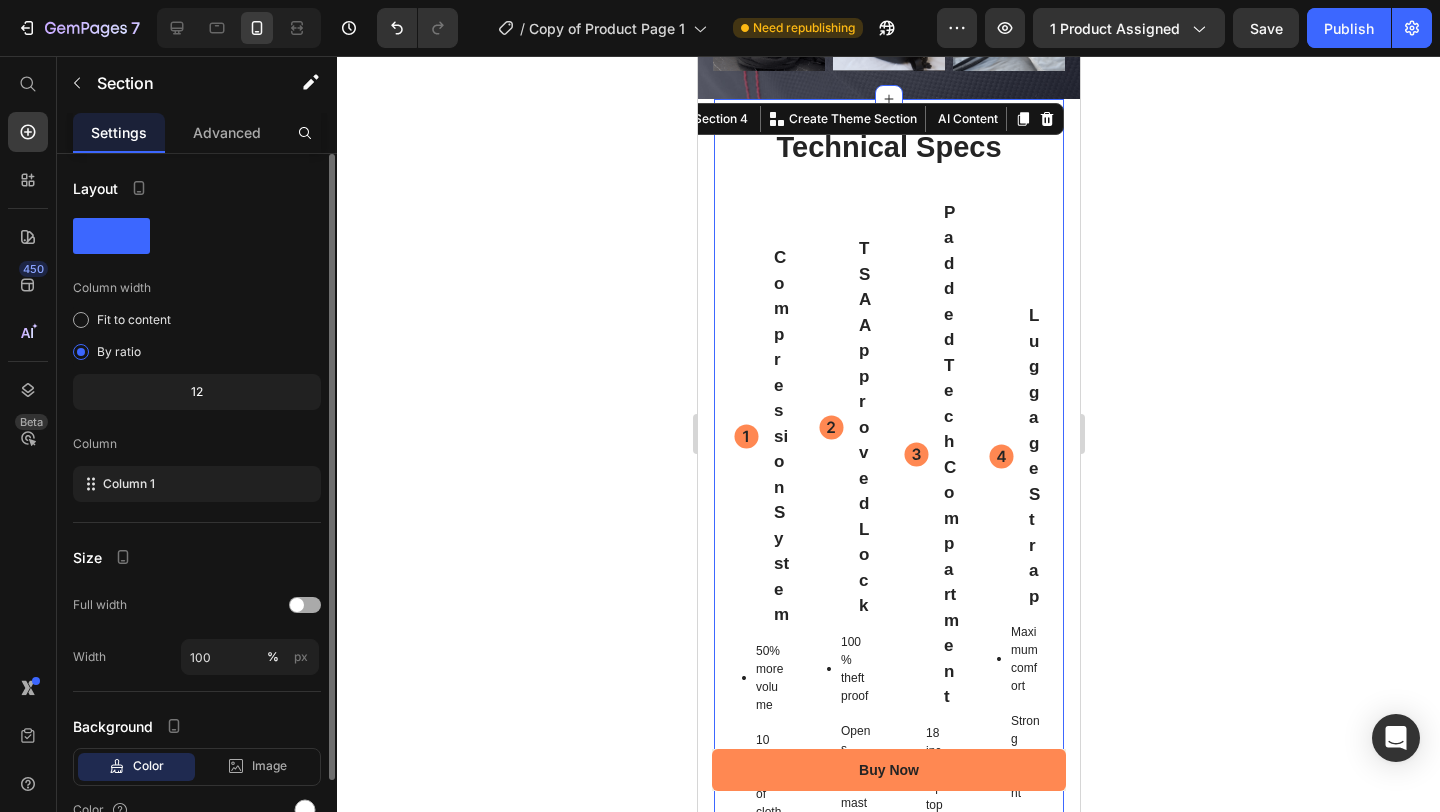 click at bounding box center [305, 605] 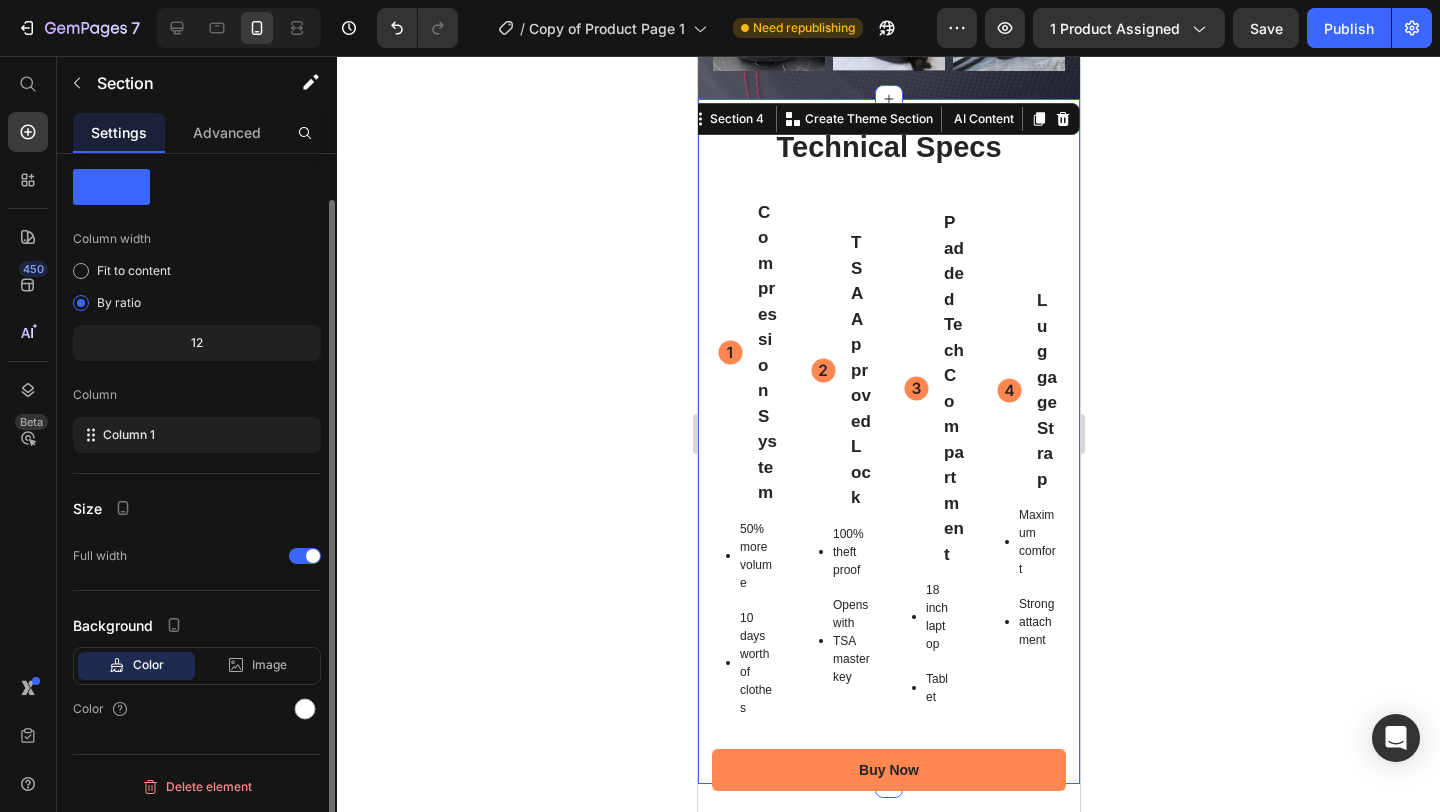 scroll, scrollTop: 0, scrollLeft: 0, axis: both 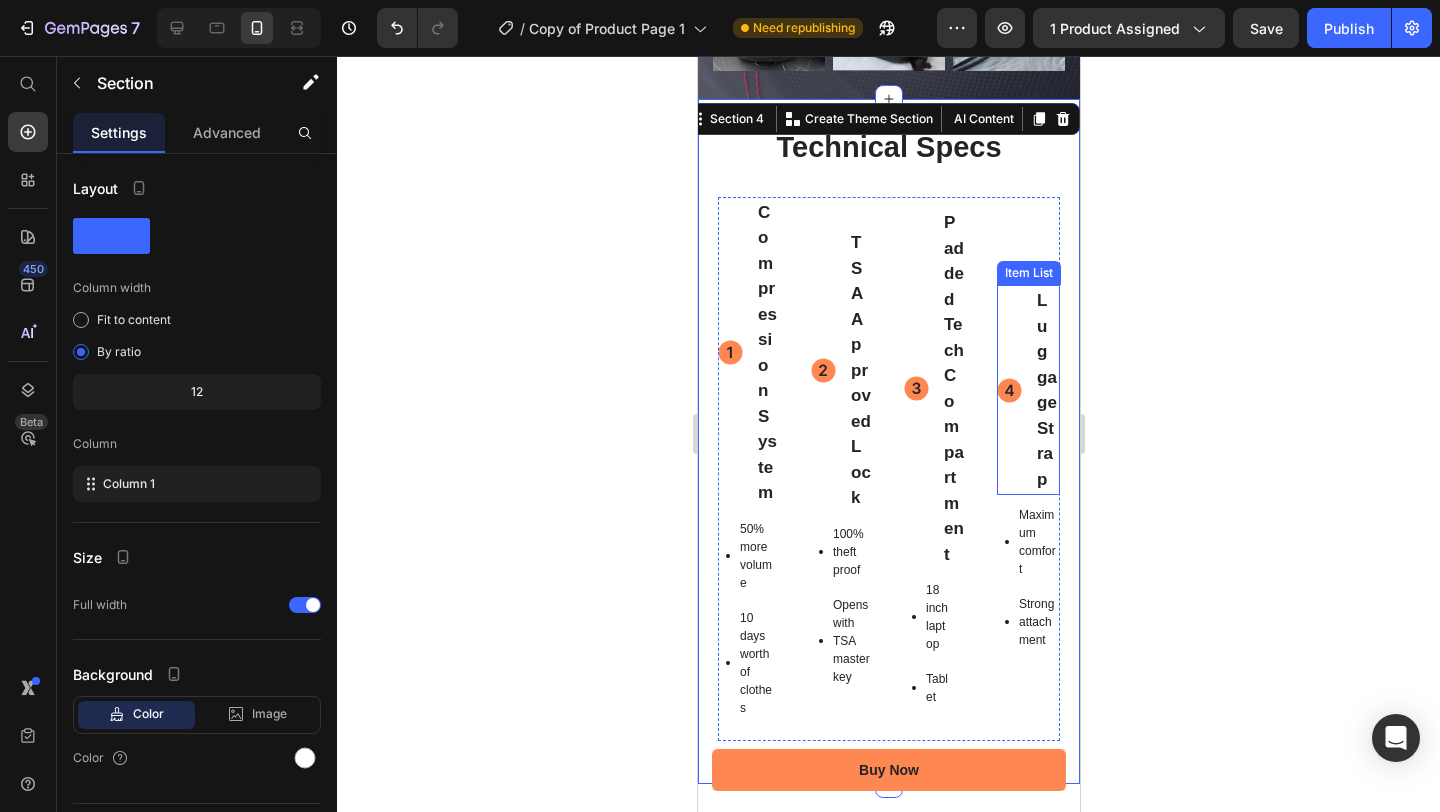 click on "Luggage Strap" at bounding box center [1027, 390] 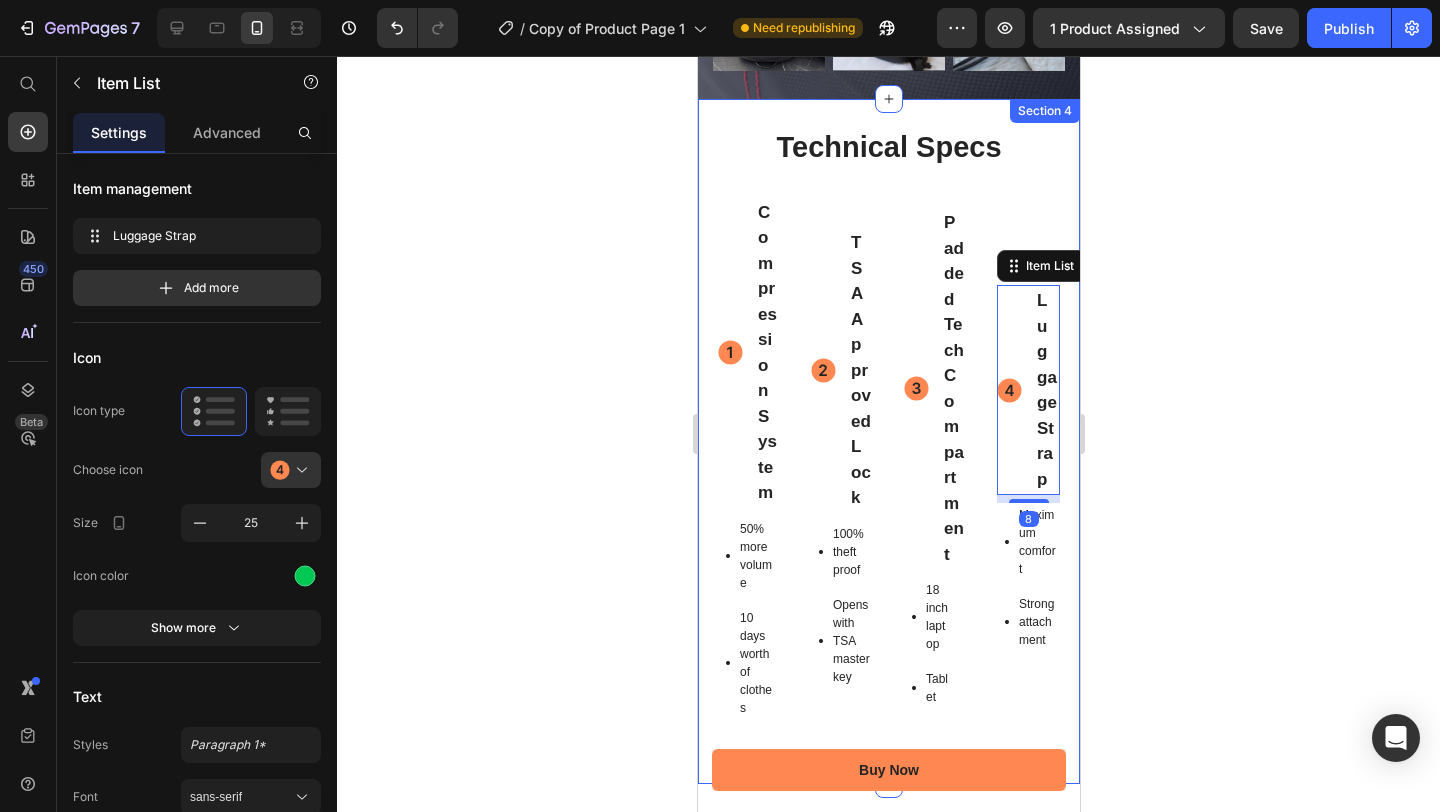 click on "Technical Specs Heading
Compression System Item List
50% more volume
[NUMBER] days worth of clothes Item List
TSA Approved Lock Item List
100% theft proof
Opens with TSA master key Item List
Padded Tech Compartment Item List
[NUMBER] inch laptop
Tablet Item List
Luggage Strap Item List   [NUMBER]
Maximum comfort
Strong attachment Item List Row Row                Title Line Section [NUMBER]" at bounding box center [888, 441] 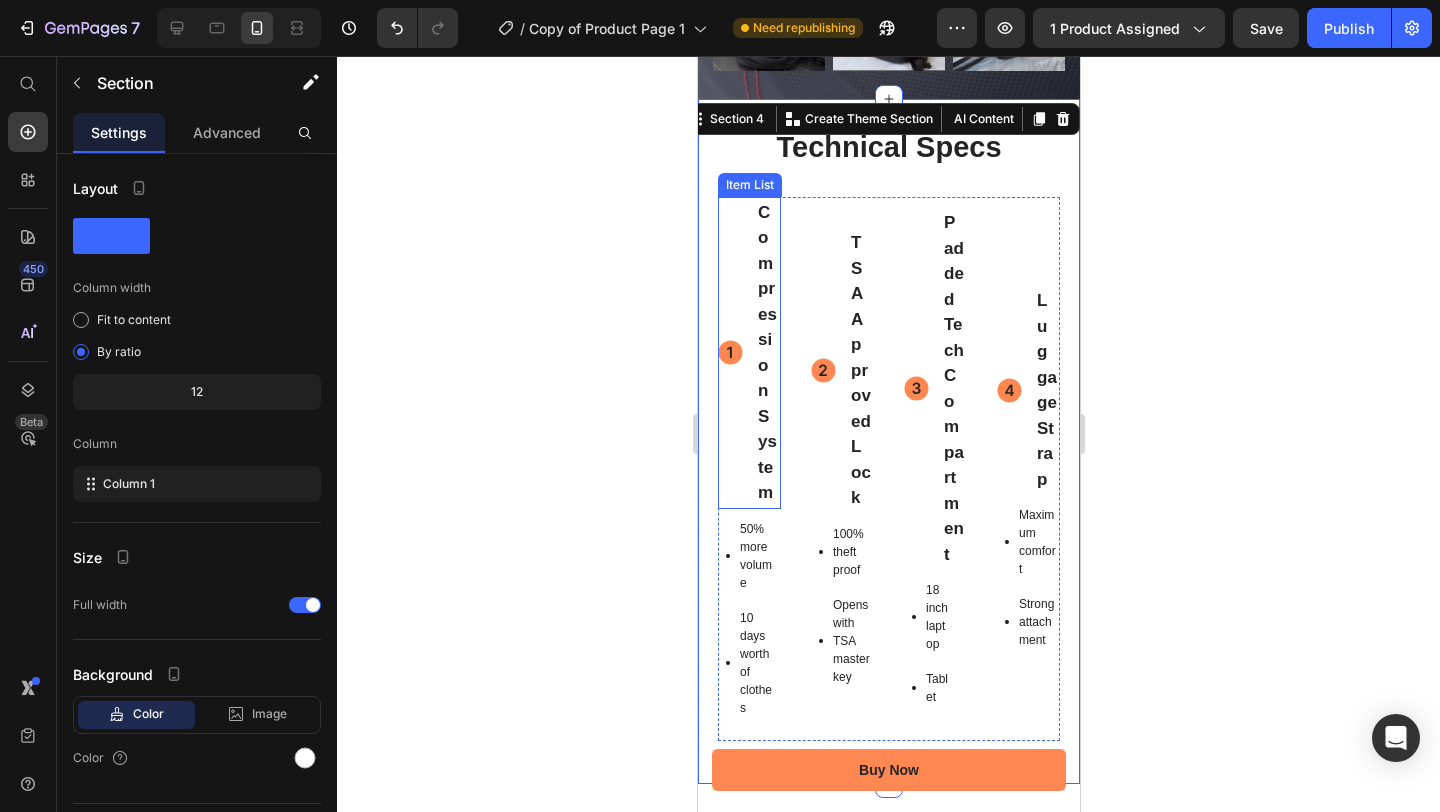 click on "Compression System" at bounding box center [748, 353] 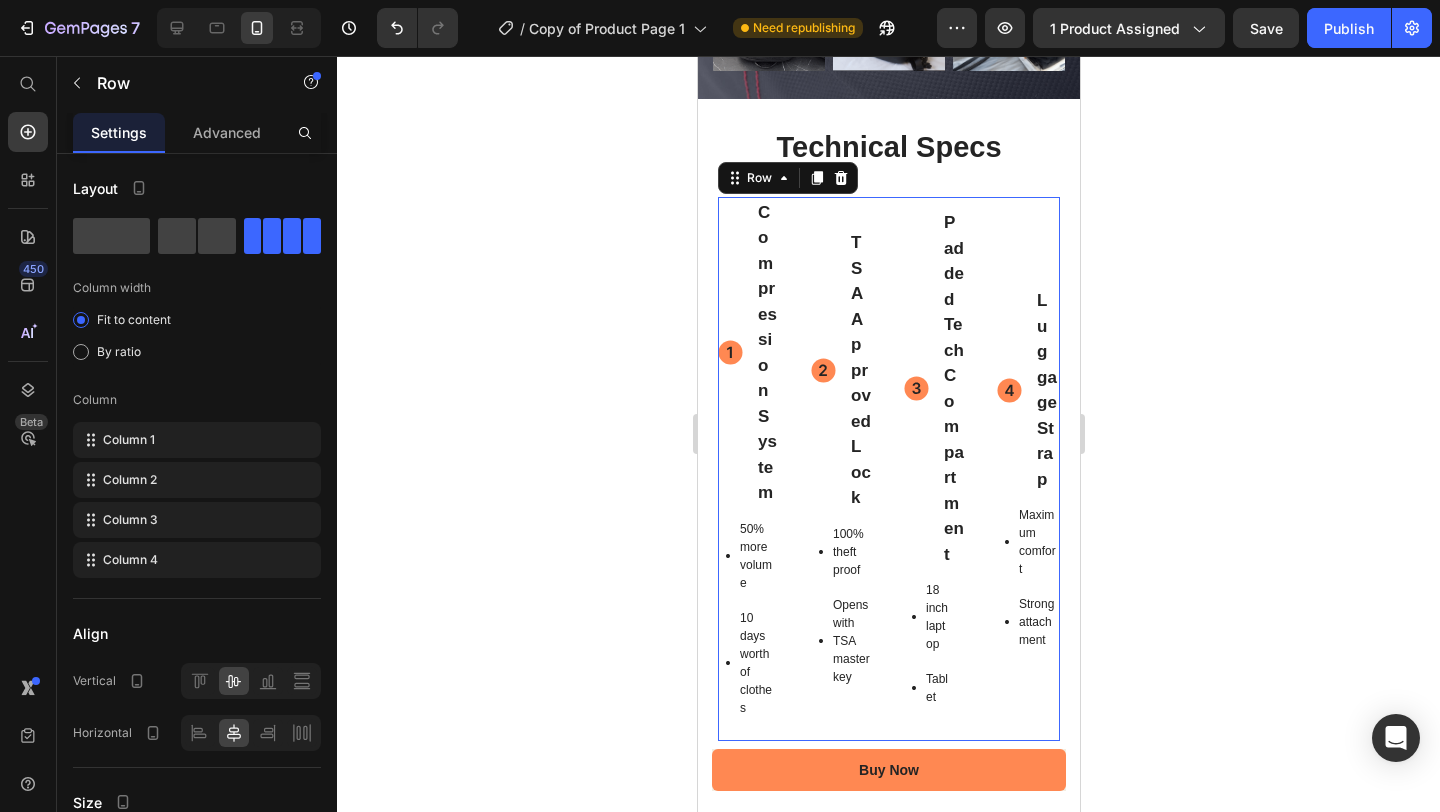 click on "Luggage Strap Item List
Maximum comfort
Strong attachment Item List" at bounding box center (1027, 469) 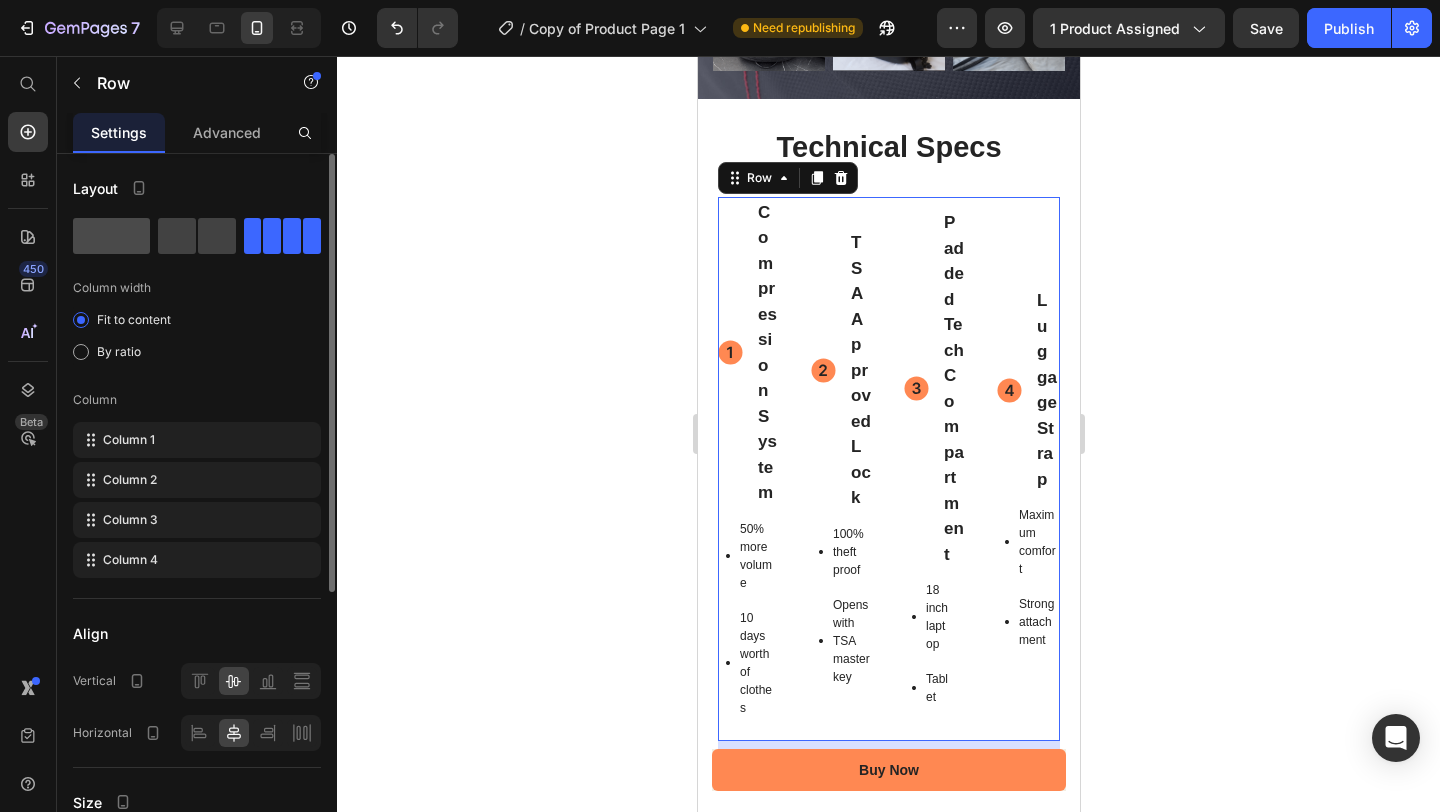 click 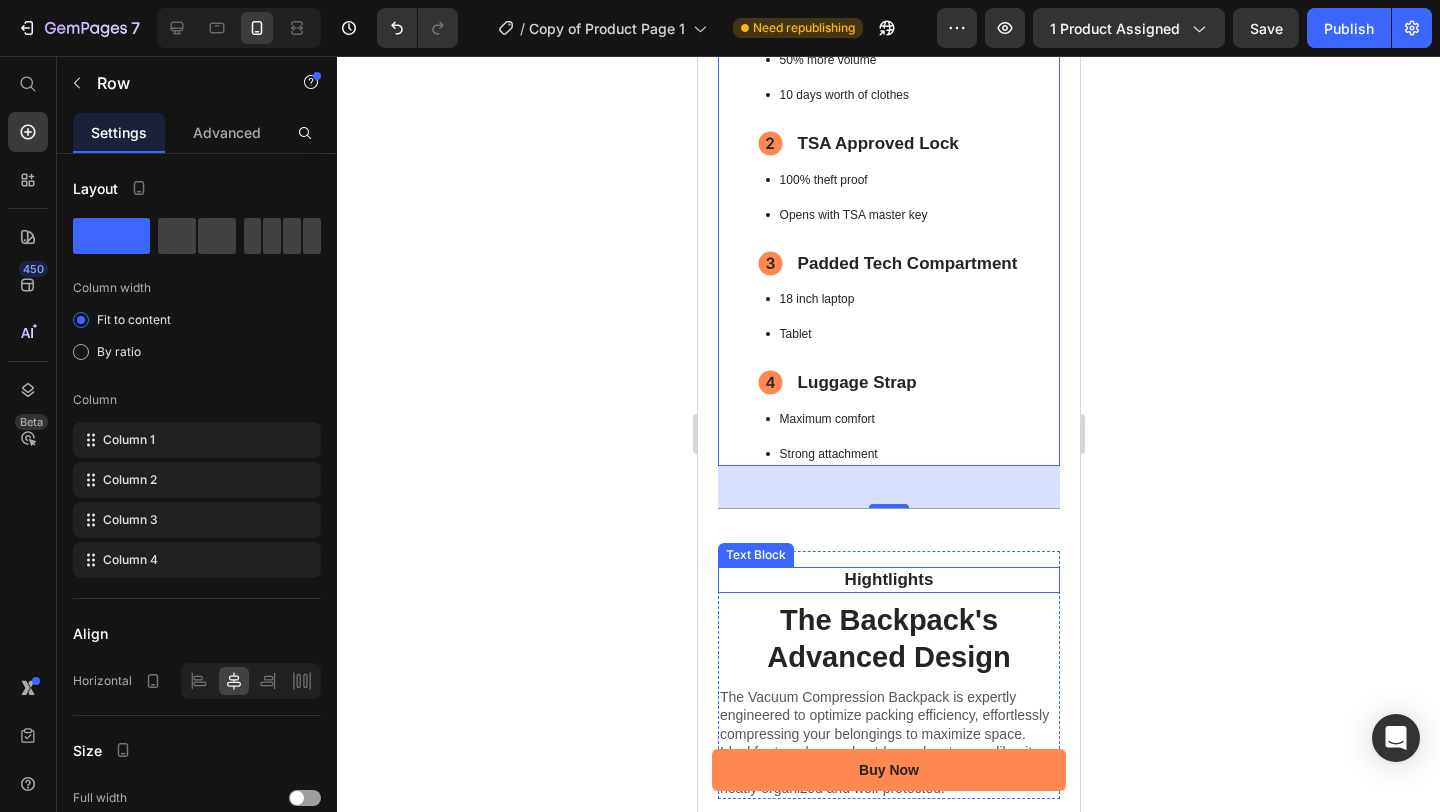 scroll, scrollTop: 2213, scrollLeft: 0, axis: vertical 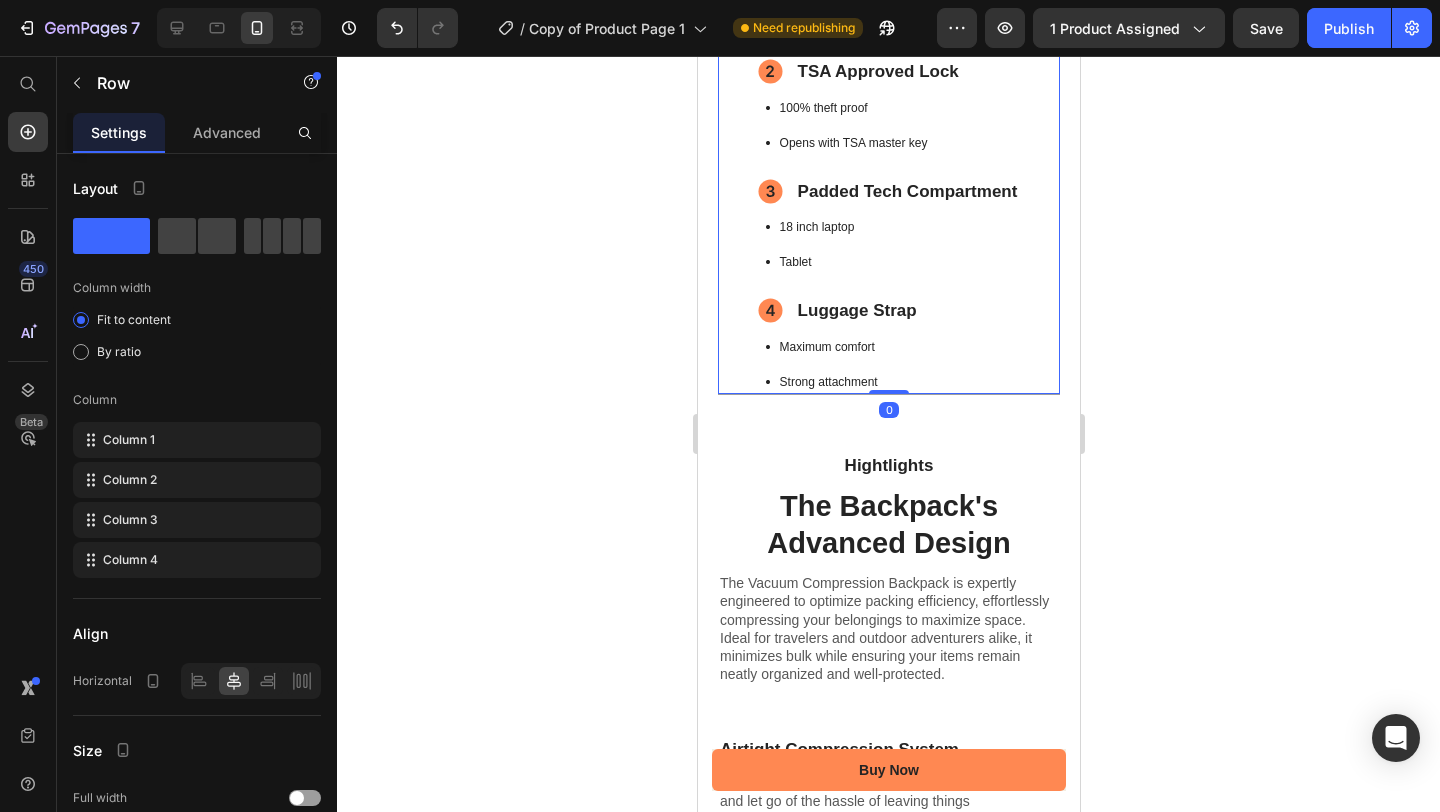 drag, startPoint x: 881, startPoint y: 411, endPoint x: 877, endPoint y: 360, distance: 51.156624 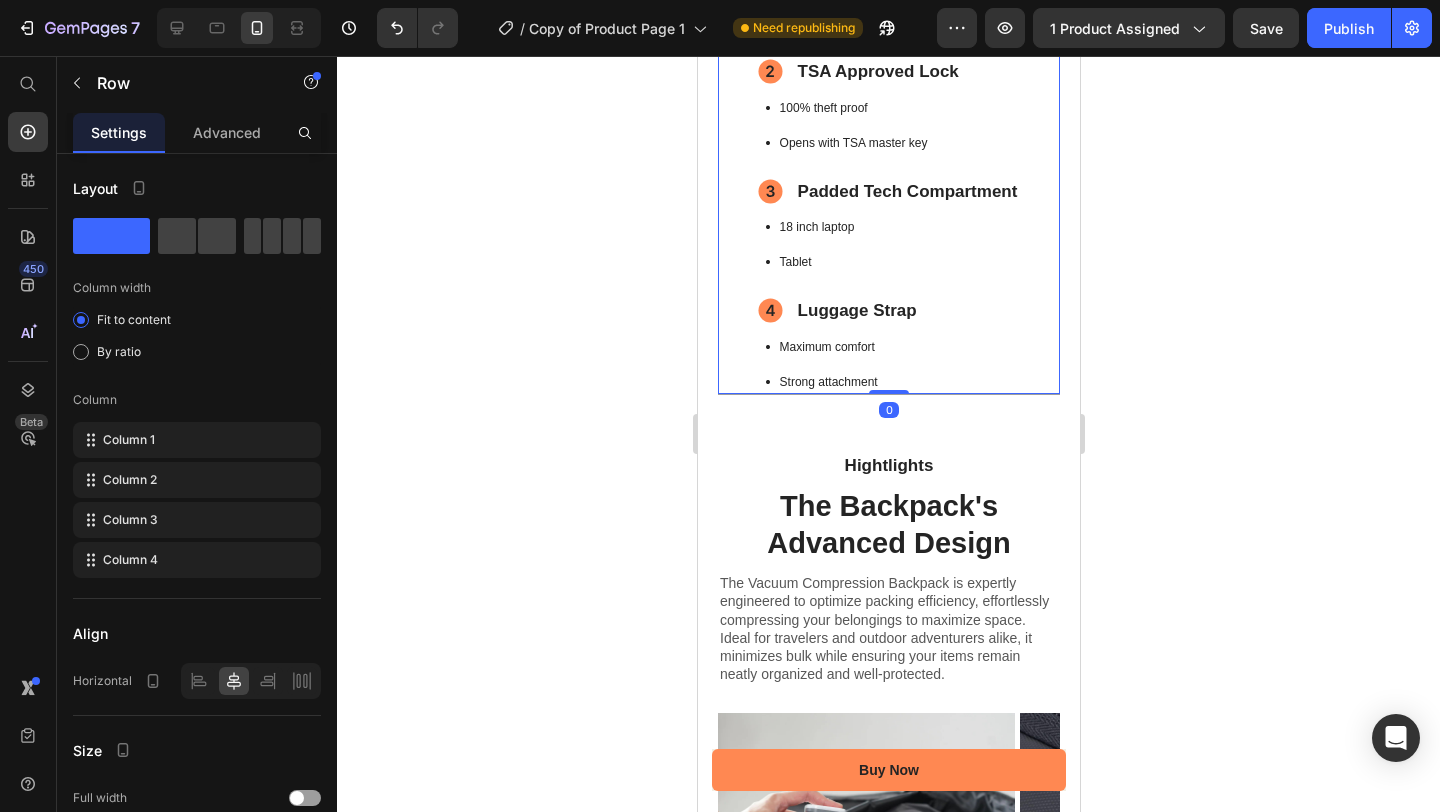 click on "Compression System Item List
50% more volume
[NUMBER] days worth of clothes Item List
TSA Approved Lock Item List
100% theft proof
Opens with TSA master key Item List
Padded Tech Compartment Item List
[NUMBER] inch laptop
Tablet Item List
Luggage Strap Item List
Maximum comfort
Strong attachment Item List   [NUMBER]" at bounding box center [888, 165] 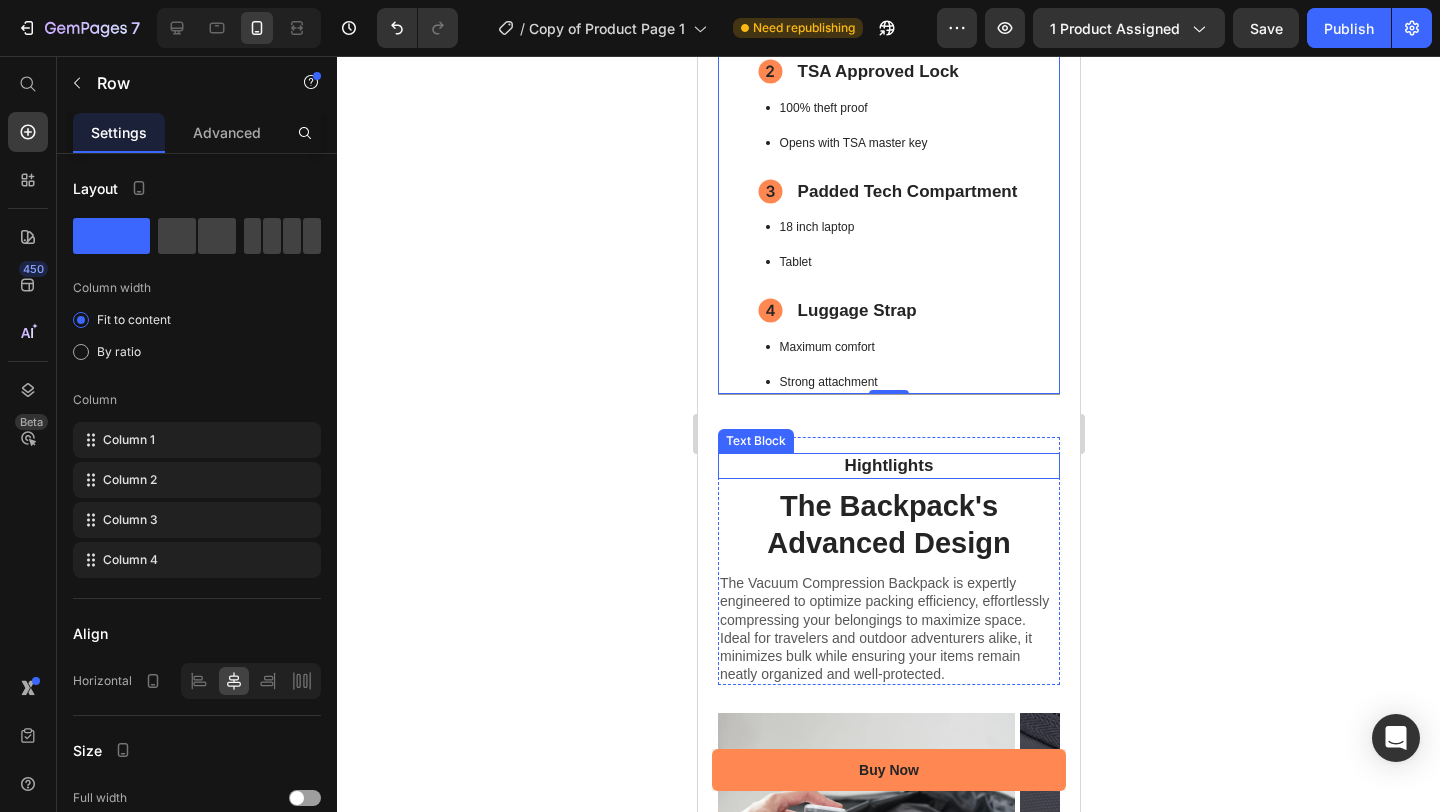 drag, startPoint x: 878, startPoint y: 374, endPoint x: 863, endPoint y: 363, distance: 18.601076 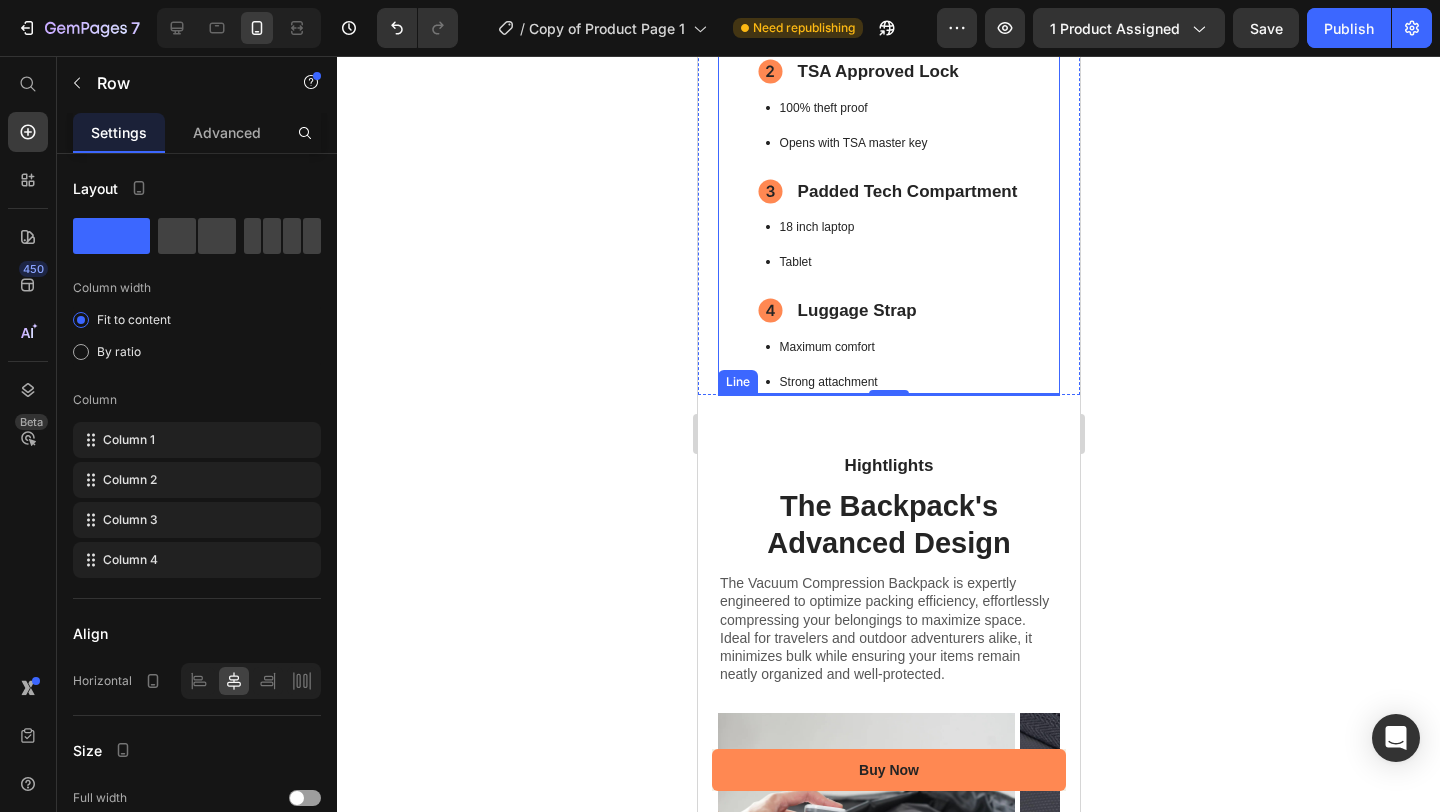 click on "Title Line" at bounding box center (888, 394) 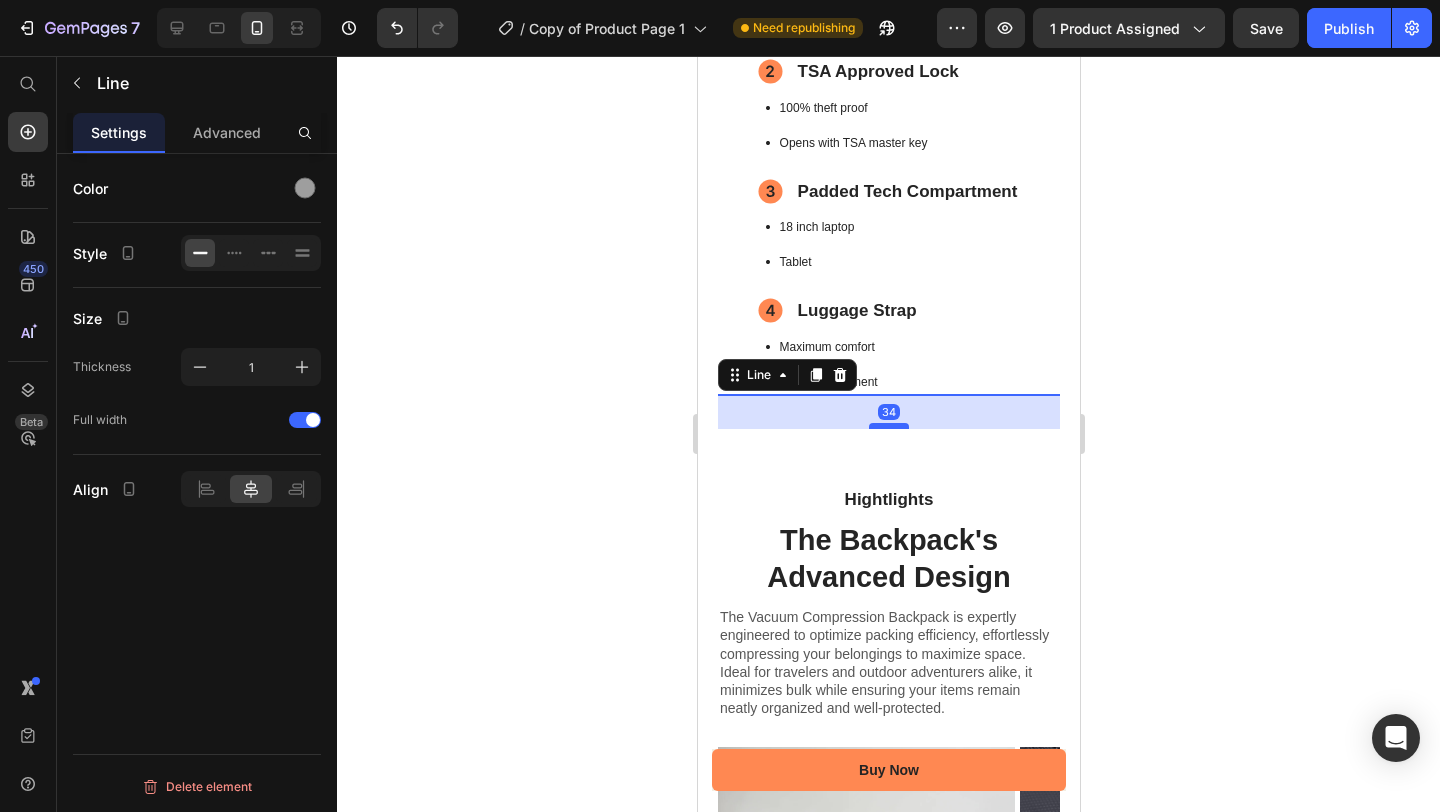 drag, startPoint x: 885, startPoint y: 368, endPoint x: 889, endPoint y: 401, distance: 33.24154 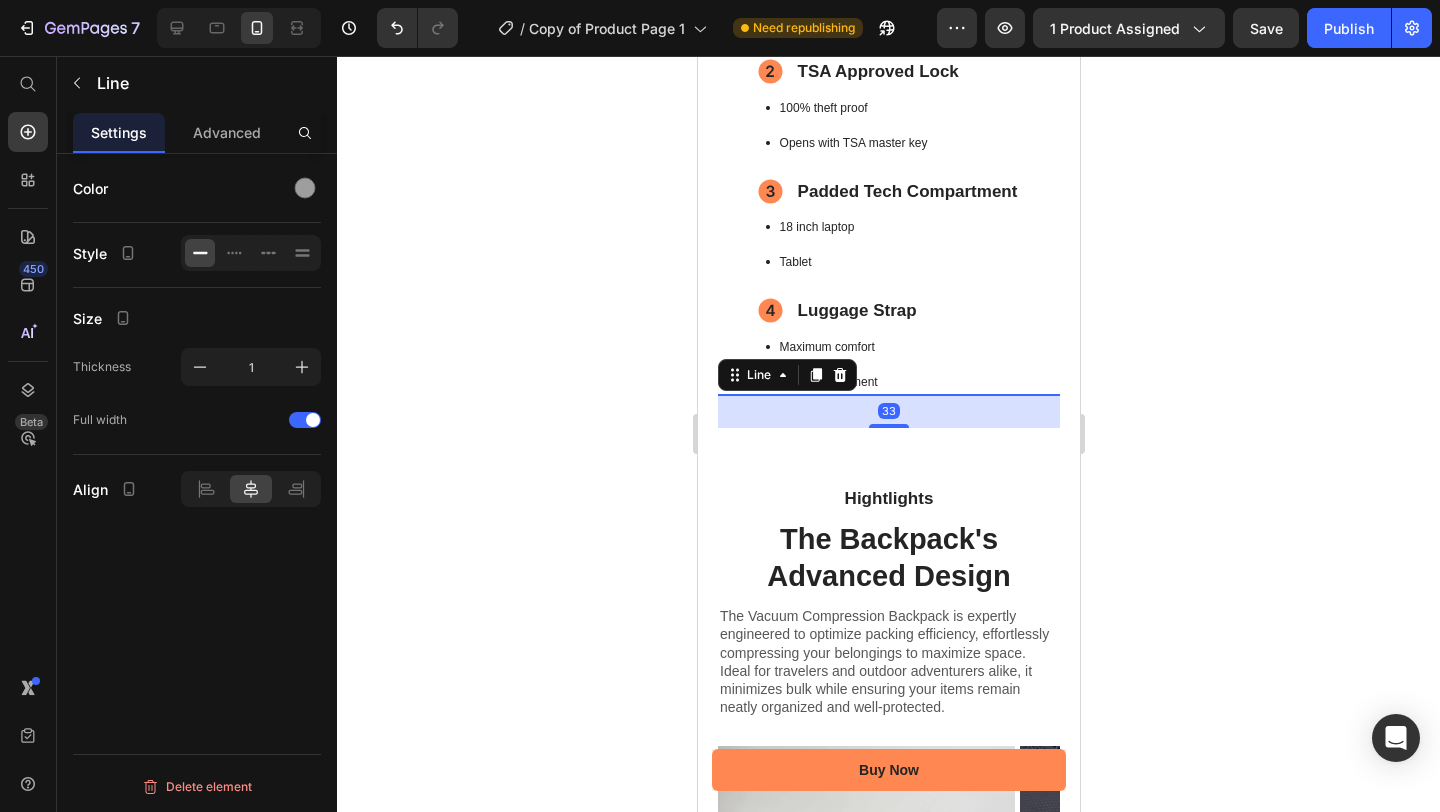 click 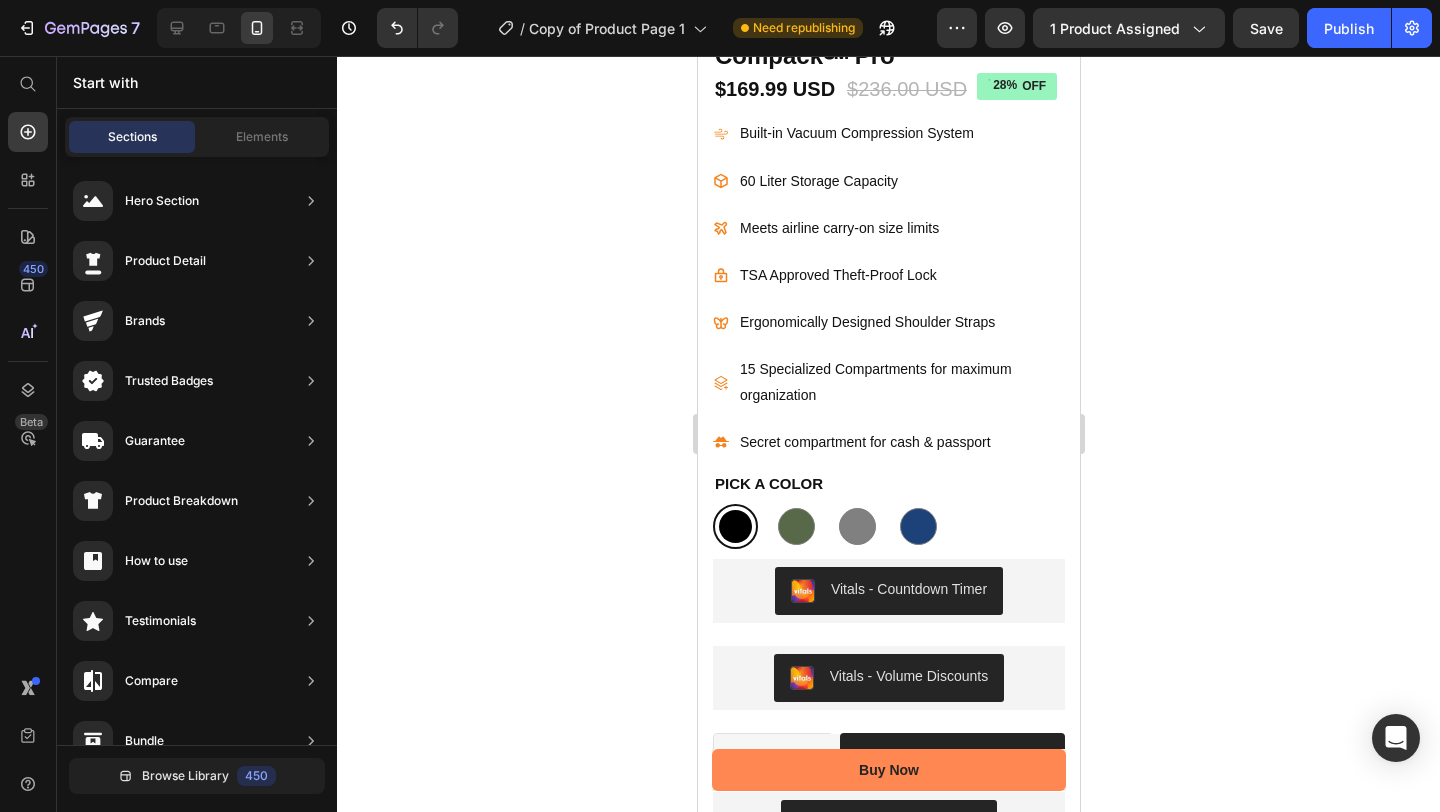 scroll, scrollTop: 419, scrollLeft: 0, axis: vertical 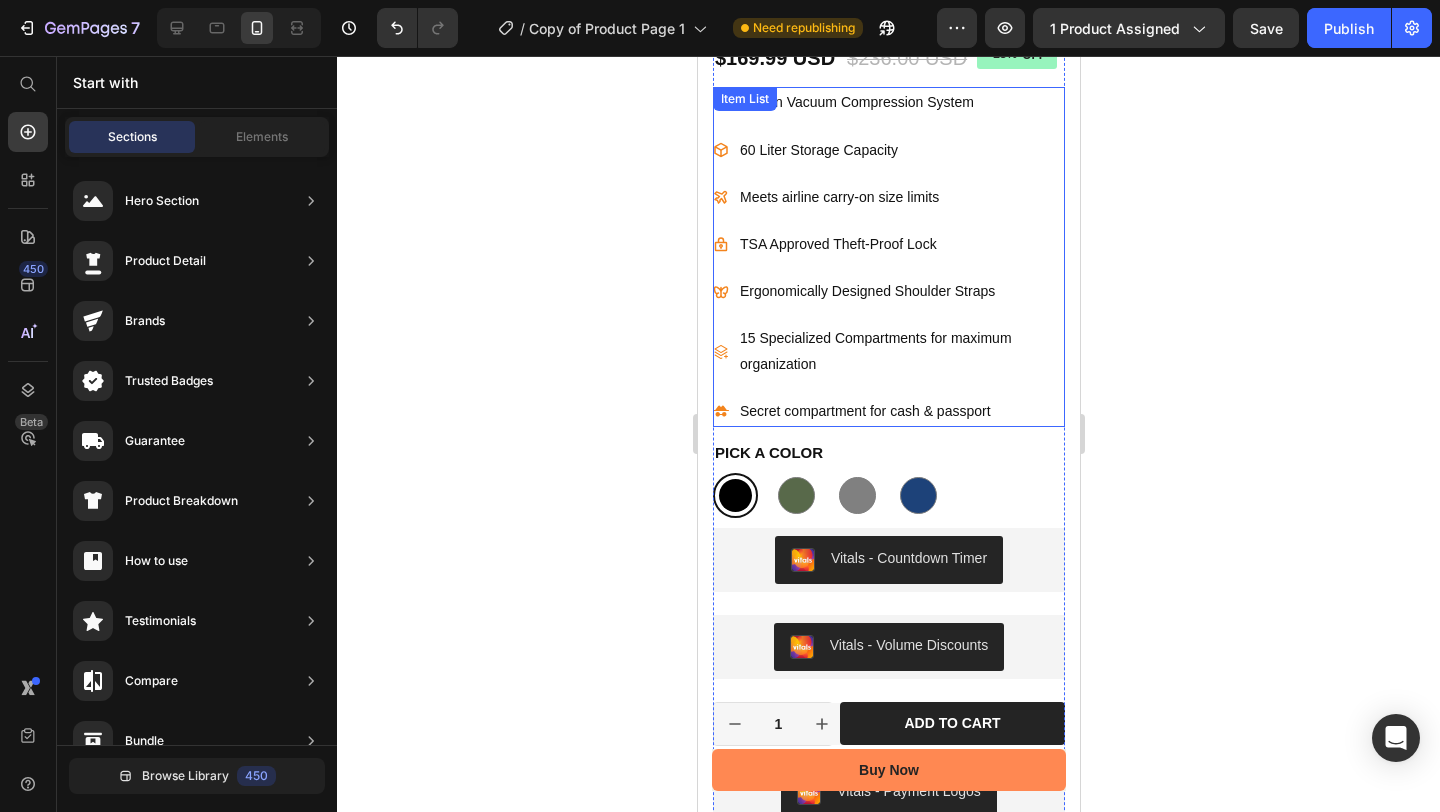 click on "15 Specialized Compartments for maximum organization" at bounding box center [900, 351] 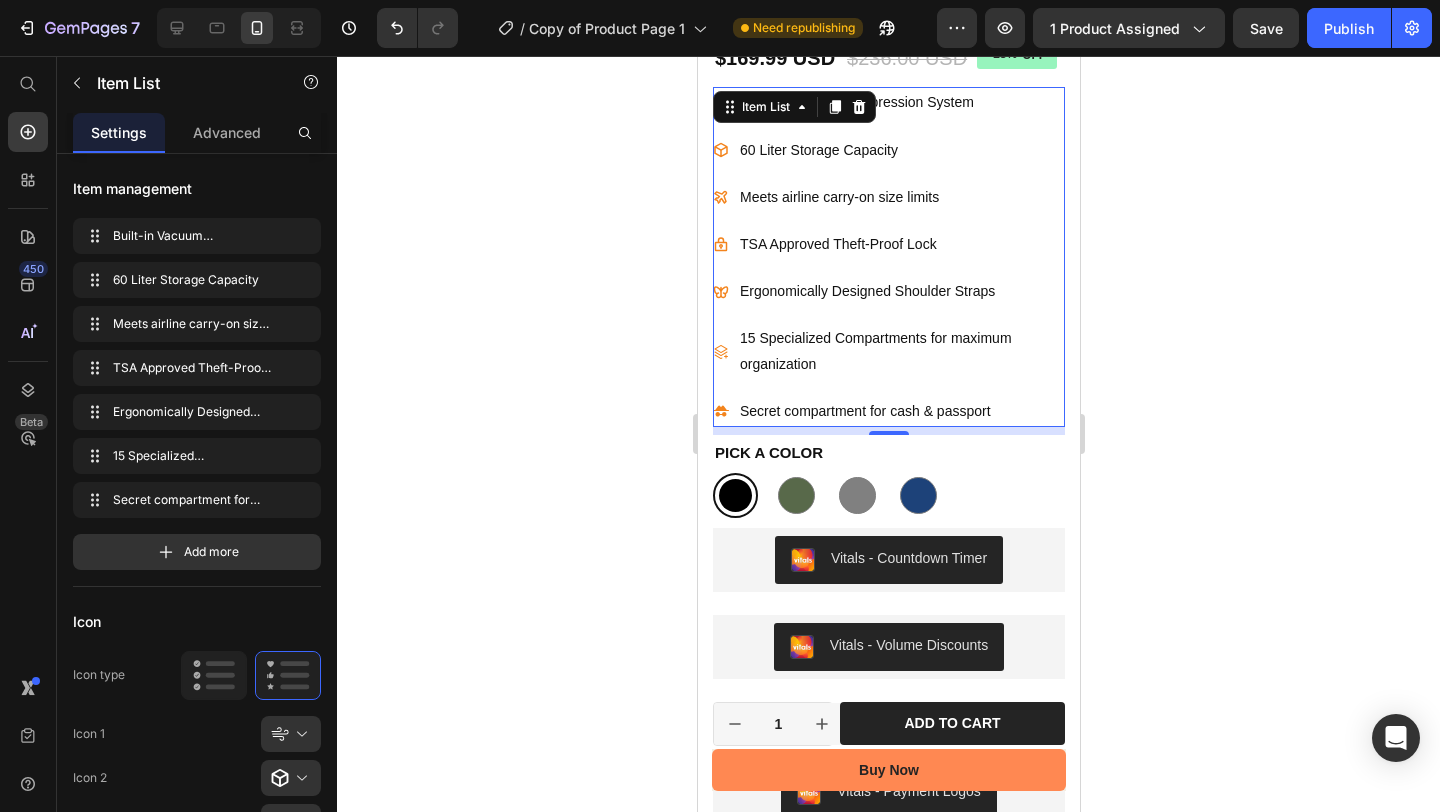 click on "15 Specialized Compartments for maximum organization" at bounding box center (900, 351) 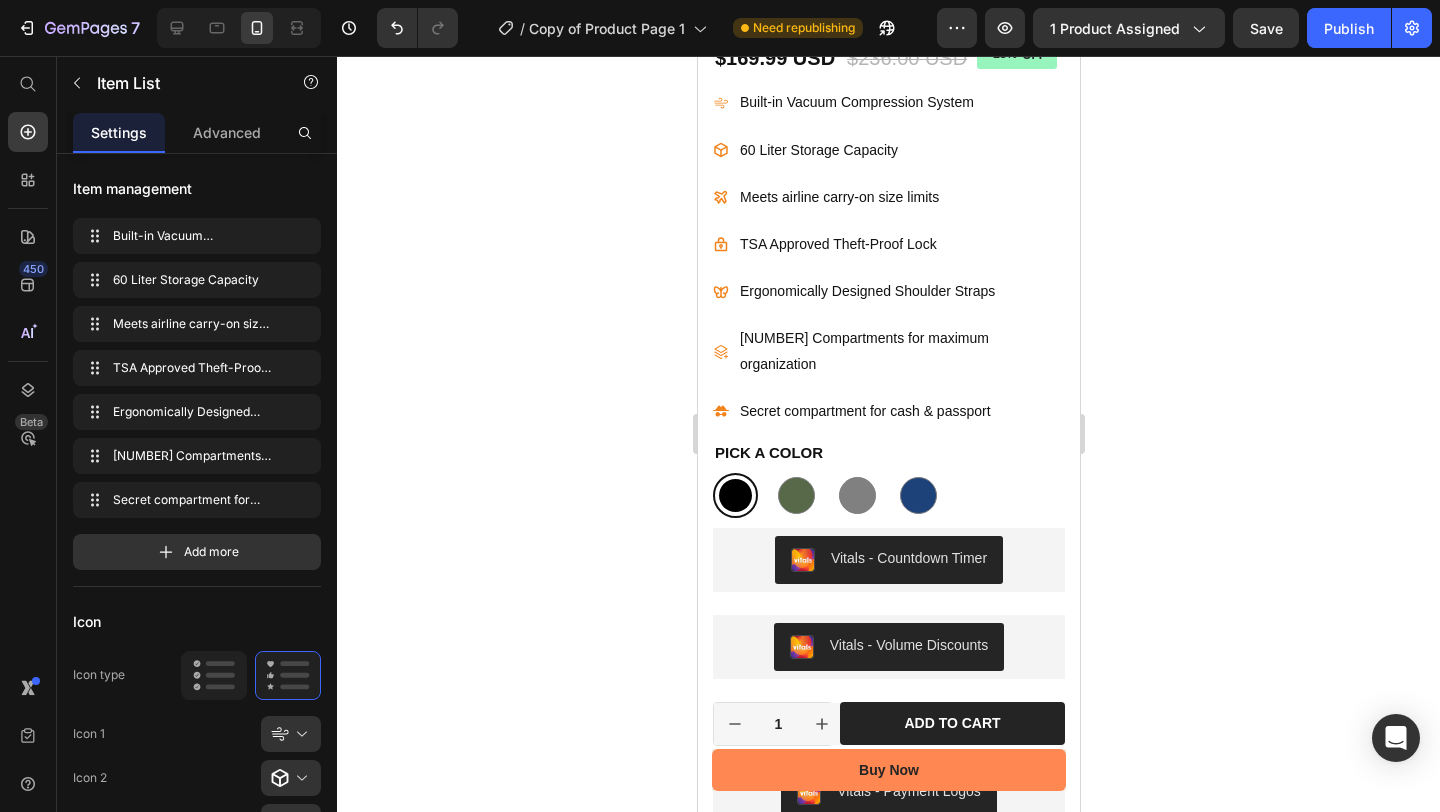 click 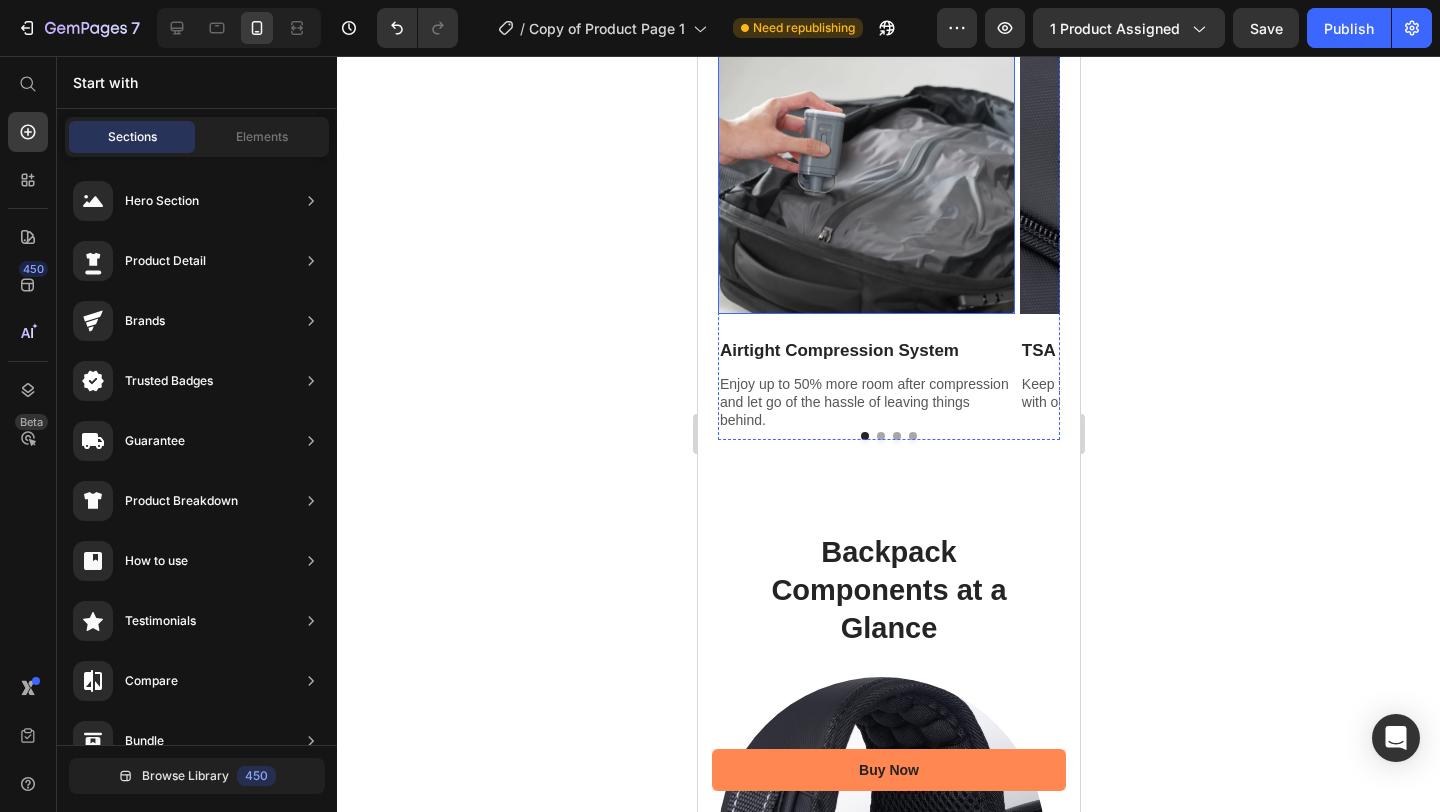 scroll, scrollTop: 2581, scrollLeft: 0, axis: vertical 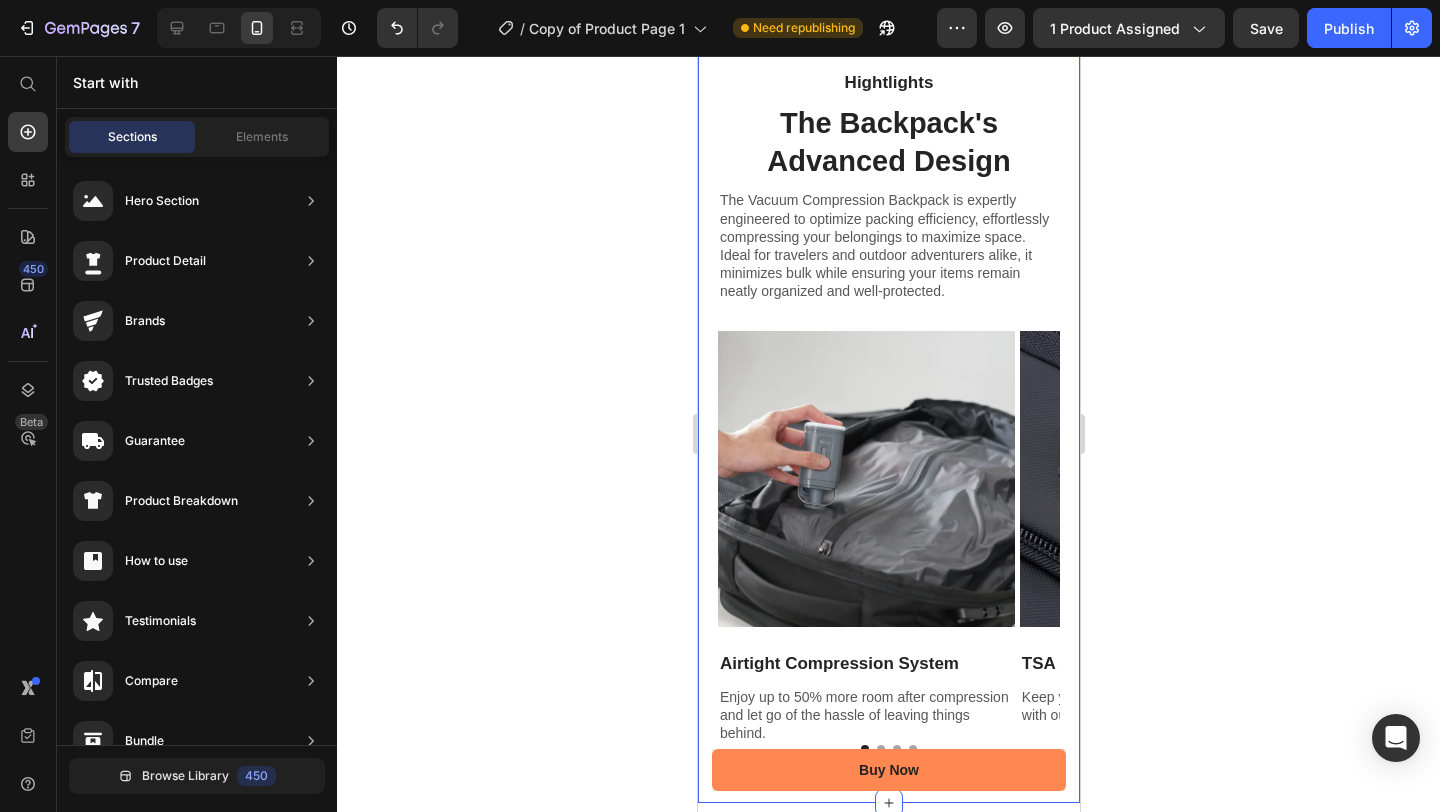 click on "Hightlights Text Block The Backpack's Advanced Design Heading The Vacuum Compression Backpack is expertly engineered to optimize packing efficiency, effortlessly compressing your belongings to maximize space. Ideal for travelers and outdoor adventurers alike, it minimizes bulk while ensuring your items remain neatly organized and well-protected. Text Block Row Image Airtight Compression System Text Block Enjoy up to 50% more room after compression and let go of the hassle of leaving things behind. Text Block Image TSA Approved Lock Text Block Keep your belongings secure and worry-free with our TSA approved theft-proof lock. Text Block Image Padded Laptop Copartment Text Block Fits [NUMBER] inch laptop, tablet and other small devices, keep your valuables safe, and don't let turbulence ruin your trip. Text Block Image Luggage Strap Text Block Safely connect your backpack to your luggage, a trip is less enjoyable if you're constantly worn out. Text Block Carousel Row Section [NUMBER]" at bounding box center (888, 407) 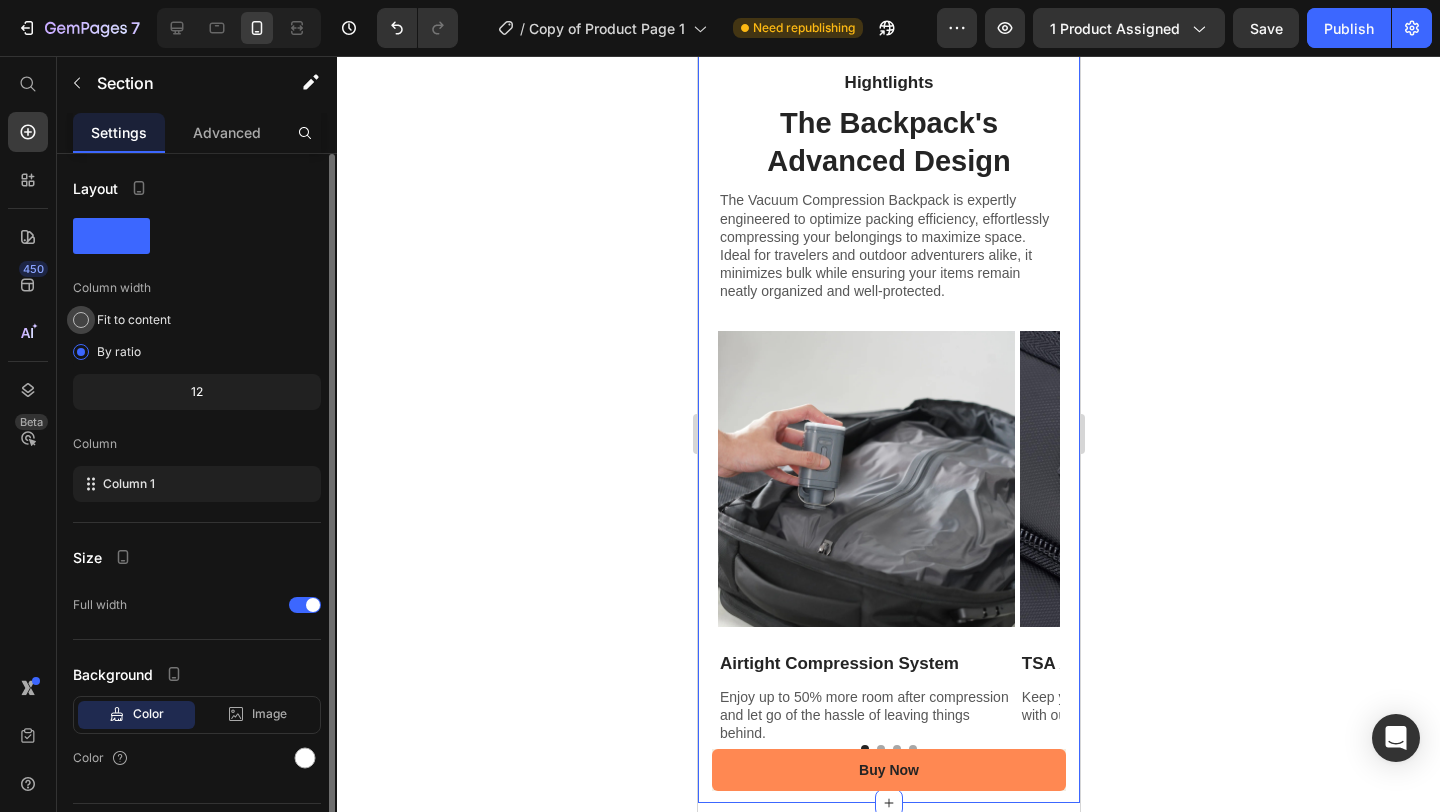 click on "Fit to content" at bounding box center (134, 320) 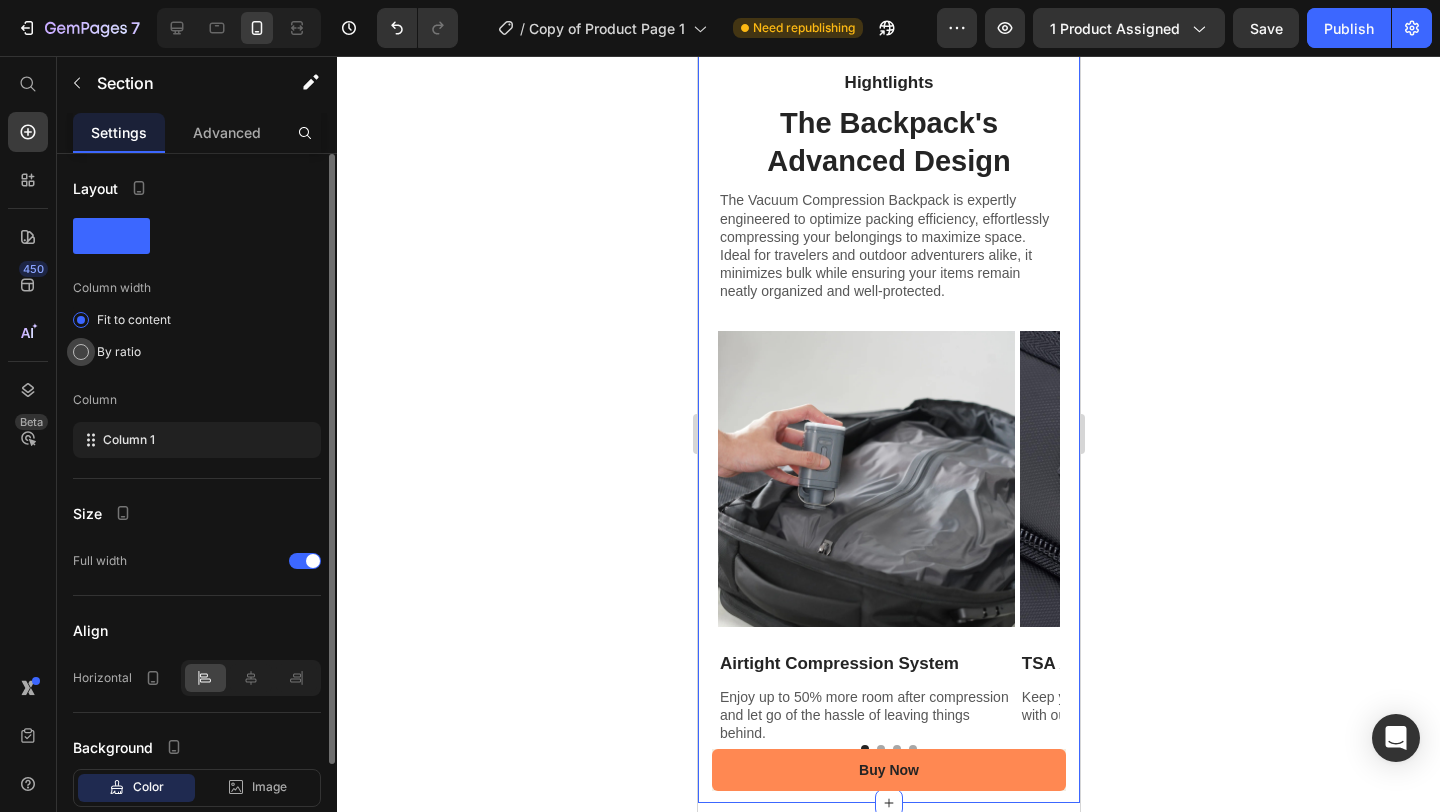 click on "By ratio" at bounding box center (119, 352) 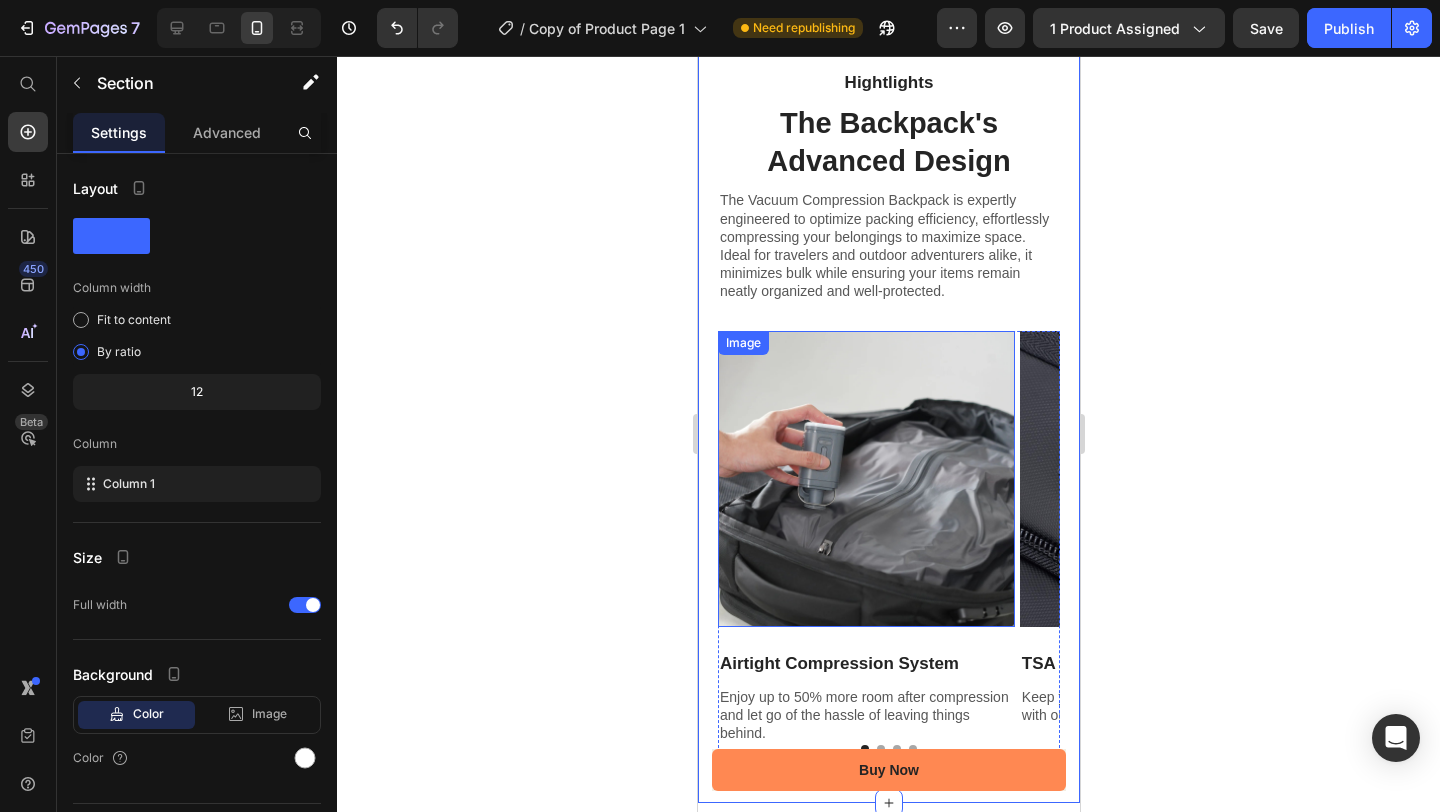 click at bounding box center [865, 479] 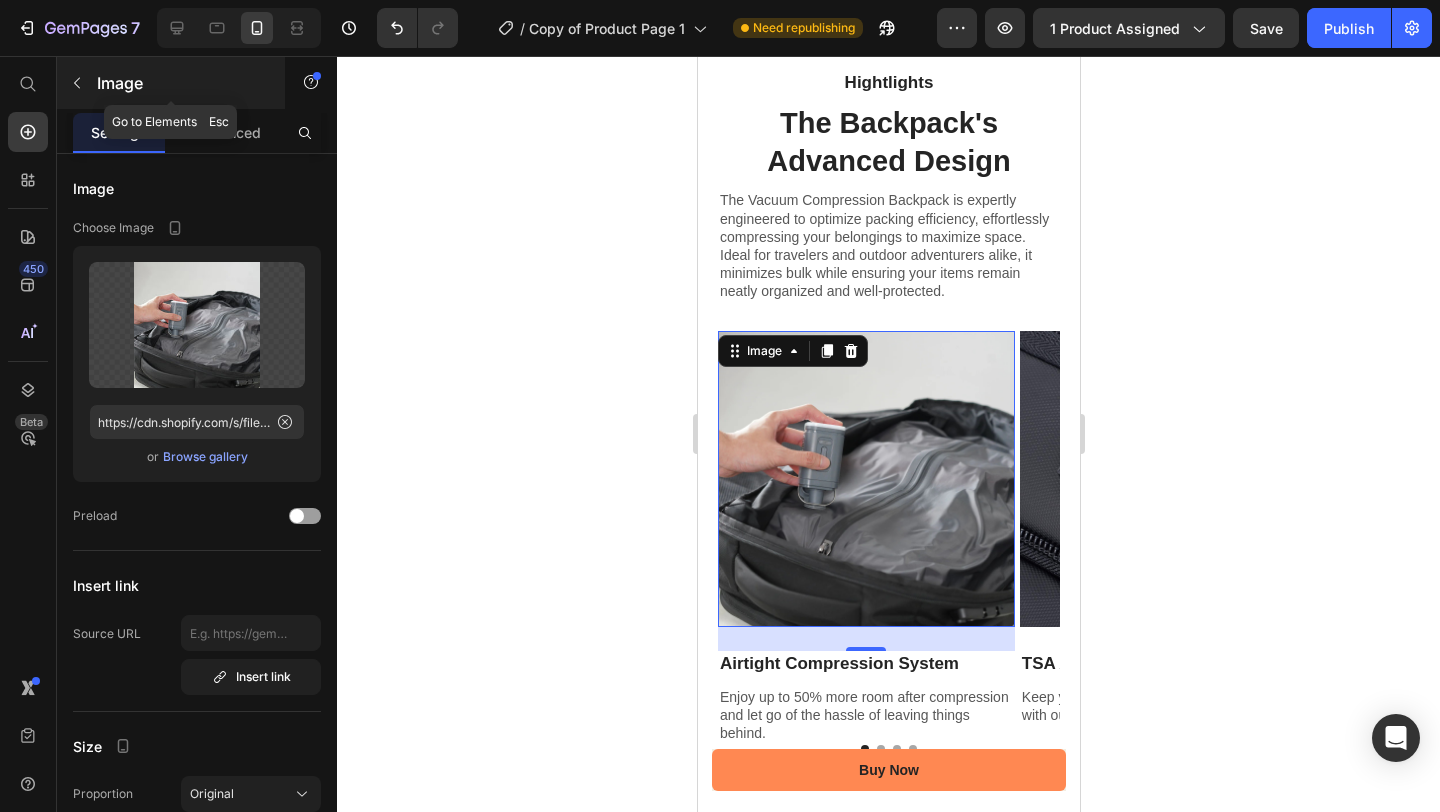 click 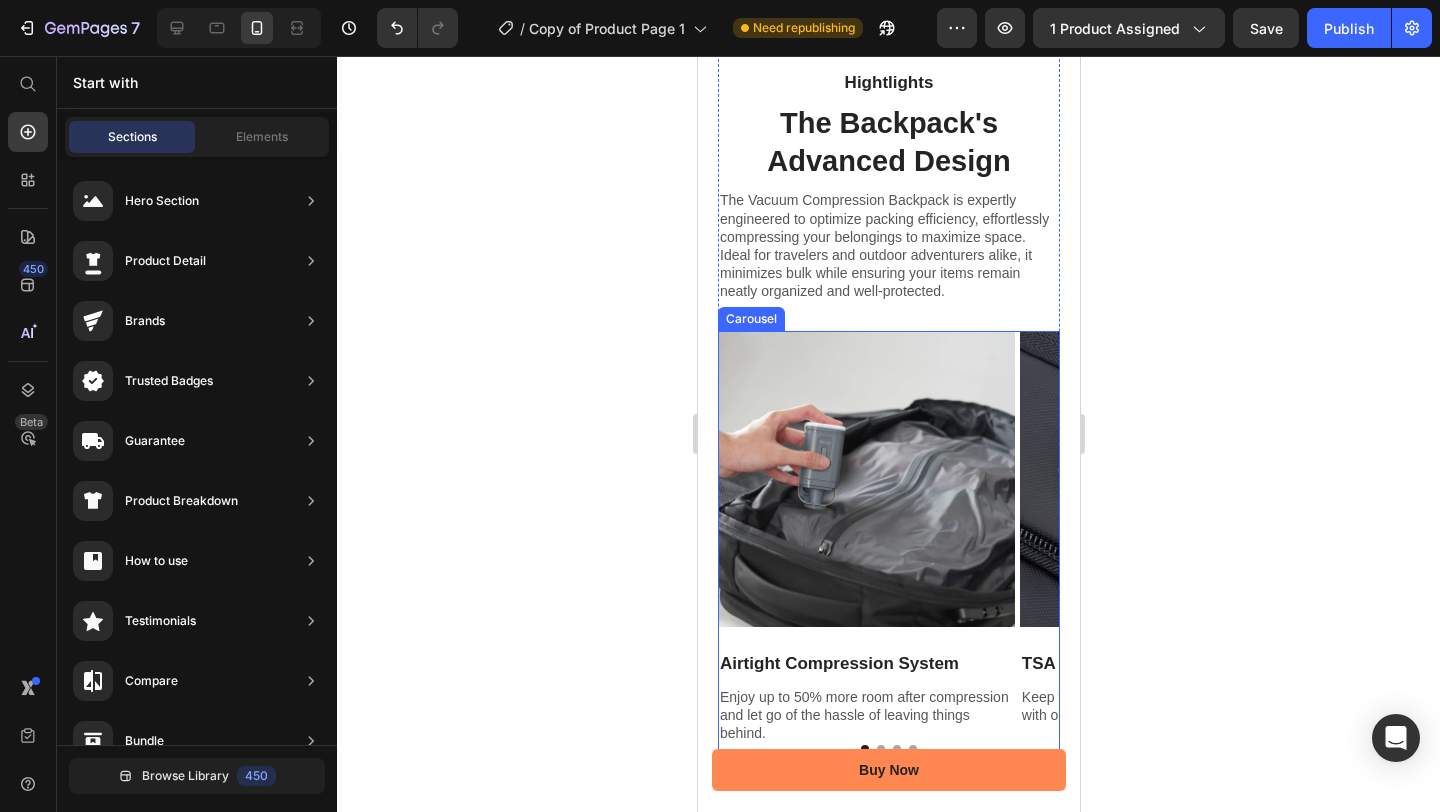 click on "Image Airtight Compression System Text Block Enjoy up to 50% more room after compression and let go of the hassle of leaving things behind. Text Block" at bounding box center (865, 538) 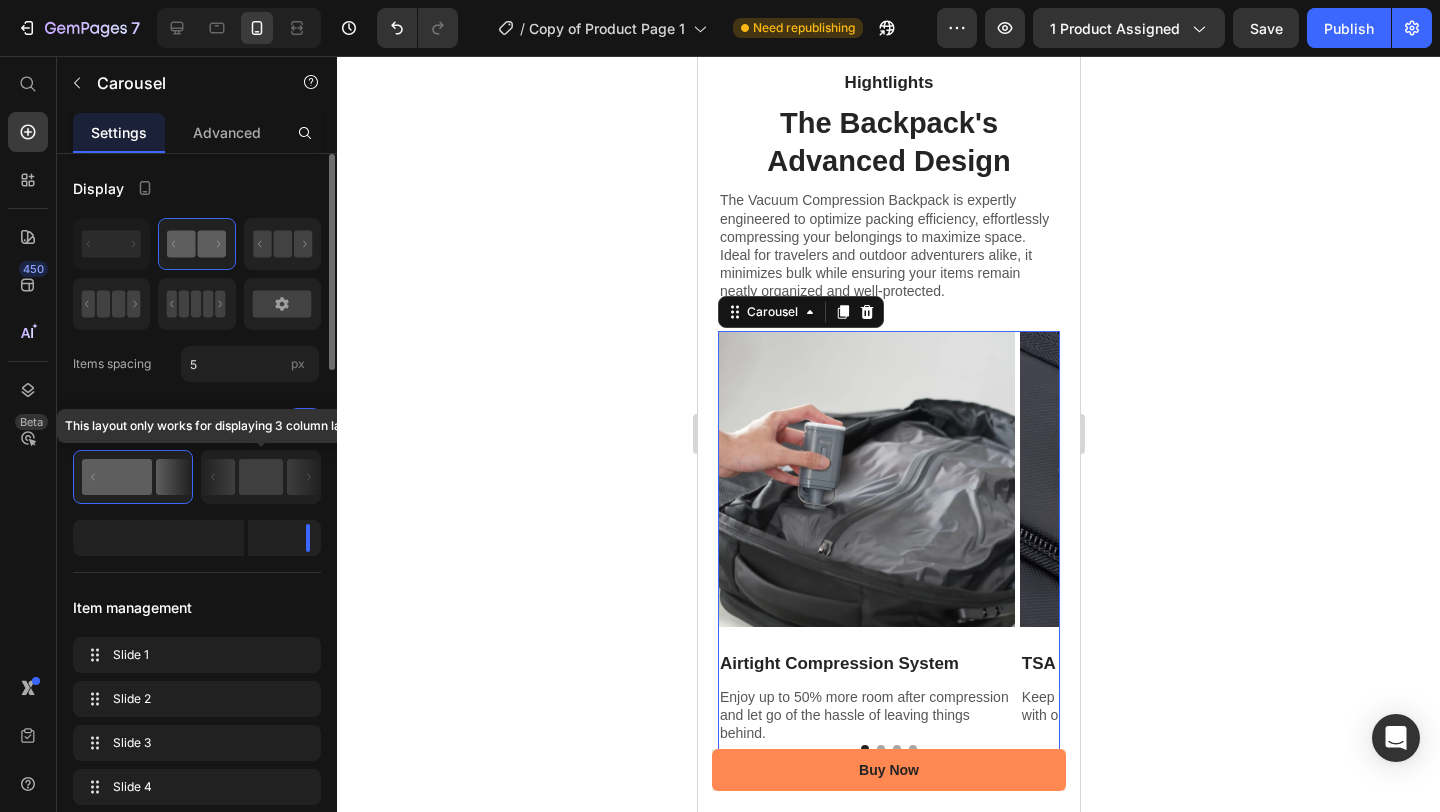 click 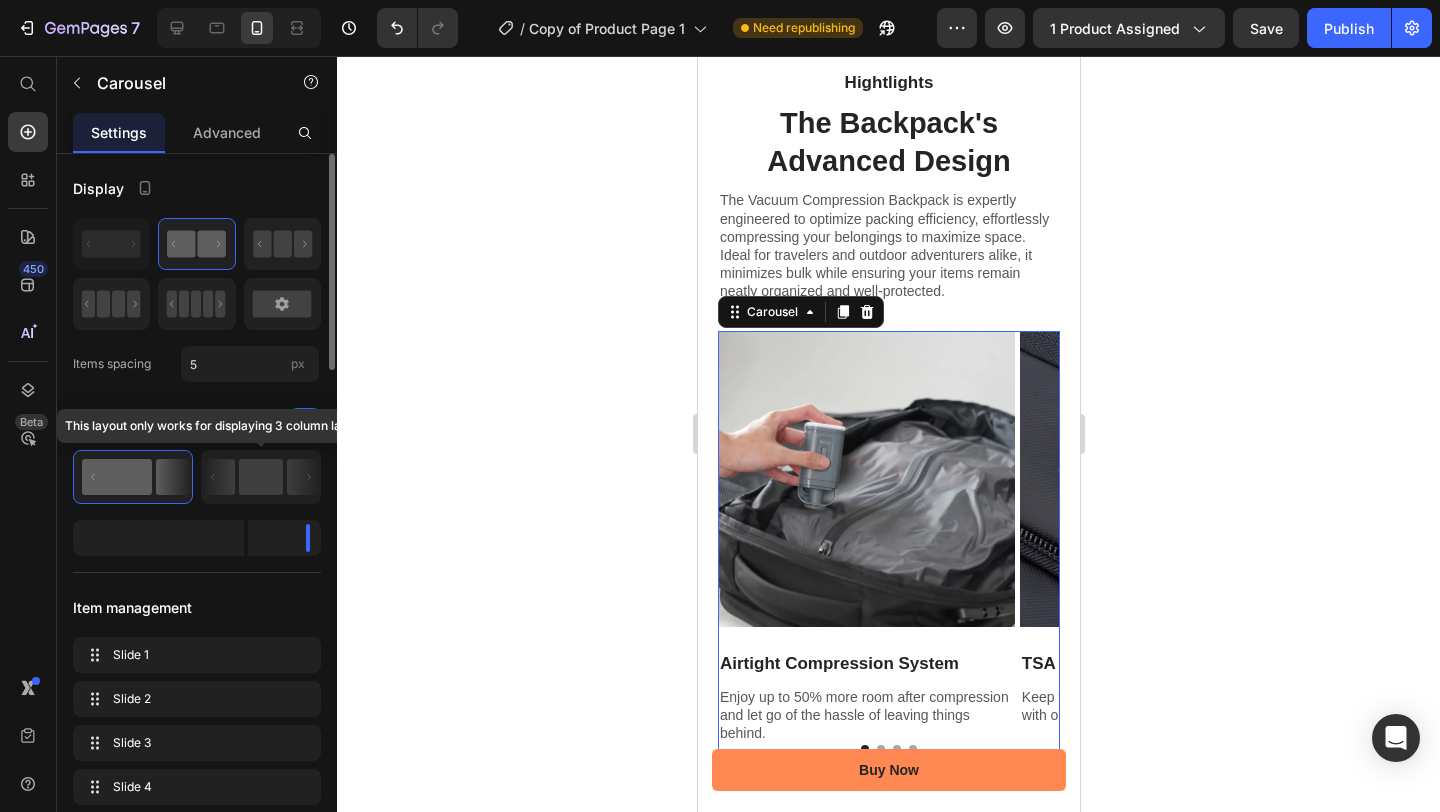 click 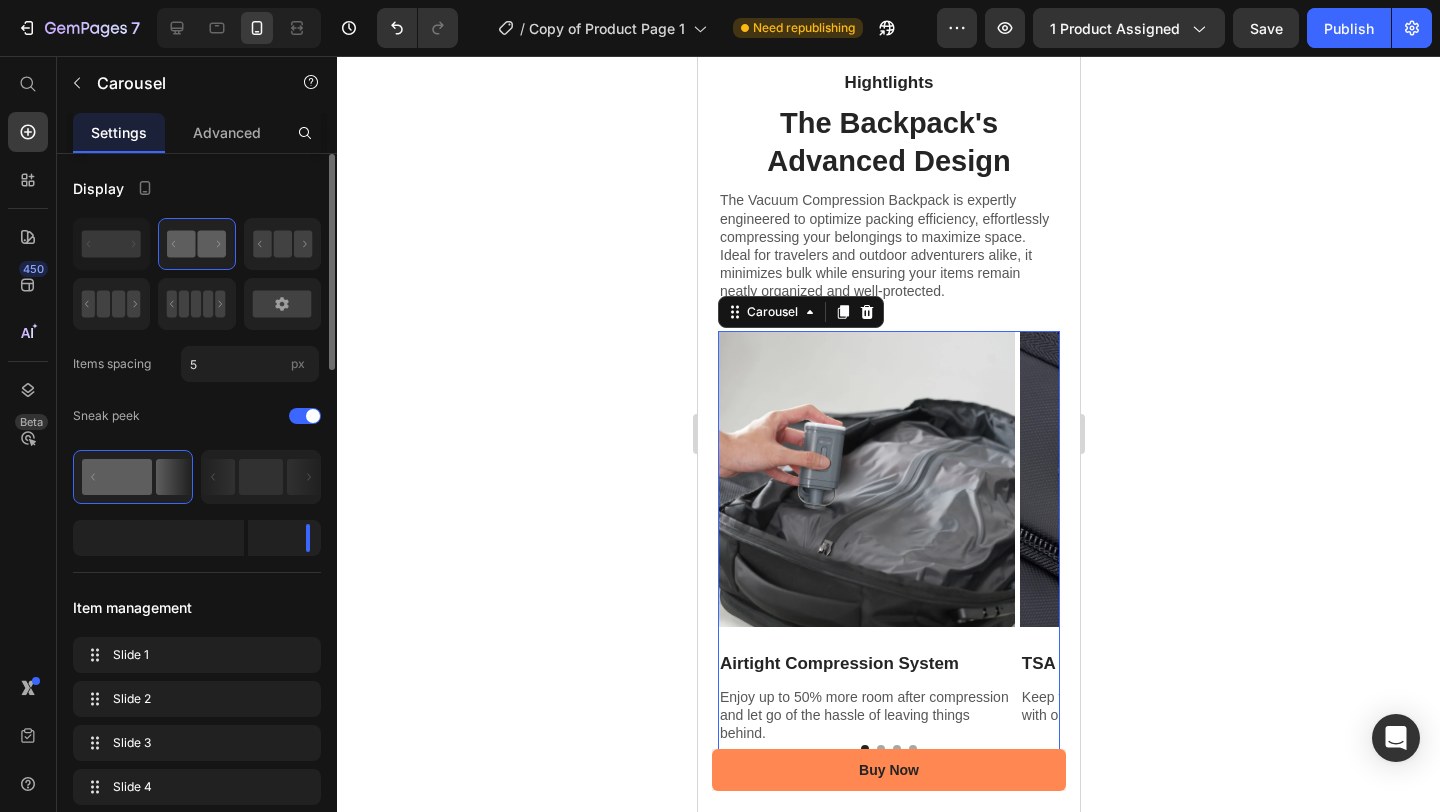 click 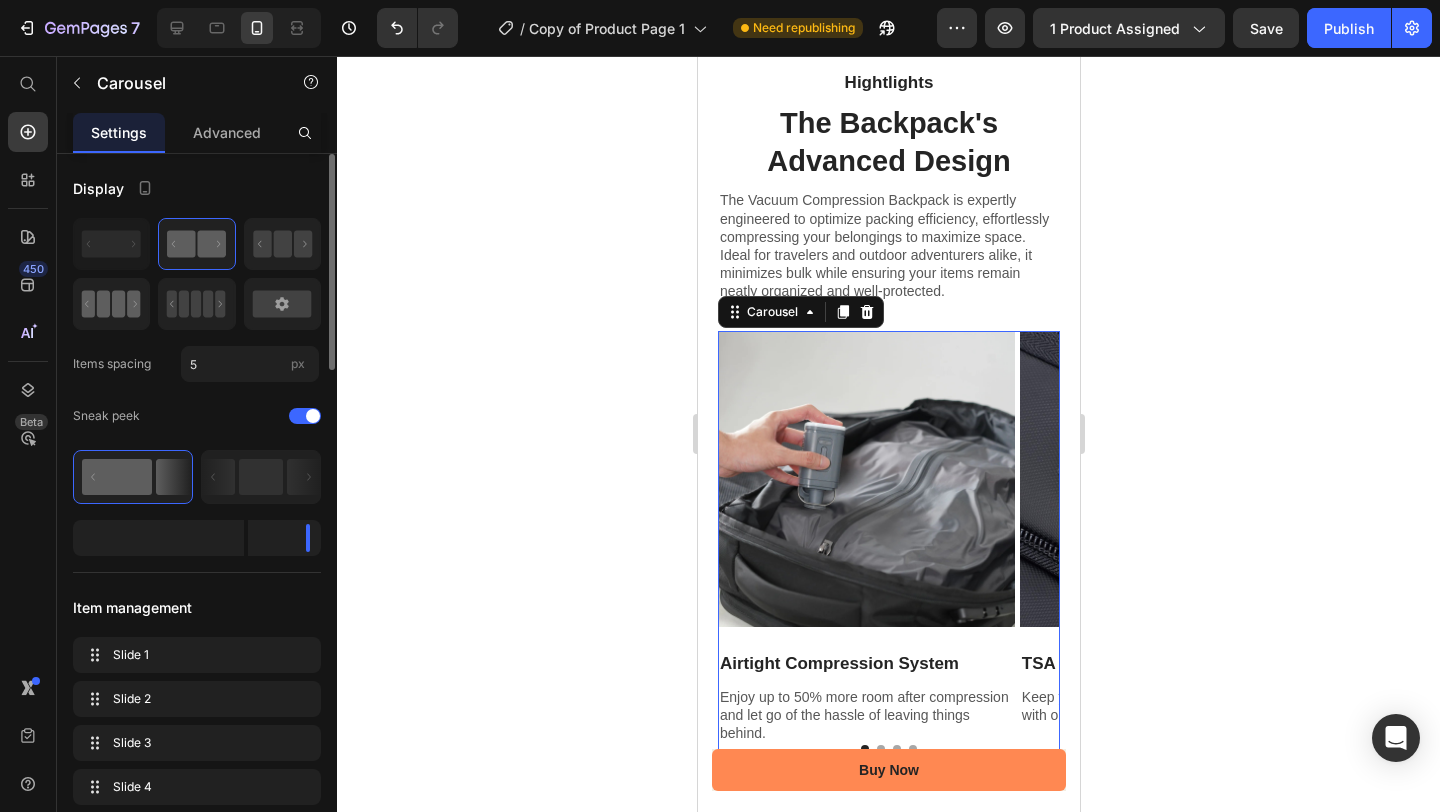 click 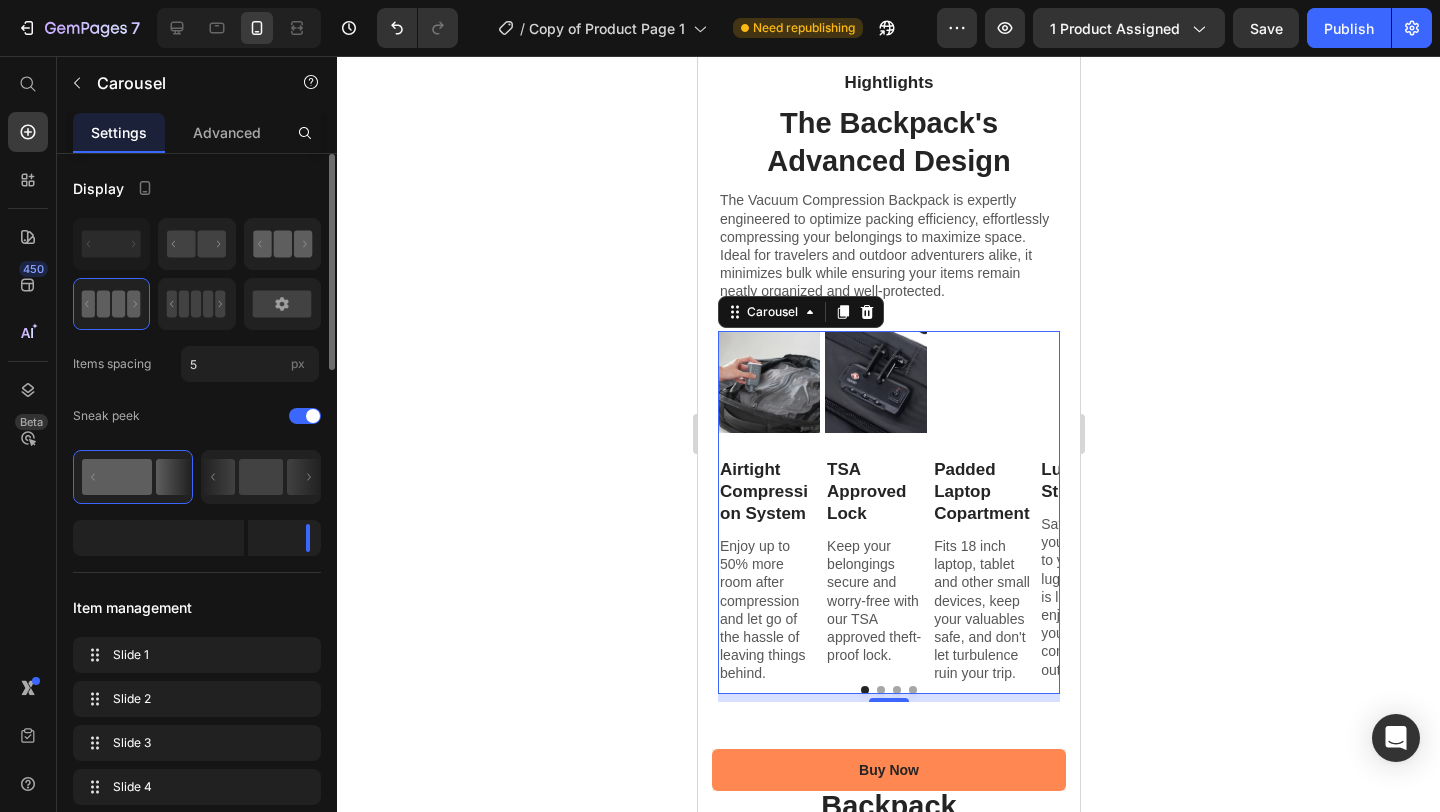 click 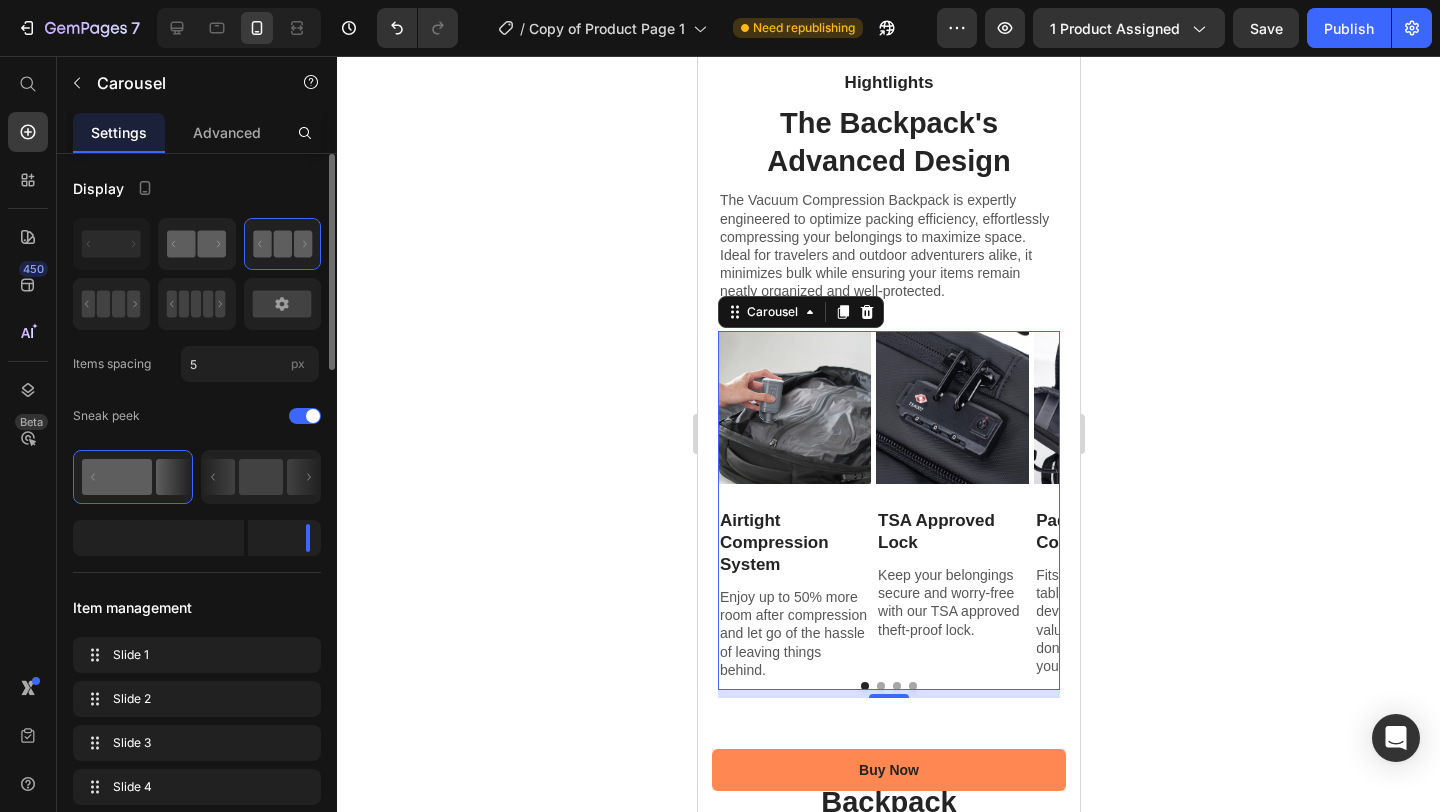 click 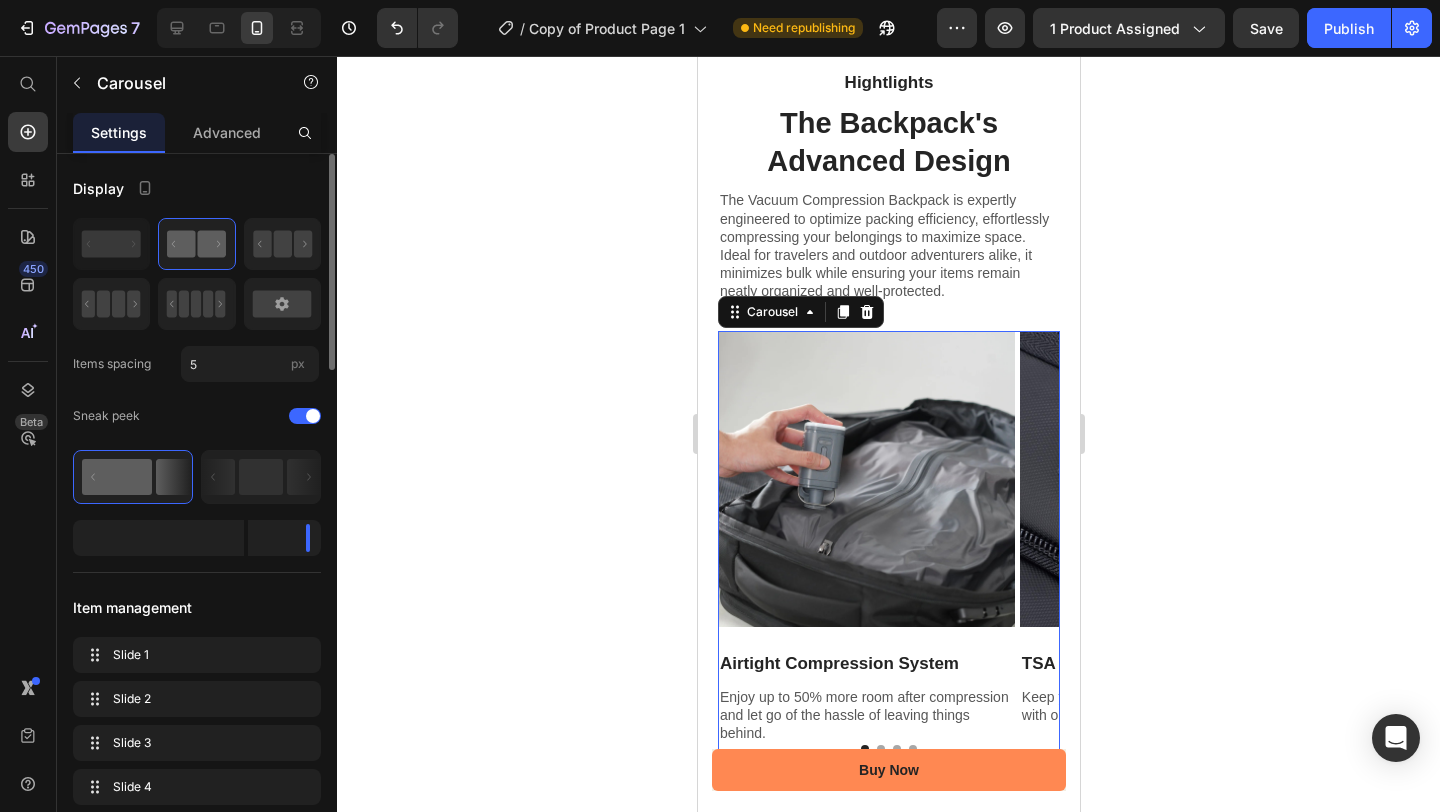 click 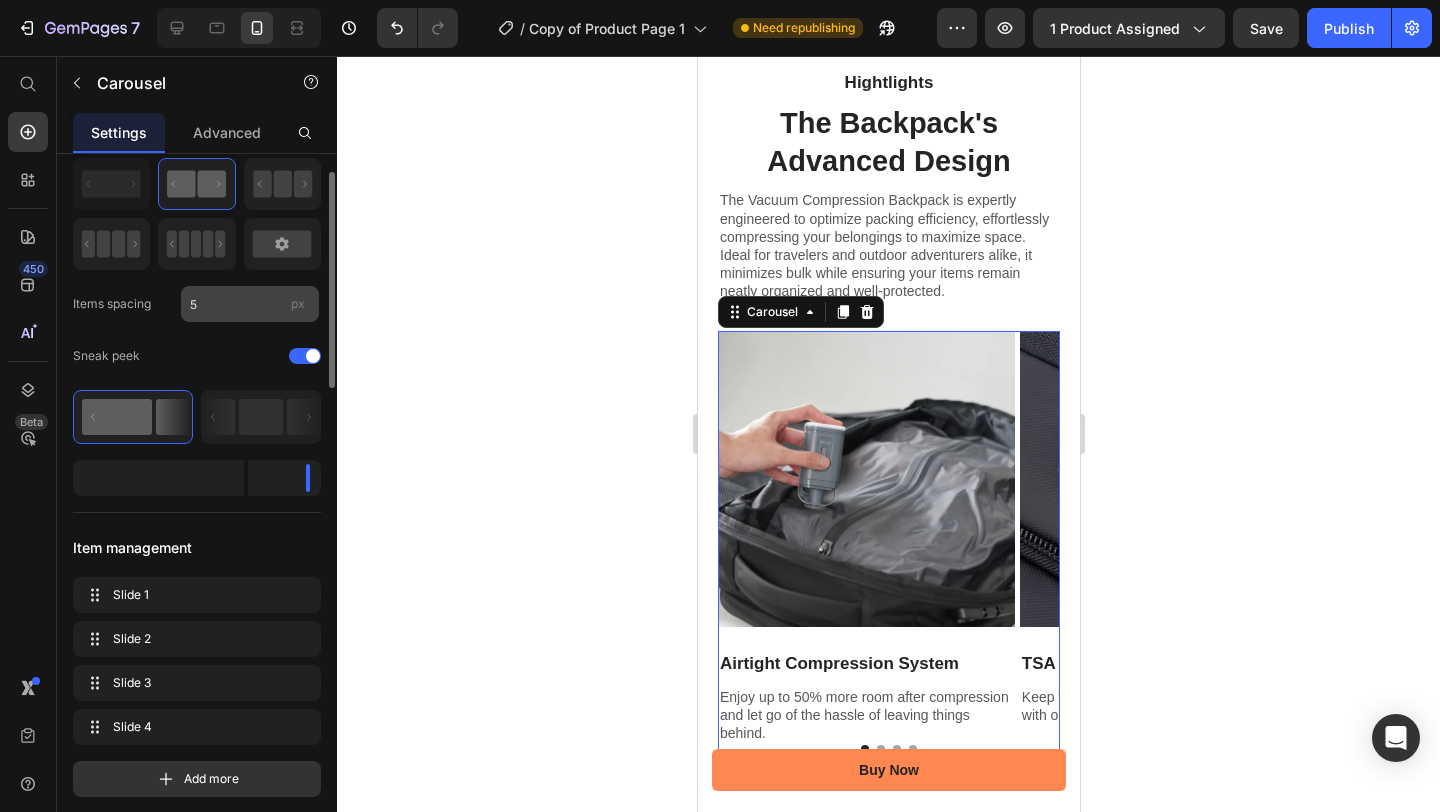 scroll, scrollTop: 8, scrollLeft: 0, axis: vertical 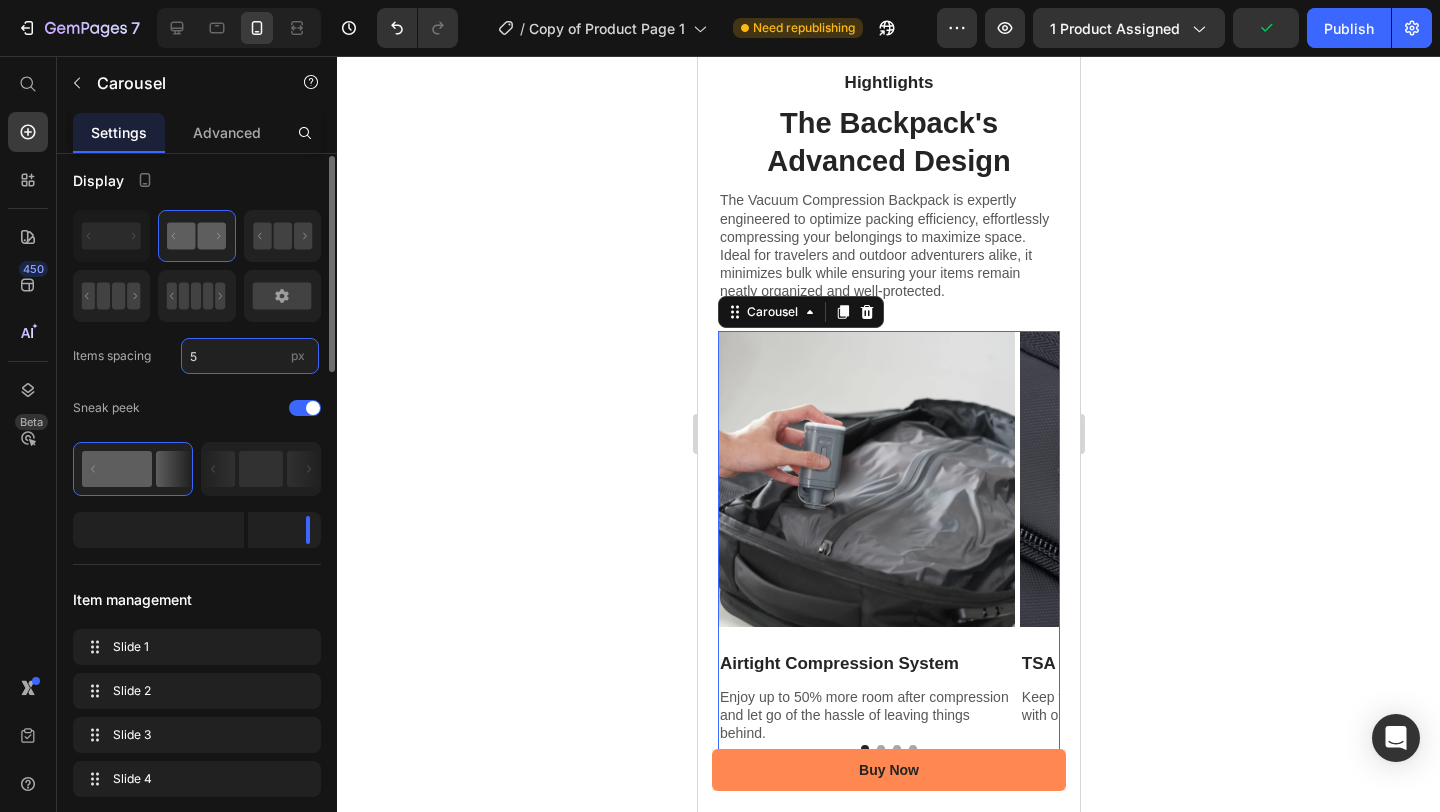 drag, startPoint x: 216, startPoint y: 349, endPoint x: 172, endPoint y: 347, distance: 44.04543 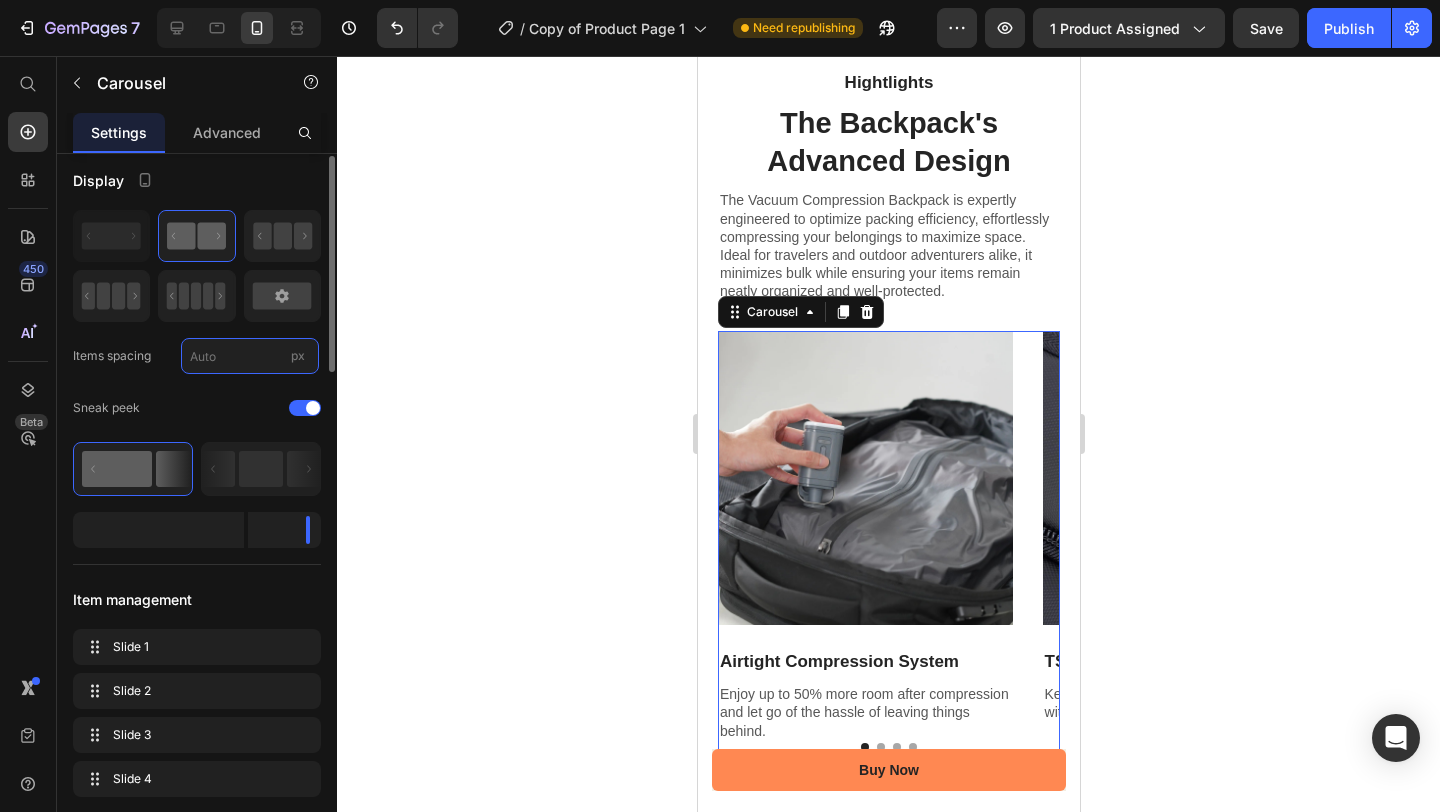 type on "1" 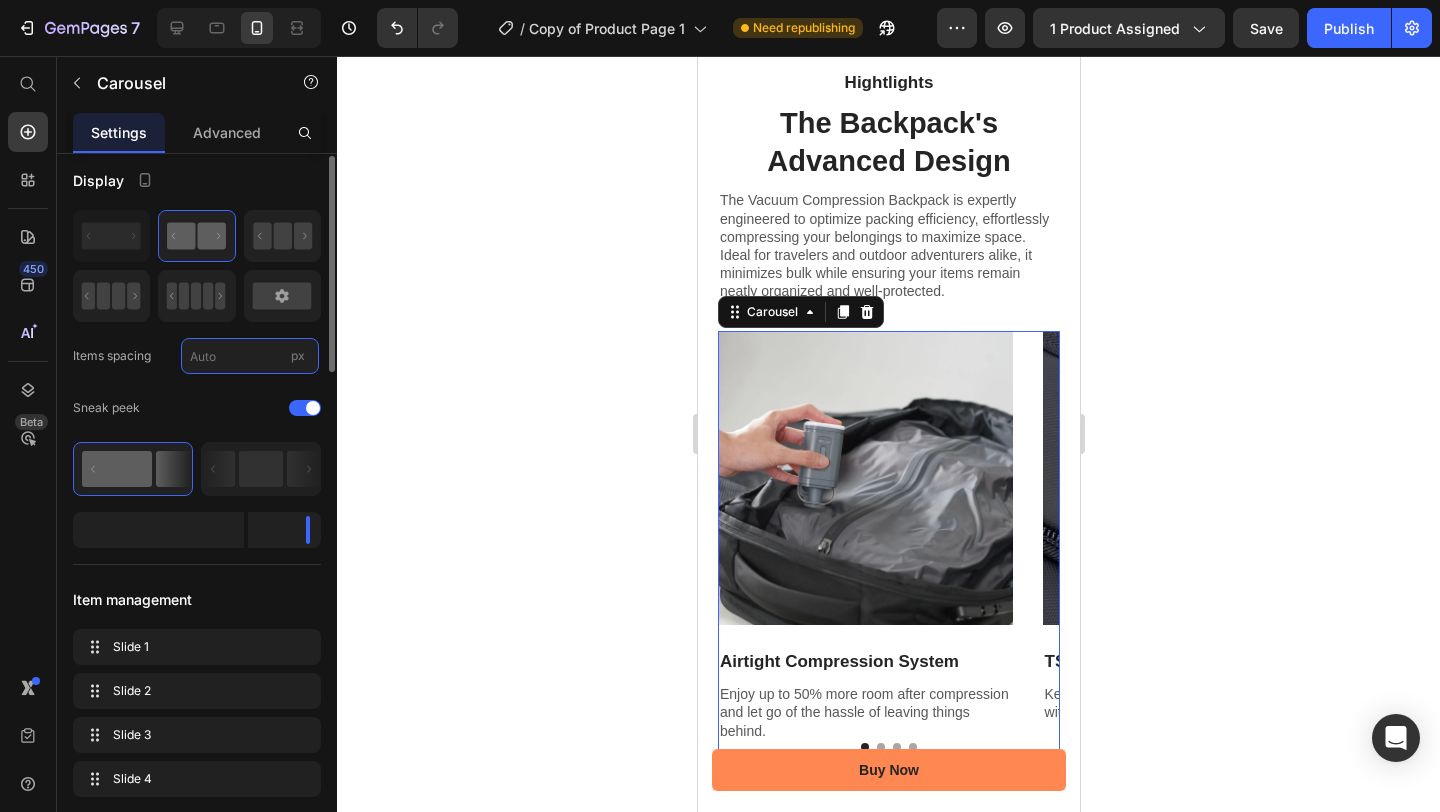 type on "5" 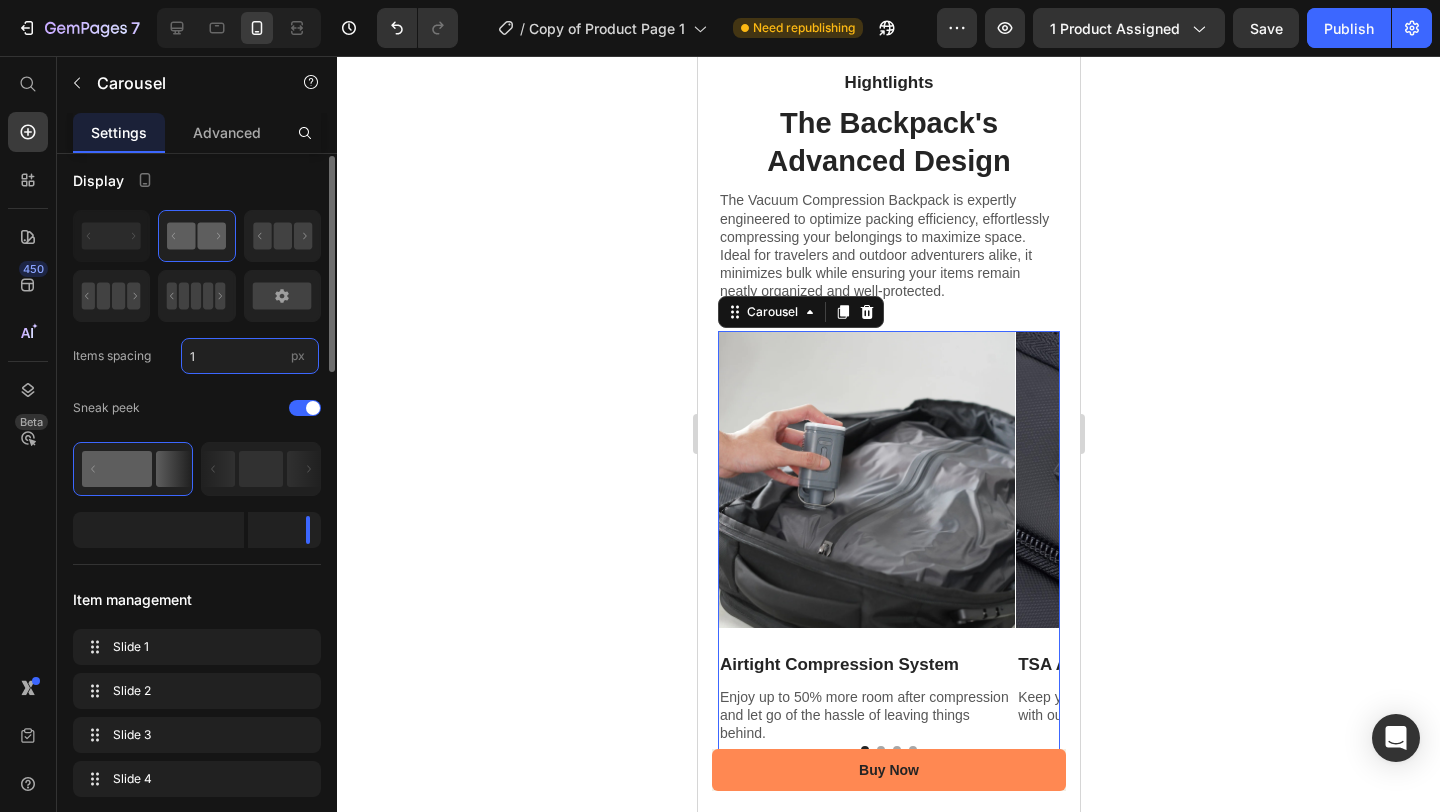 type 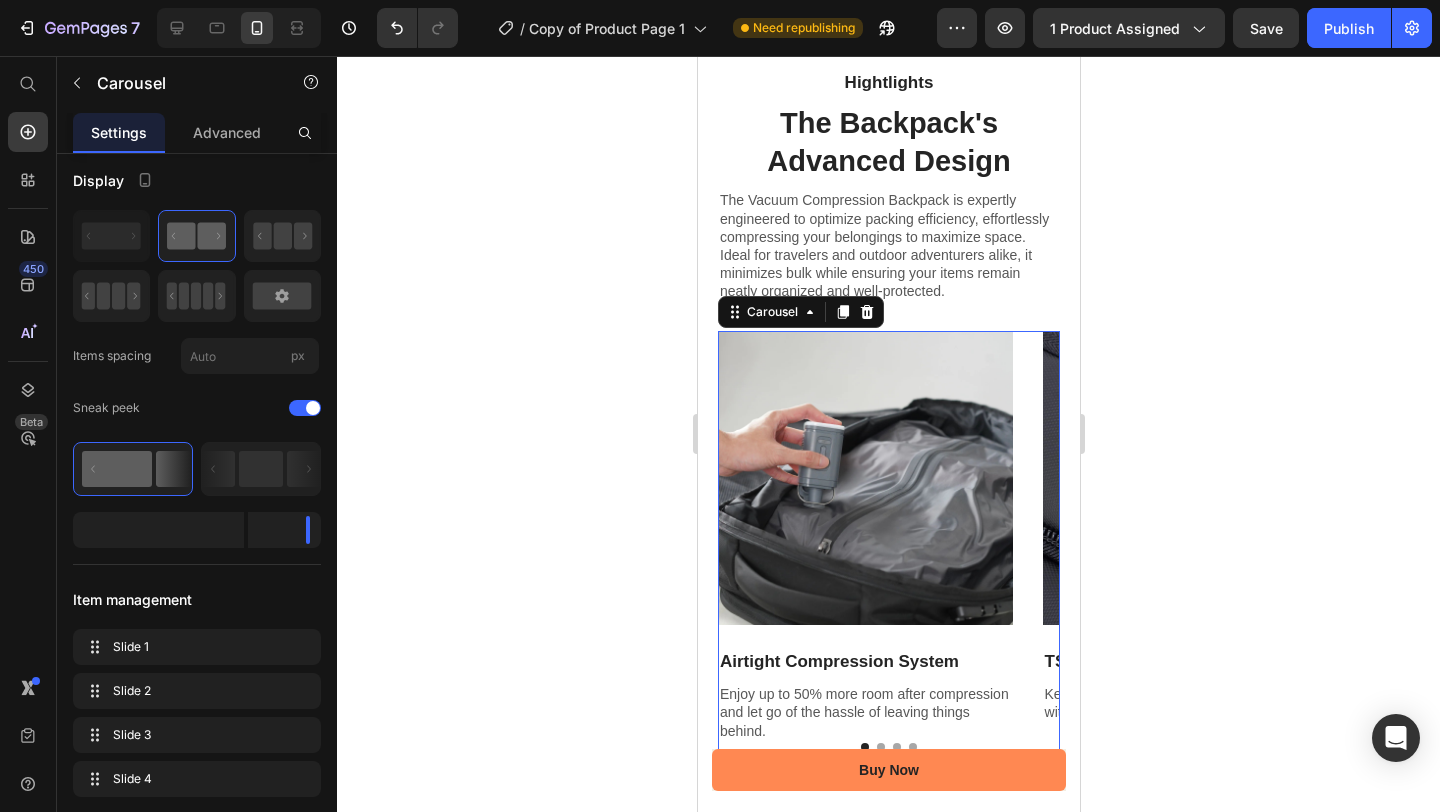 click 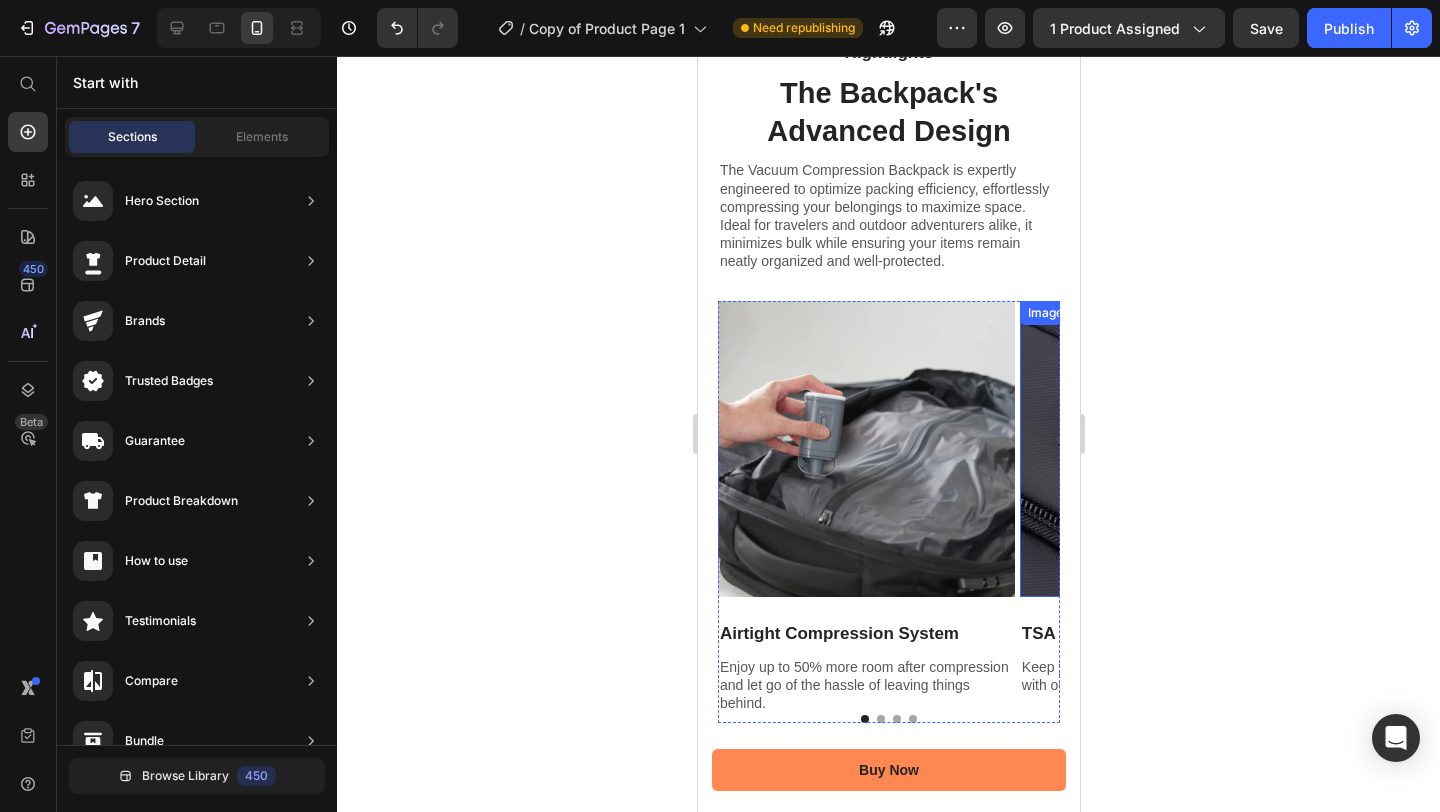 scroll, scrollTop: 2631, scrollLeft: 0, axis: vertical 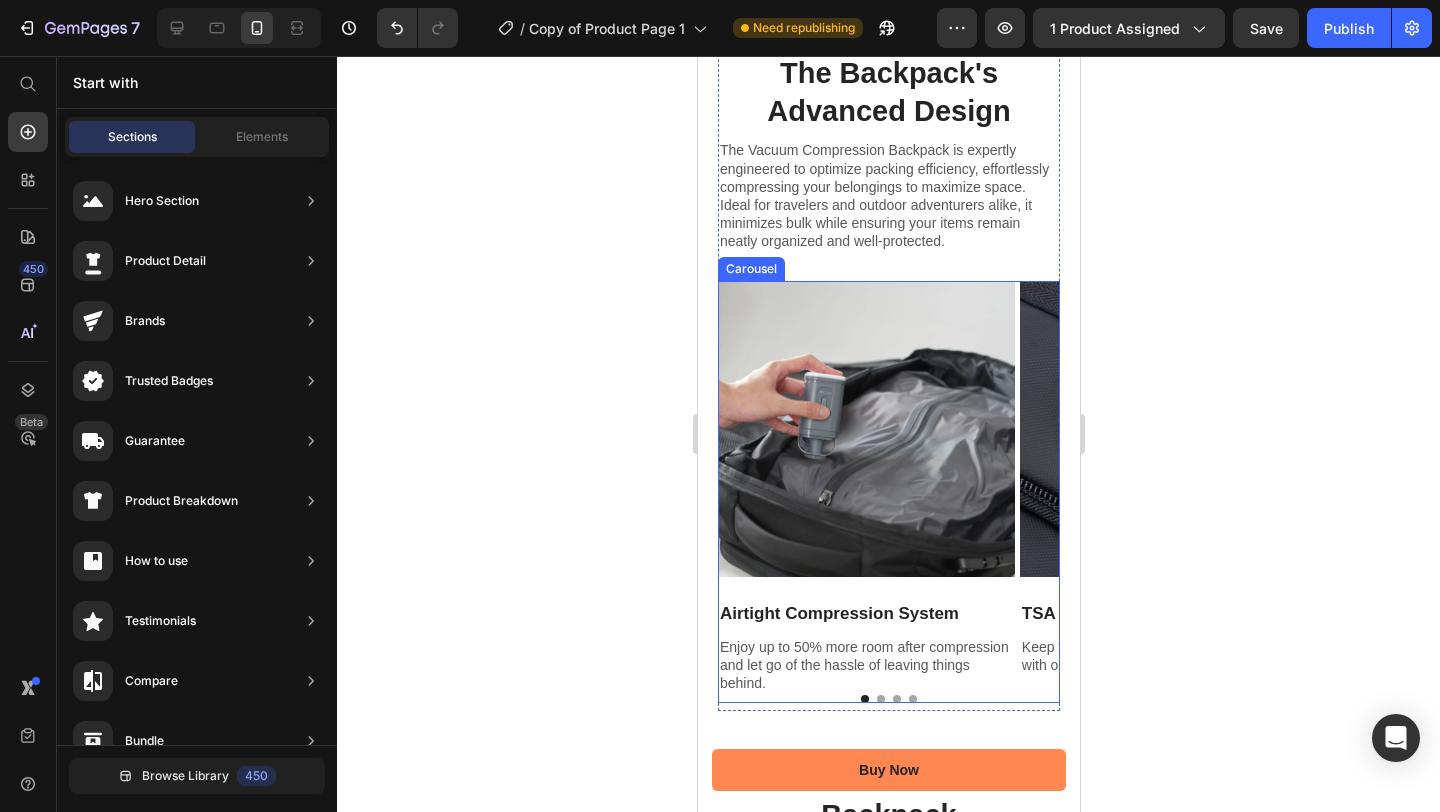 click on "Image Airtight Compression System Text Block Enjoy up to 50% more room after compression and let go of the hassle of leaving things behind. Text Block" at bounding box center (865, 488) 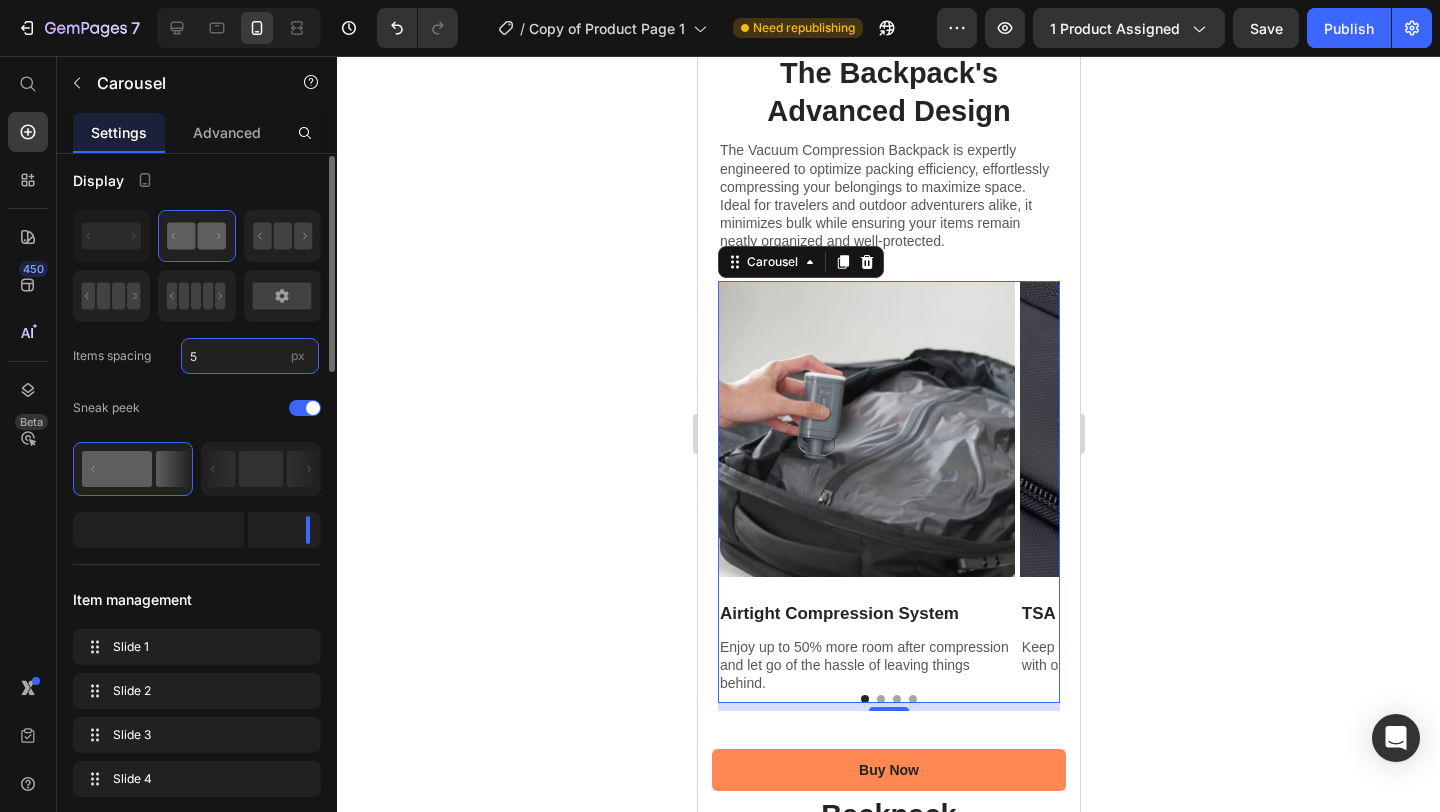 type on "0" 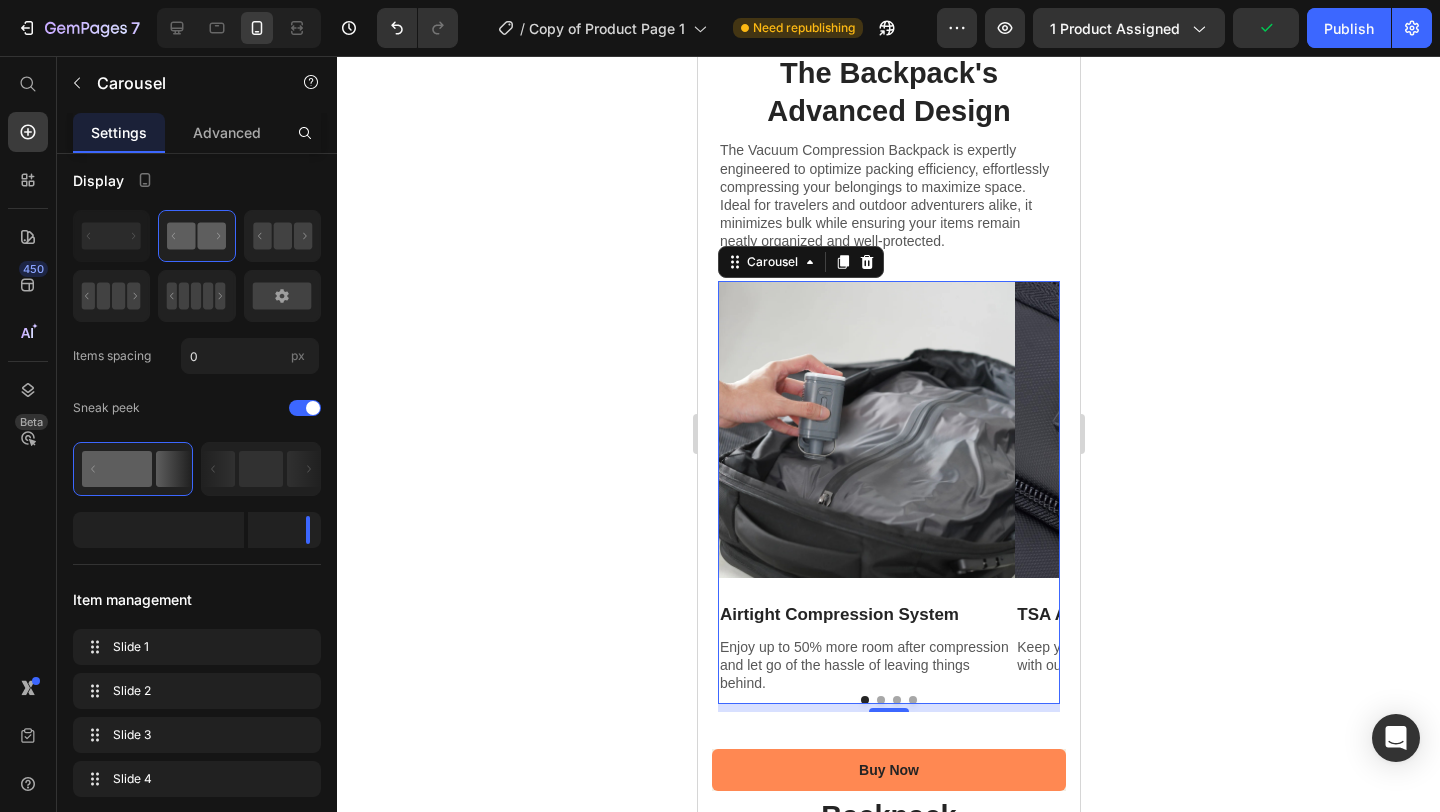 click 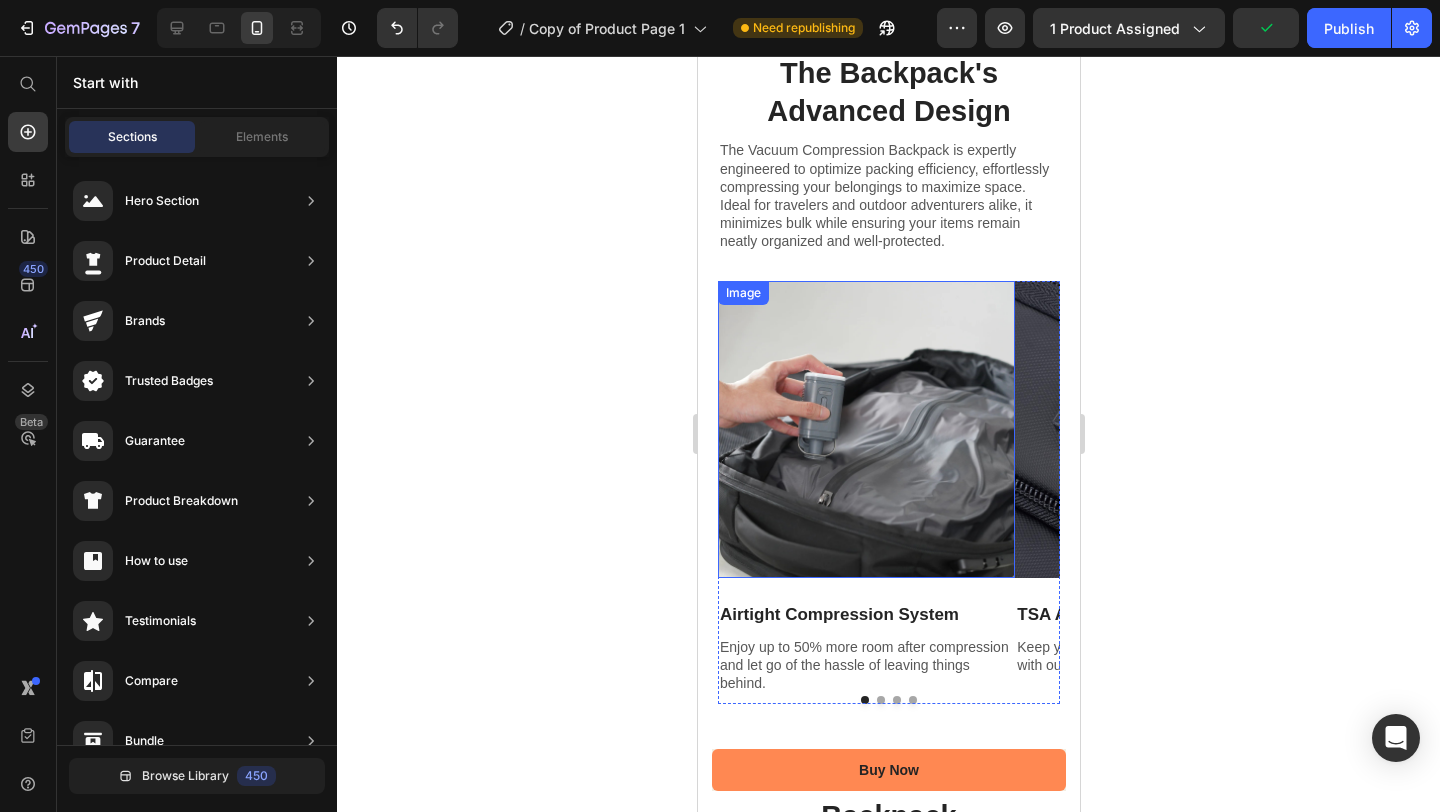 click at bounding box center (865, 429) 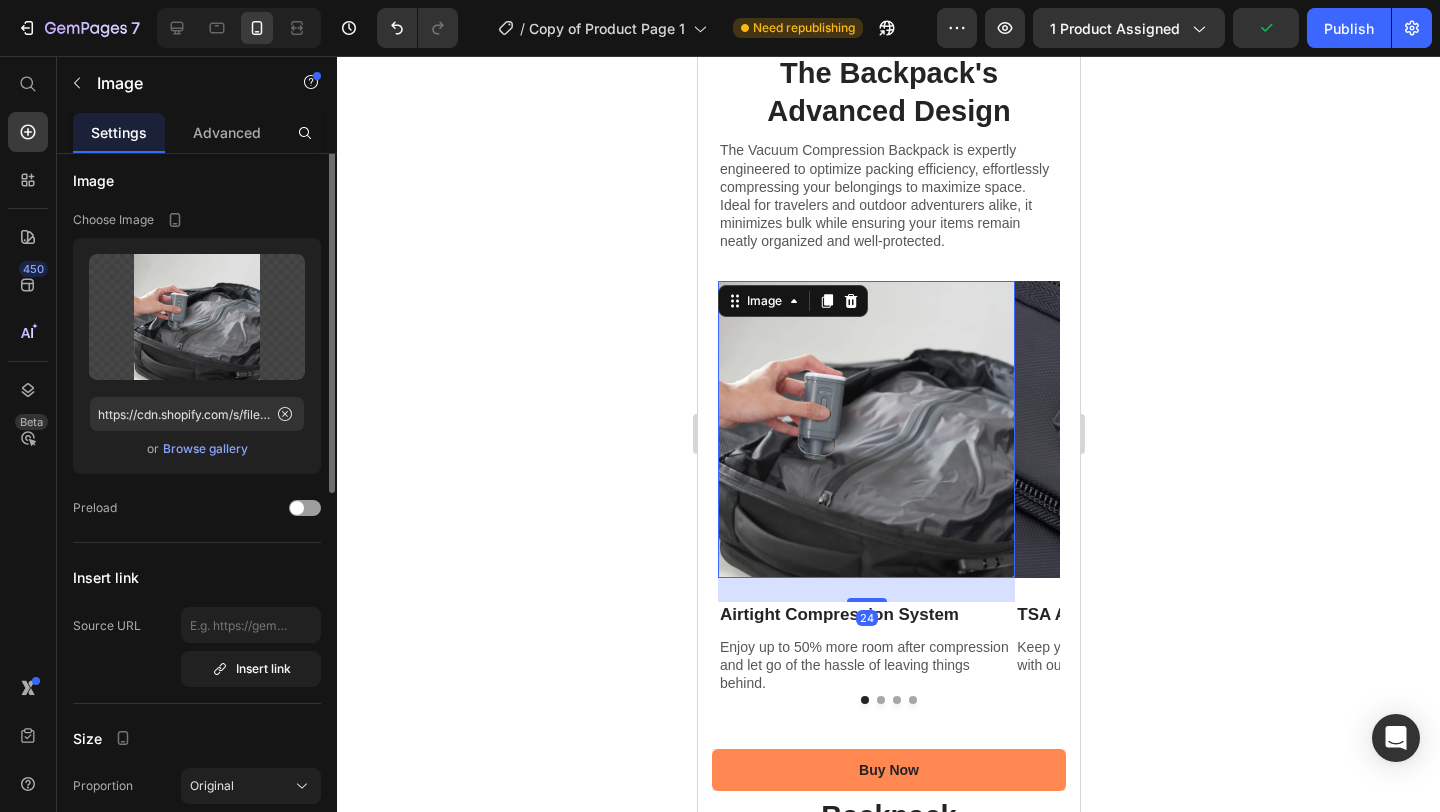 scroll, scrollTop: 0, scrollLeft: 0, axis: both 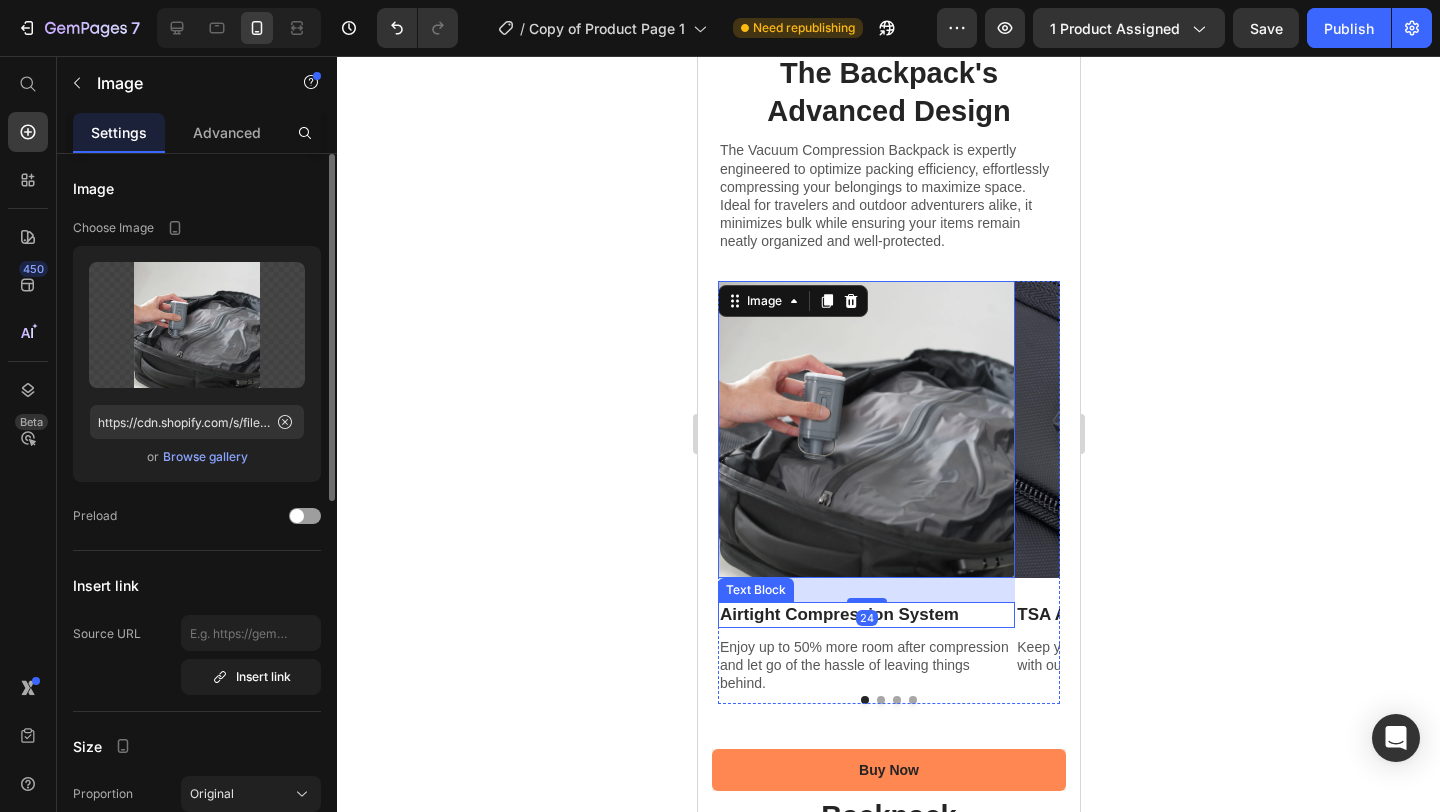 click on "Airtight Compression System" at bounding box center [865, 615] 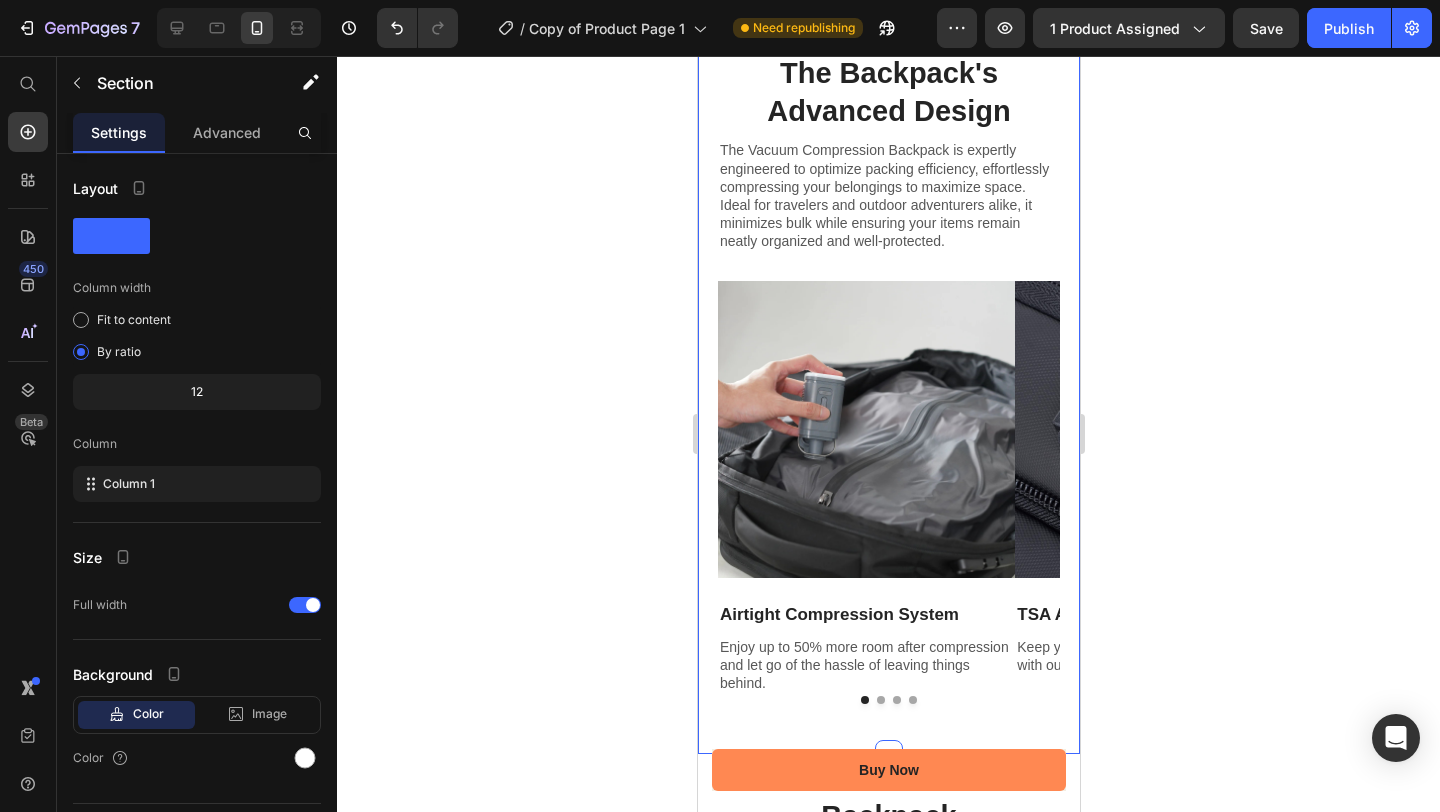 click on "Hightlights Text Block The Backpack's Advanced Design Heading The Vacuum Compression Backpack is expertly engineered to optimize packing efficiency, effortlessly compressing your belongings to maximize space. Ideal for travelers and outdoor adventurers alike, it minimizes bulk while ensuring your items remain neatly organized and well-protected. Text Block Row Image Airtight Compression System Text Block Enjoy up to 50% more room after compression and let go of the hassle of leaving things behind. Text Block Image TSA Approved Lock Text Block Keep your belongings secure and worry-free with our TSA approved theft-proof lock. Text Block Image Padded Laptop Copartment Text Block Fits [NUMBER] inch laptop, tablet and other small devices, keep your valuables safe, and don't let turbulence ruin your trip. Text Block Image Luggage Strap Text Block Safely connect your backpack to your luggage, a trip is less enjoyable if you're constantly worn out. Text Block Carousel Row Section [NUMBER]   You can create reusable sections" at bounding box center [888, 358] 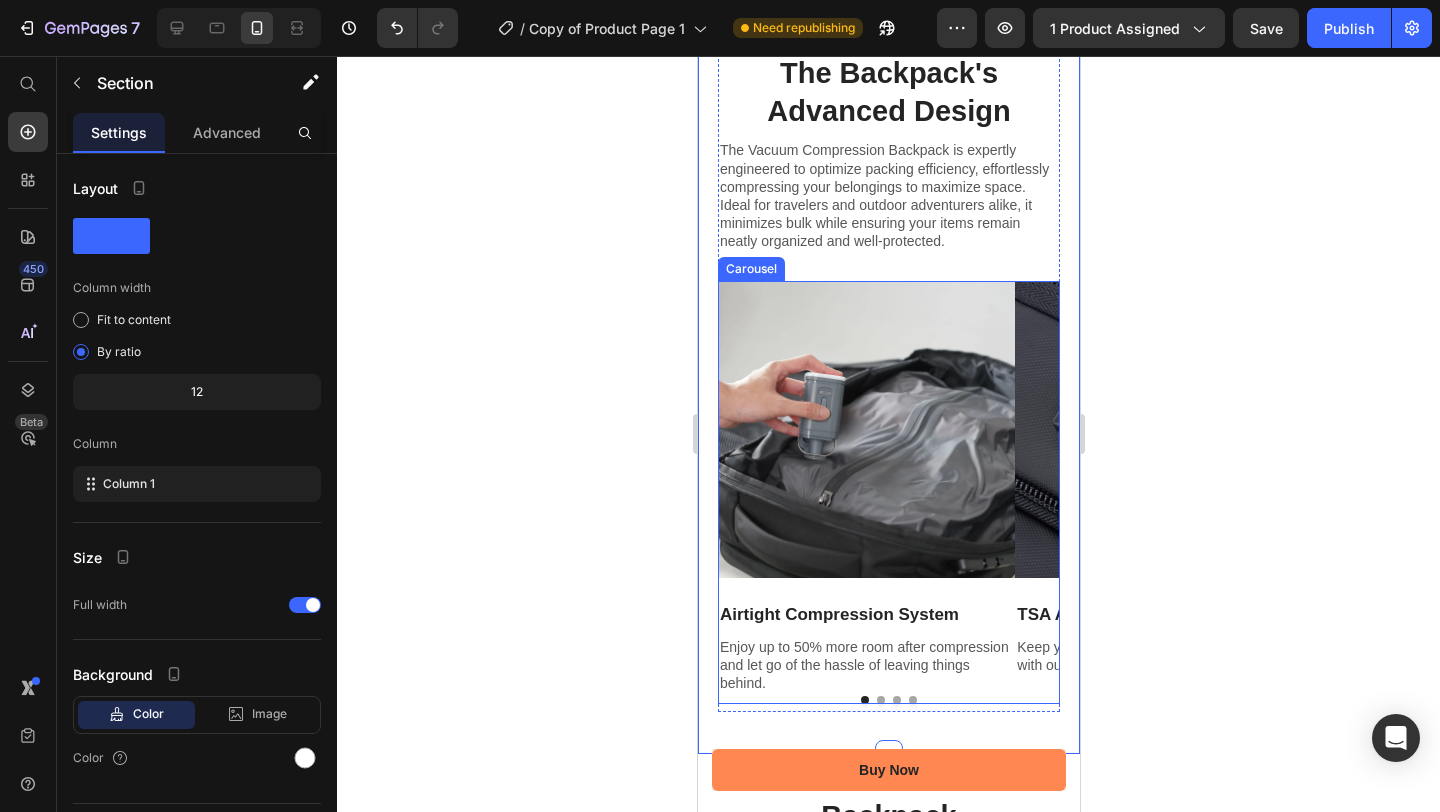 click on "Image Airtight Compression System Text Block Enjoy up to 50% more room after compression and let go of the hassle of leaving things behind. Text Block" at bounding box center [865, 488] 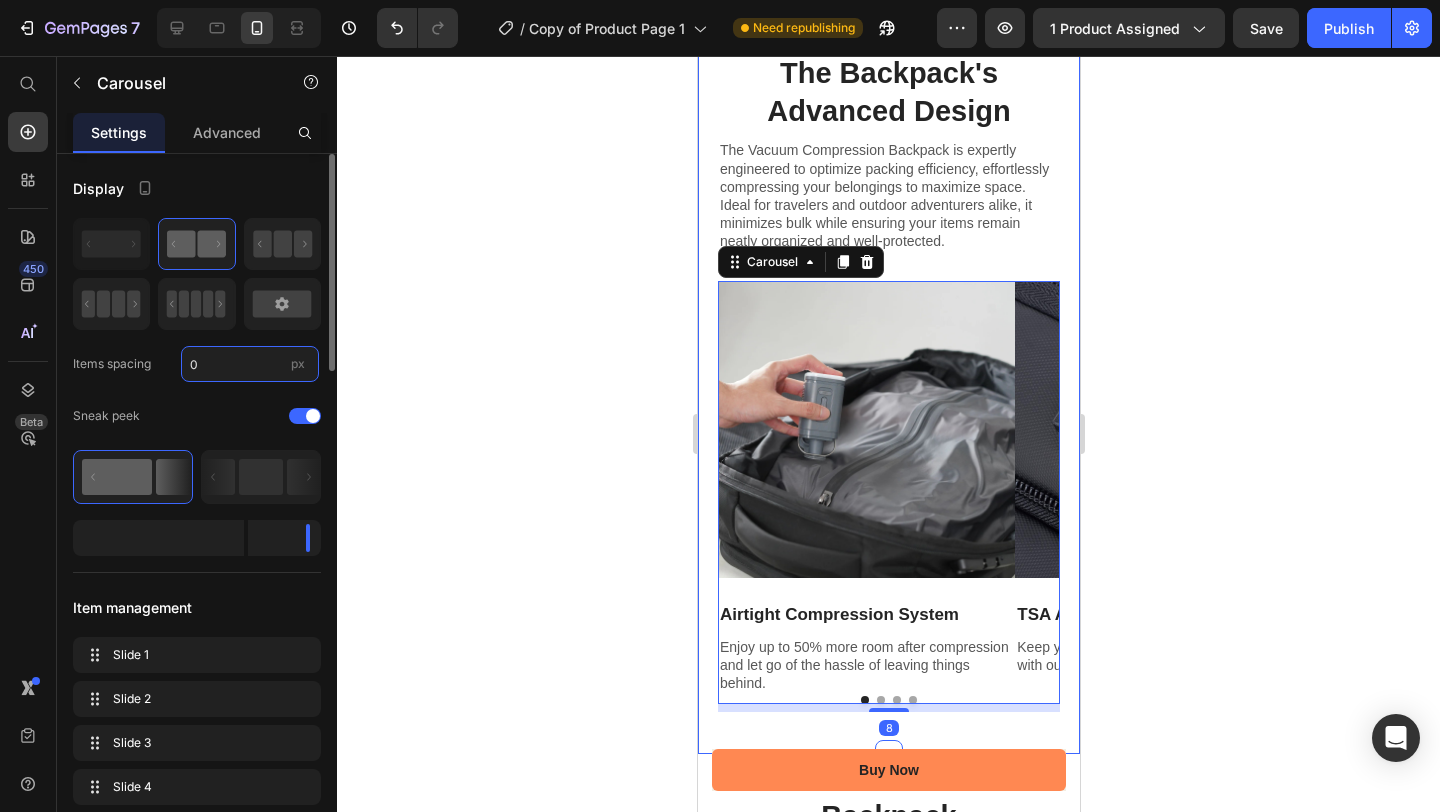 click on "0" at bounding box center (250, 364) 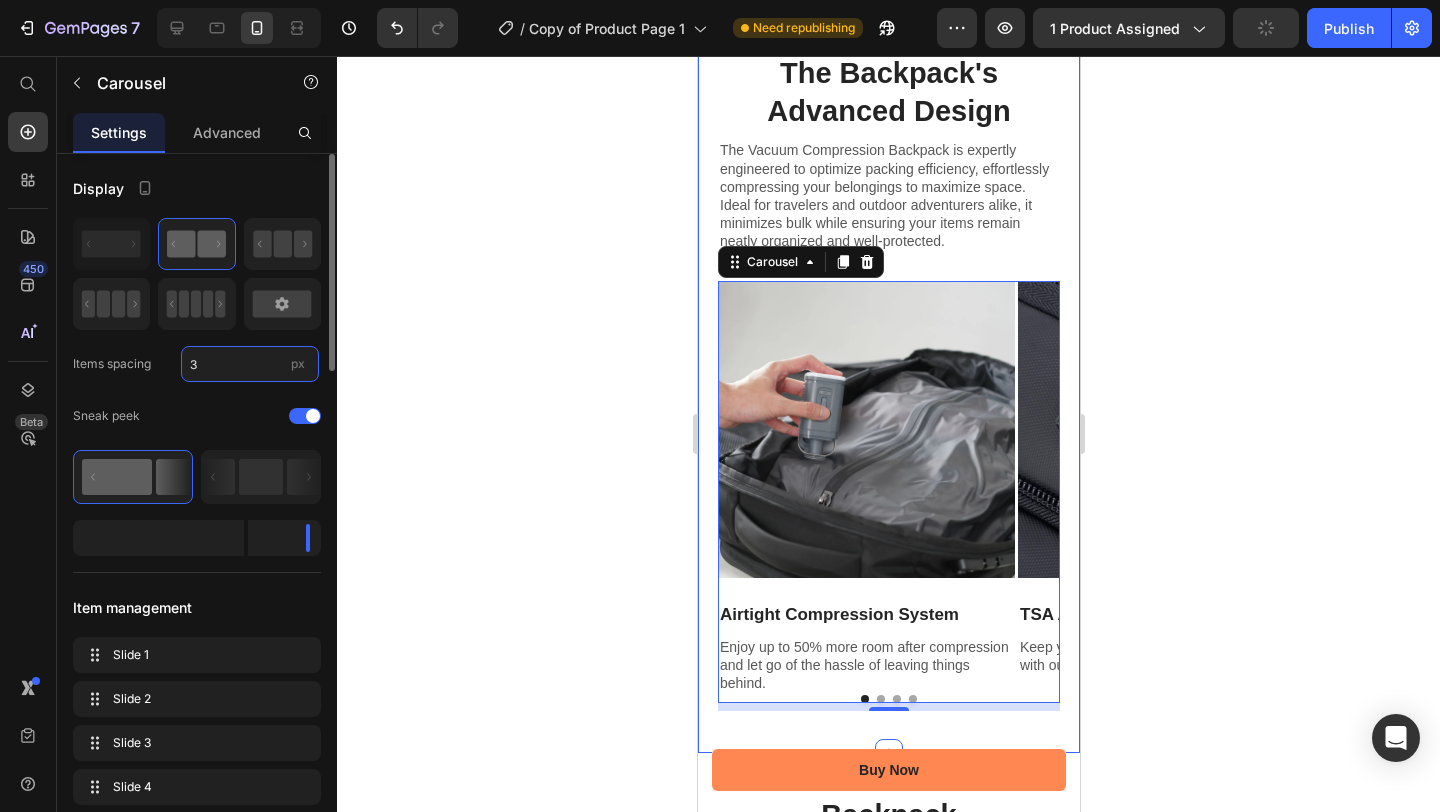 type on "0" 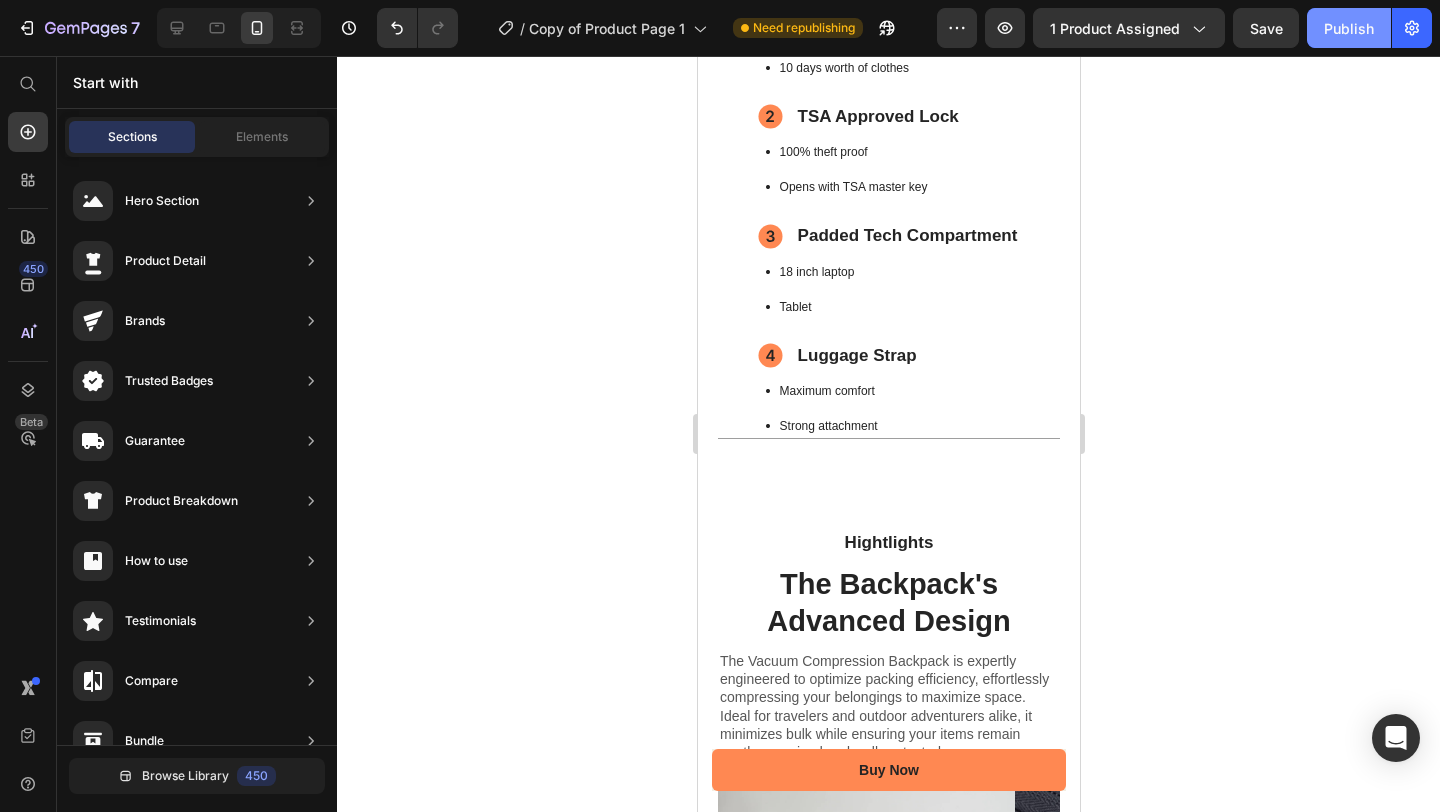 scroll, scrollTop: 1786, scrollLeft: 0, axis: vertical 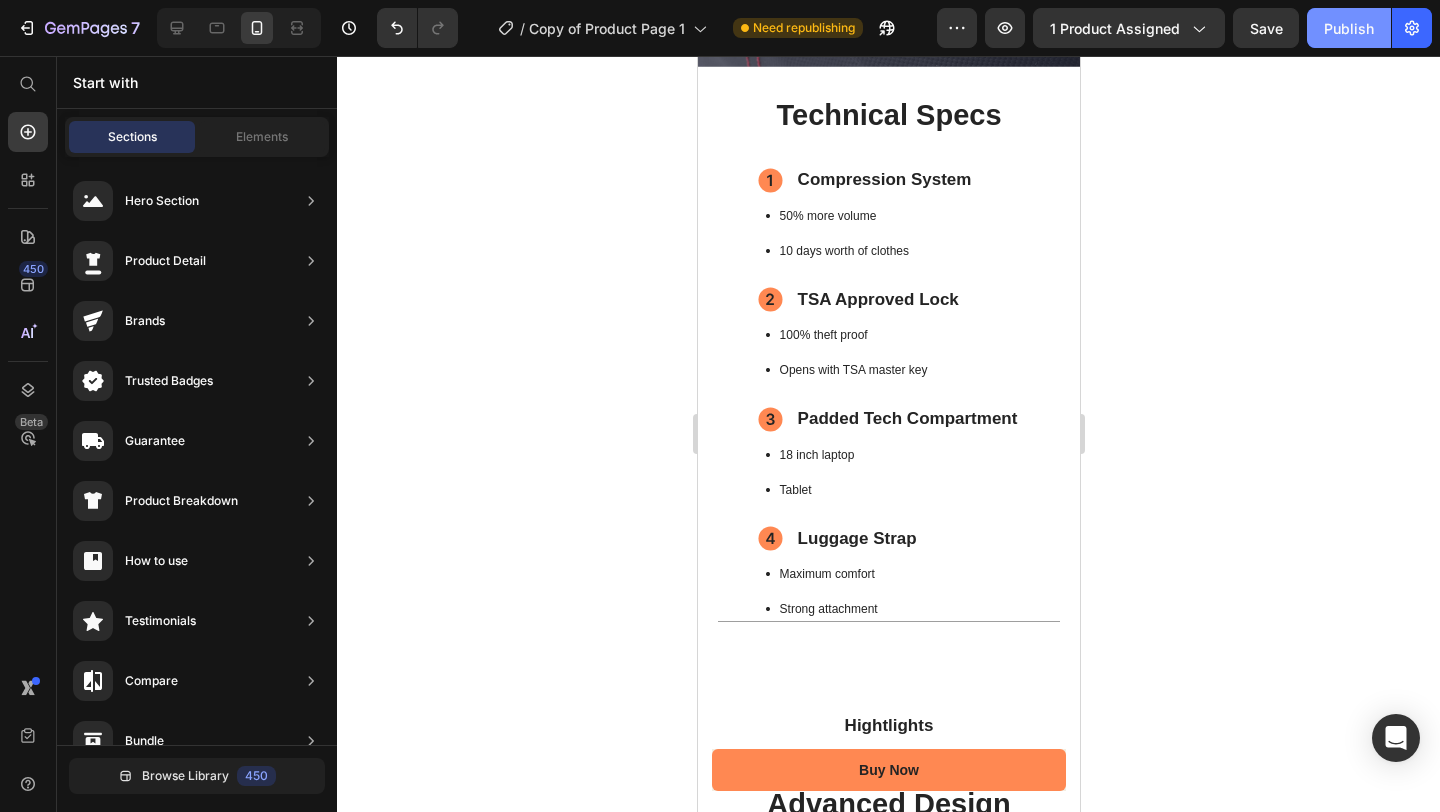 click on "Publish" at bounding box center [1349, 28] 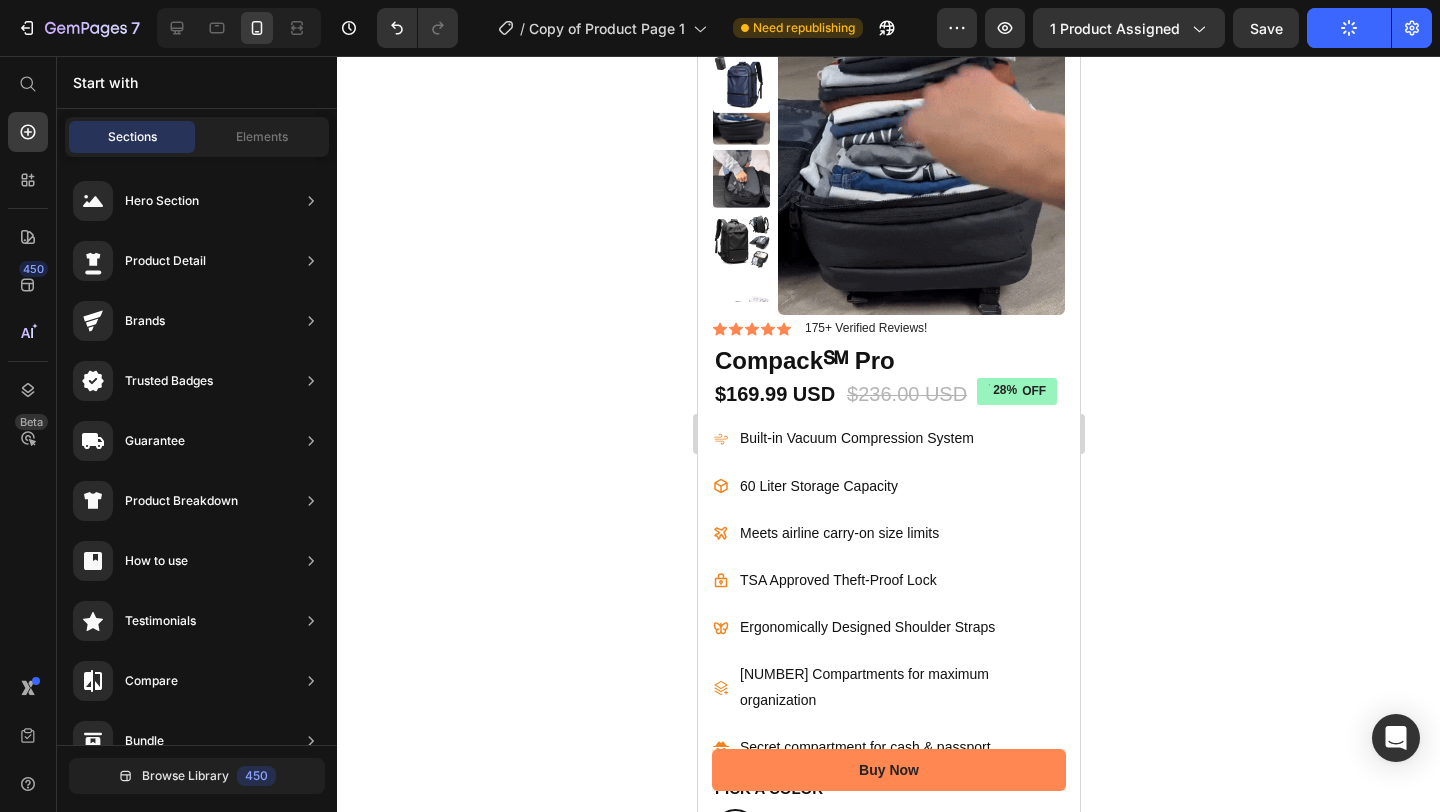 scroll, scrollTop: 0, scrollLeft: 0, axis: both 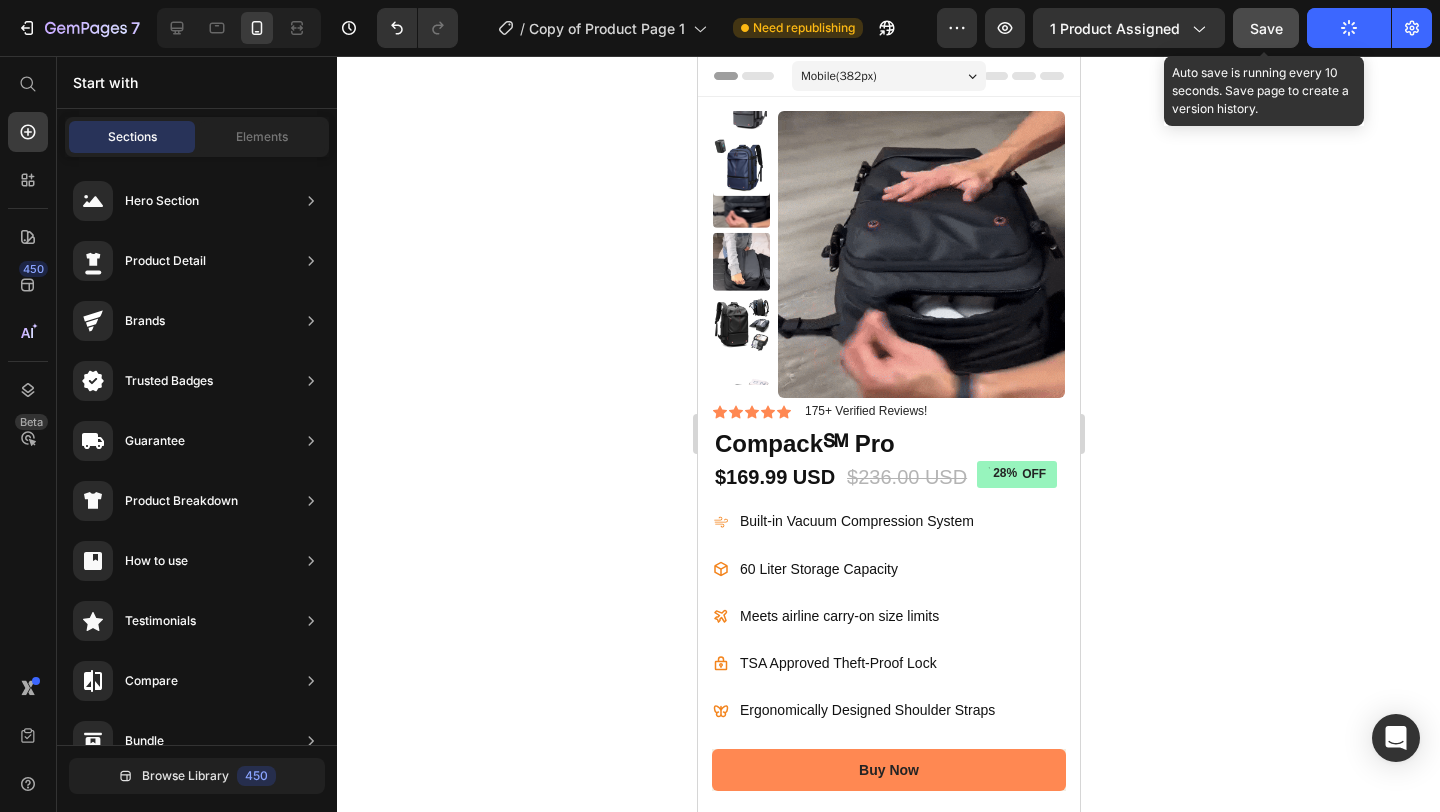 click on "Save" at bounding box center [1266, 28] 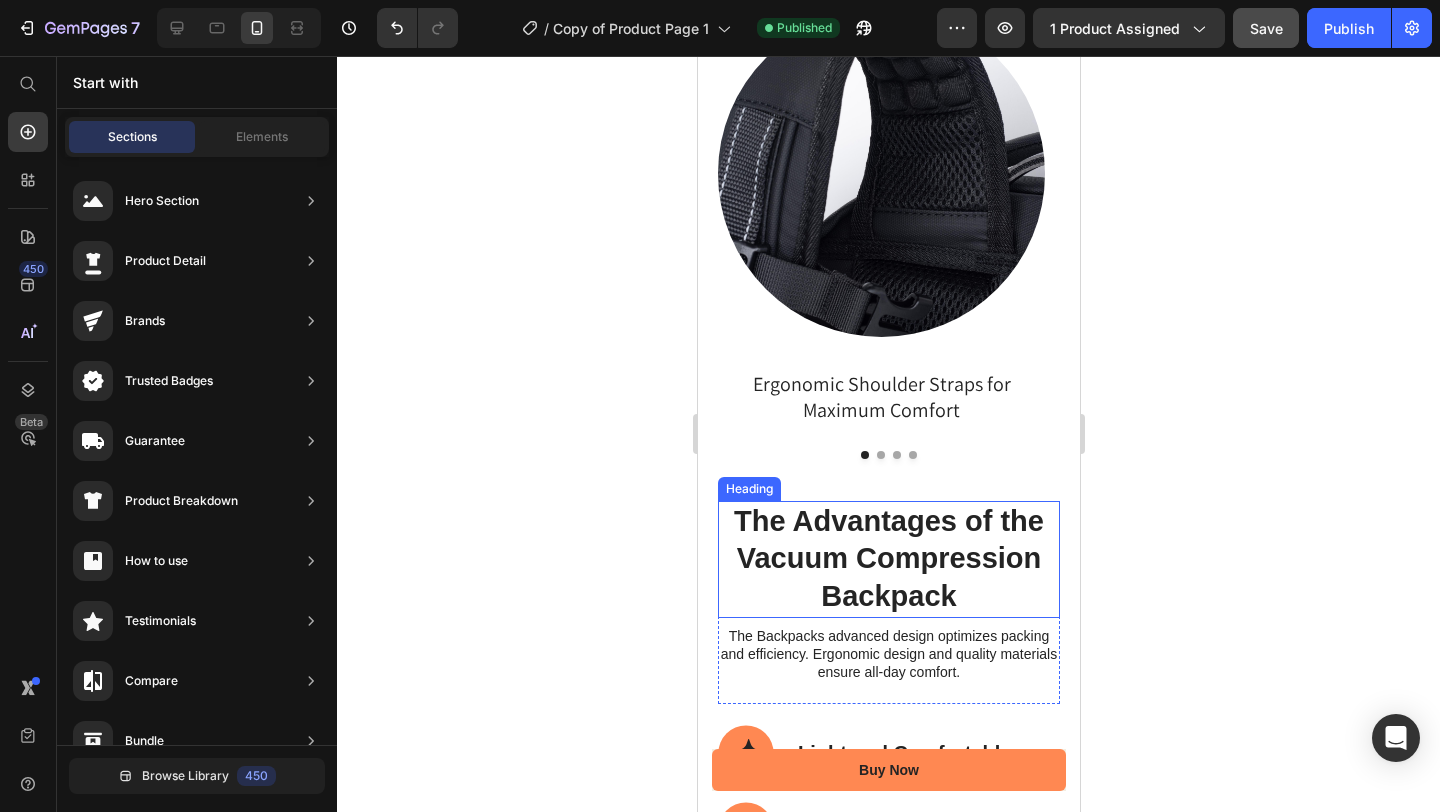 scroll, scrollTop: 3835, scrollLeft: 0, axis: vertical 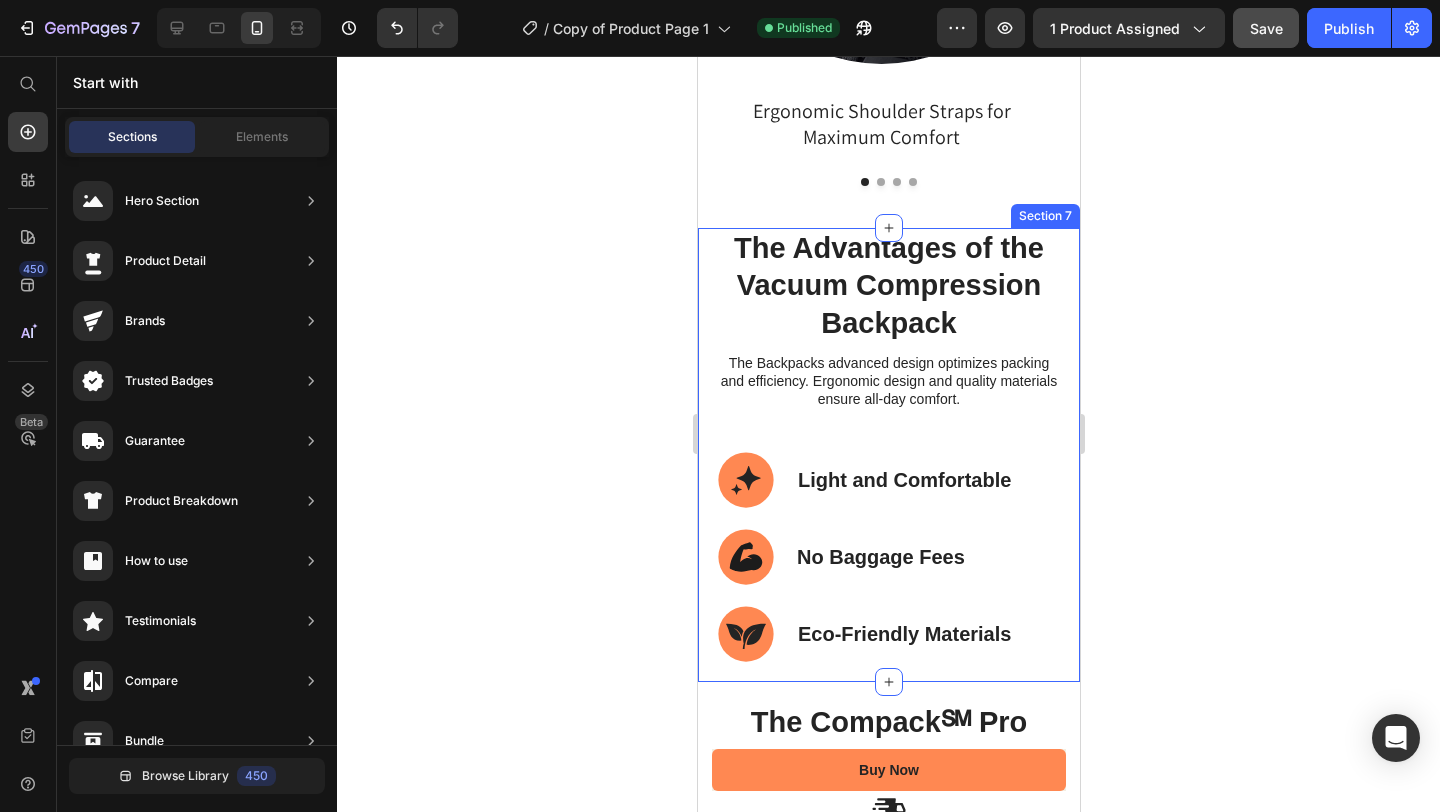 click on "The Advantages of the Vacuum Compression Backpack Heading The Backpacks advanced design optimizes packing and efficiency. Ergonomic design and quality materials ensure all-day comfort. Text Block Row
Light and Comfortable Item List
No Baggage Fees Item List
Eco-Friendly Materials Item List Row Section [NUMBER]" at bounding box center [888, 455] 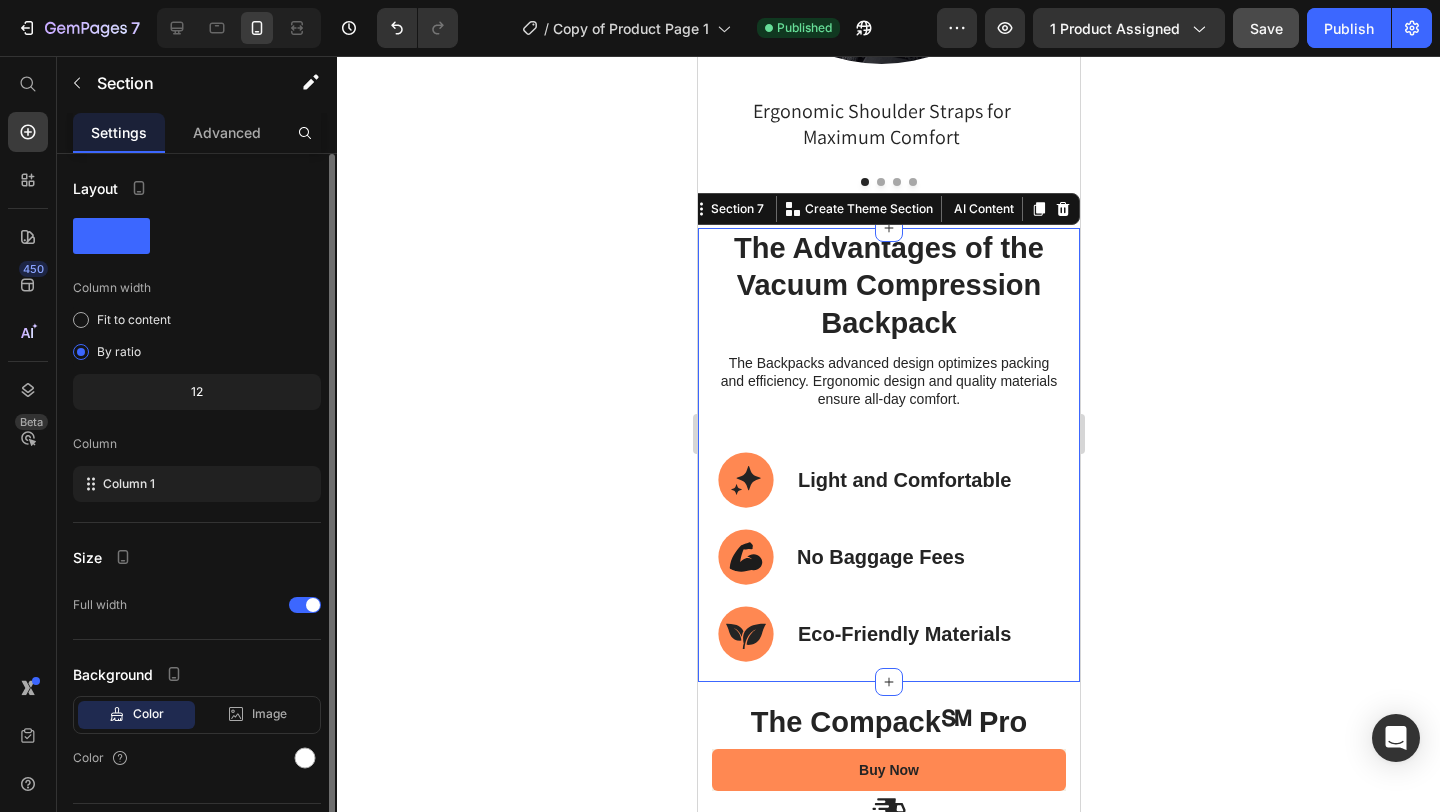scroll, scrollTop: 4, scrollLeft: 0, axis: vertical 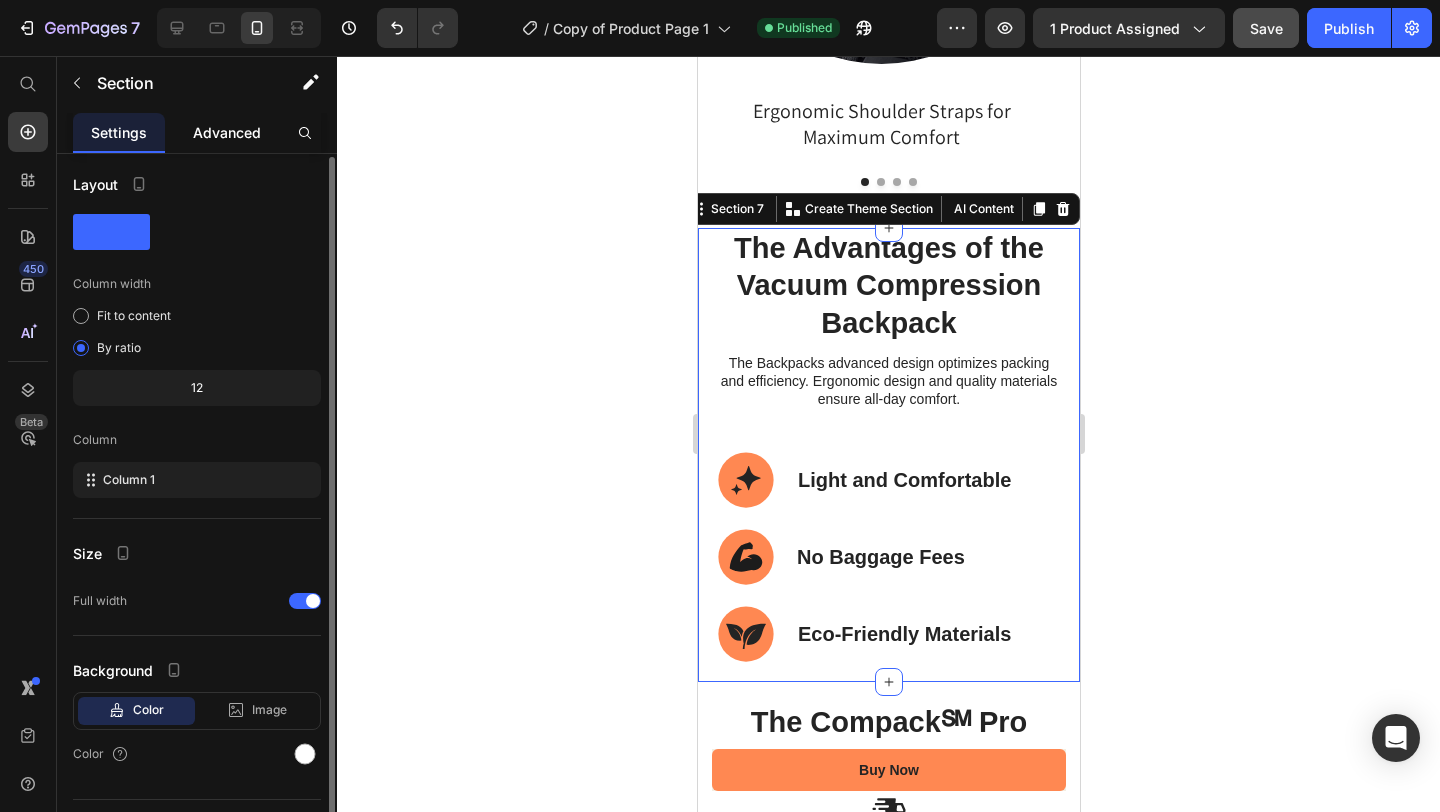 click on "Advanced" at bounding box center [227, 132] 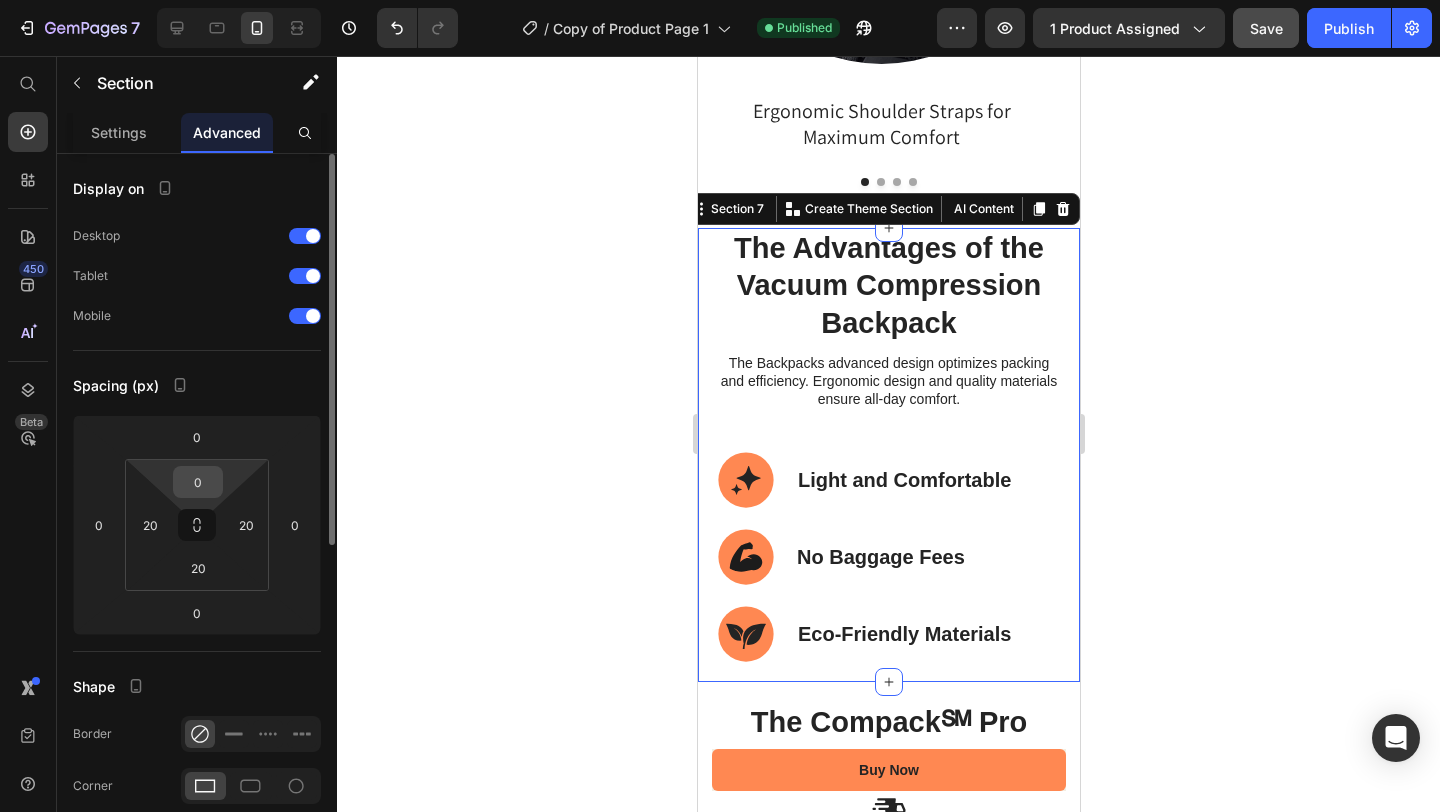 click on "0" at bounding box center [198, 482] 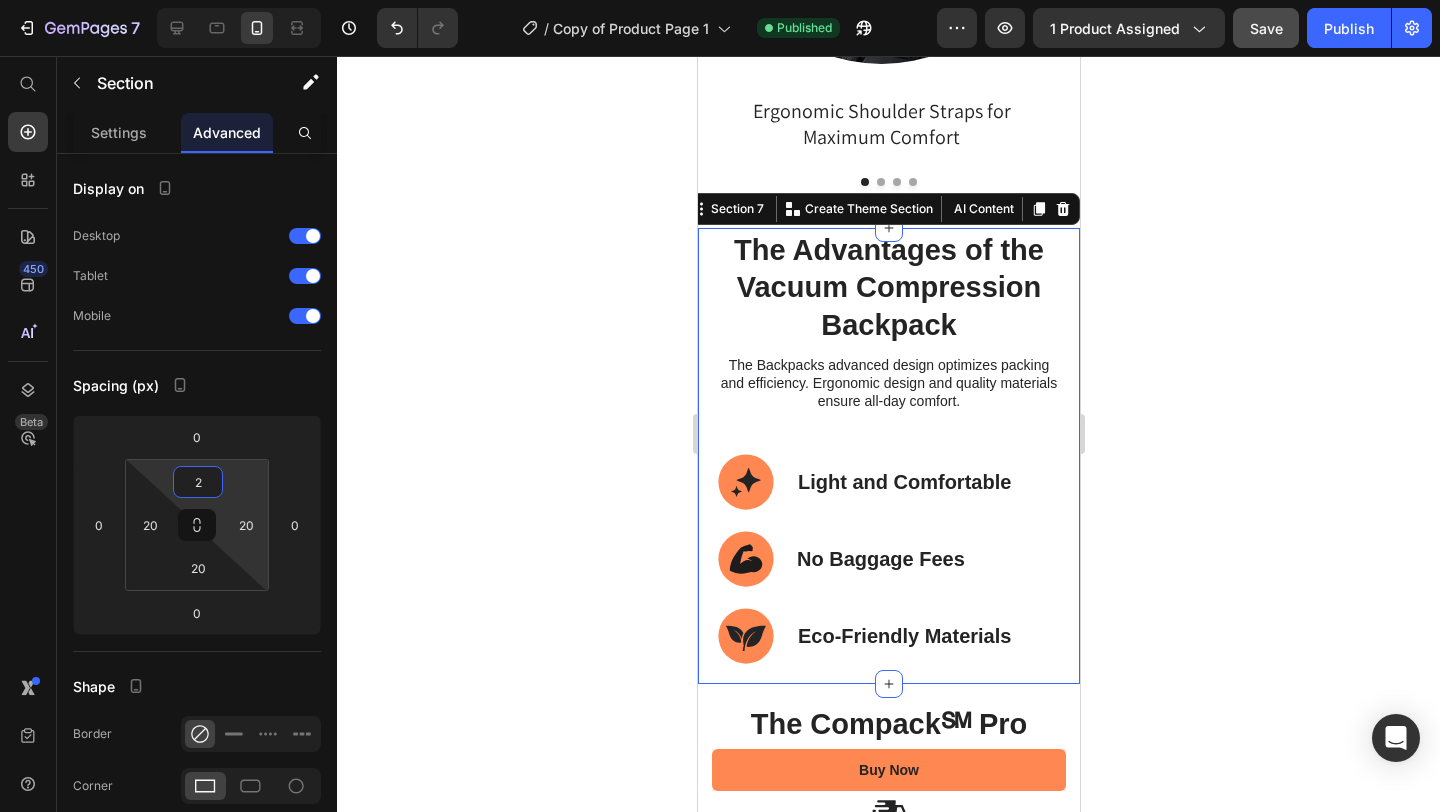 type on "20" 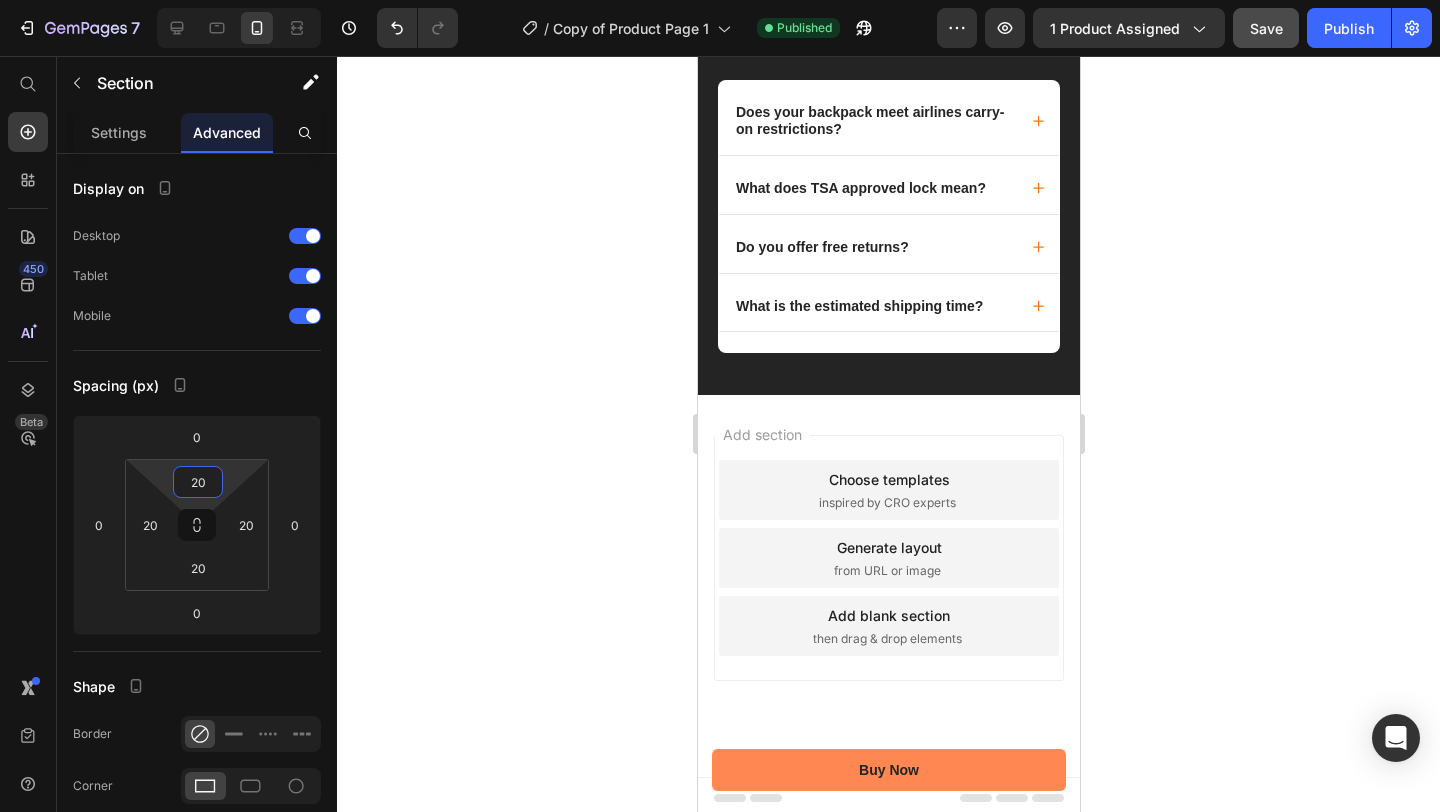 scroll, scrollTop: 5769, scrollLeft: 0, axis: vertical 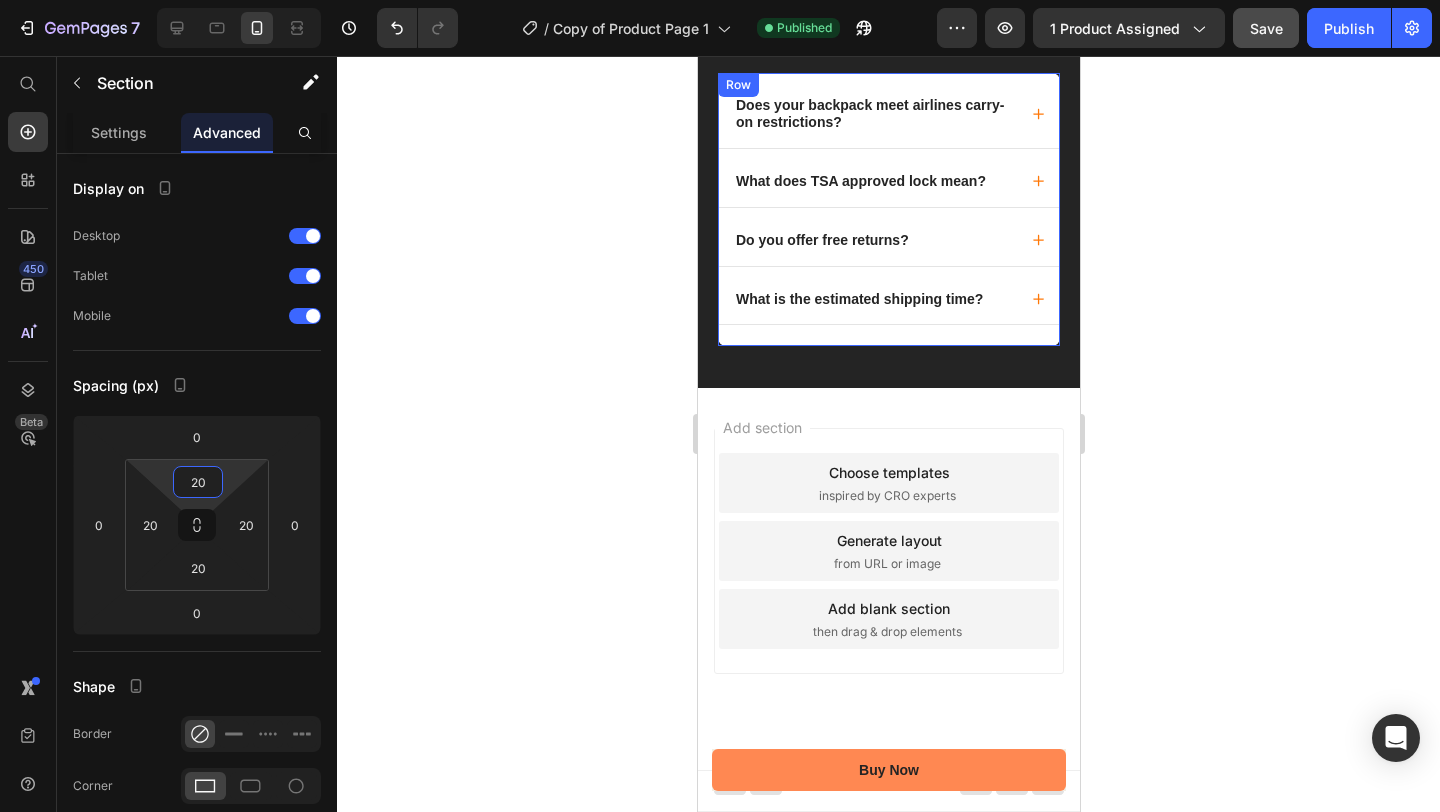 click on "Does your backpack meet airlines carry-on restrictions?
What does TSA approved lock mean?
Do you offer free returns?
What is the estimated shipping time? Accordion Row" at bounding box center [888, 209] 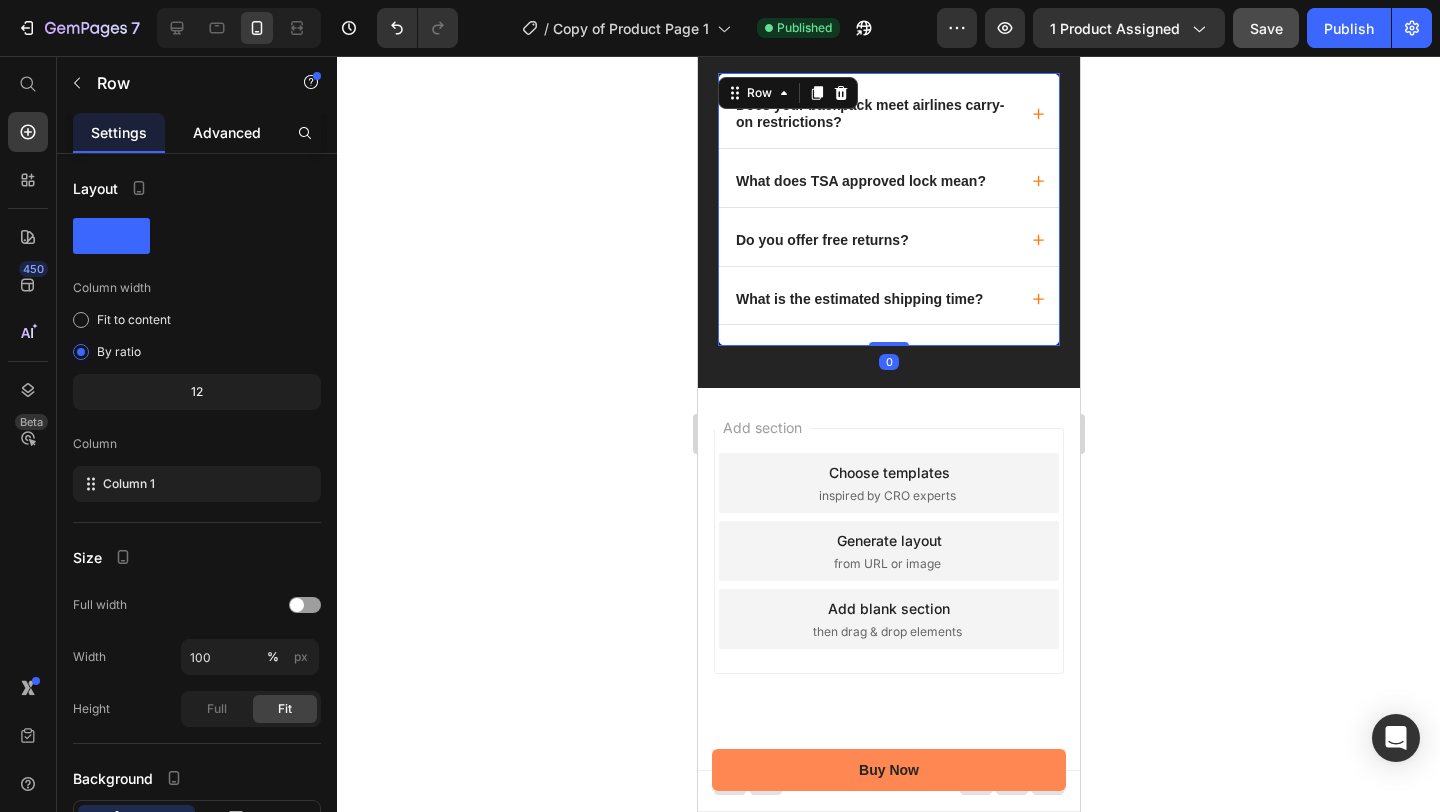 click on "Advanced" at bounding box center (227, 132) 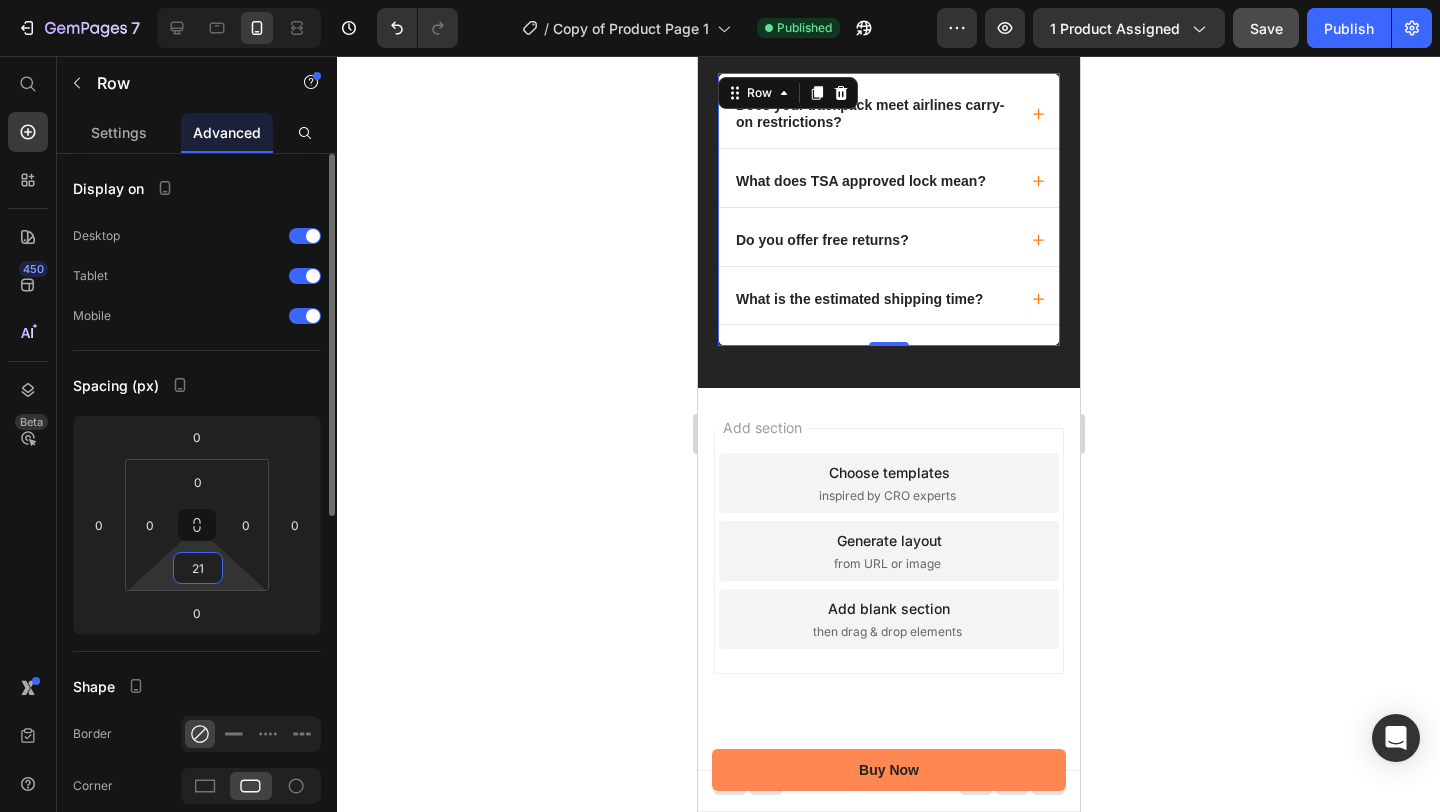 click on "21" at bounding box center [198, 568] 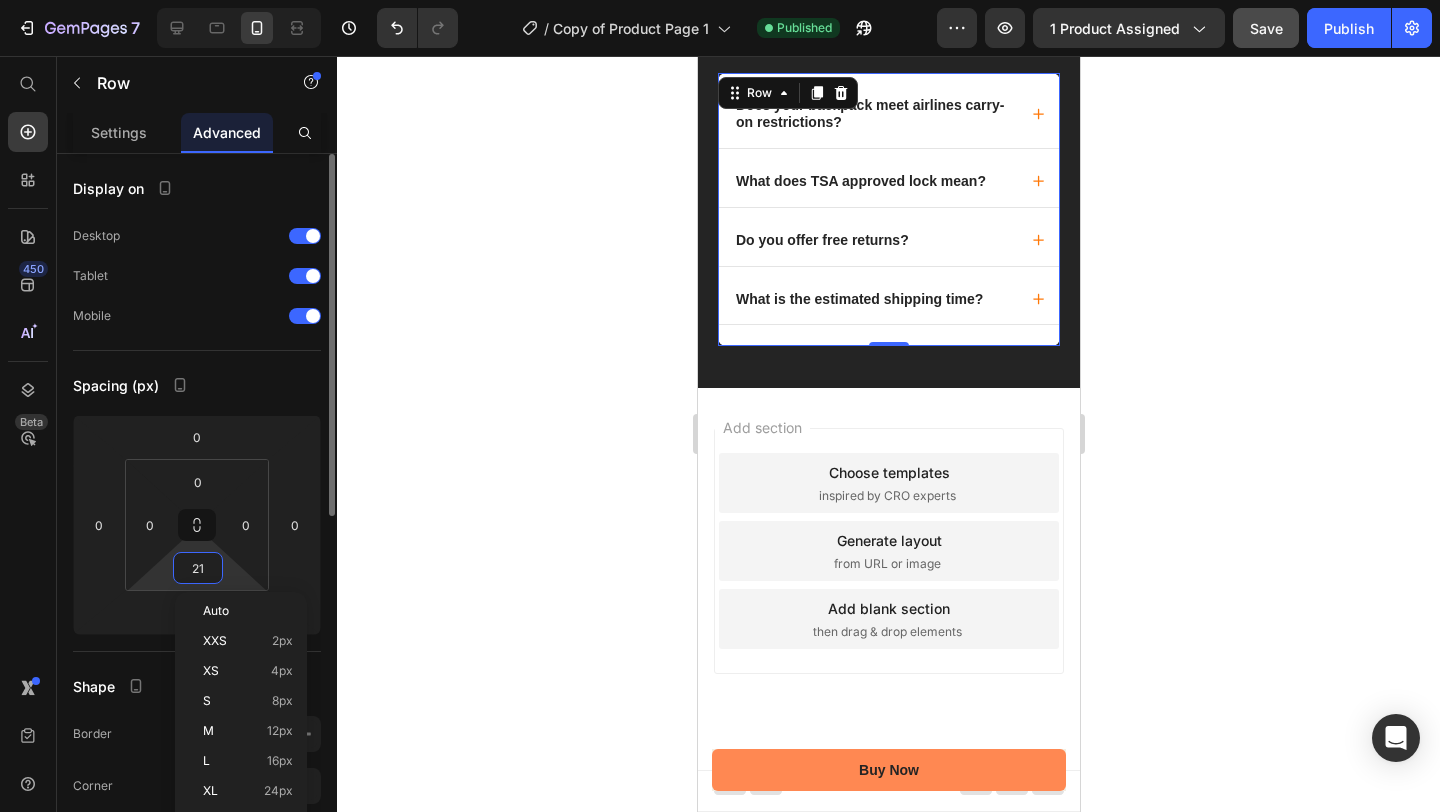 click on "21" at bounding box center [198, 568] 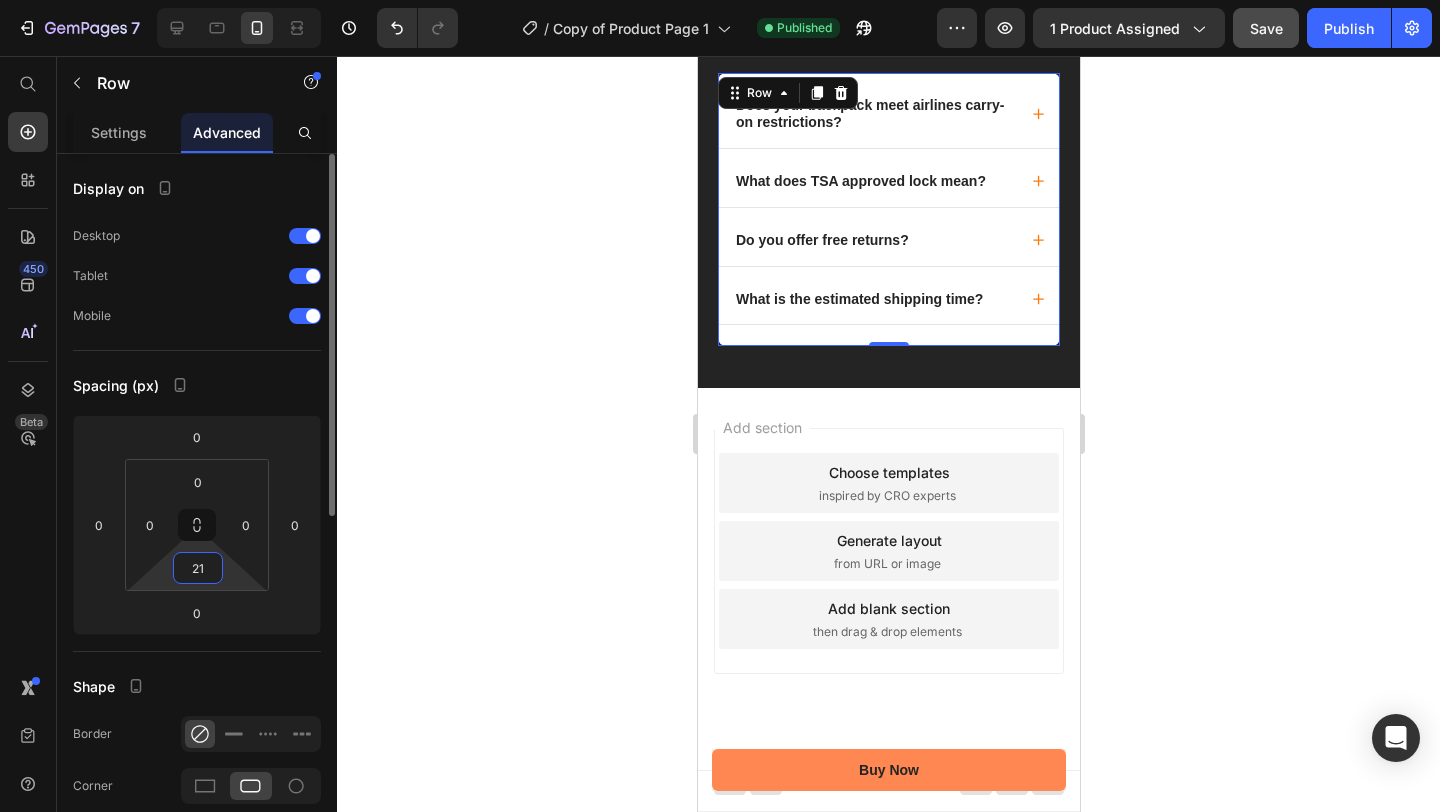 drag, startPoint x: 206, startPoint y: 569, endPoint x: 193, endPoint y: 569, distance: 13 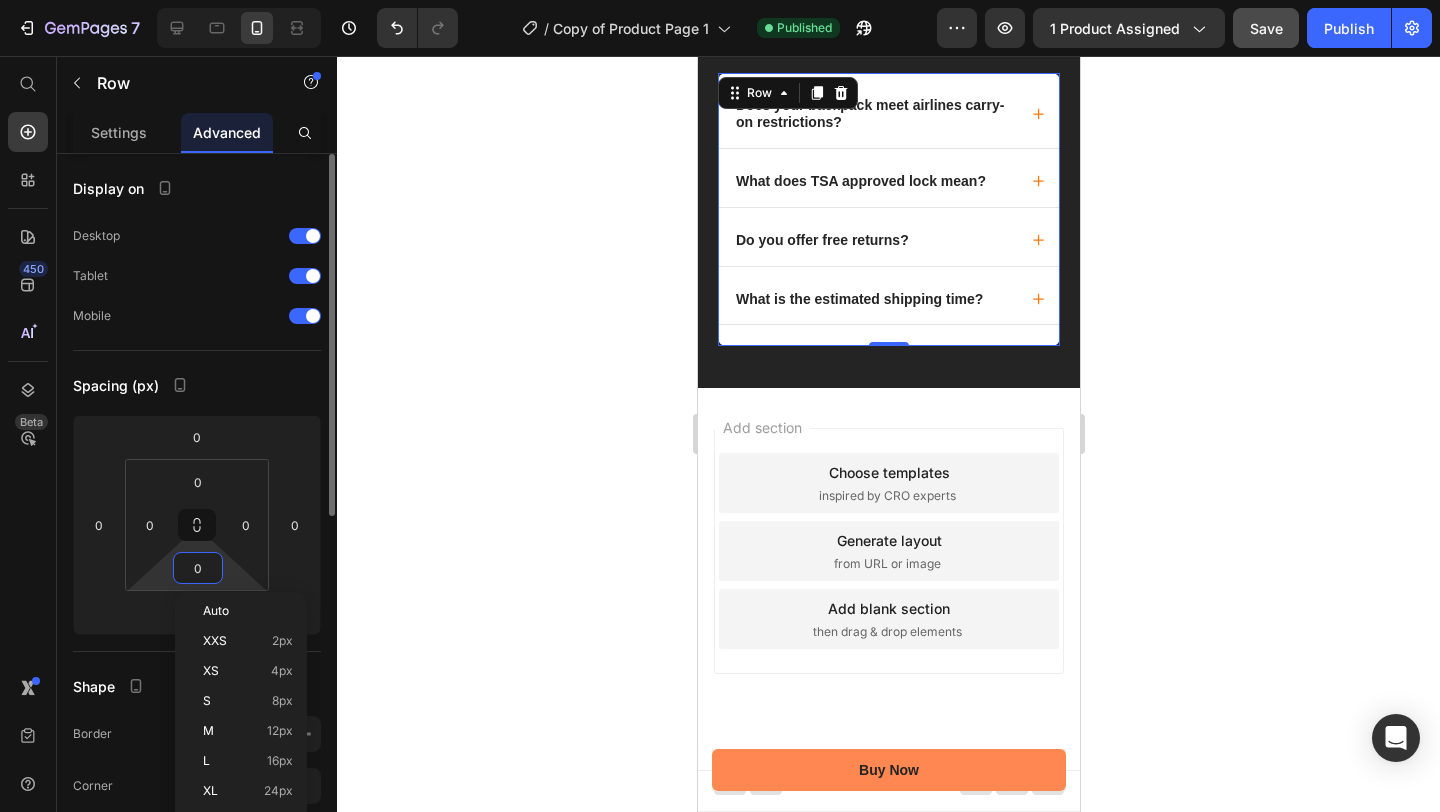 scroll, scrollTop: 5748, scrollLeft: 0, axis: vertical 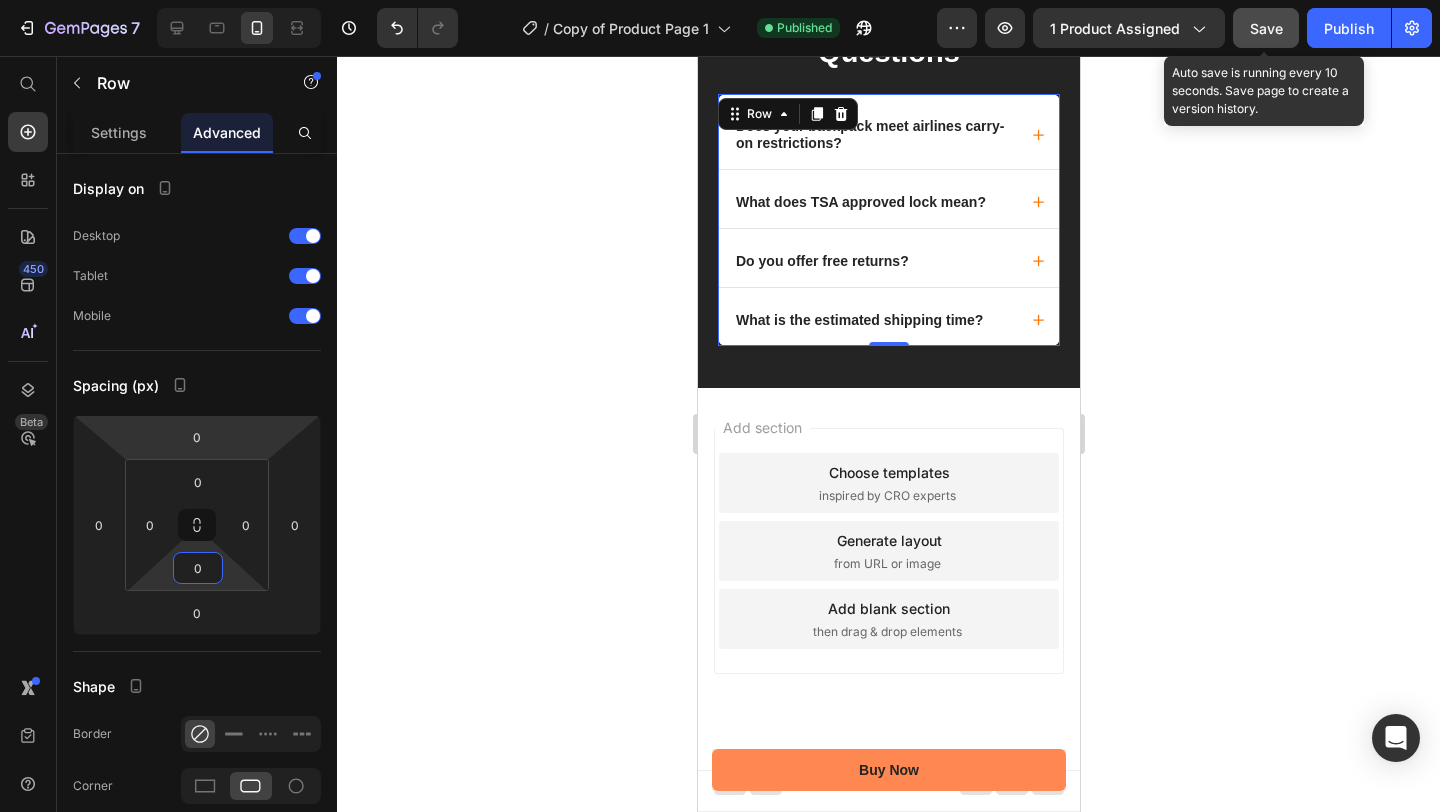 type on "0" 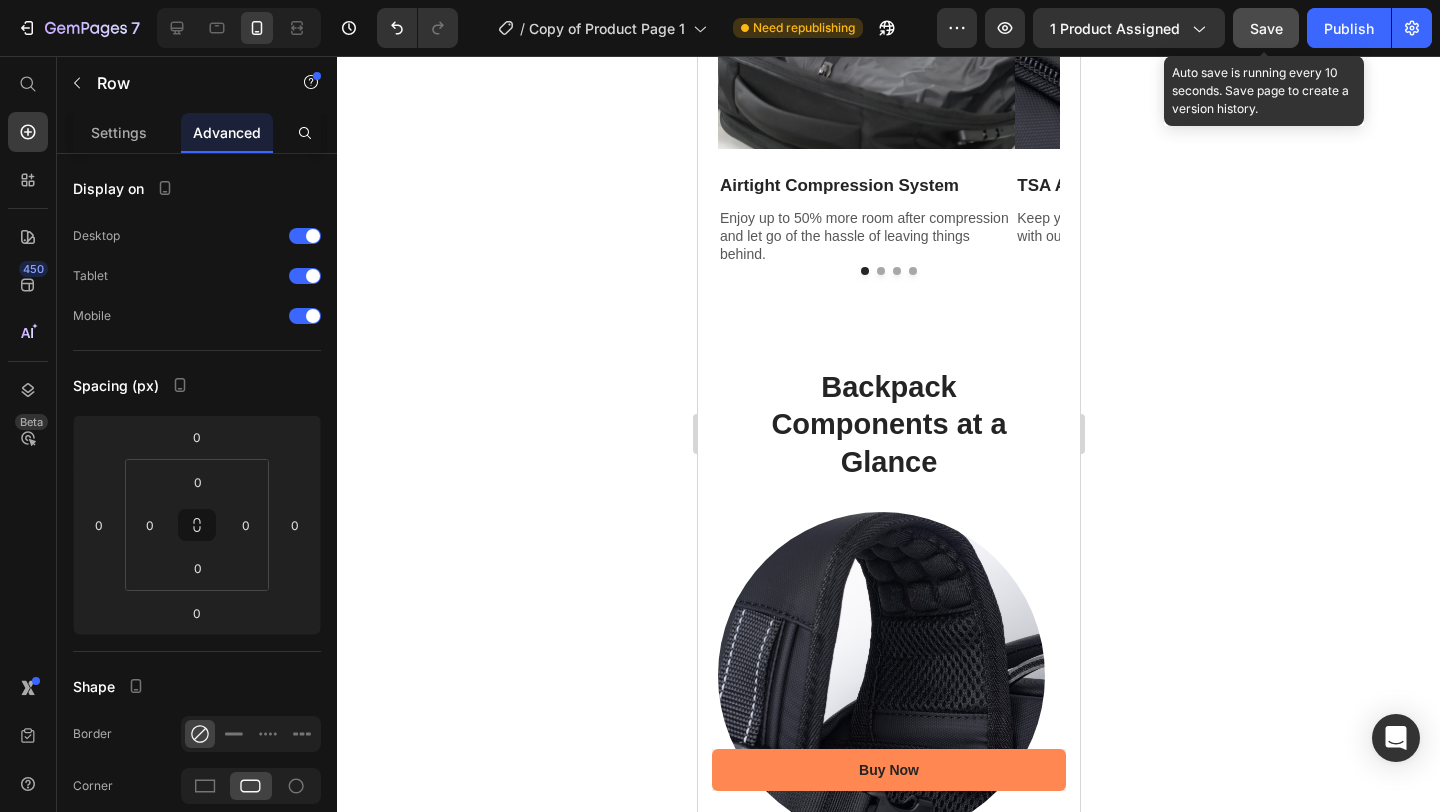 scroll, scrollTop: 2669, scrollLeft: 0, axis: vertical 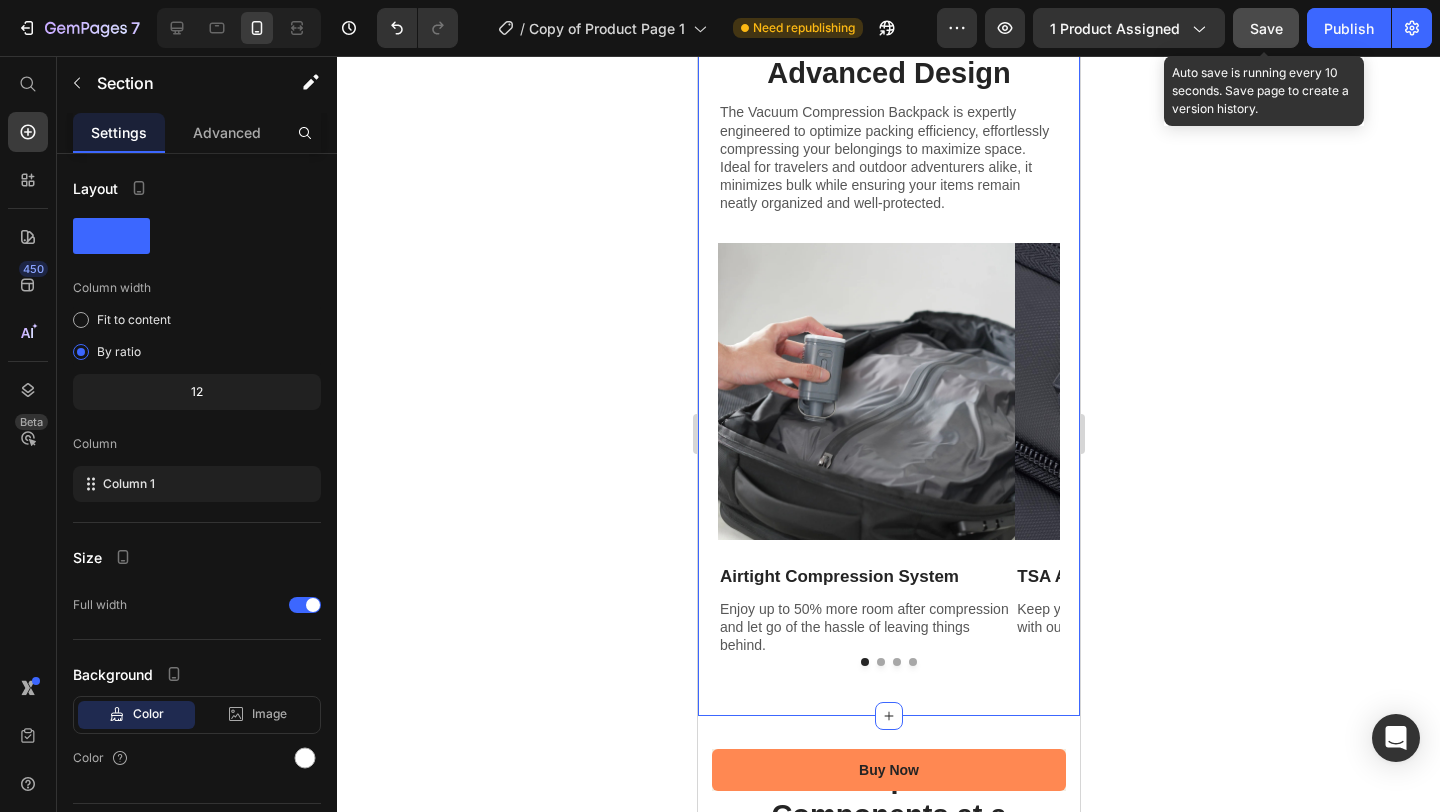 click on "Hightlights Text Block The Backpack's Advanced Design Heading The Vacuum Compression Backpack is expertly engineered to optimize packing efficiency, effortlessly compressing your belongings to maximize space. Ideal for travelers and outdoor adventurers alike, it minimizes bulk while ensuring your items remain neatly organized and well-protected. Text Block Row Image Airtight Compression System Text Block Enjoy up to 50% more room after compression and let go of the hassle of leaving things behind. Text Block Image TSA Approved Lock Text Block Keep your belongings secure and worry-free with our TSA approved theft-proof lock. Text Block Image Padded Laptop Copartment Text Block Fits [NUMBER] inch laptop, tablet and other small devices, keep your valuables safe, and don't let turbulence ruin your trip. Text Block Image Luggage Strap Text Block Safely connect your backpack to your luggage, a trip is less enjoyable if you're constantly worn out. Text Block Carousel Row Section [NUMBER]   You can create reusable sections" at bounding box center [888, 320] 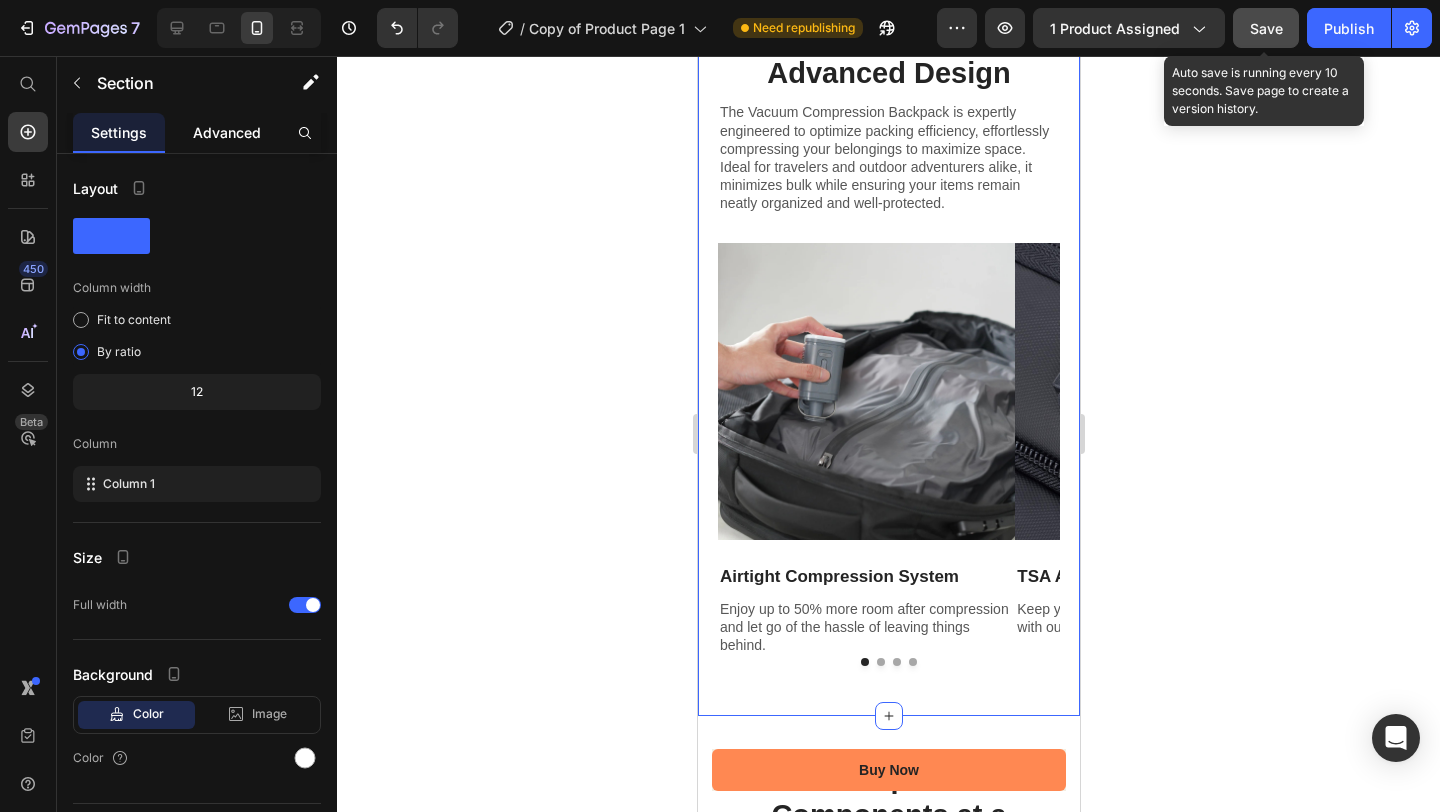 click on "Advanced" at bounding box center (227, 132) 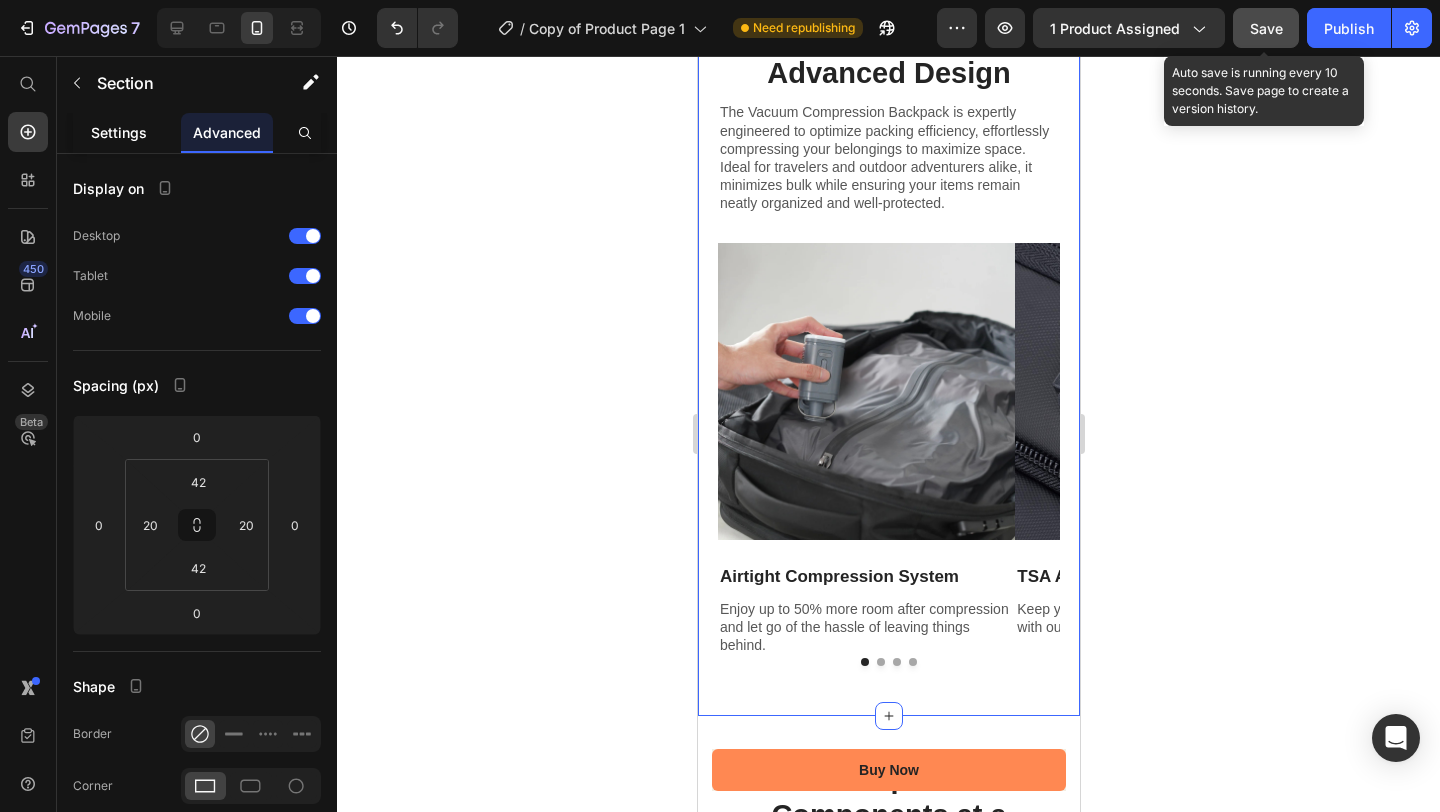 click on "Settings" at bounding box center [119, 132] 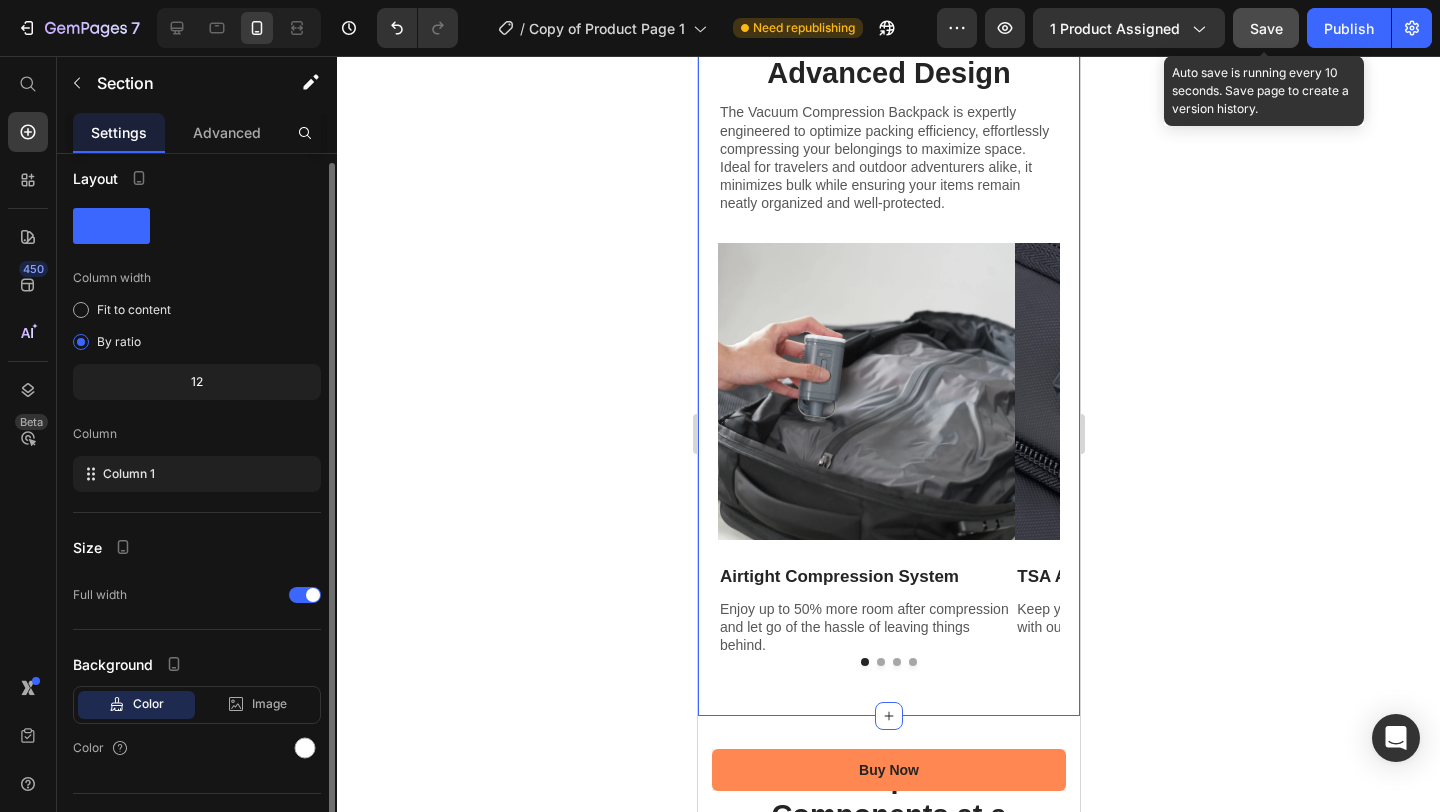 scroll, scrollTop: 0, scrollLeft: 0, axis: both 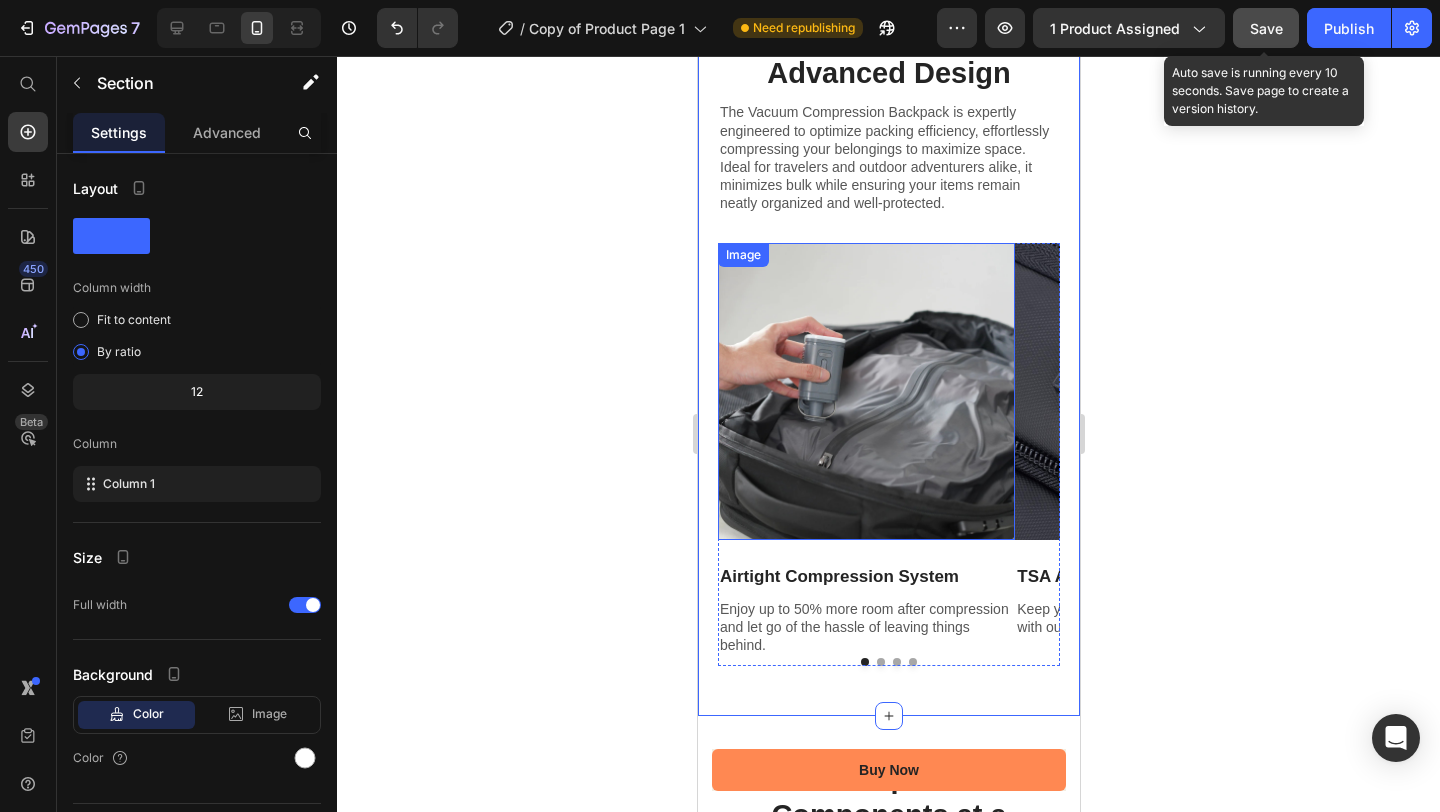 click at bounding box center [865, 391] 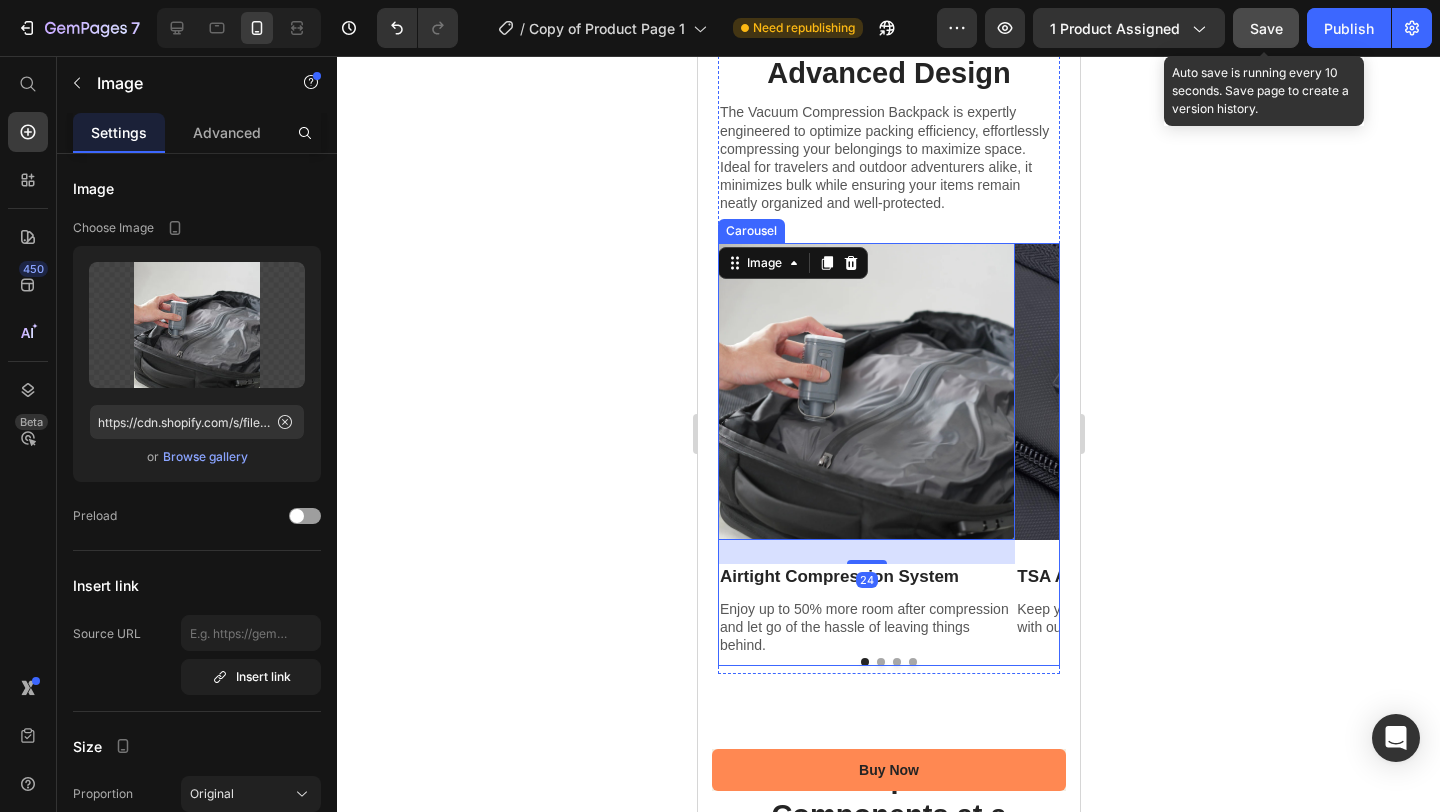 click on "Image   [NUMBER] Airtight Compression System Text Block Enjoy up to 50% more room after compression and let go of the hassle of leaving things behind. Text Block" at bounding box center (865, 450) 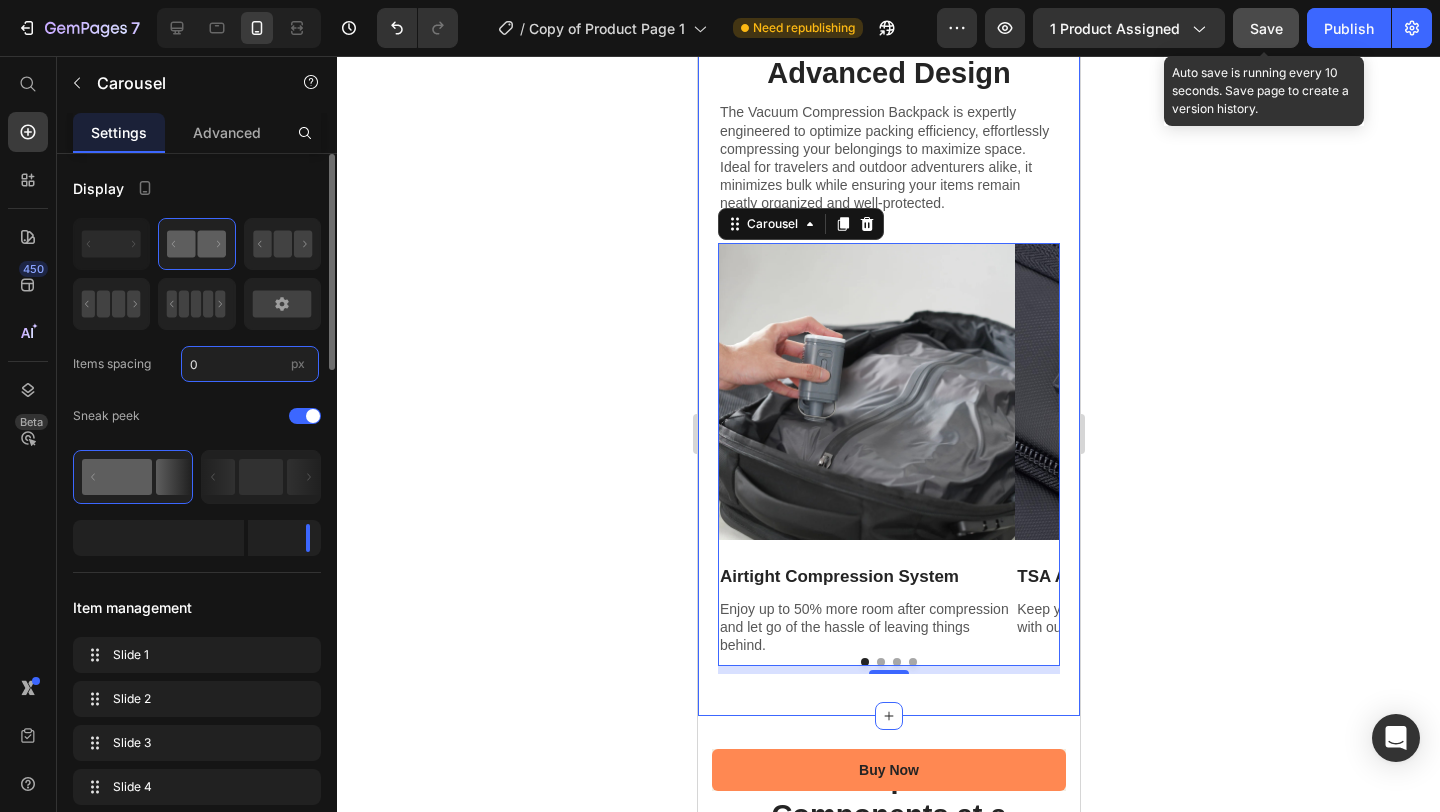click on "0" at bounding box center [250, 364] 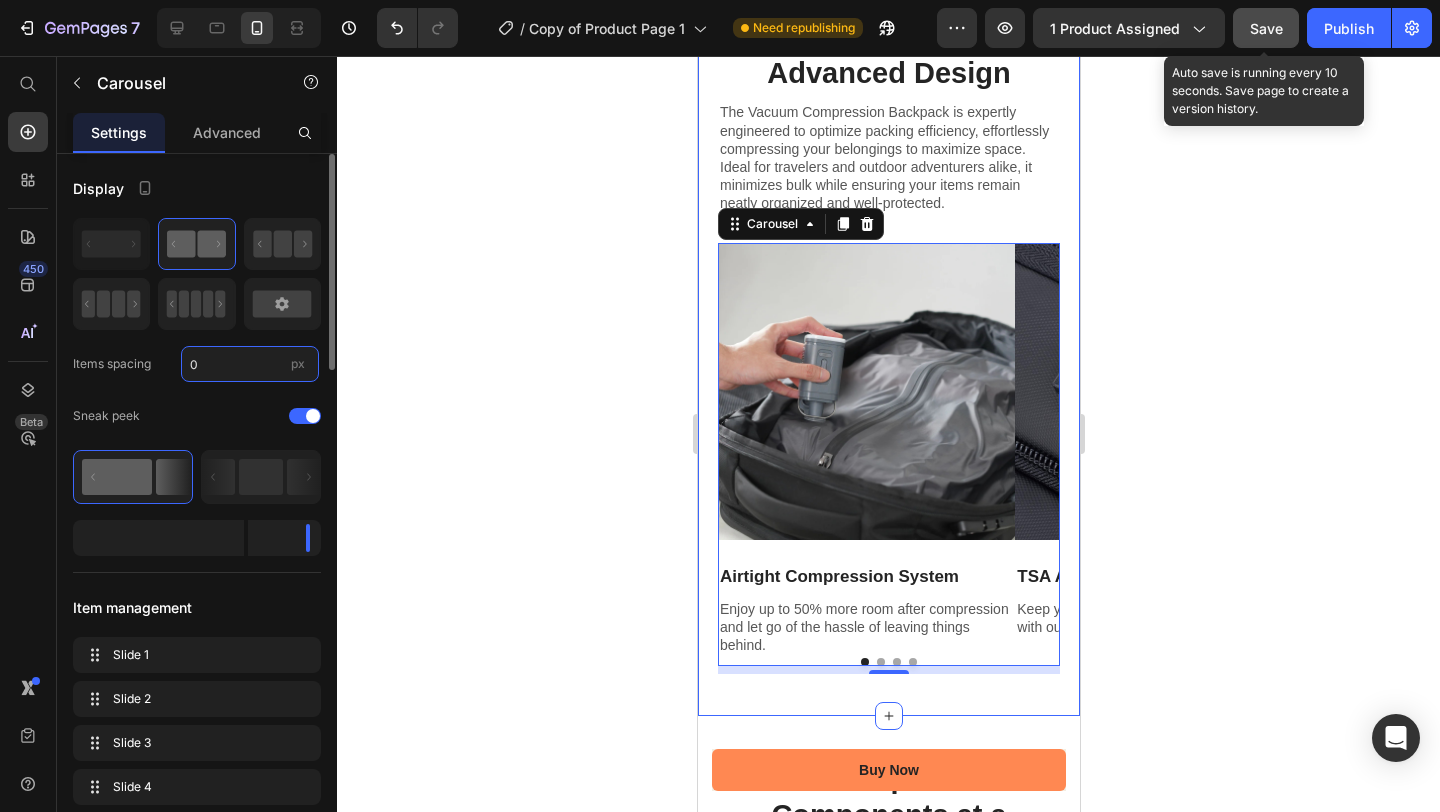 type on "5" 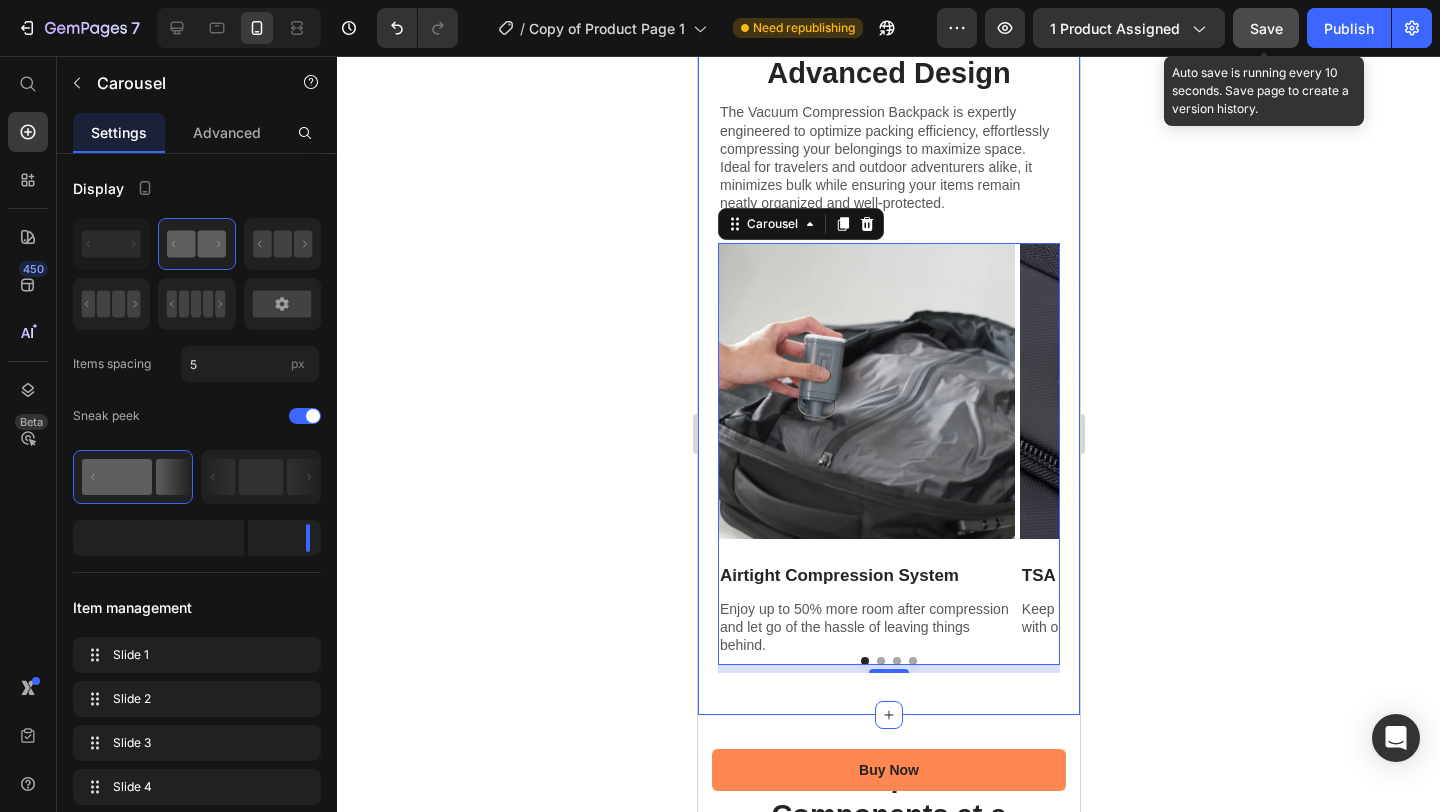 click 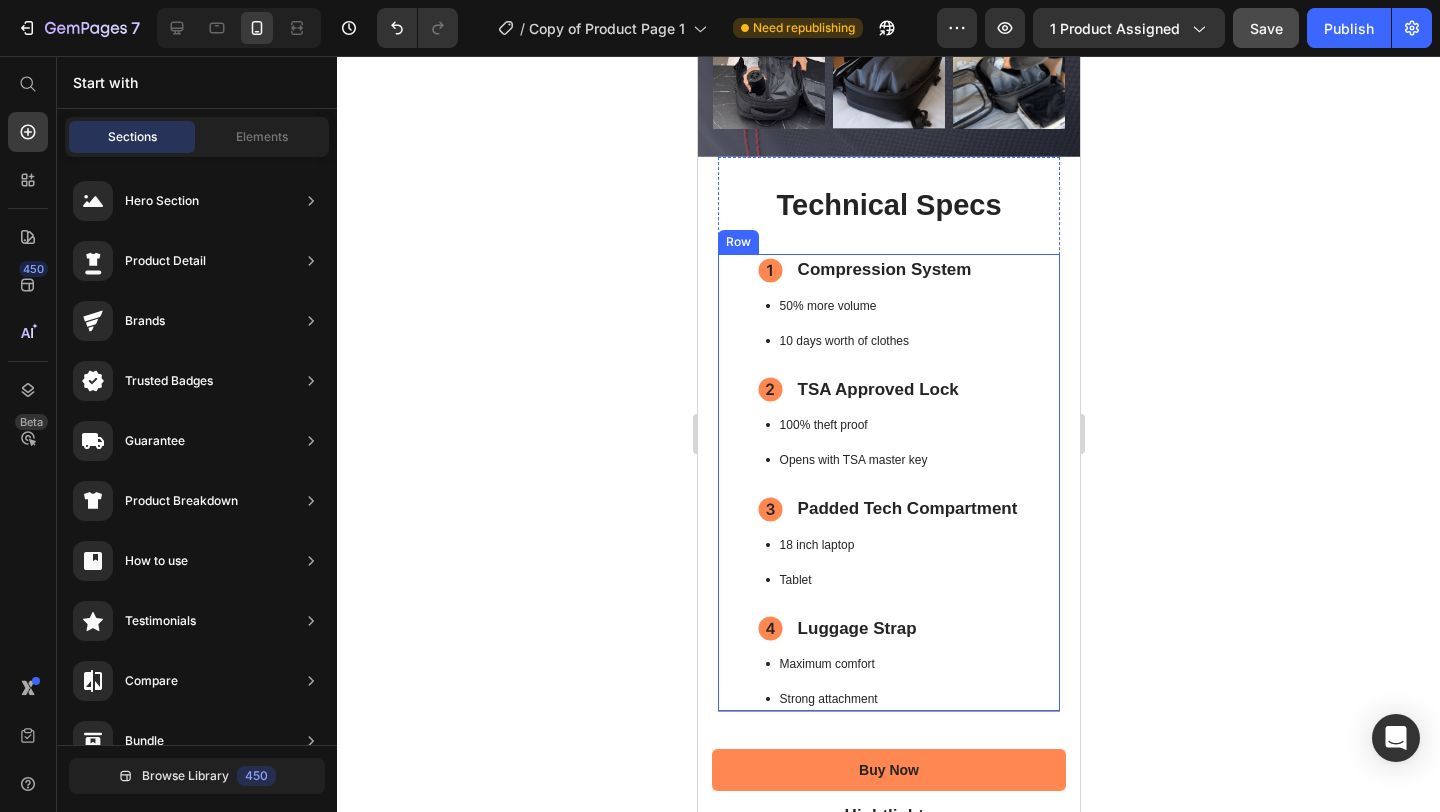 scroll, scrollTop: 1900, scrollLeft: 0, axis: vertical 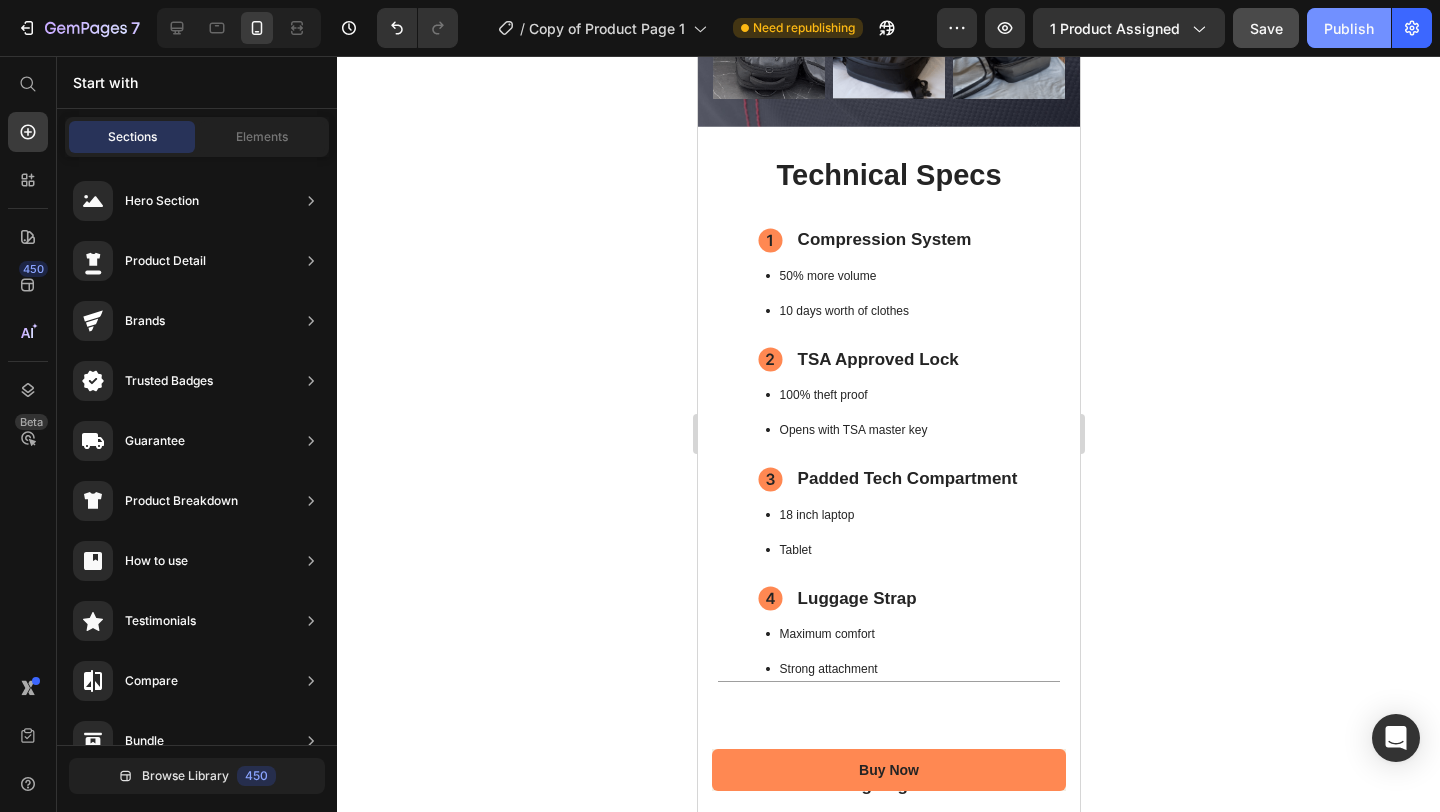 click on "Publish" at bounding box center [1349, 28] 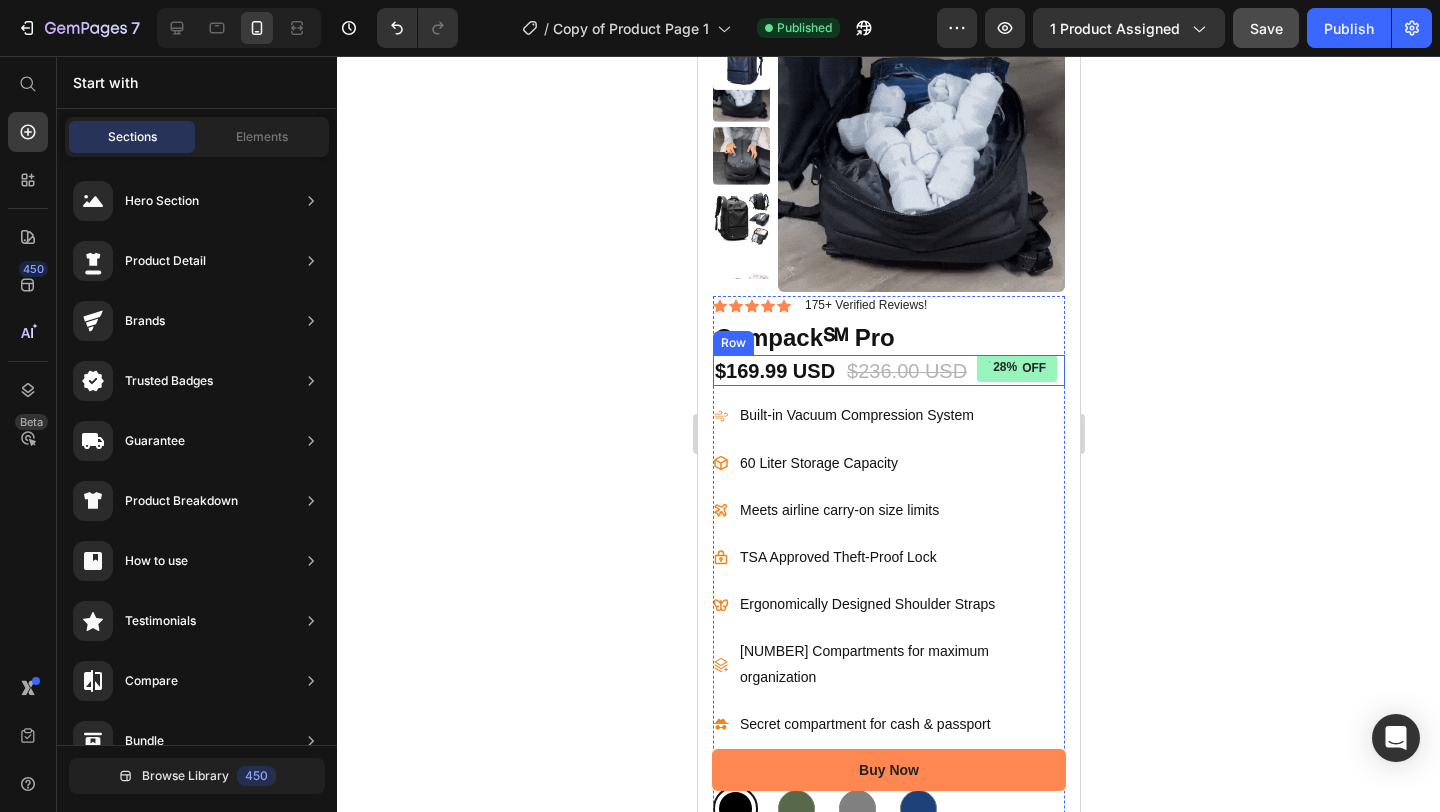 scroll, scrollTop: 182, scrollLeft: 0, axis: vertical 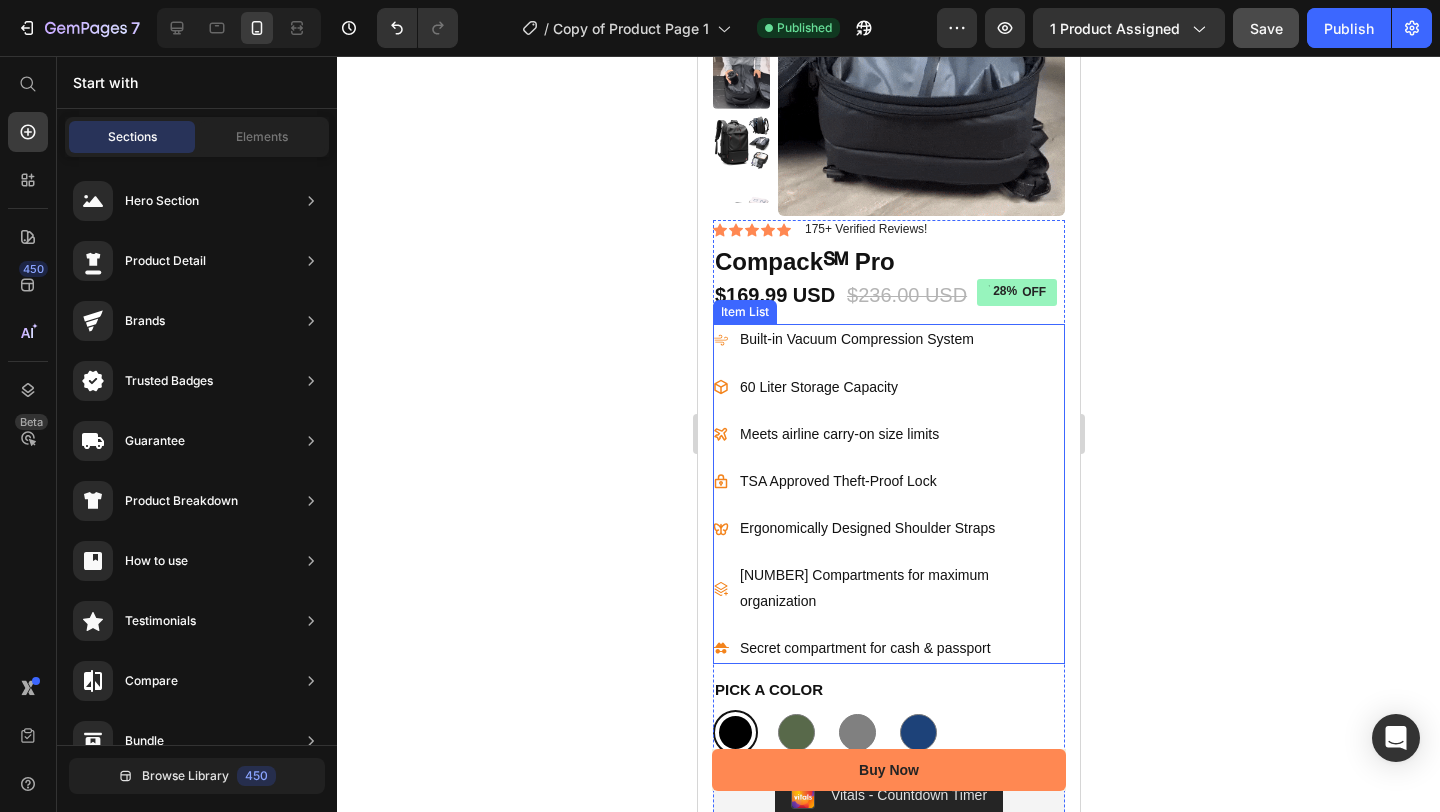 click on "60 Liter Storage Capacity" at bounding box center [900, 387] 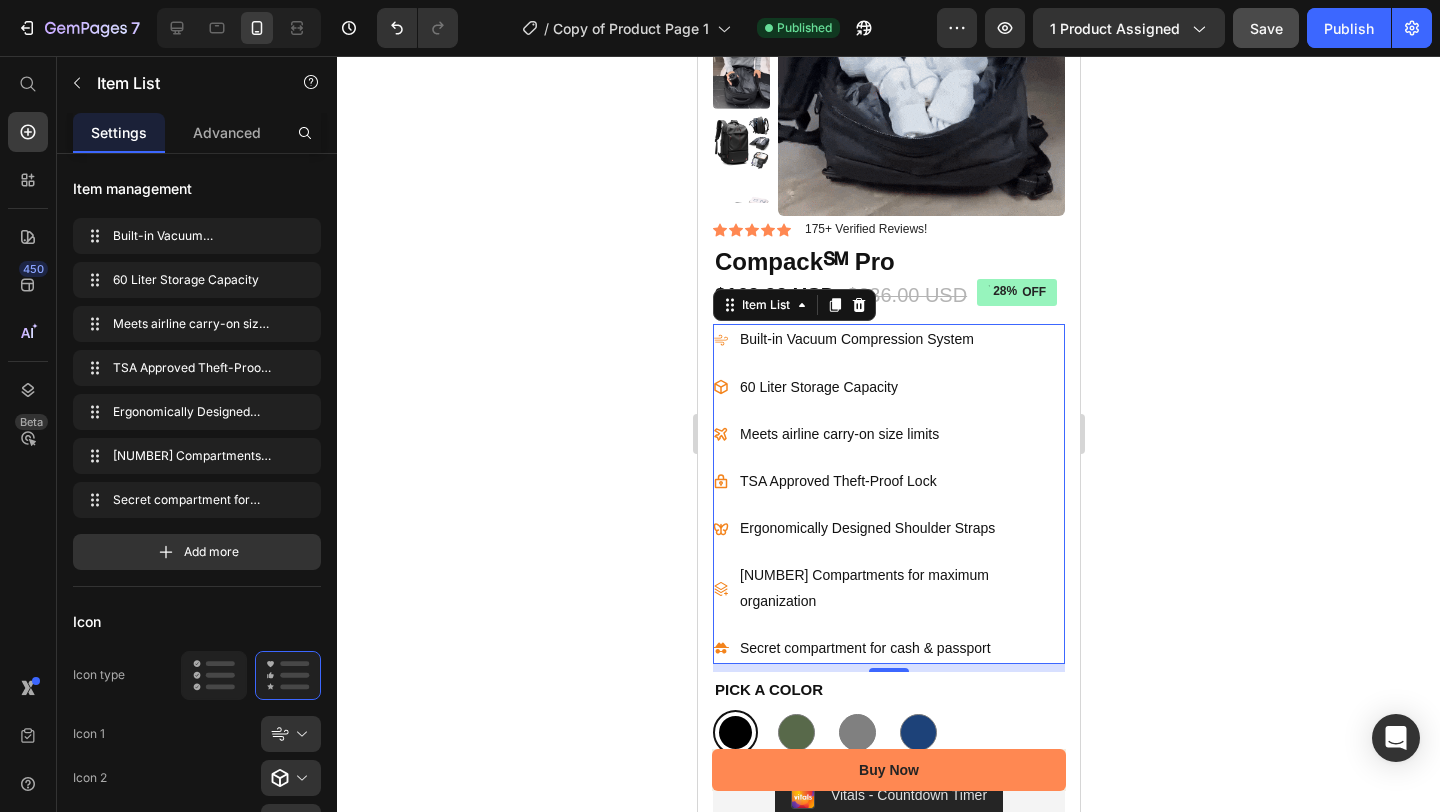 click on "60 Liter Storage Capacity" at bounding box center (900, 387) 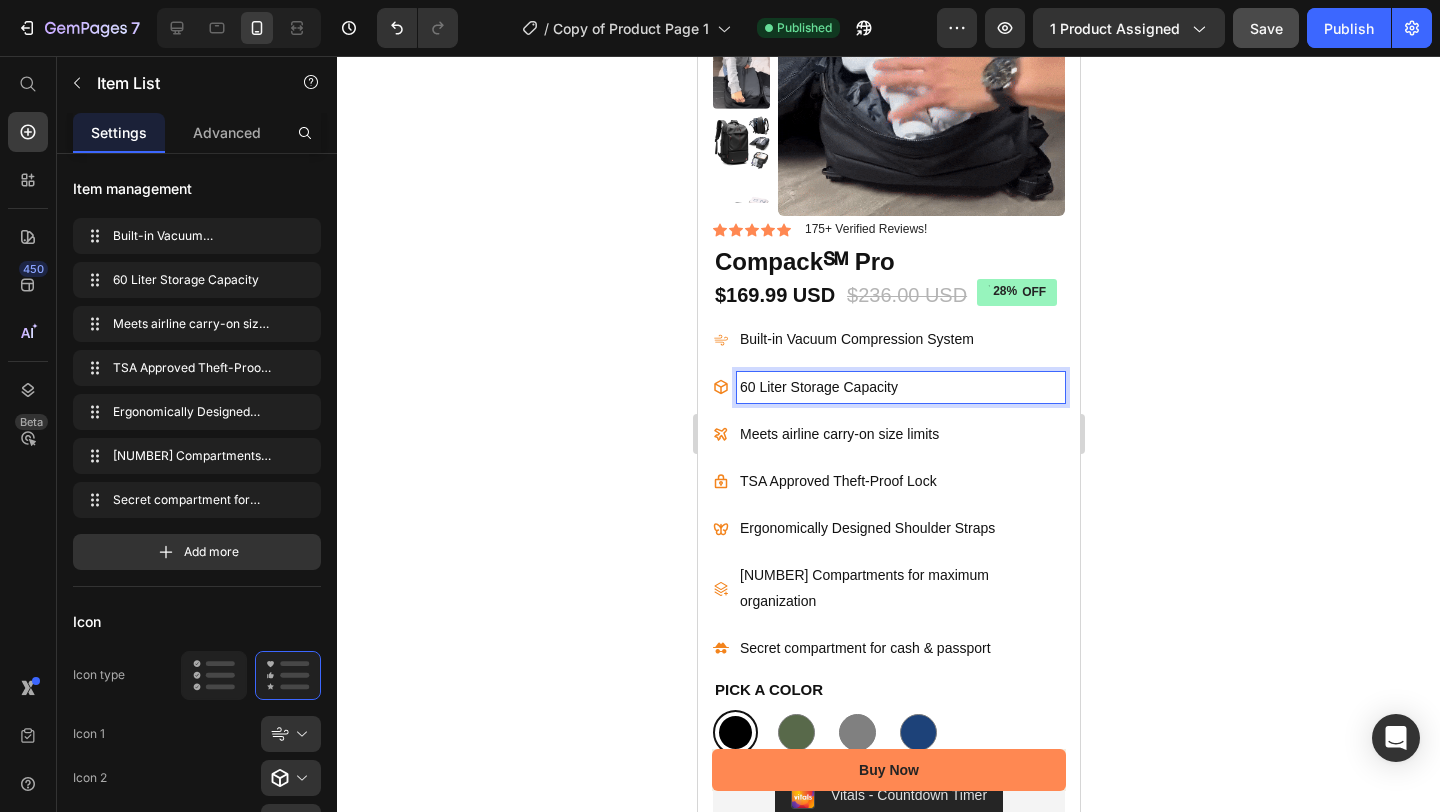 click on "60 Liter Storage Capacity" at bounding box center (900, 387) 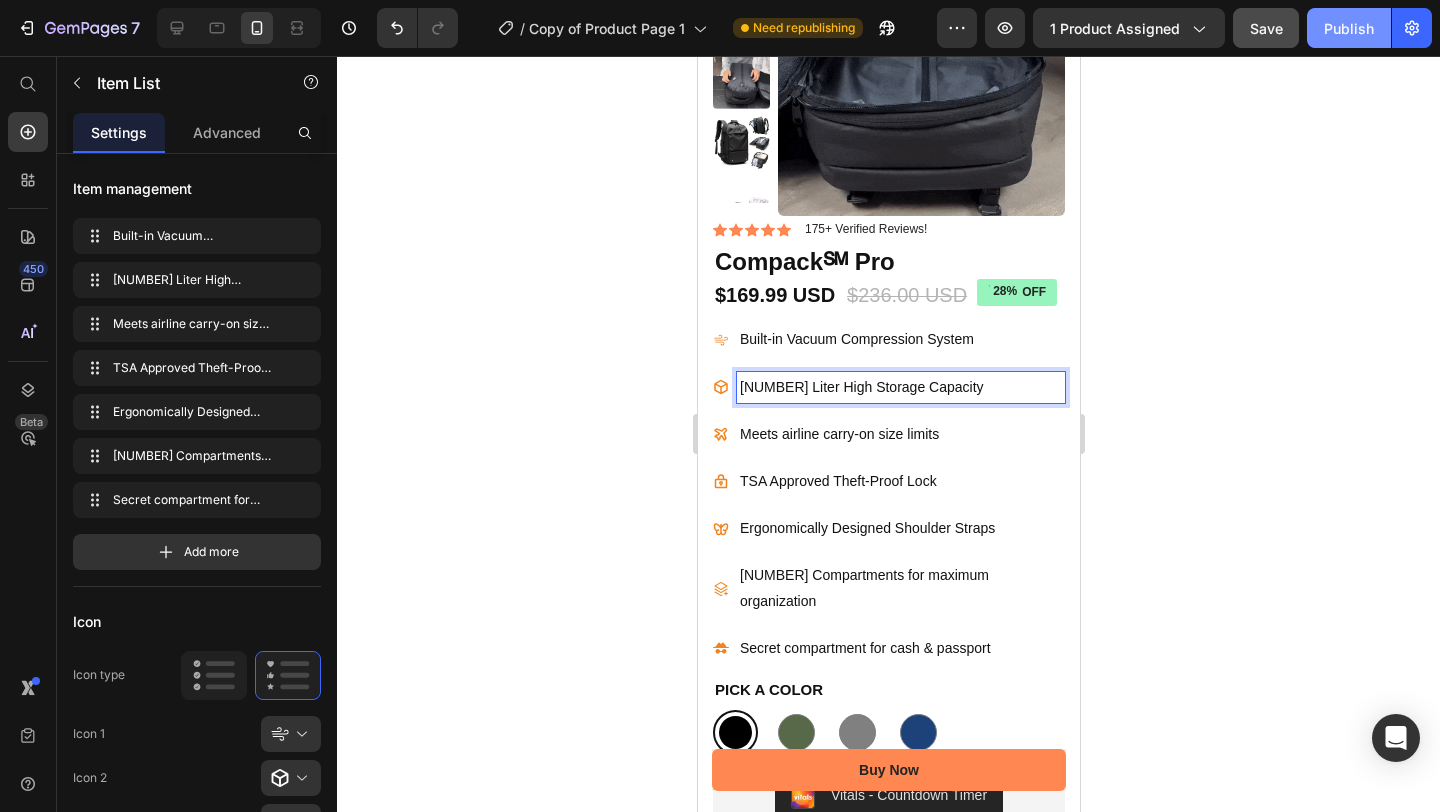 click on "Publish" at bounding box center [1349, 28] 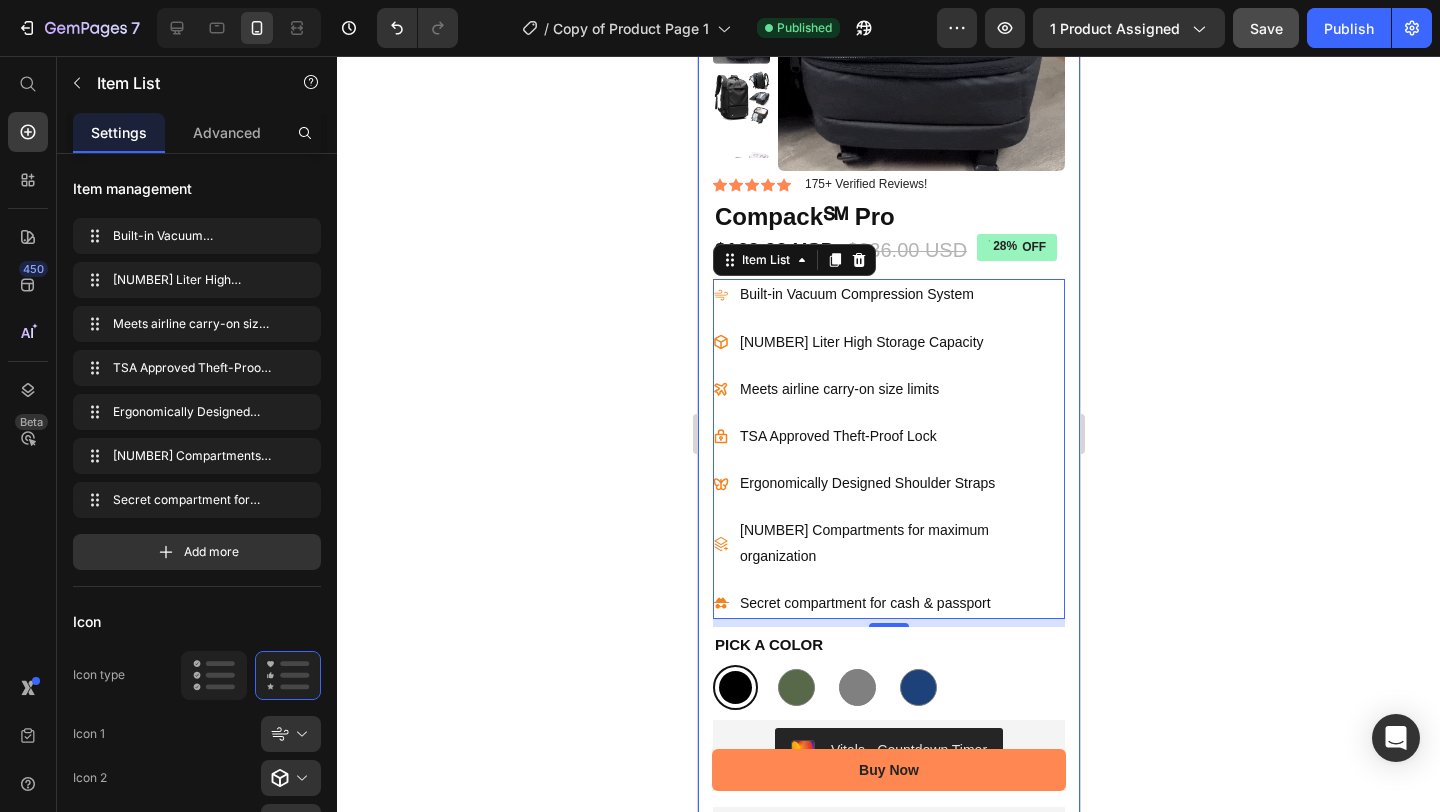 scroll, scrollTop: 226, scrollLeft: 0, axis: vertical 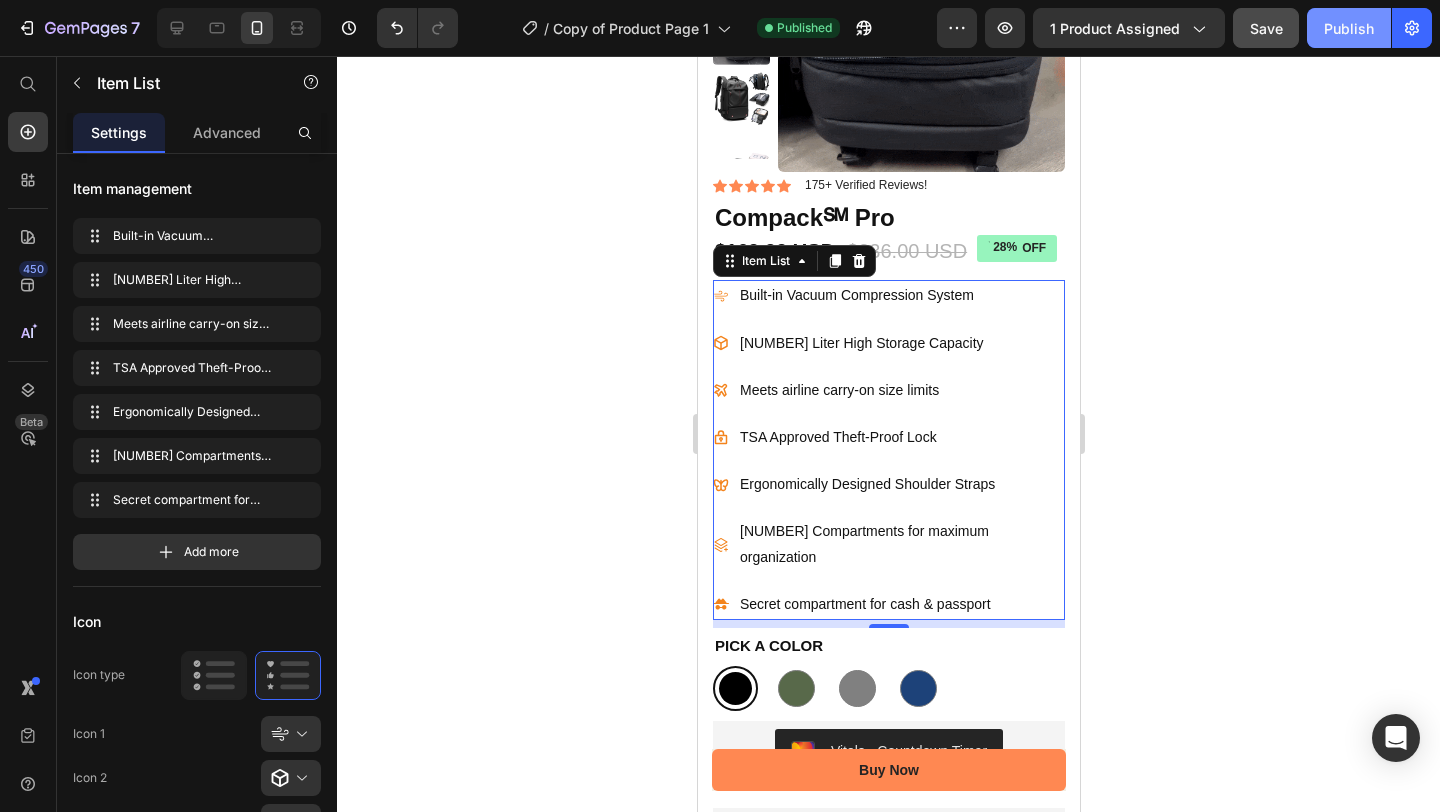 click on "Publish" at bounding box center [1349, 28] 